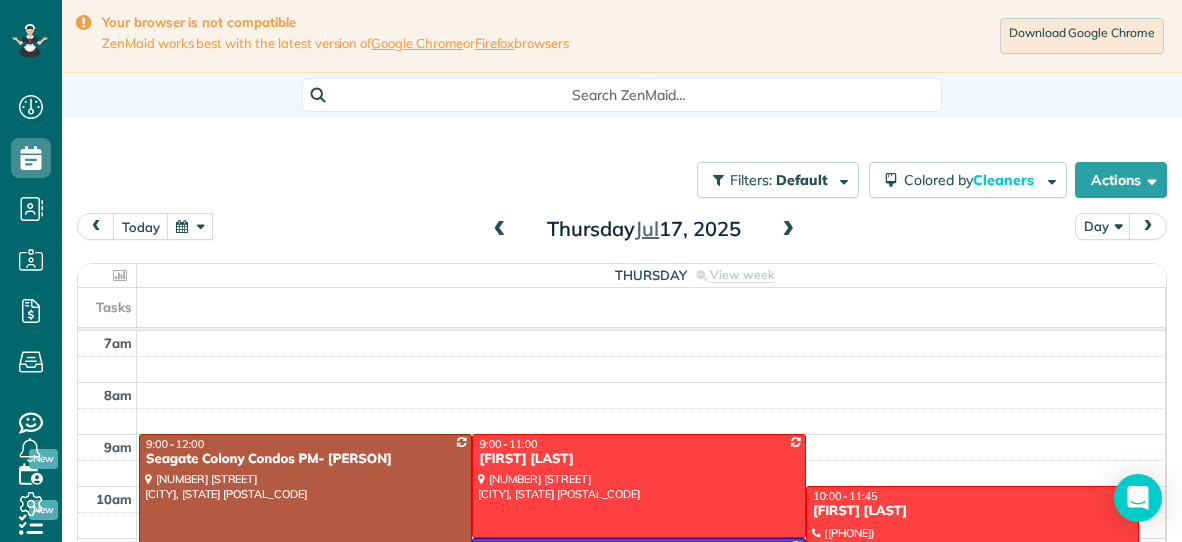 scroll, scrollTop: 0, scrollLeft: 0, axis: both 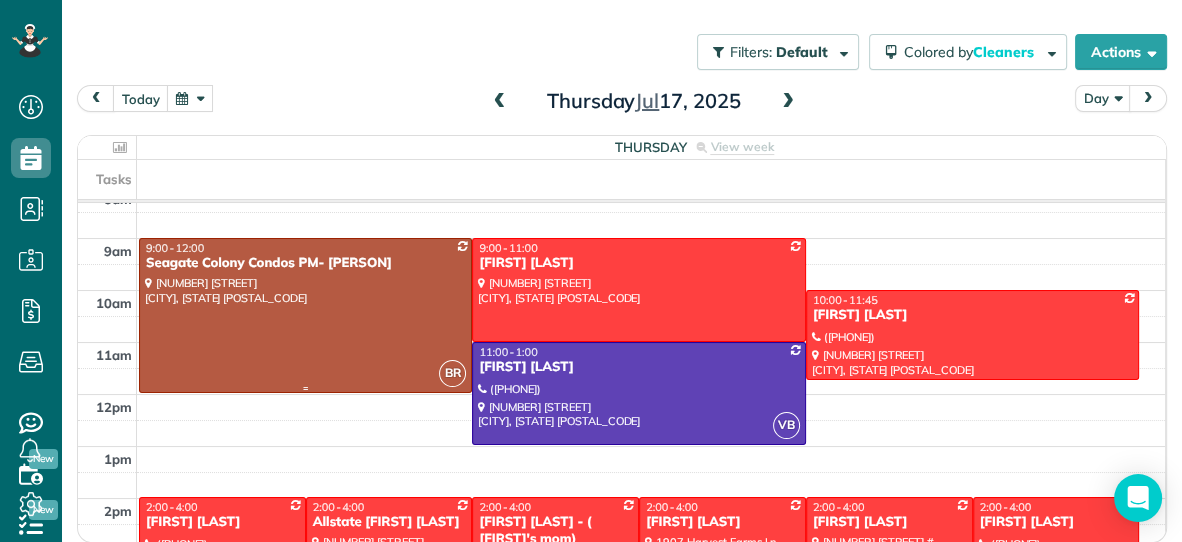 click at bounding box center [305, 315] 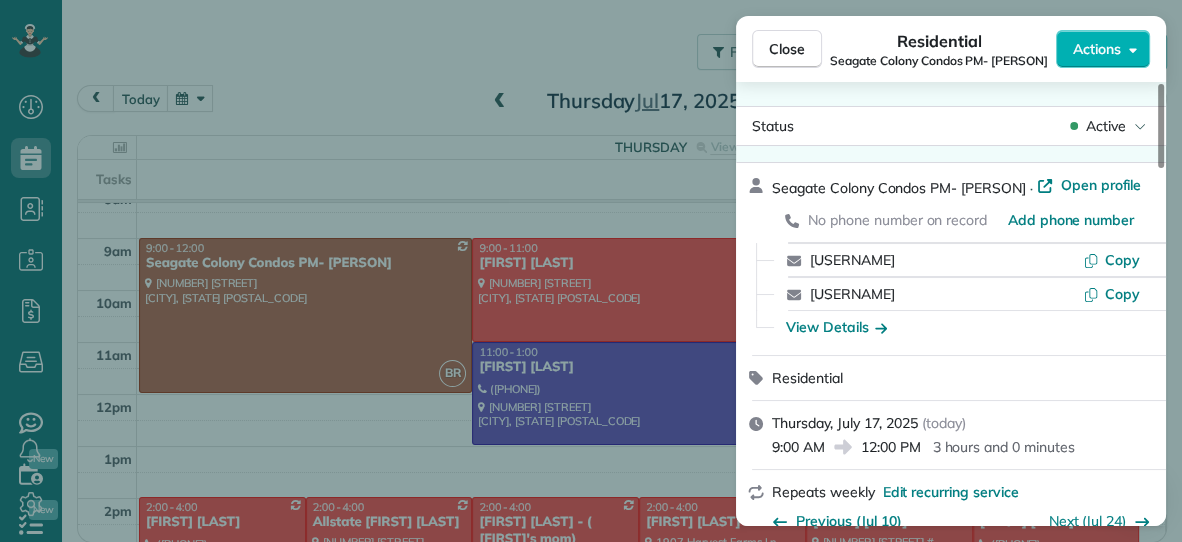 click on "Actions" at bounding box center [1097, 49] 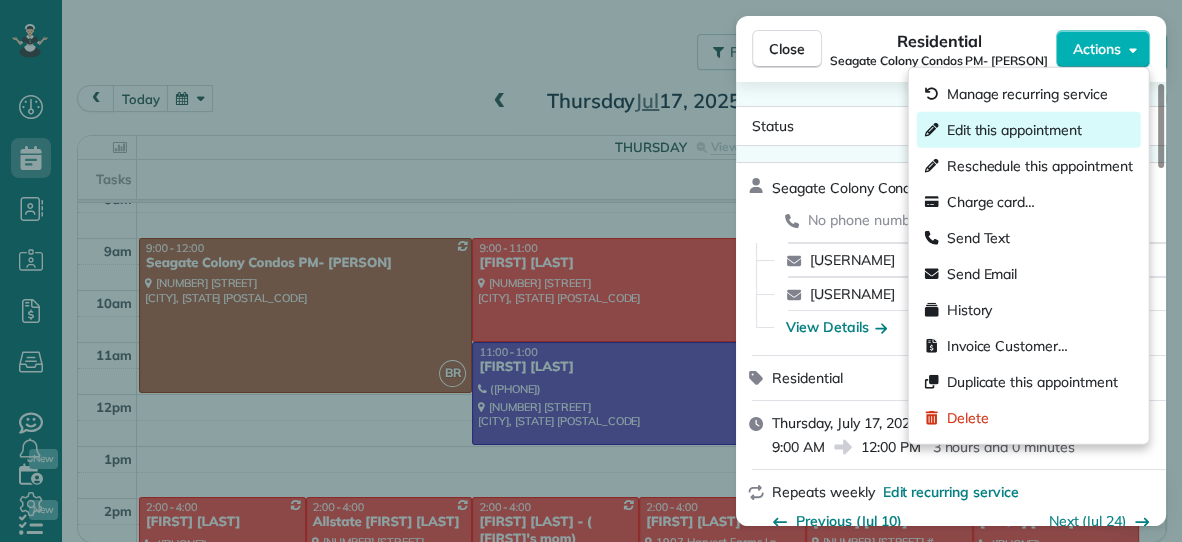 click on "Edit this appointment" at bounding box center [1014, 130] 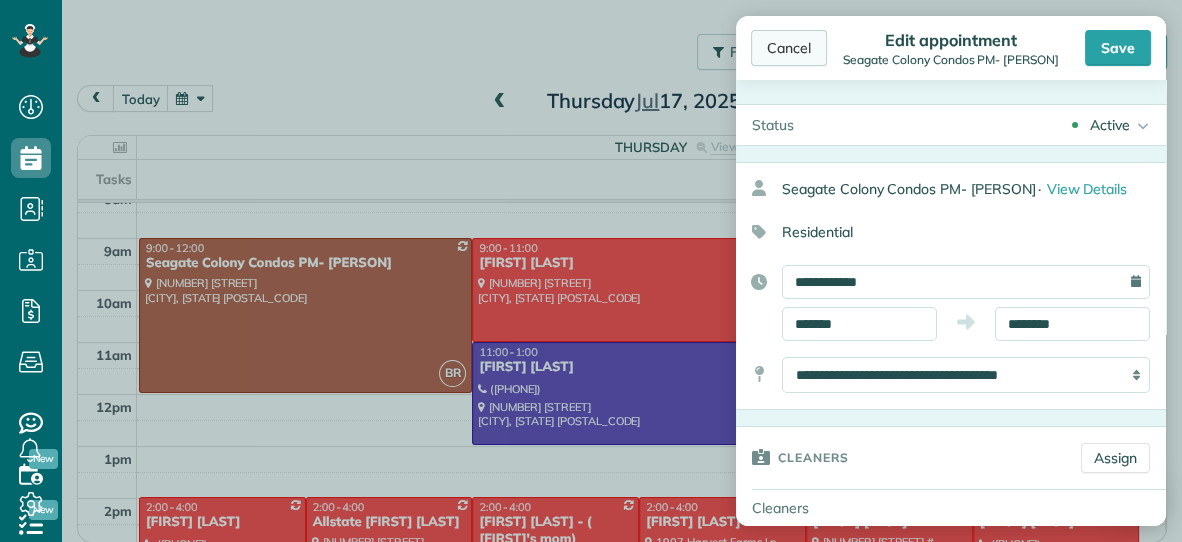 click on "Cancel" at bounding box center (789, 48) 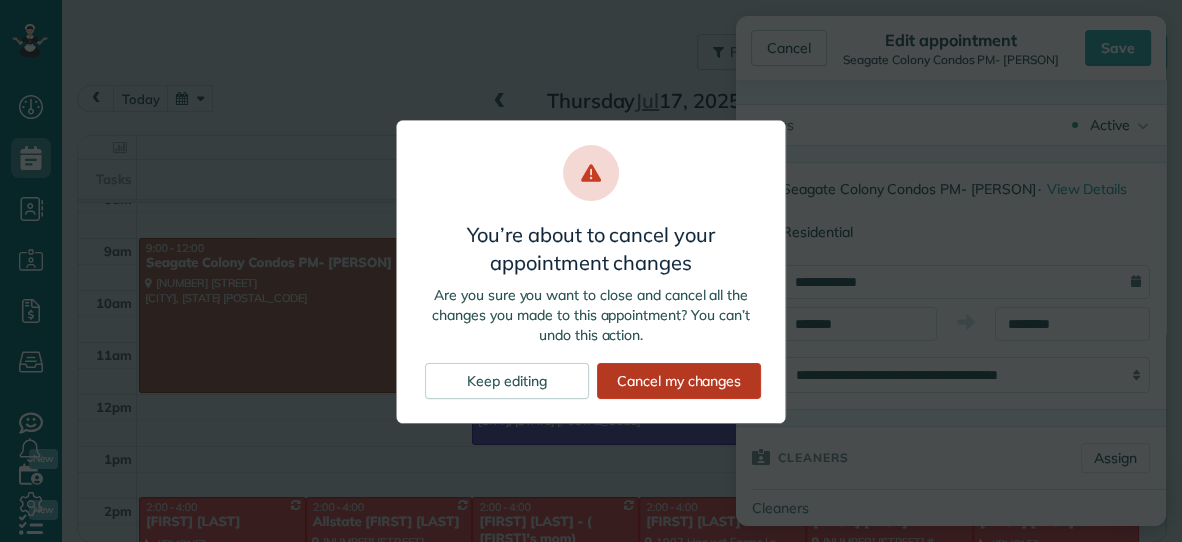 click on "Cancel my changes" at bounding box center [679, 381] 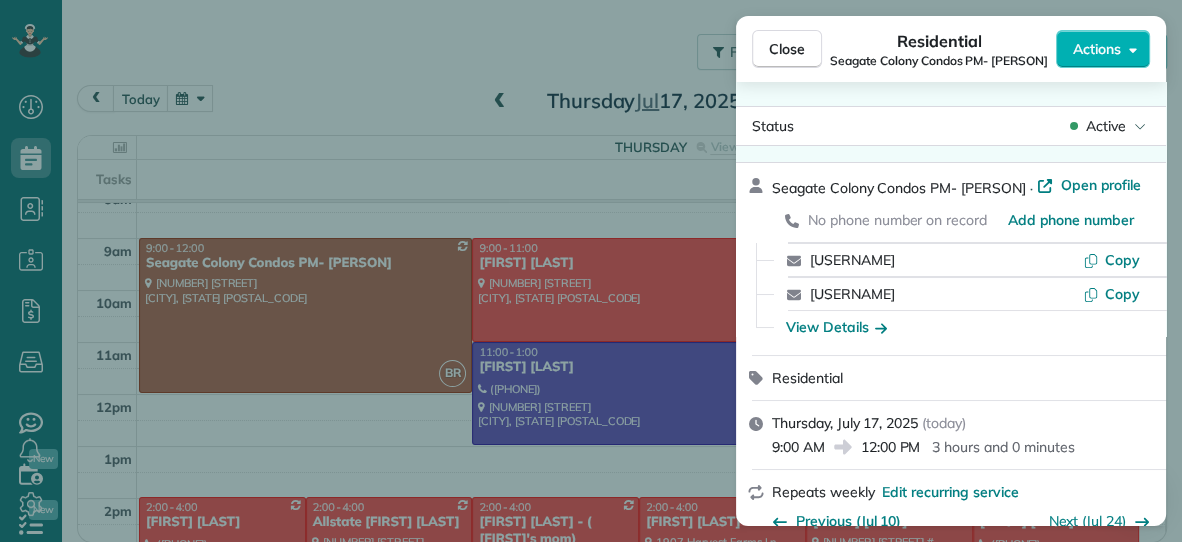scroll, scrollTop: 0, scrollLeft: 0, axis: both 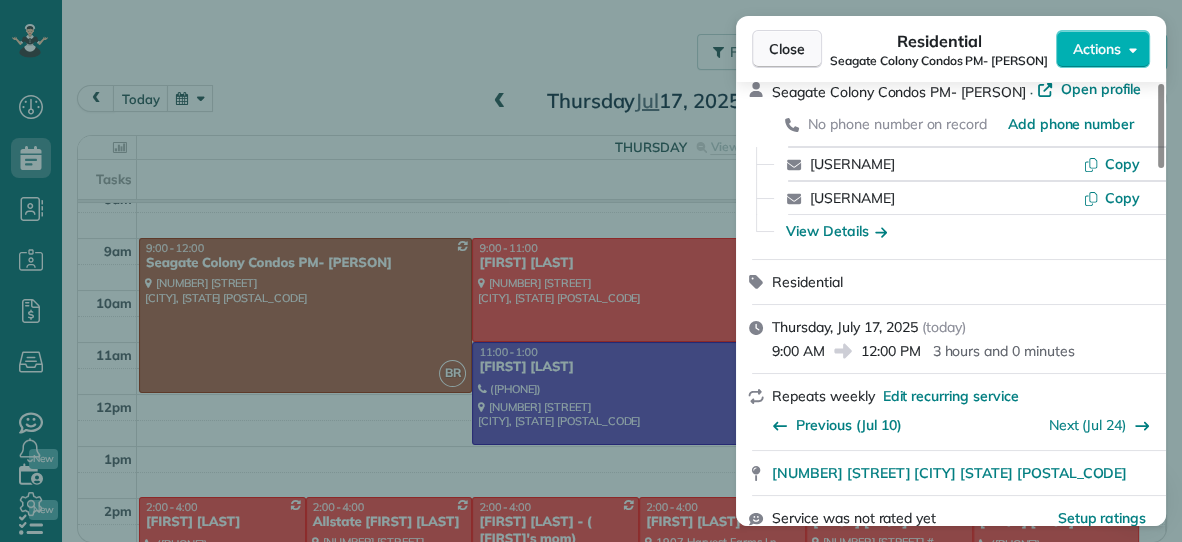 click on "Close" at bounding box center (787, 49) 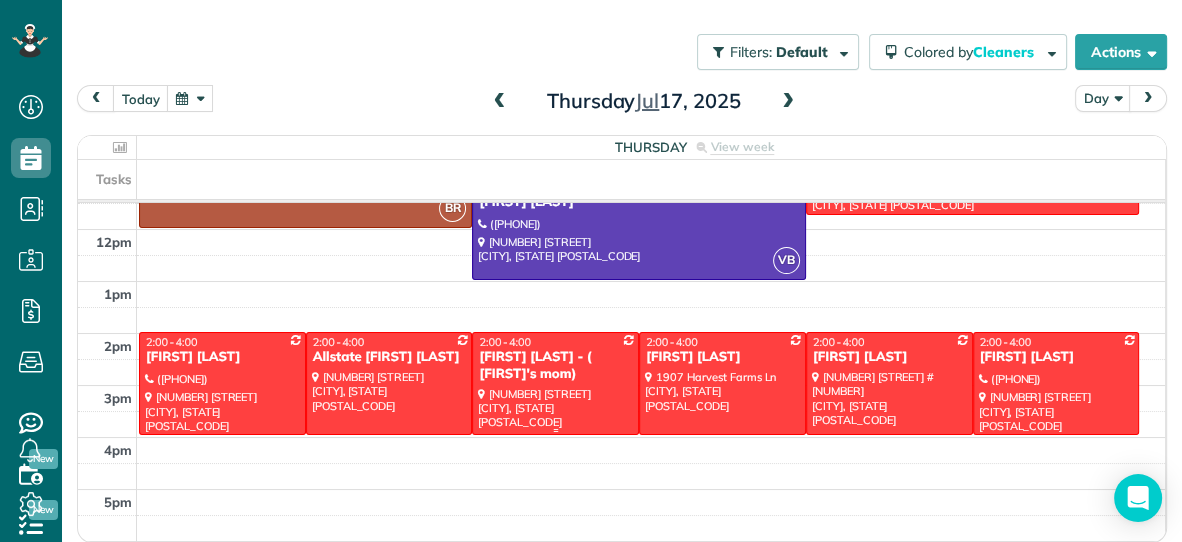 scroll, scrollTop: 228, scrollLeft: 0, axis: vertical 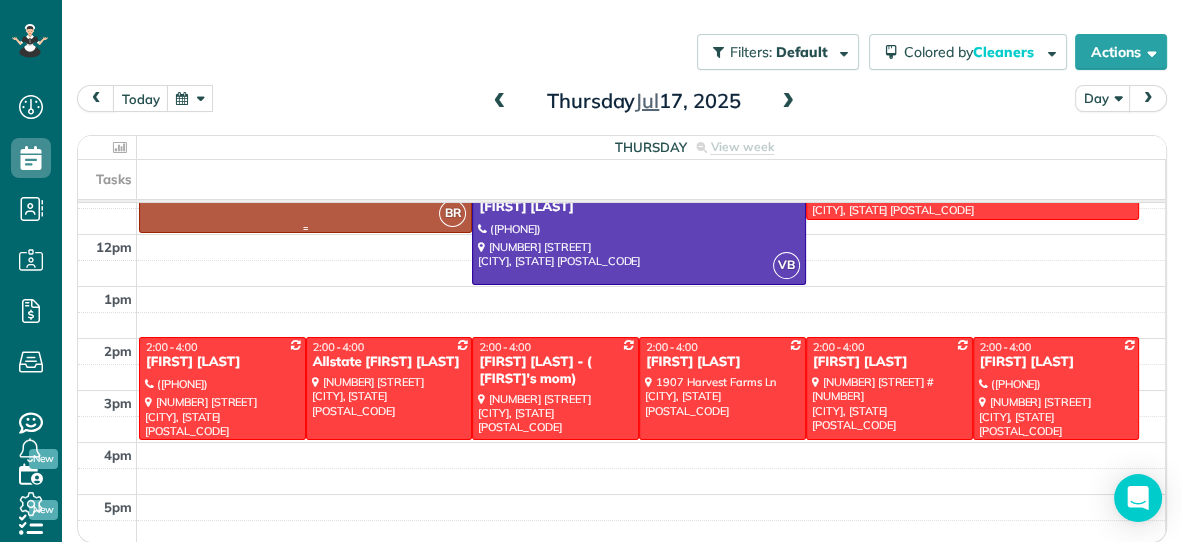 click on "BR 9:00 - 12:00 Seagate Colony Condos PM- Sara 2830 Shore Drive Virginia Beach, VA 23451" at bounding box center (305, 155) 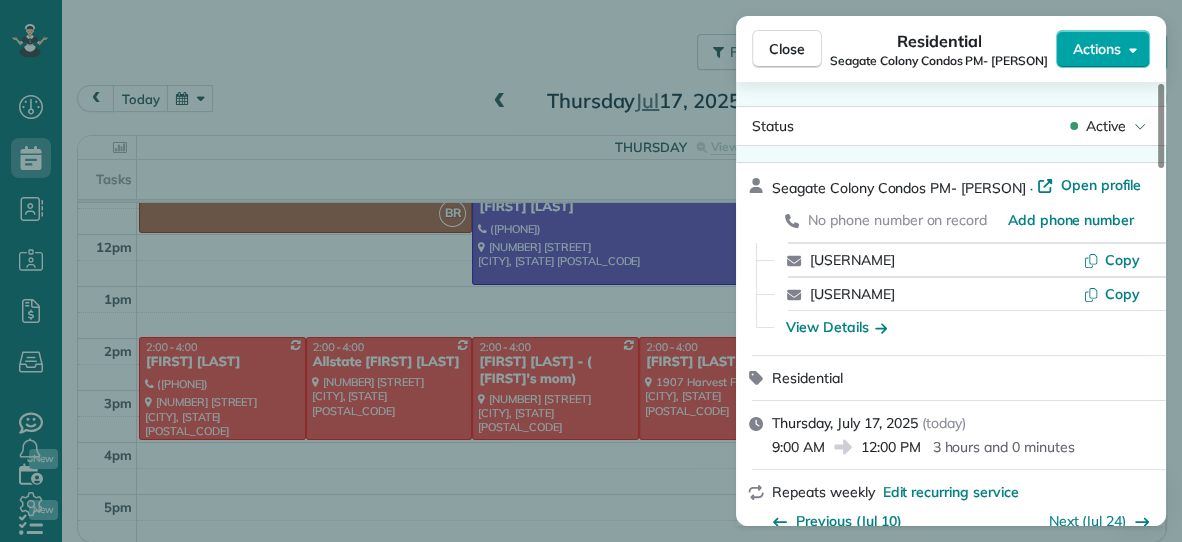 click on "Actions" at bounding box center (1103, 49) 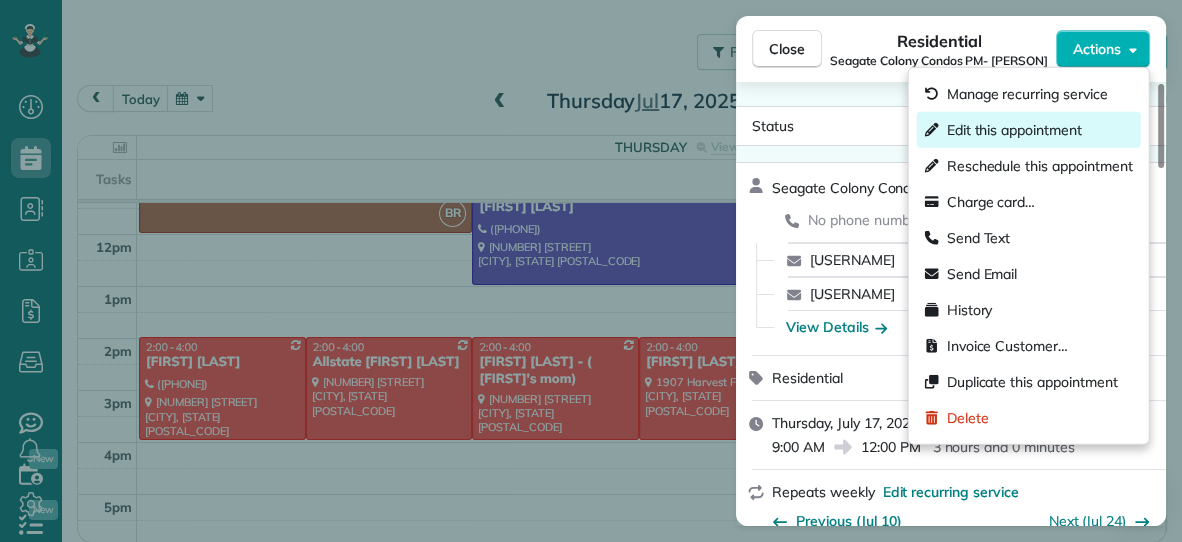 click on "Edit this appointment" at bounding box center [1014, 130] 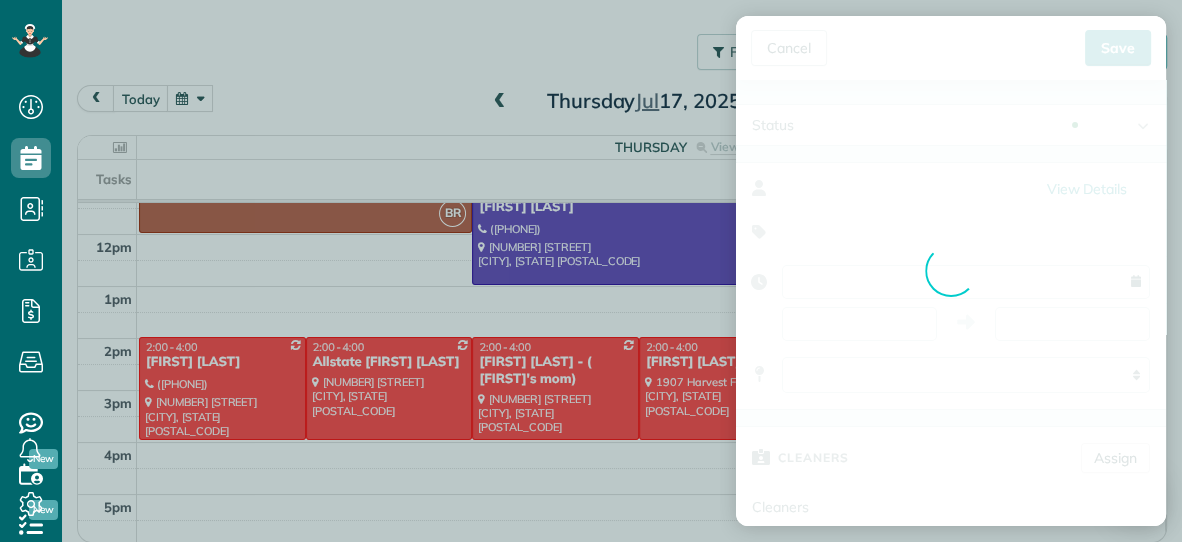 type on "**********" 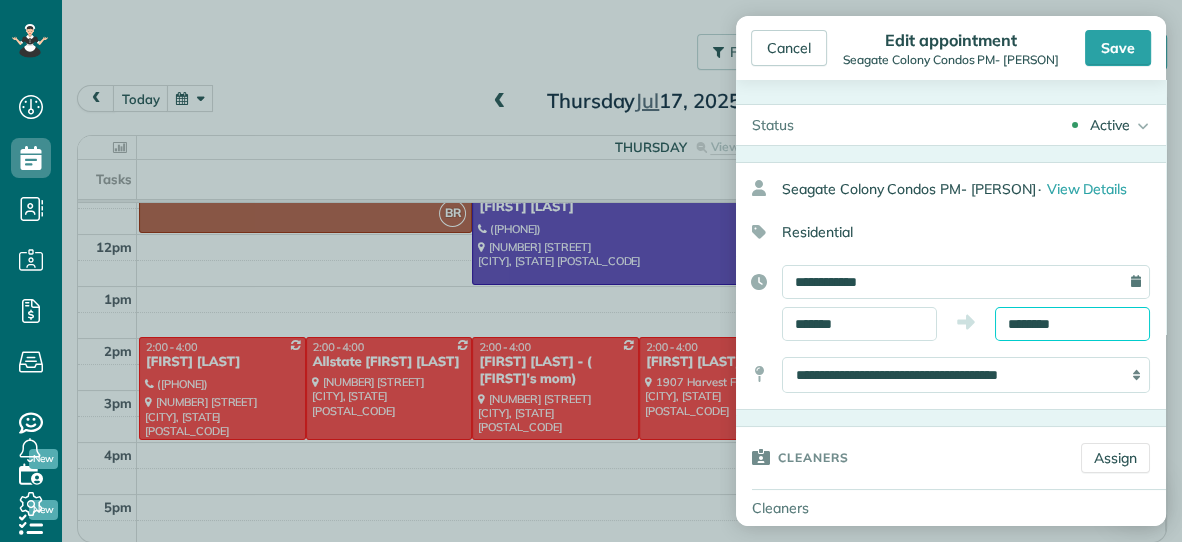 click on "********" at bounding box center (1072, 324) 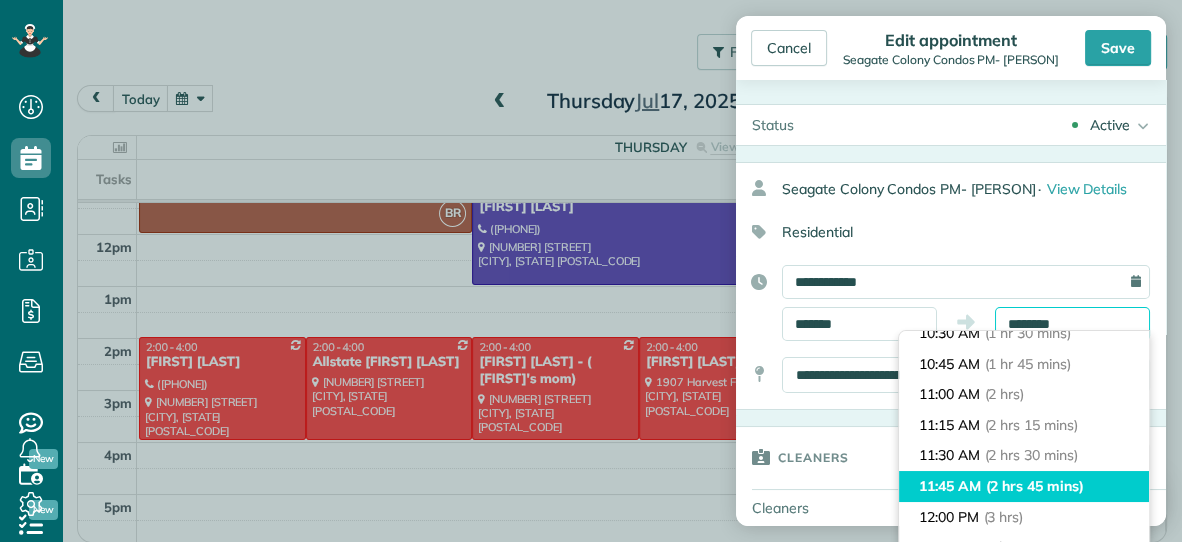scroll, scrollTop: 188, scrollLeft: 0, axis: vertical 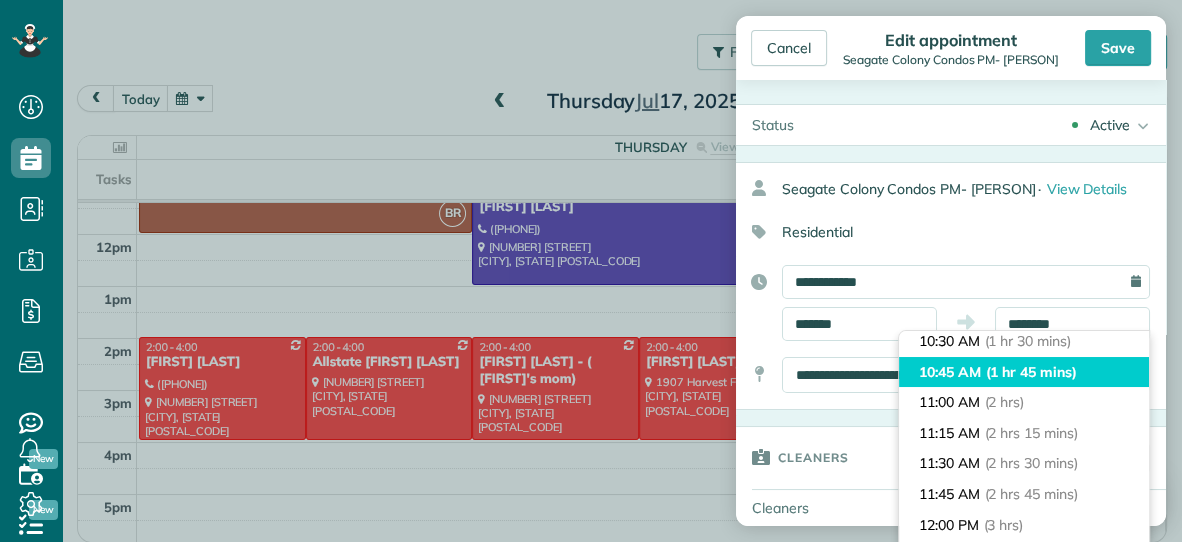 click on "(1 hr 45 mins)" at bounding box center (1031, 372) 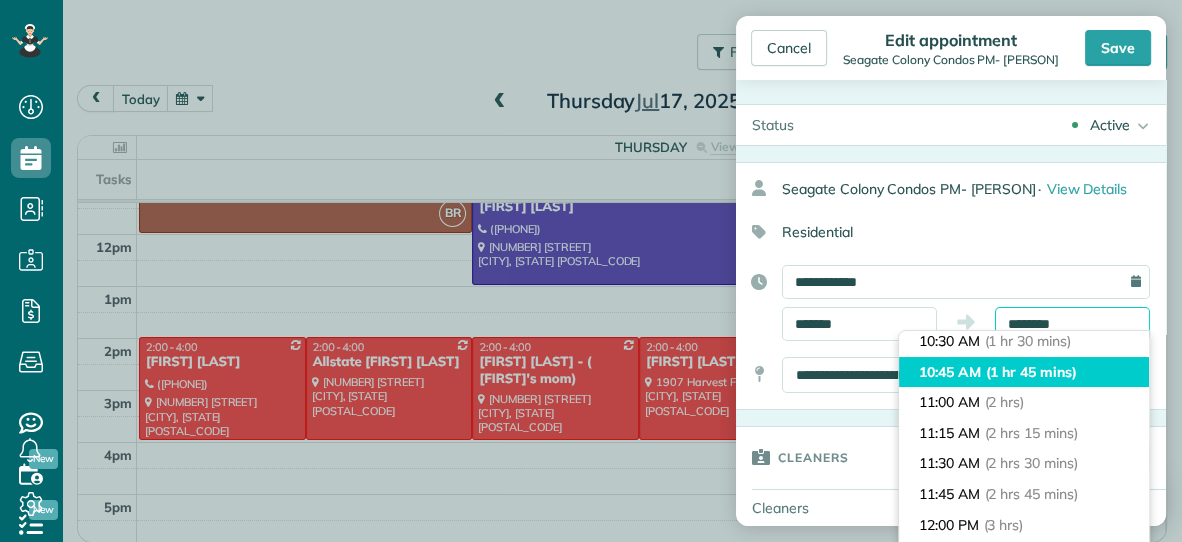 type on "********" 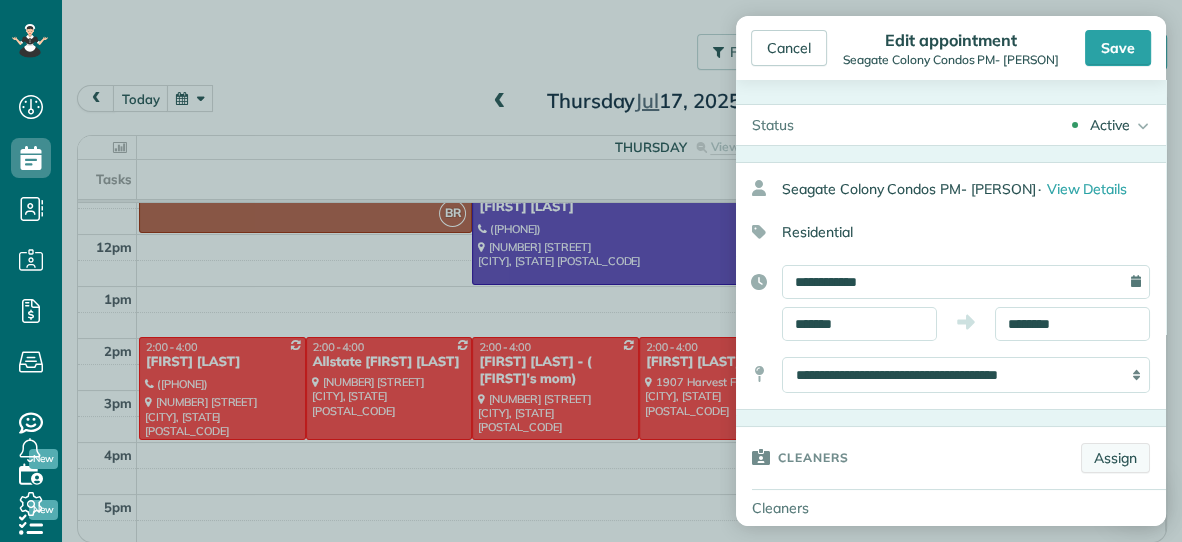 click on "Assign" at bounding box center [1115, 458] 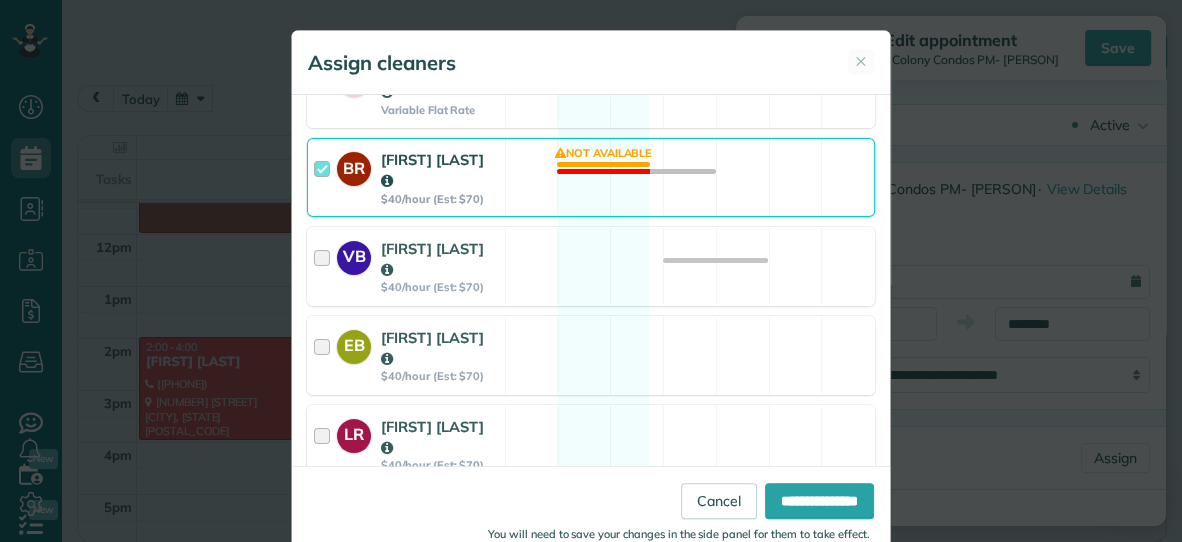 scroll, scrollTop: 404, scrollLeft: 0, axis: vertical 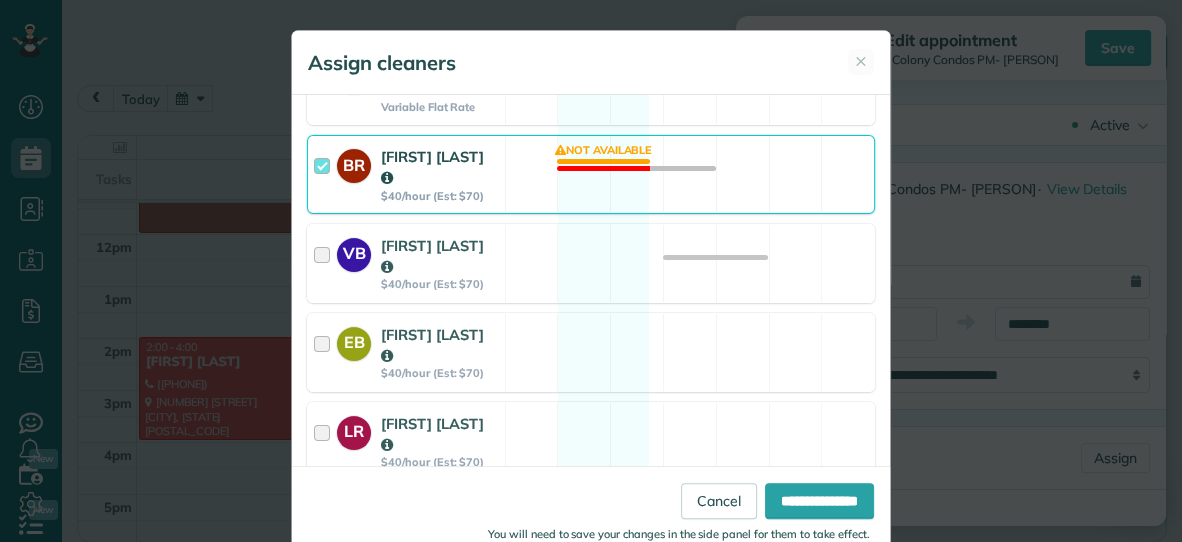 click on "BR
Becky Ramsay
$40/hour (Est: $70)
Not available" at bounding box center [591, 174] 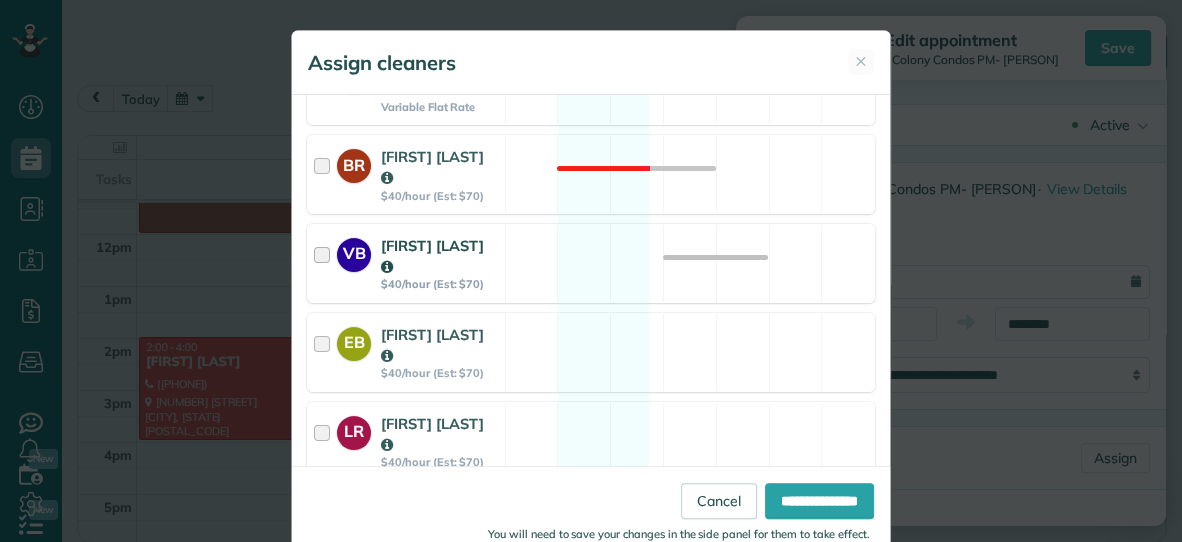 click on "VB
Vanessa Beason
$40/hour (Est: $70)
Available" at bounding box center (591, 263) 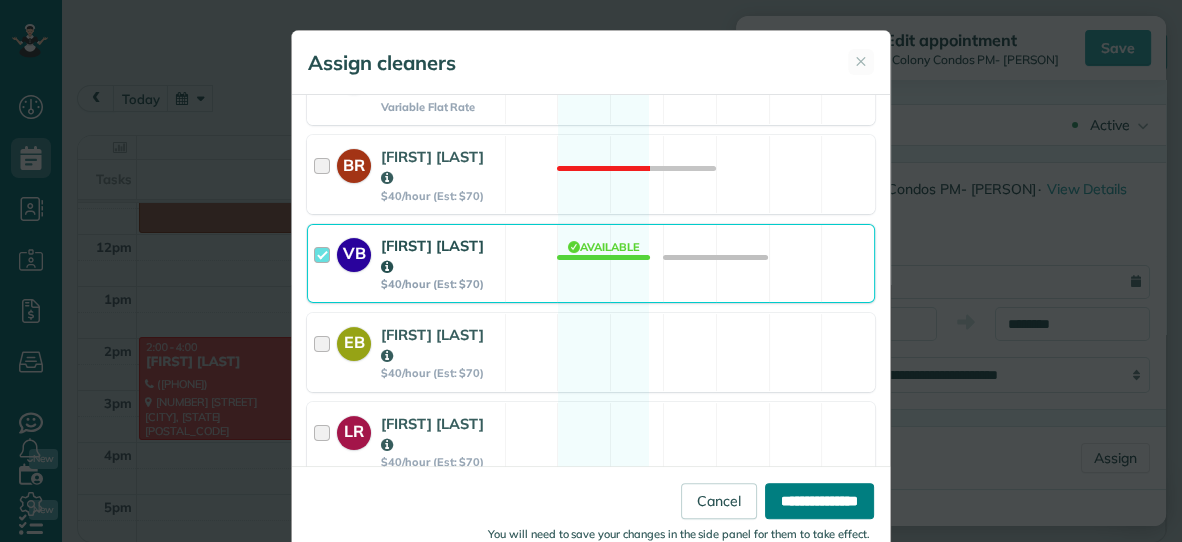 click on "**********" at bounding box center [819, 501] 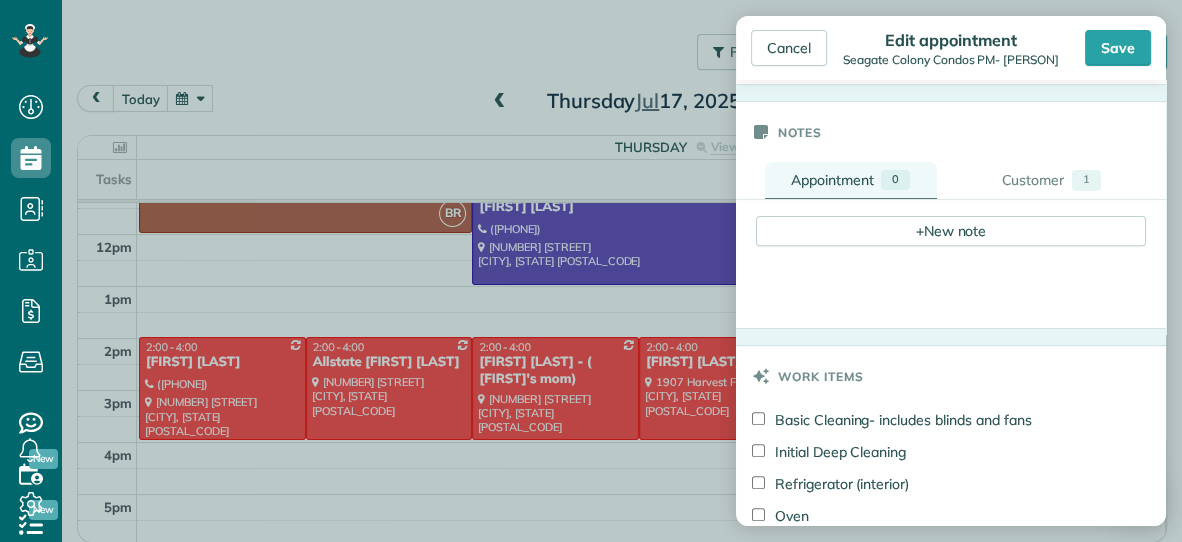 scroll, scrollTop: 663, scrollLeft: 0, axis: vertical 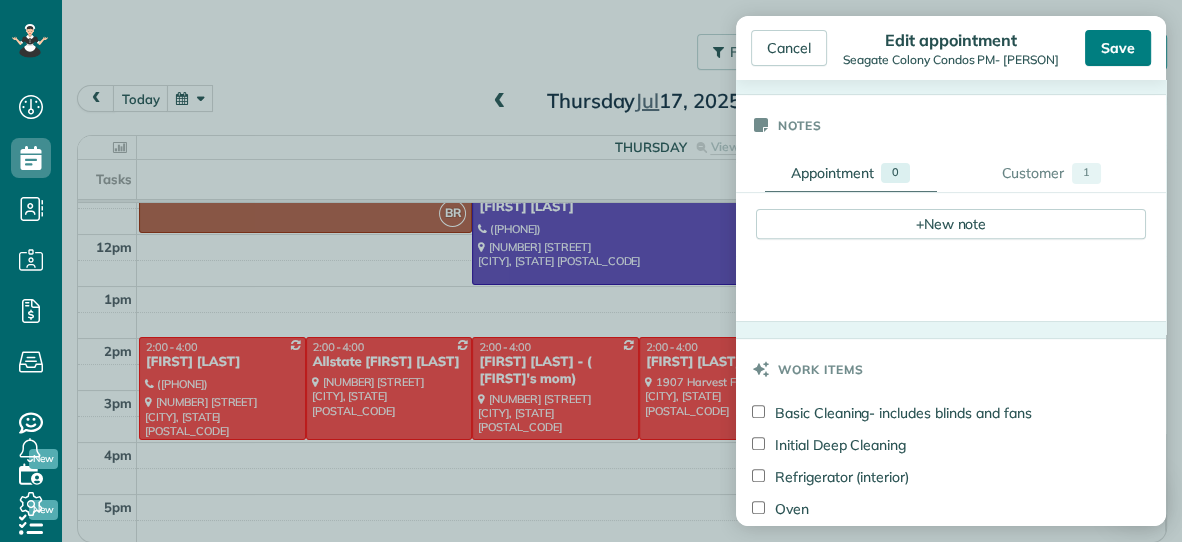 click on "Save" at bounding box center [1118, 48] 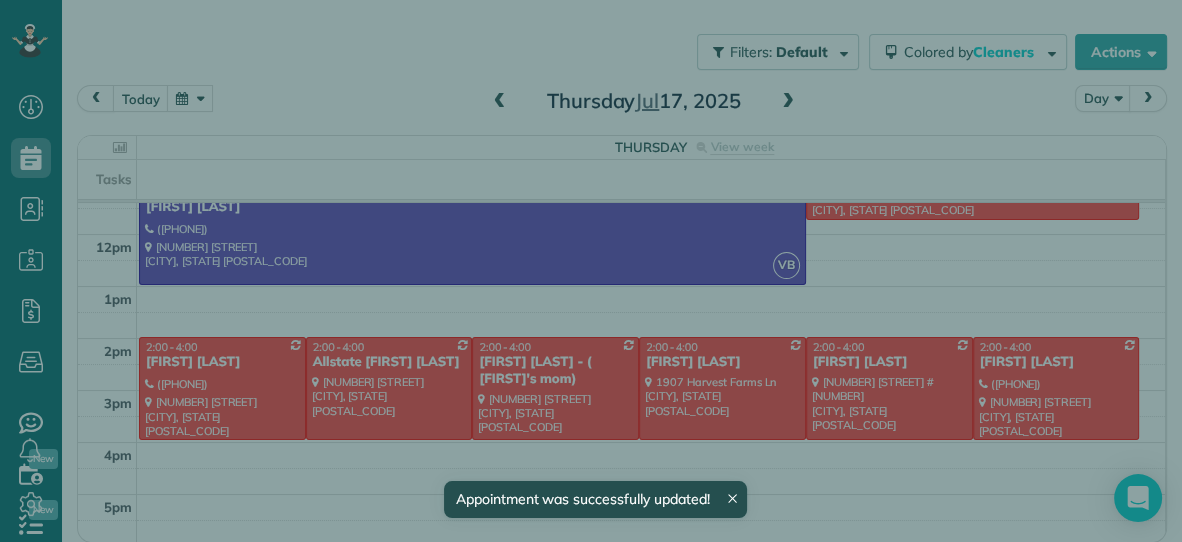scroll, scrollTop: 127, scrollLeft: 0, axis: vertical 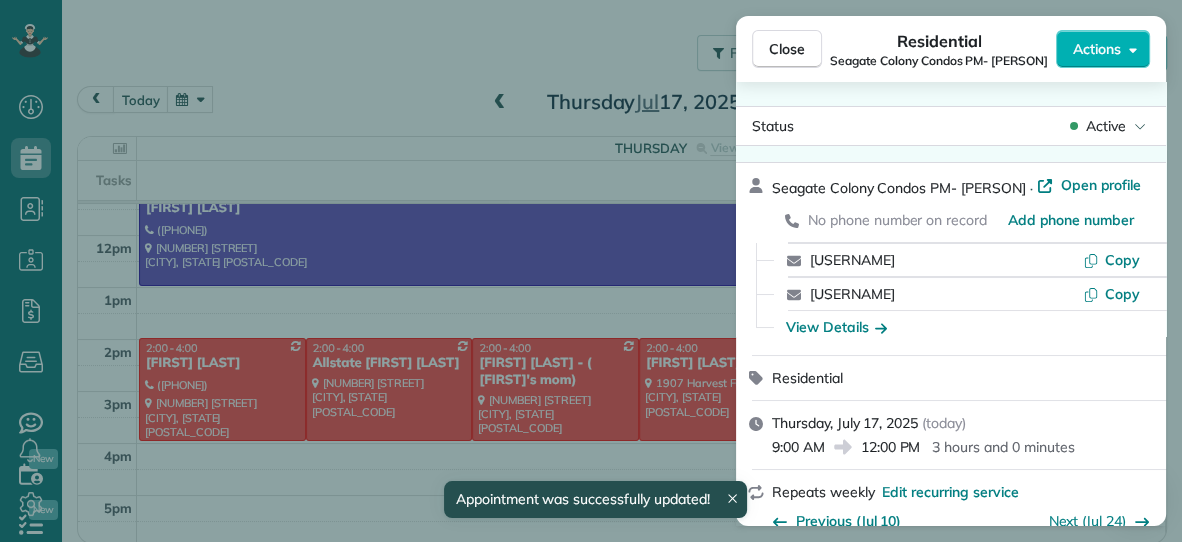 click on "Close" at bounding box center [787, 49] 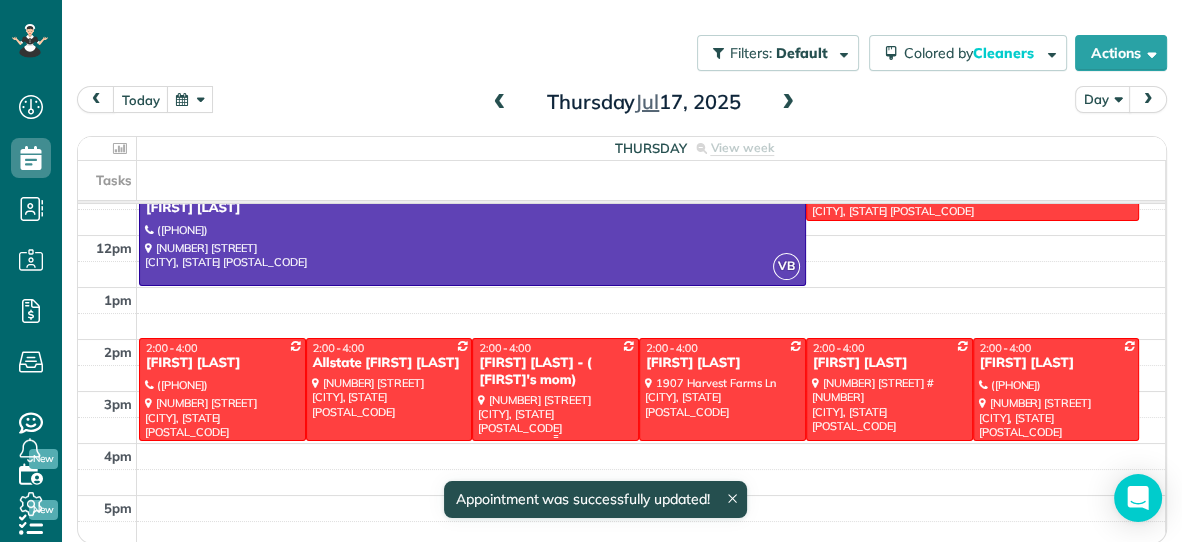 click on "[FIRST] [LAST] - ([FIRST]'s mom)" at bounding box center (555, 372) 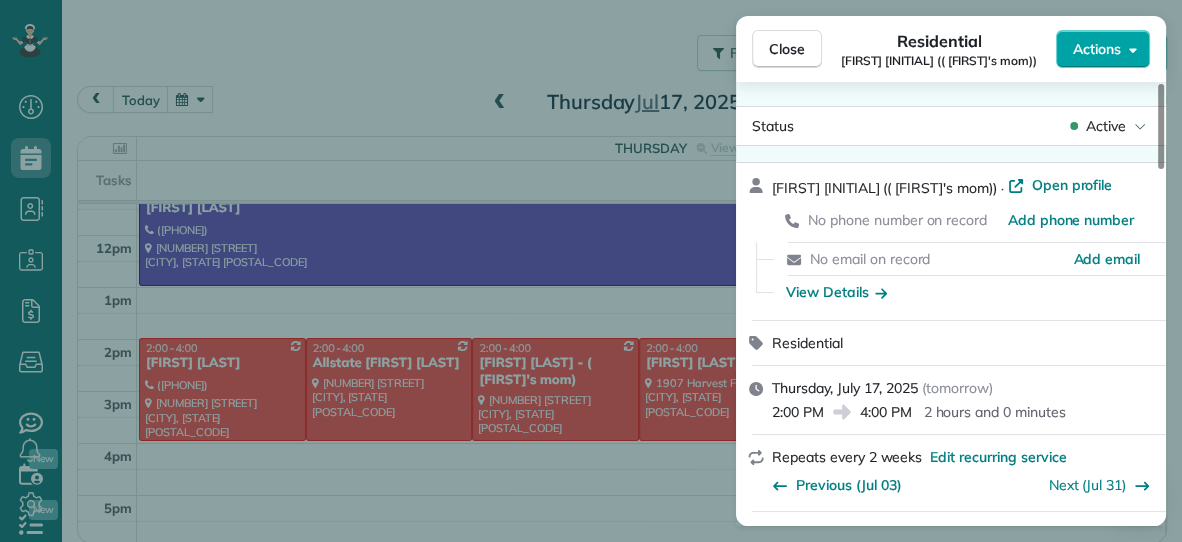 click on "Actions" at bounding box center [1097, 49] 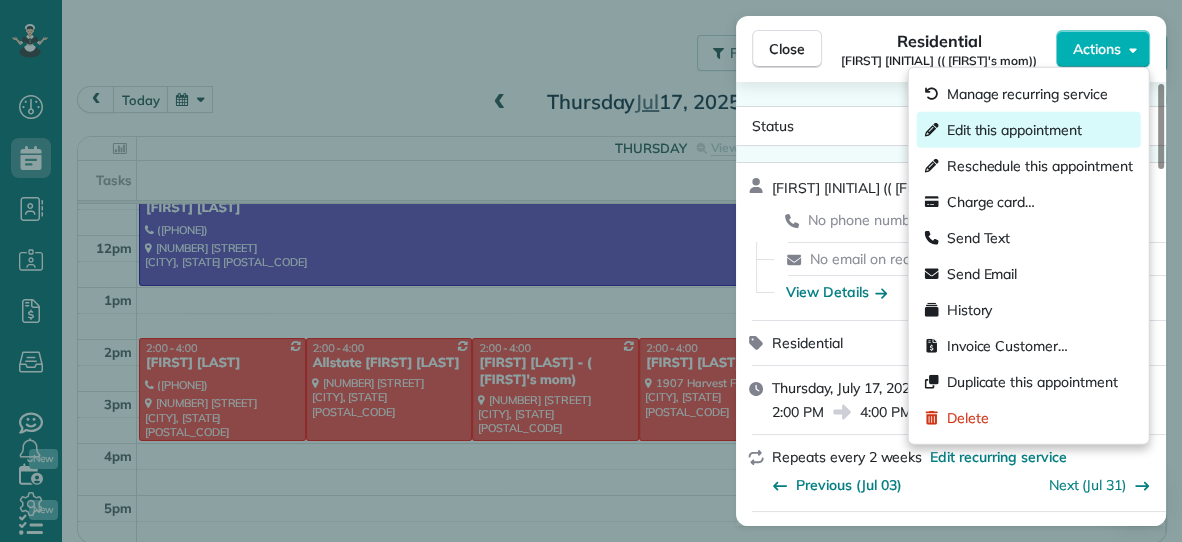 click on "Edit this appointment" at bounding box center (1014, 130) 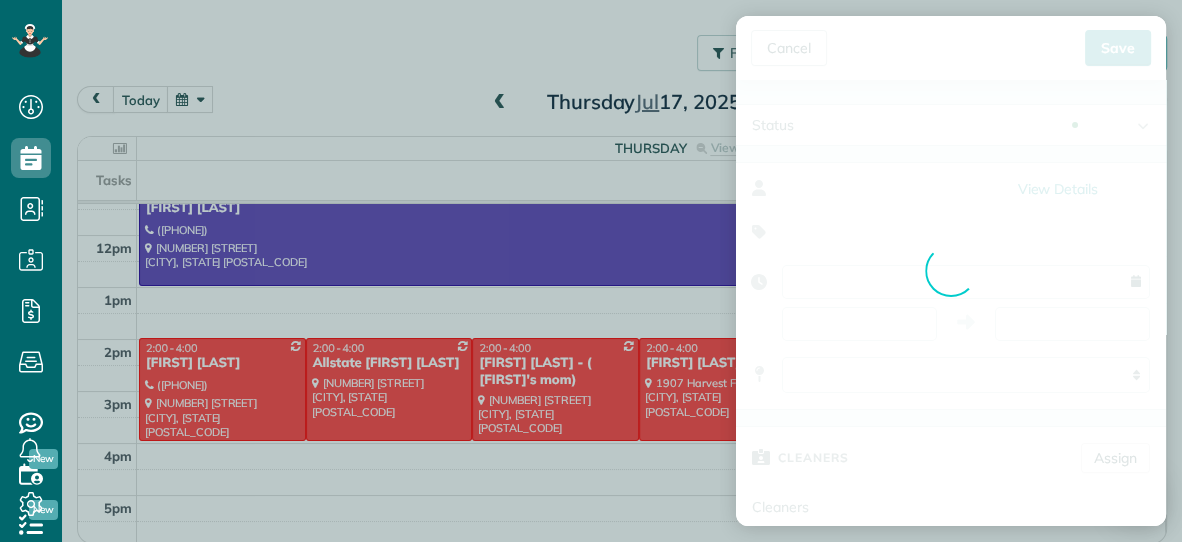 type on "**********" 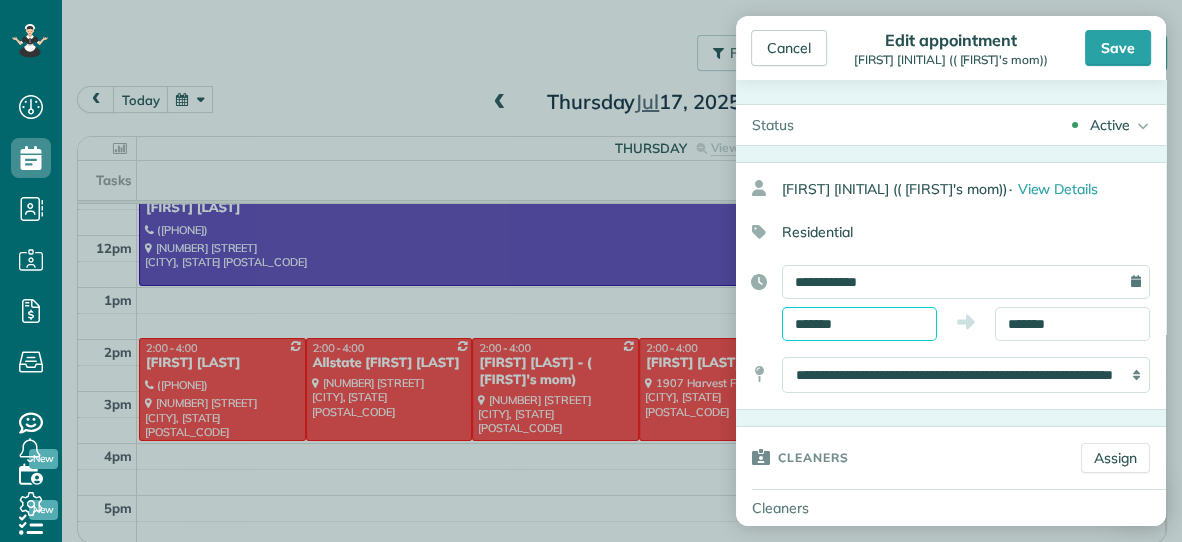 click on "*******" at bounding box center (859, 324) 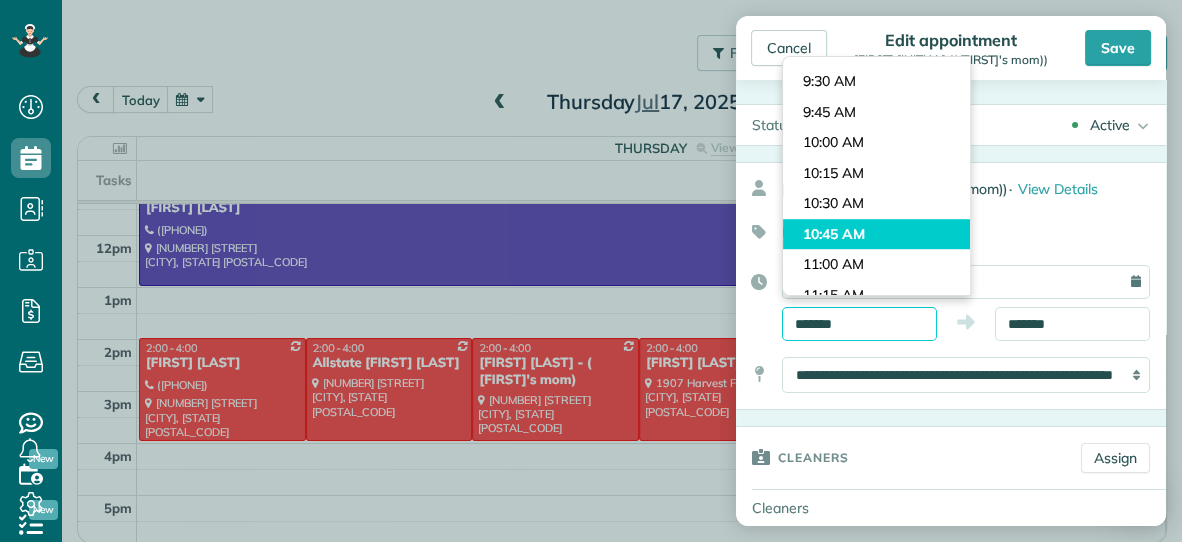 scroll, scrollTop: 1104, scrollLeft: 0, axis: vertical 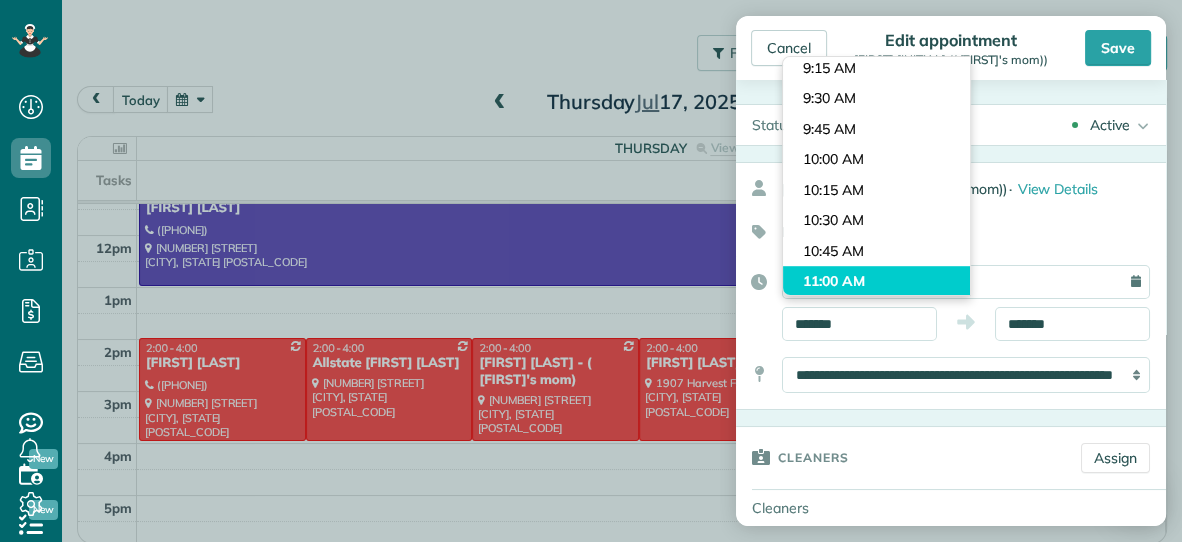 click on "Dashboard
Scheduling
Calendar View
List View
Dispatch View - Weekly scheduling (Beta)" at bounding box center (591, 271) 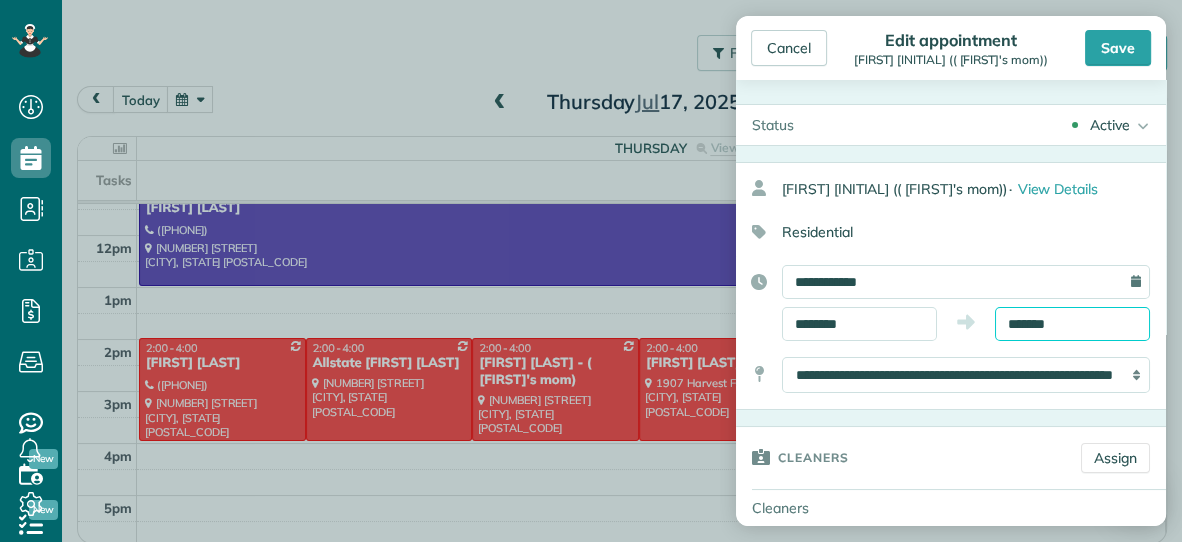 click on "Dashboard
Scheduling
Calendar View
List View
Dispatch View - Weekly scheduling (Beta)" at bounding box center (591, 271) 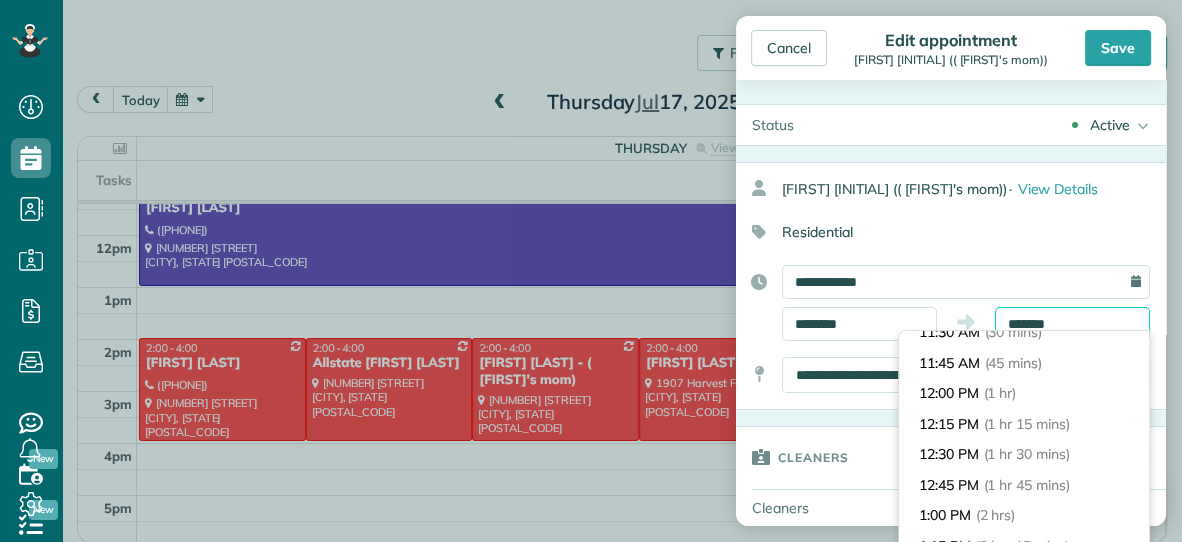 scroll, scrollTop: 54, scrollLeft: 0, axis: vertical 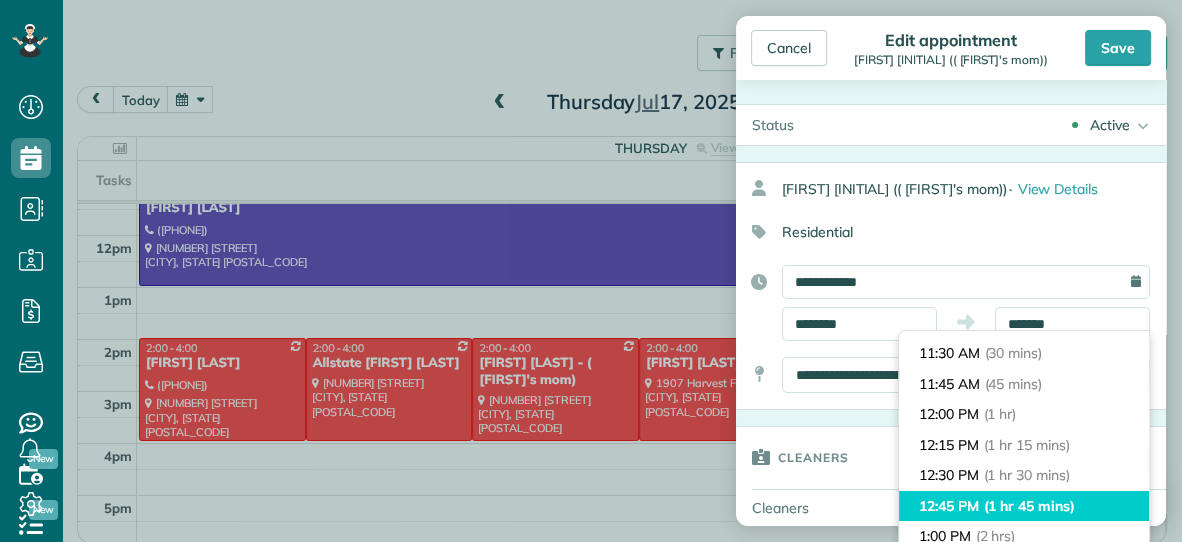 click on "(1 hr 45 mins)" at bounding box center (1029, 506) 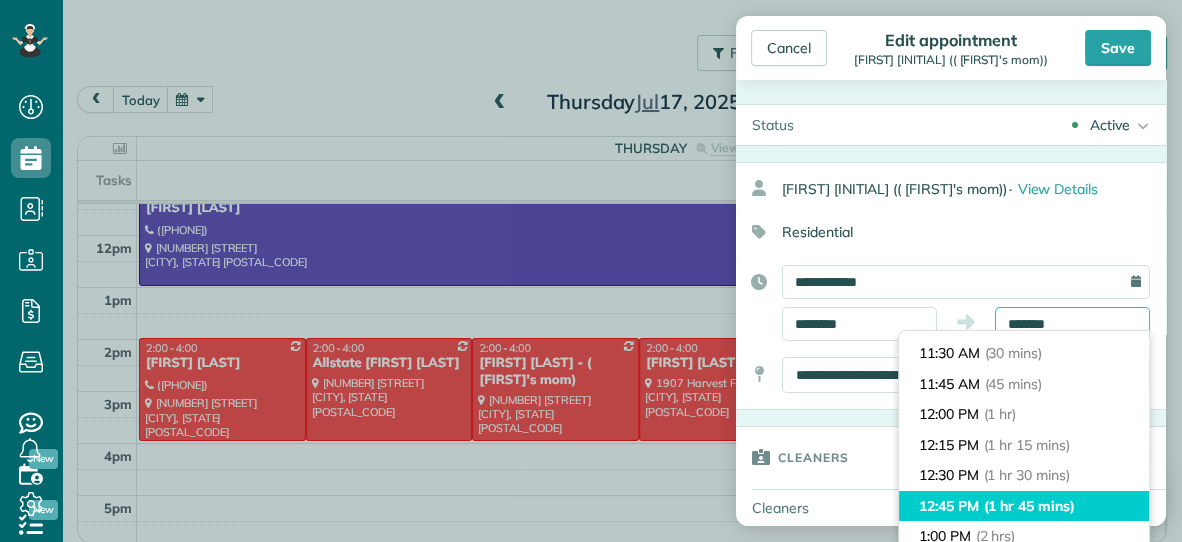 type on "********" 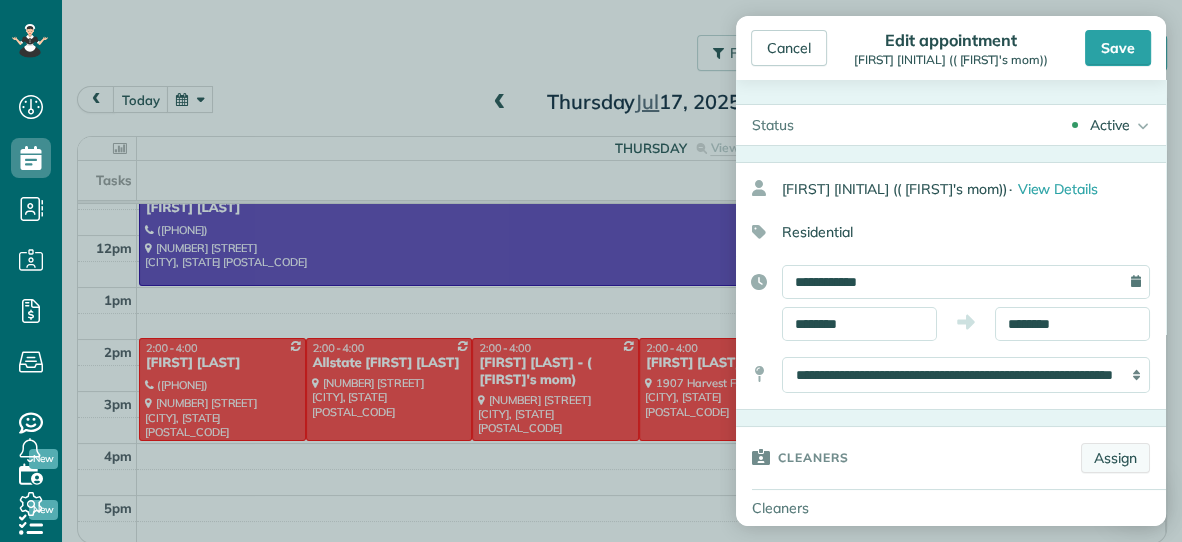 click on "Assign" at bounding box center (1115, 458) 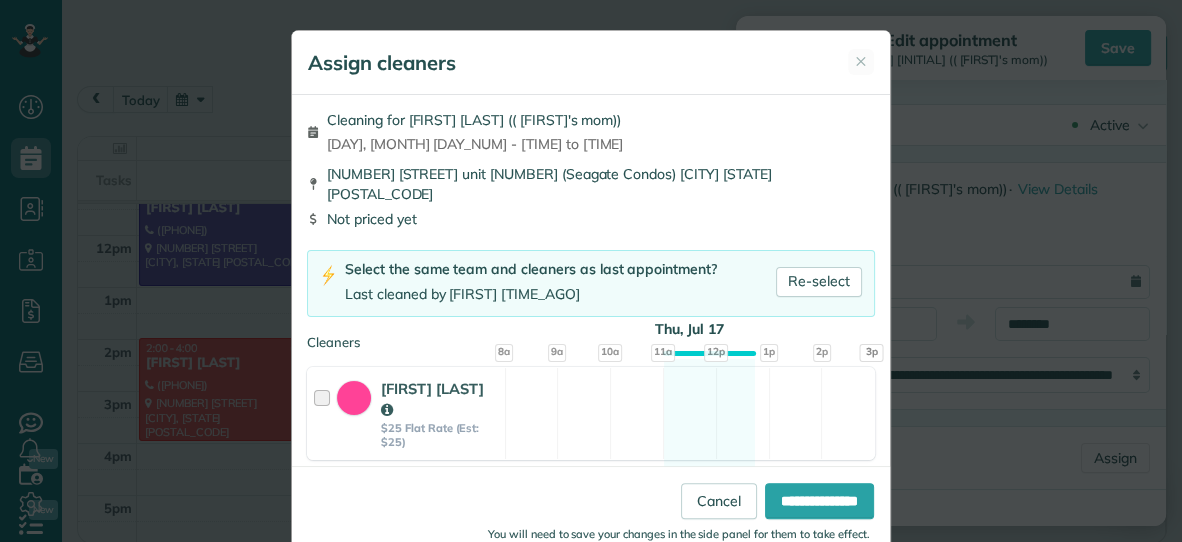 scroll, scrollTop: 414, scrollLeft: 0, axis: vertical 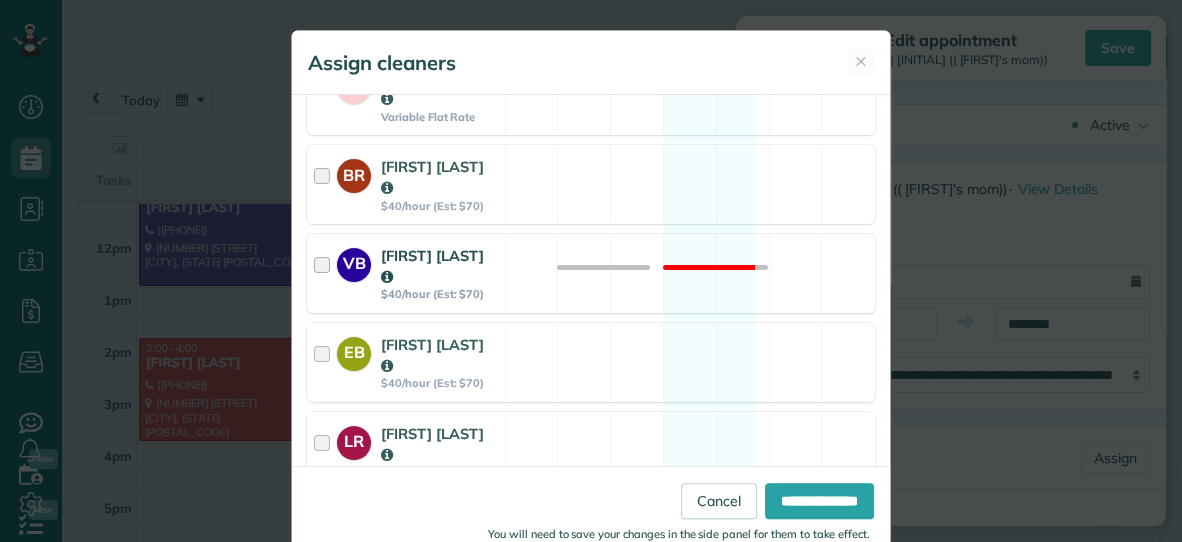 click on "[FIRST] [LAST]" at bounding box center [440, 266] 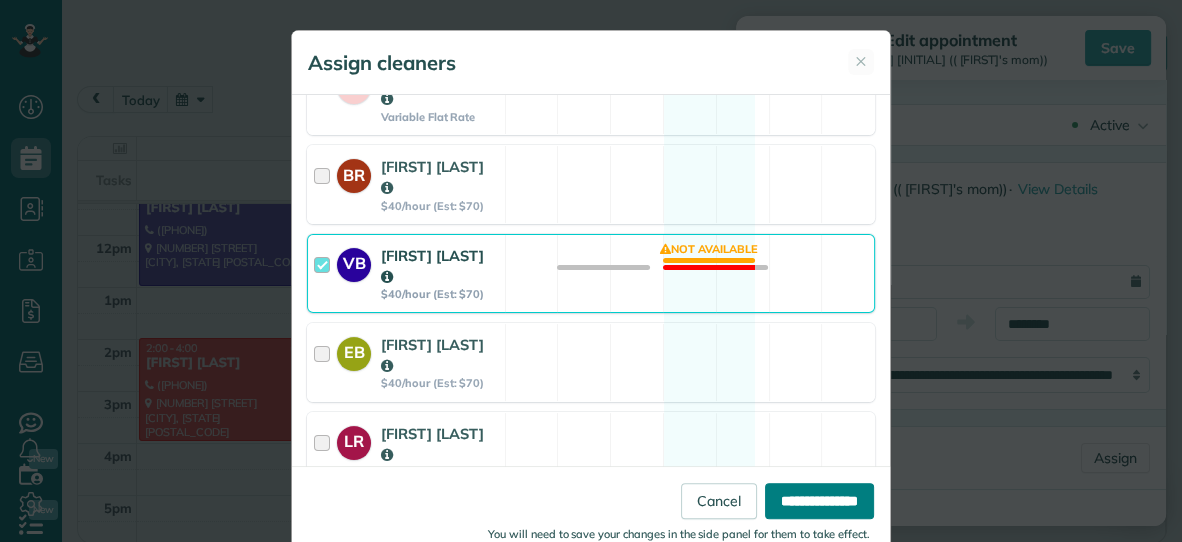 click on "**********" at bounding box center [819, 501] 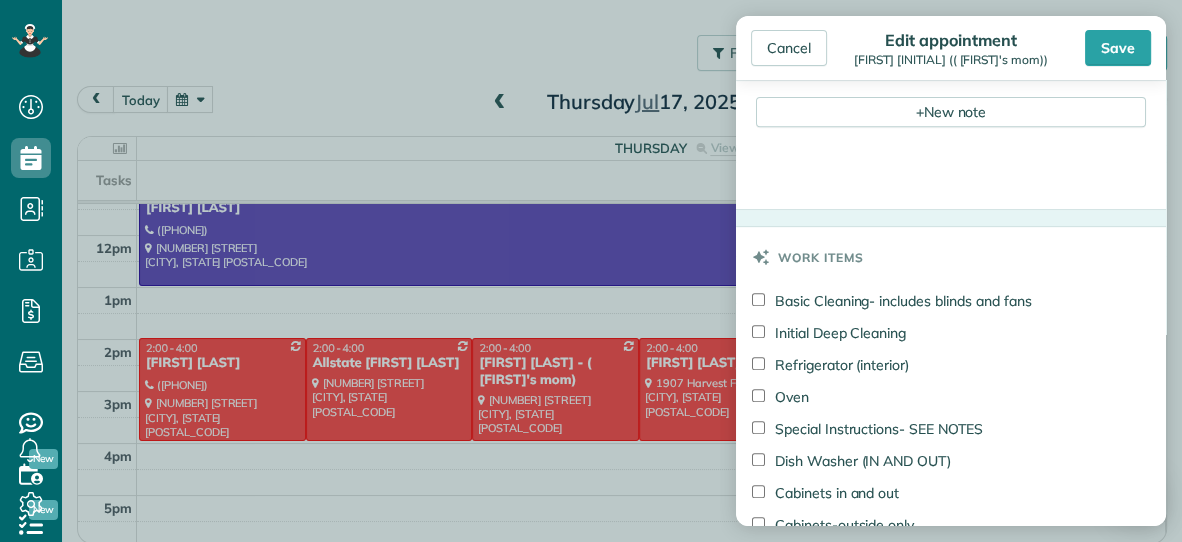 scroll, scrollTop: 789, scrollLeft: 0, axis: vertical 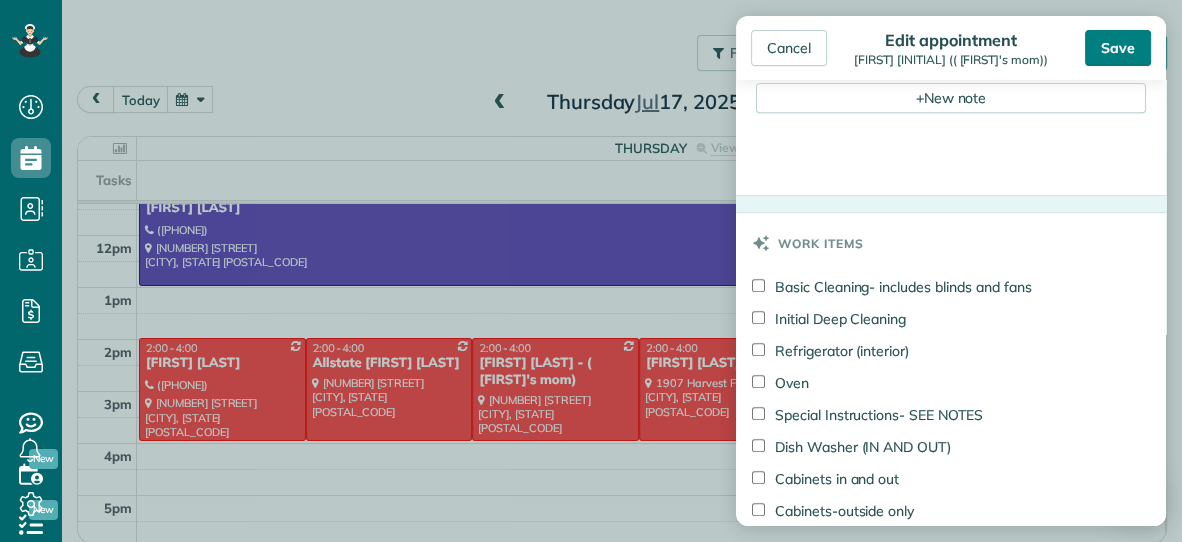 click on "Save" at bounding box center (1118, 48) 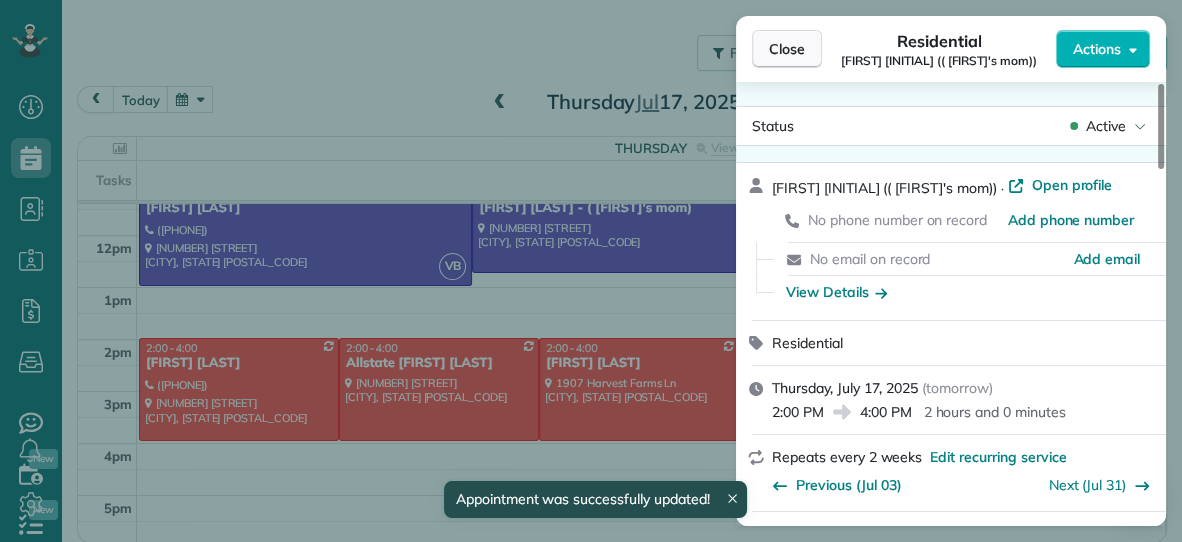 click on "Close" at bounding box center (787, 49) 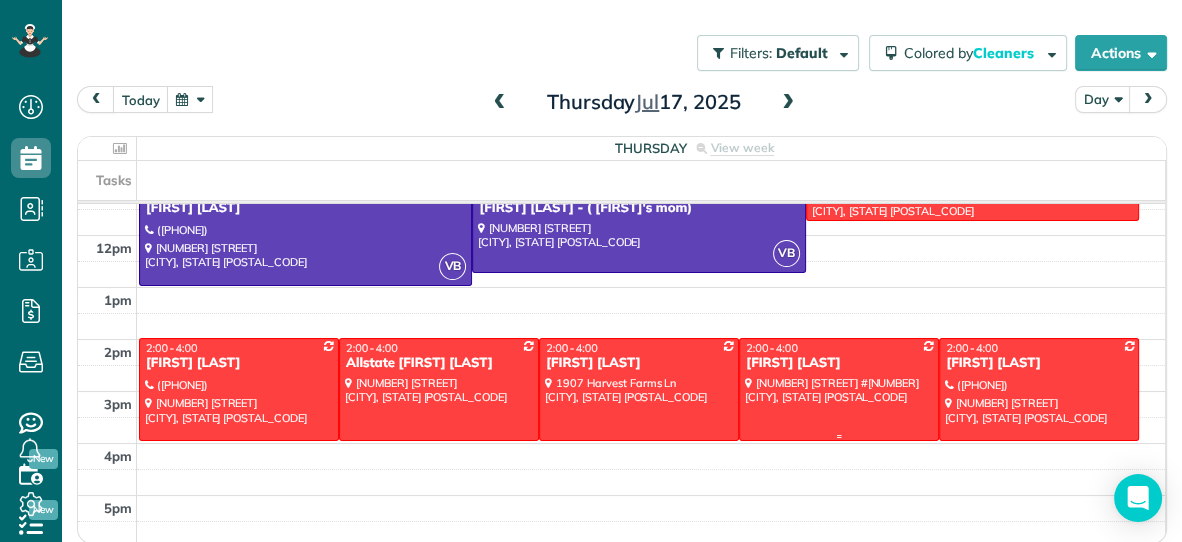 click at bounding box center (839, 389) 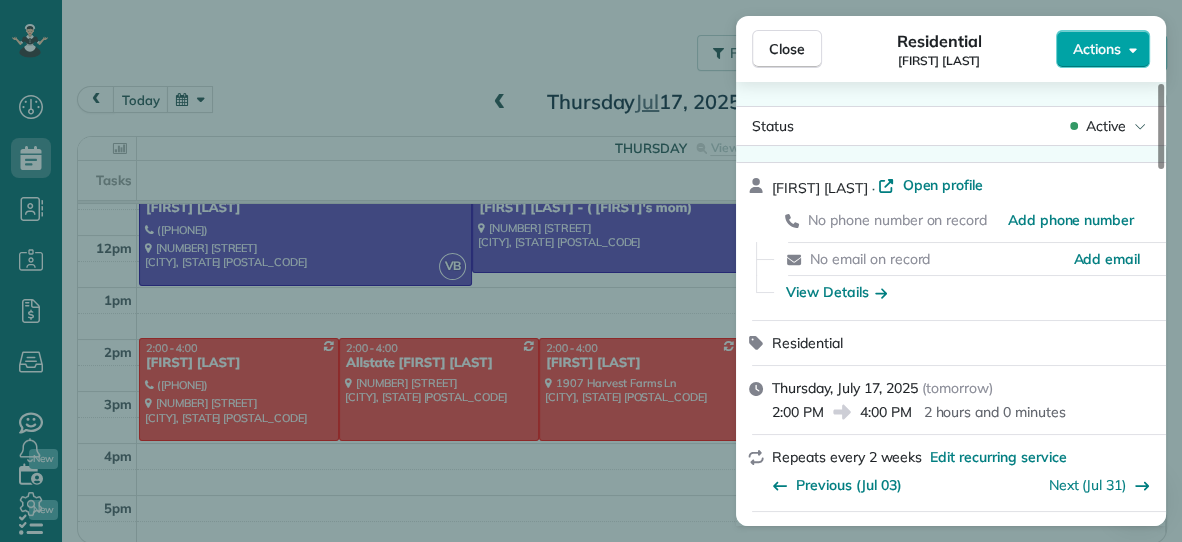 click on "Actions" at bounding box center [1097, 49] 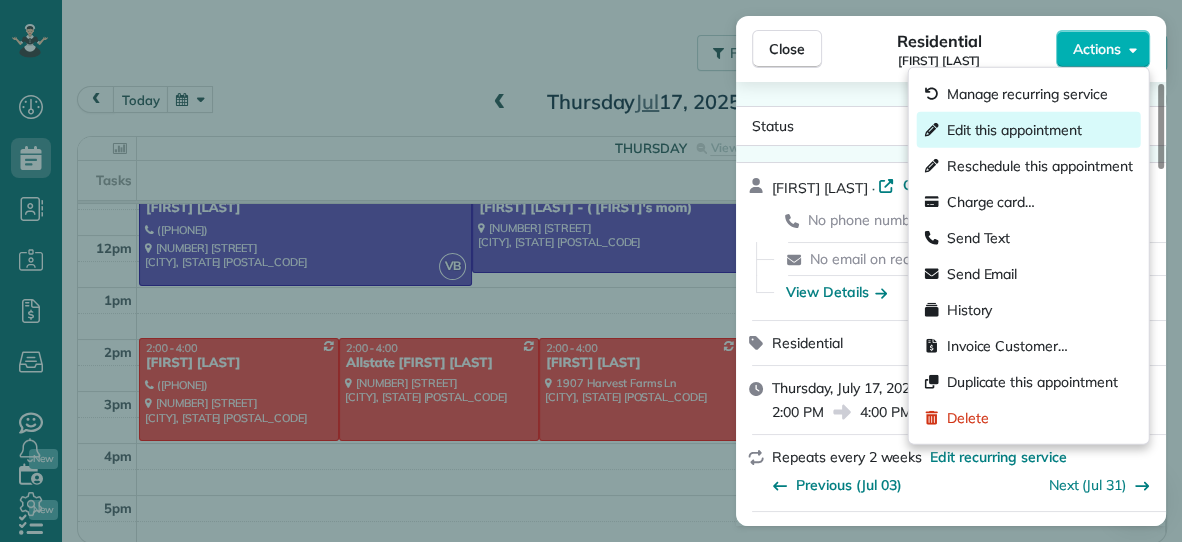 click on "Edit this appointment" at bounding box center (1014, 130) 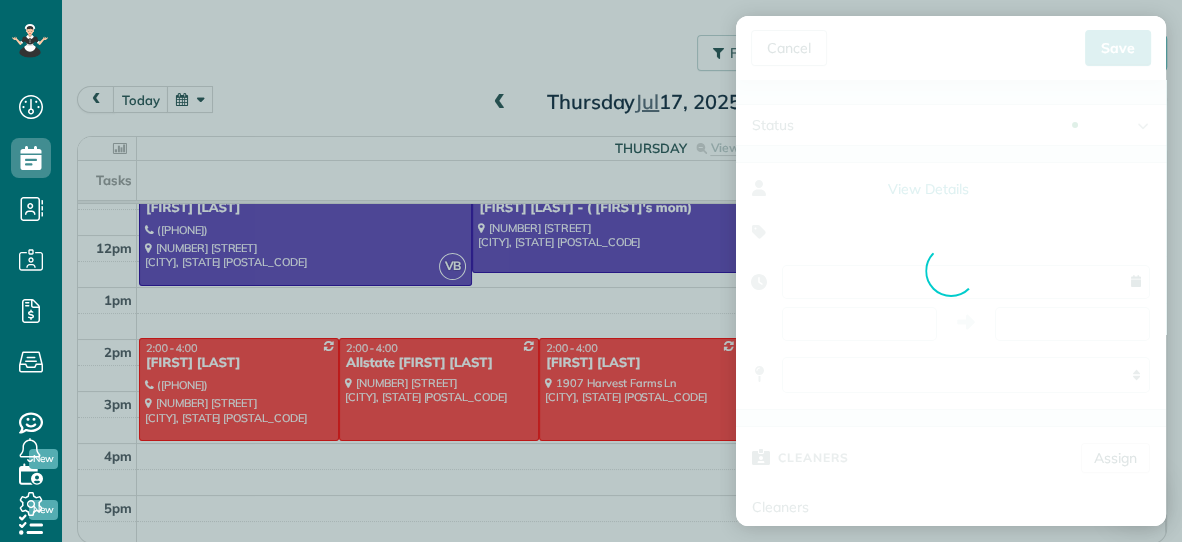 type on "**********" 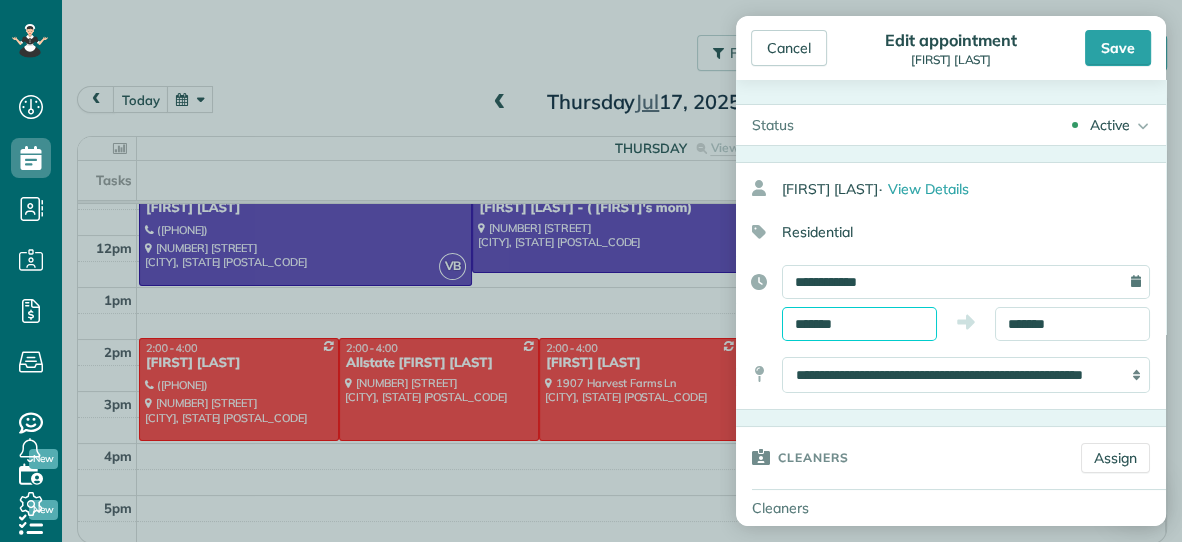 click on "*******" at bounding box center [859, 324] 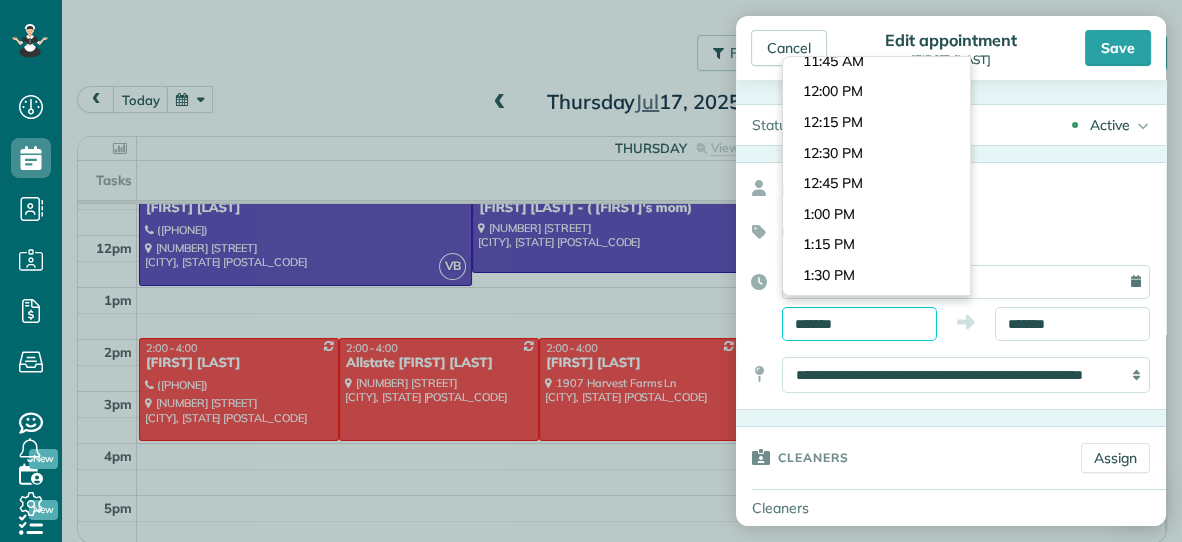 scroll, scrollTop: 1418, scrollLeft: 0, axis: vertical 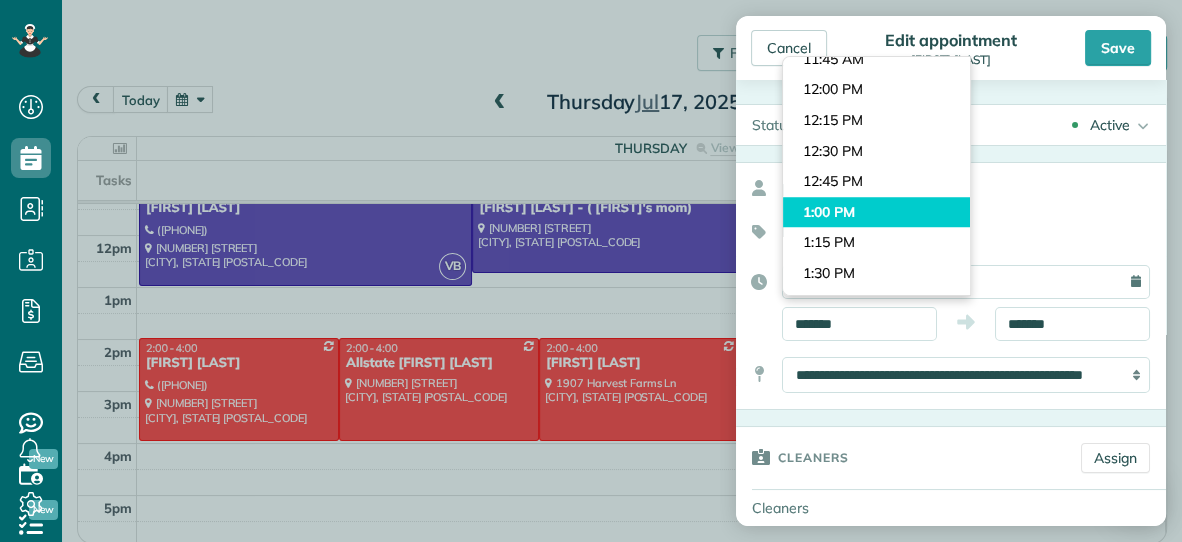 click on "Dashboard
Scheduling
Calendar View
List View
Dispatch View - Weekly scheduling (Beta)" at bounding box center [591, 271] 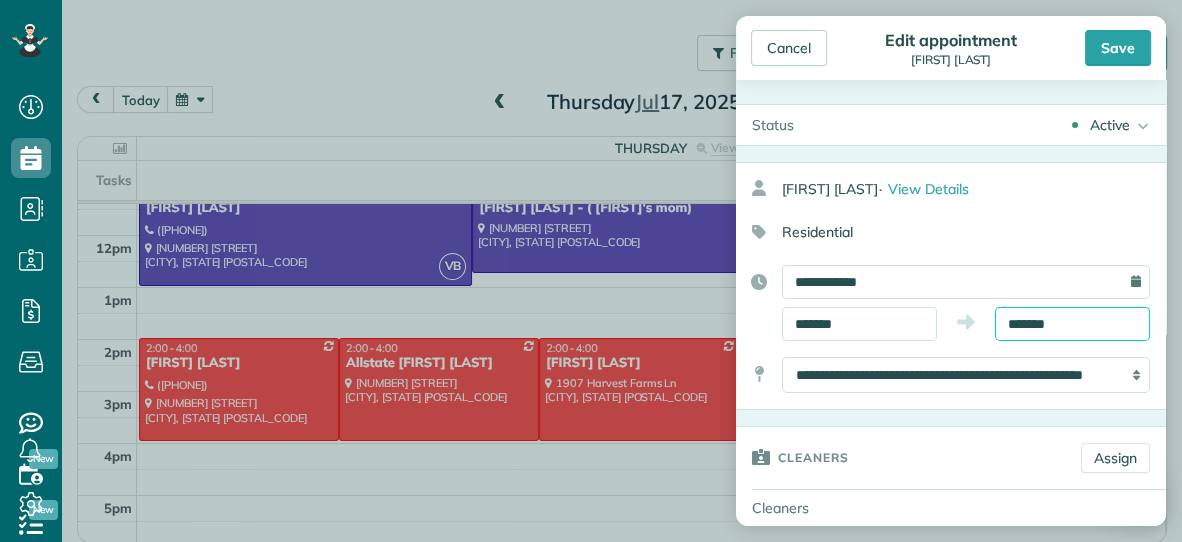 click on "*******" at bounding box center (1072, 324) 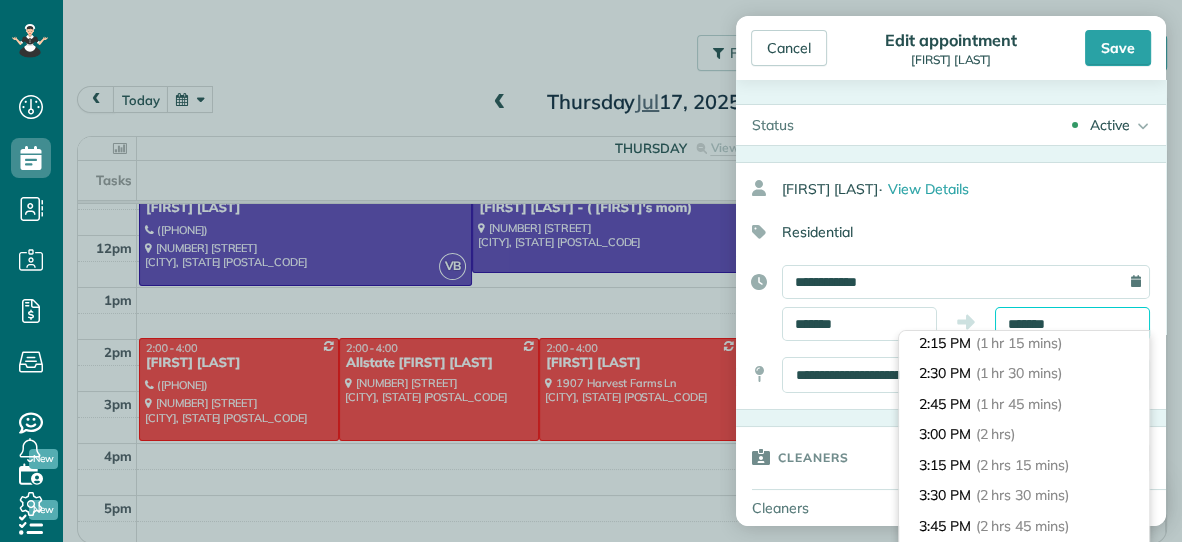 scroll, scrollTop: 149, scrollLeft: 0, axis: vertical 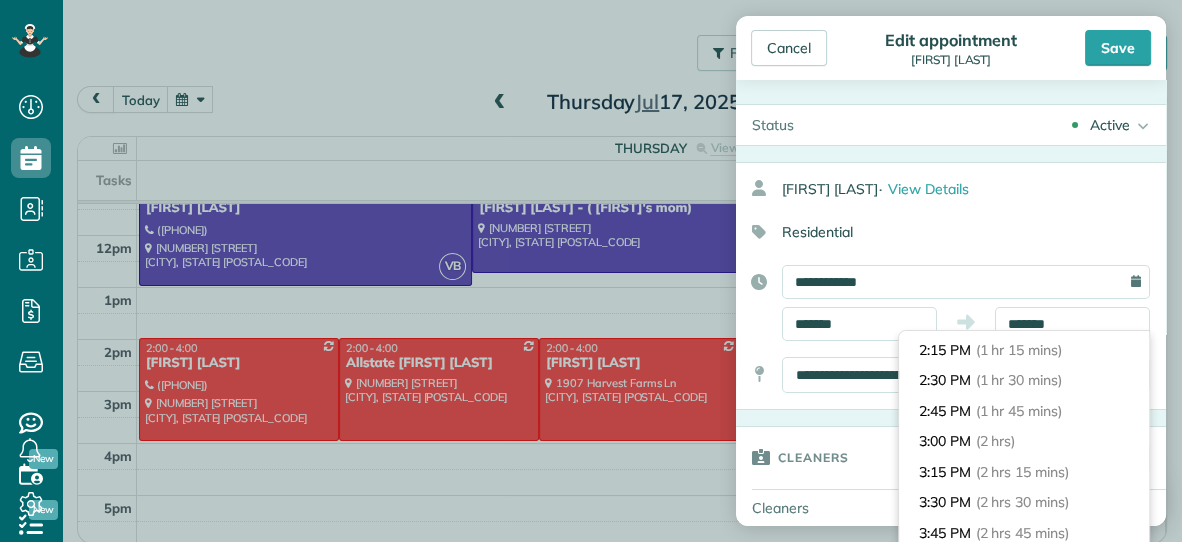 click on "2:45 PM  (1 hr 45 mins)" at bounding box center (1024, 411) 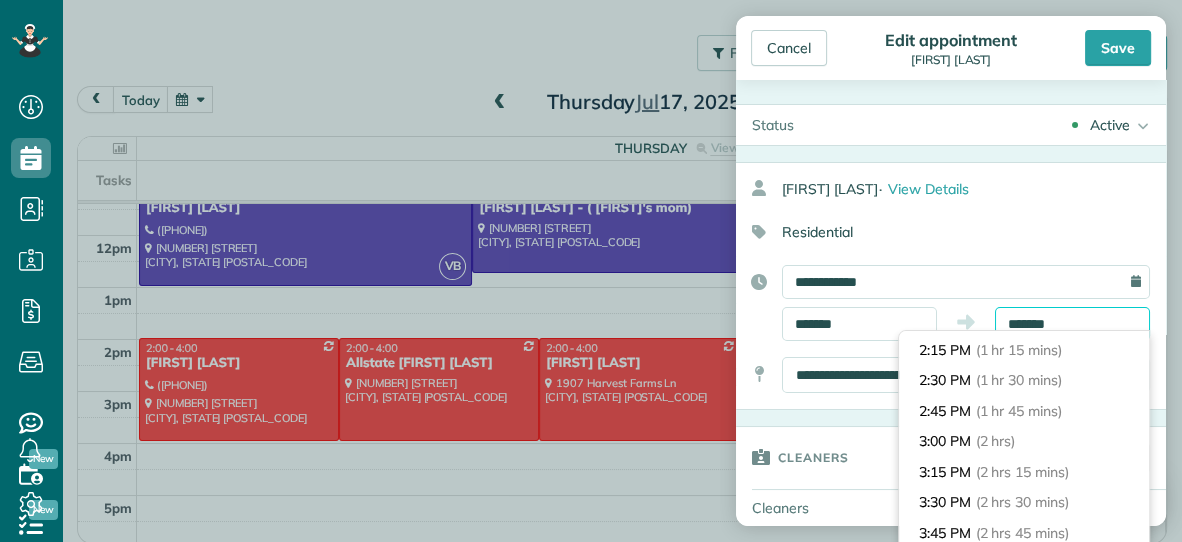 type on "*******" 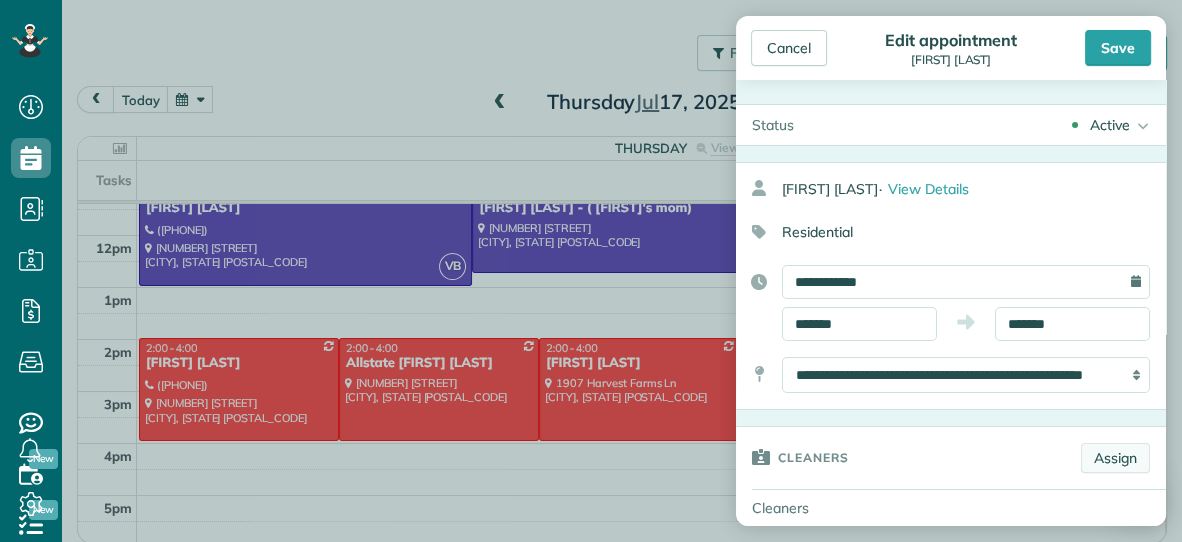 click on "Assign" at bounding box center (1115, 458) 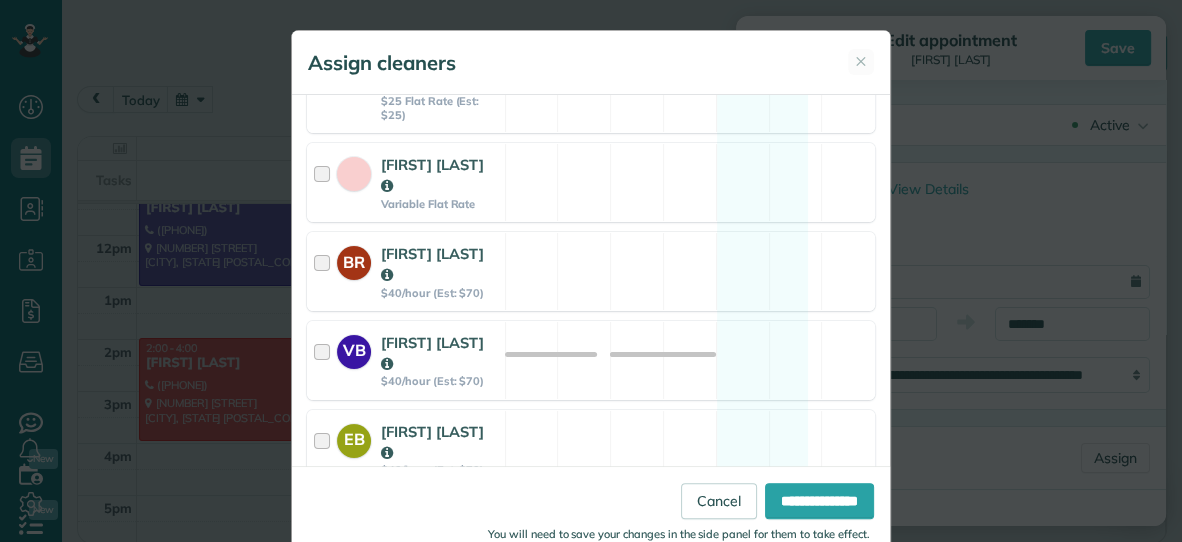 scroll, scrollTop: 307, scrollLeft: 0, axis: vertical 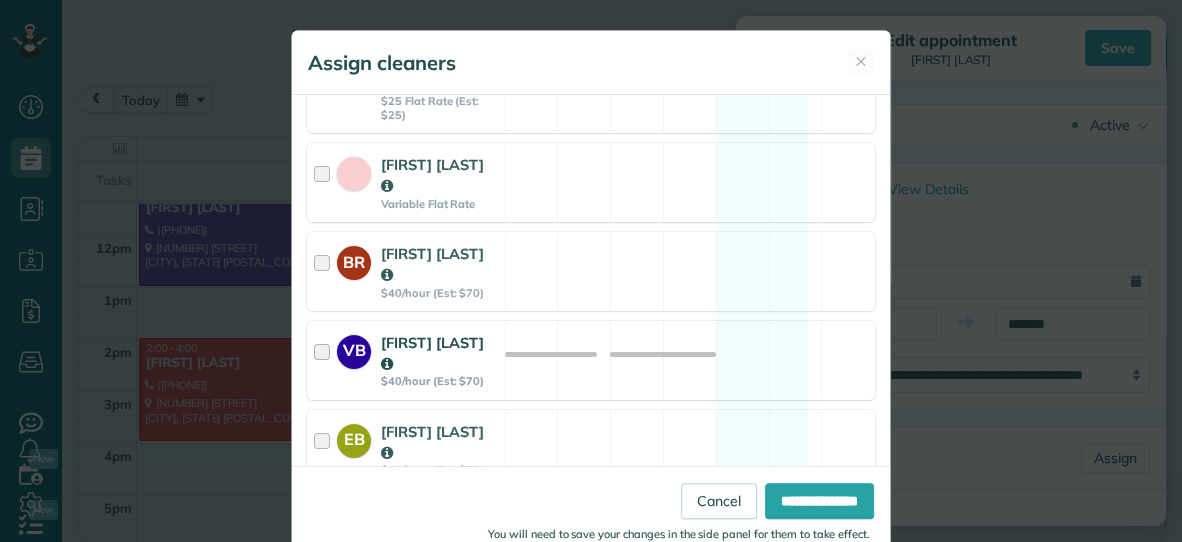 click on "VB
Vanessa Beason
$40/hour (Est: $70)
Available" at bounding box center (591, 360) 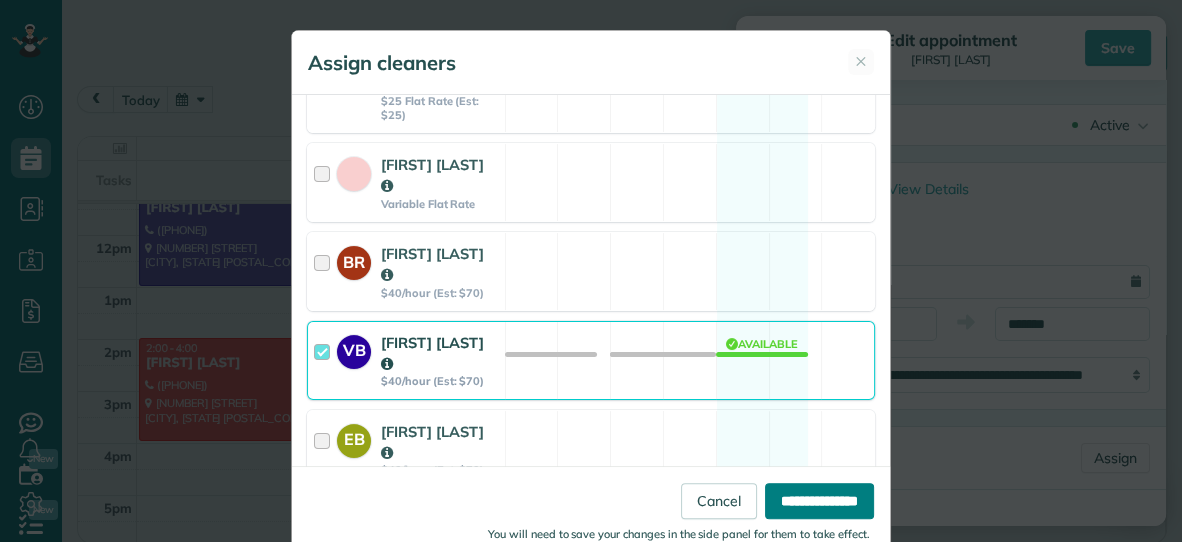 click on "**********" at bounding box center [819, 501] 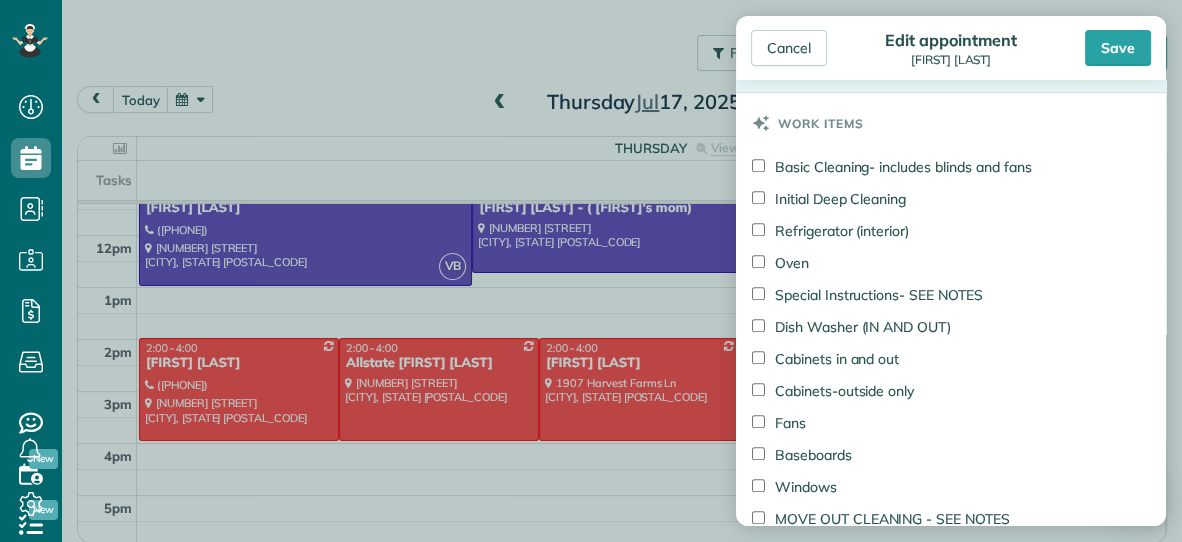 scroll, scrollTop: 916, scrollLeft: 0, axis: vertical 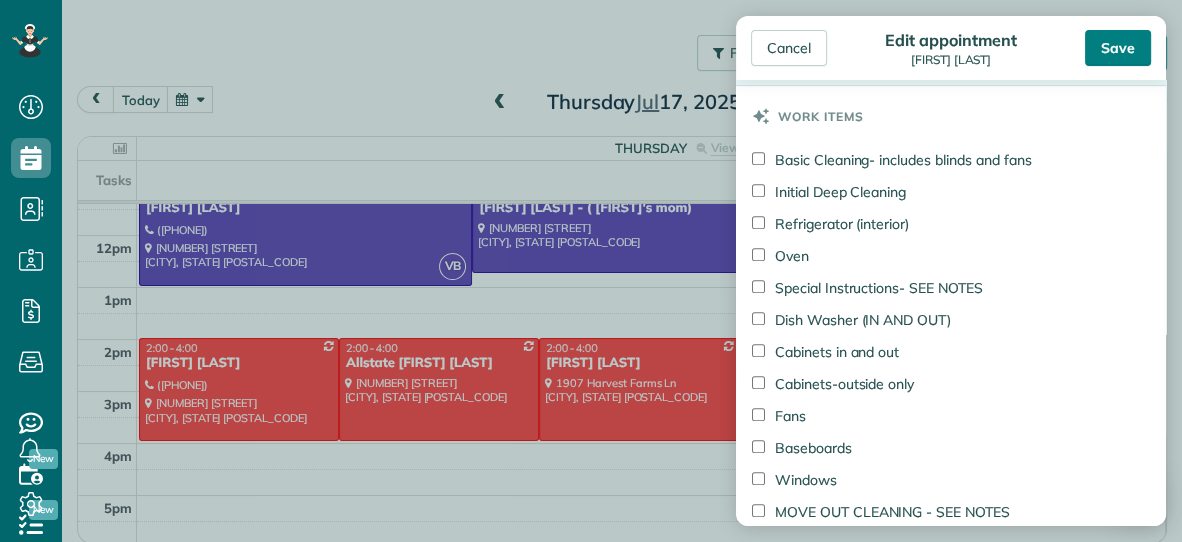 click on "Save" at bounding box center [1118, 48] 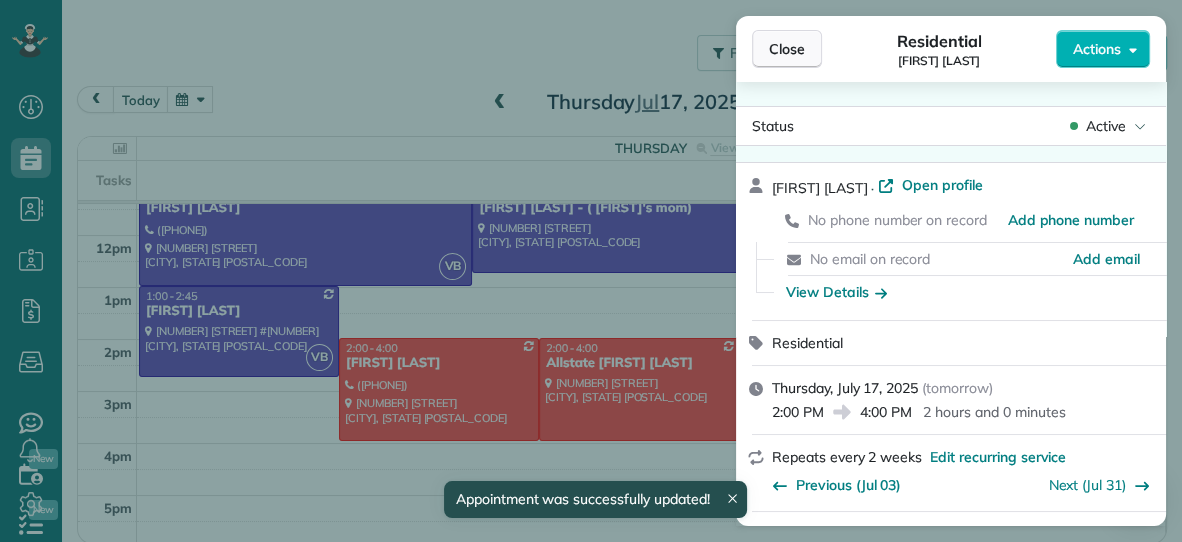 click on "Close" at bounding box center [787, 49] 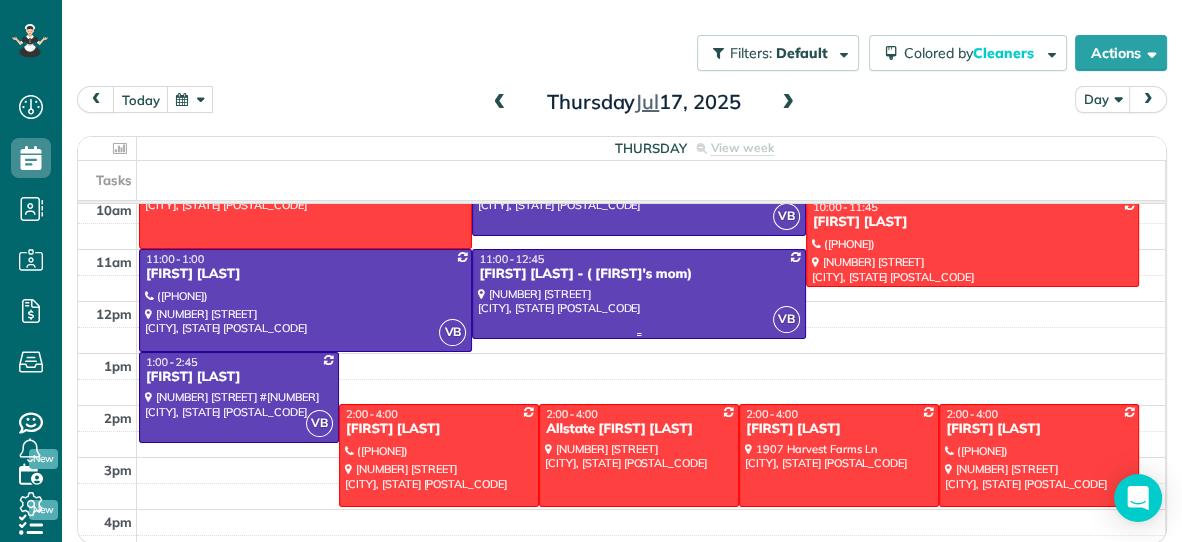 scroll, scrollTop: 160, scrollLeft: 0, axis: vertical 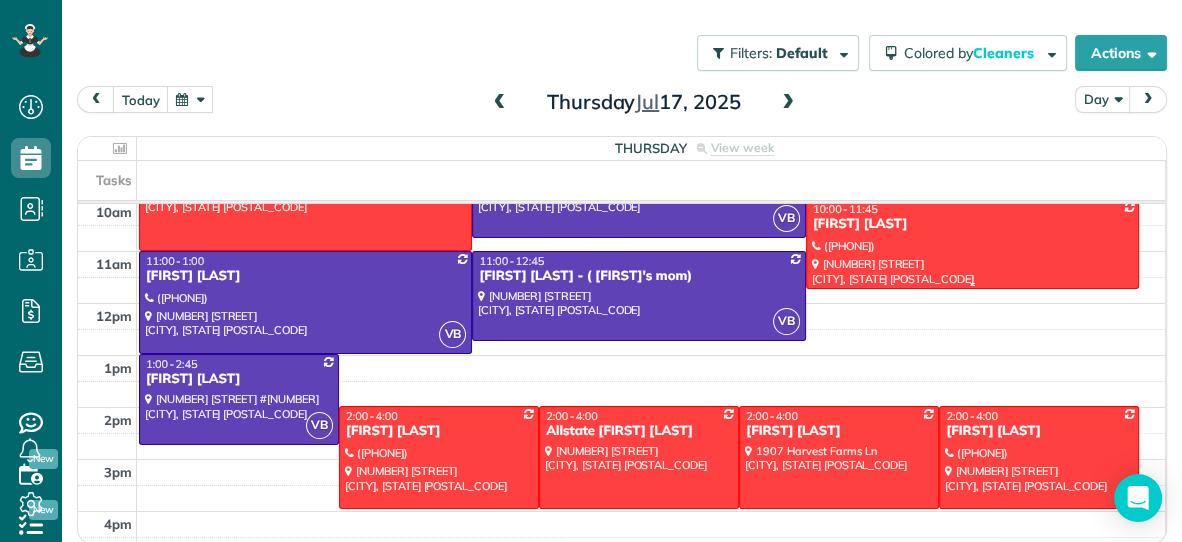 click at bounding box center (972, 244) 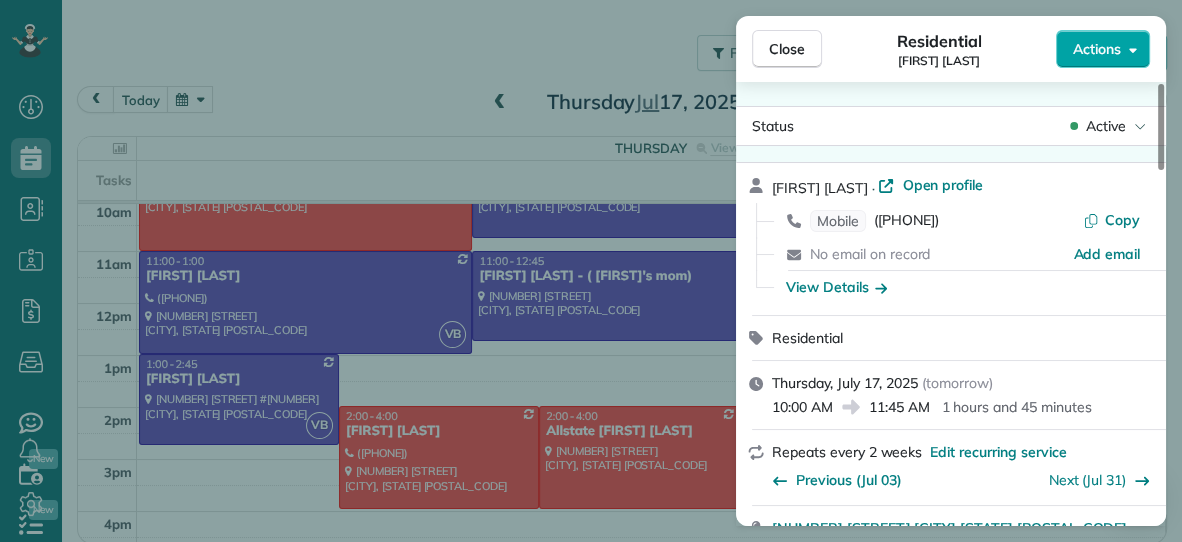 click on "Actions" at bounding box center (1097, 49) 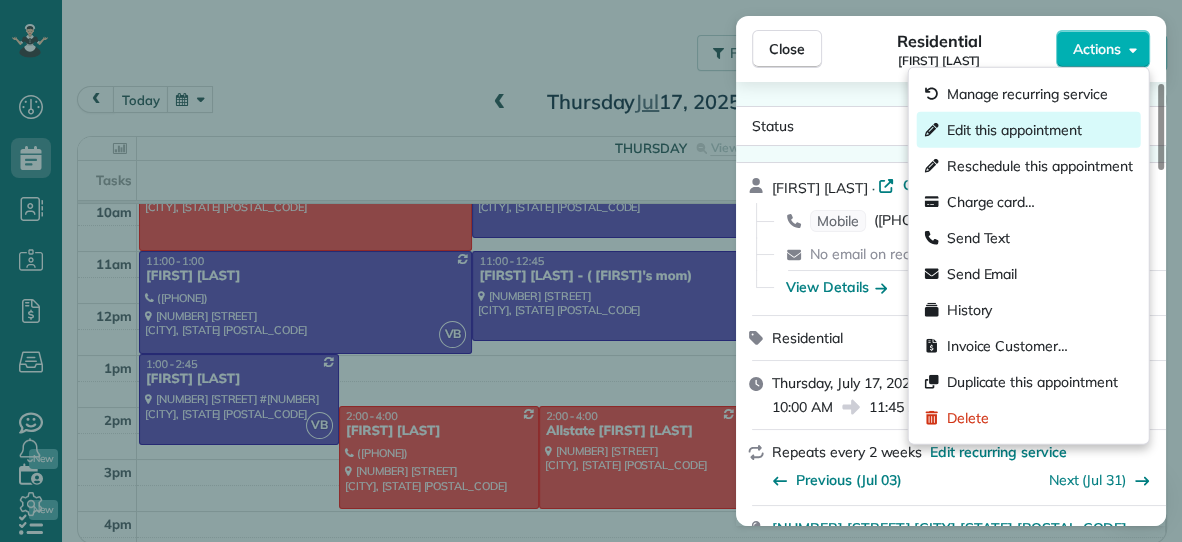 click on "Edit this appointment" at bounding box center [1014, 130] 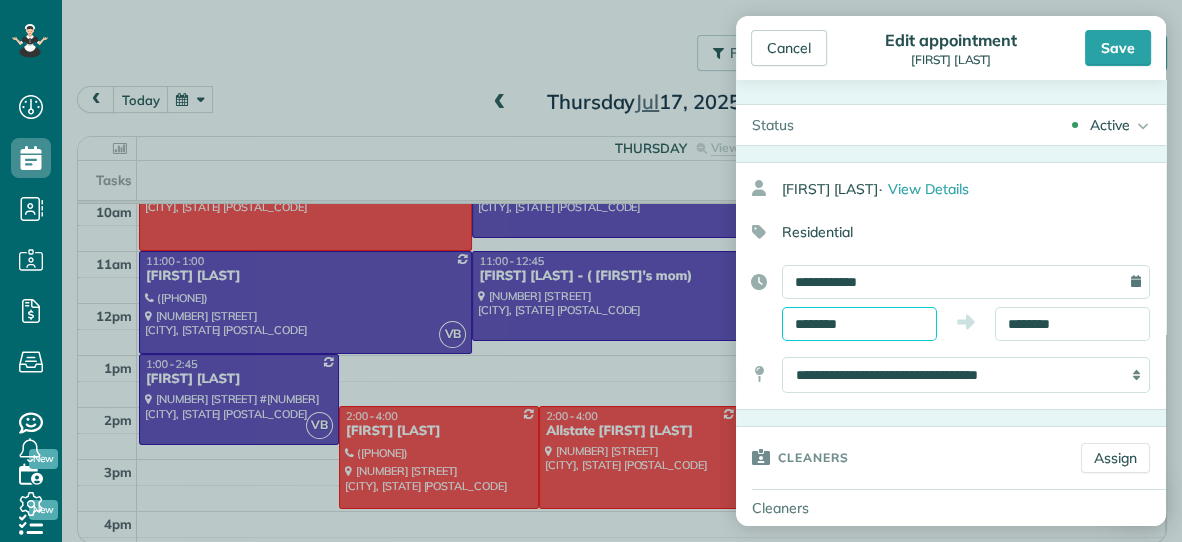 click on "********" at bounding box center [859, 324] 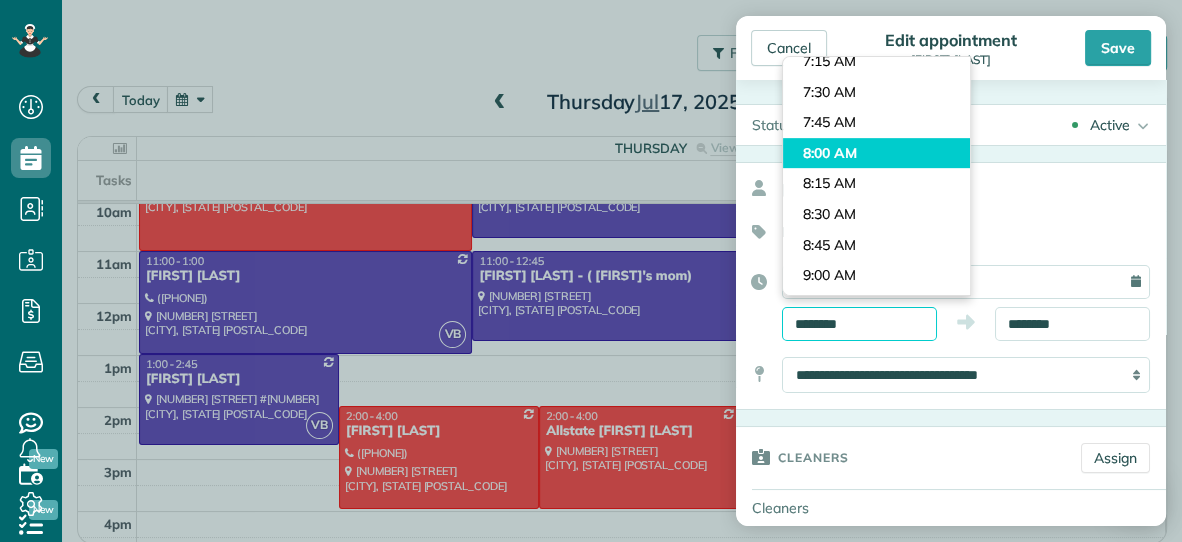 scroll, scrollTop: 866, scrollLeft: 0, axis: vertical 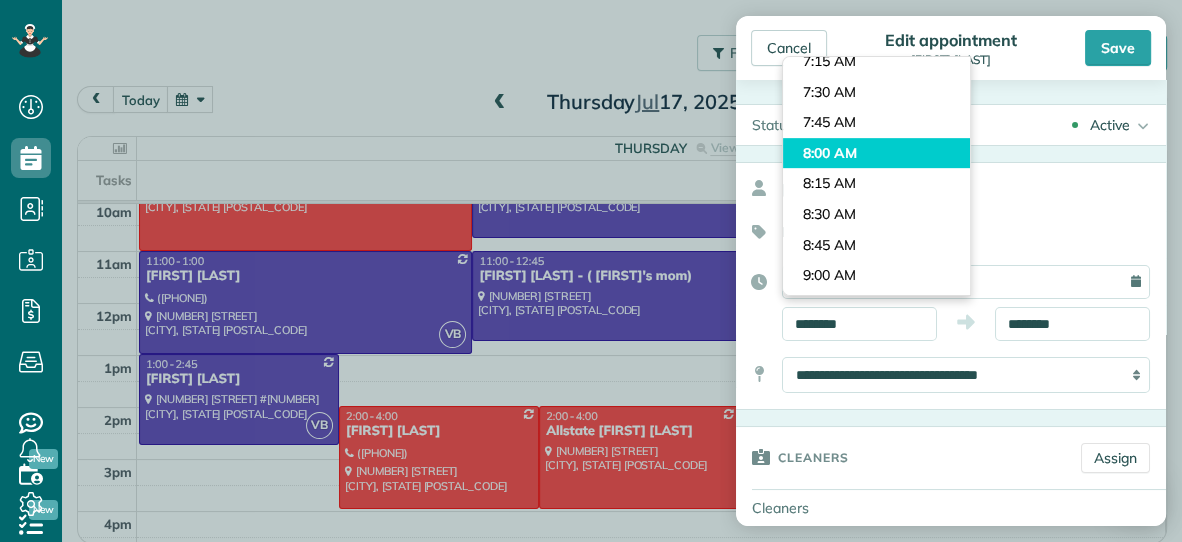 click on "Dashboard
Scheduling
Calendar View
List View
Dispatch View - Weekly scheduling (Beta)" at bounding box center (591, 271) 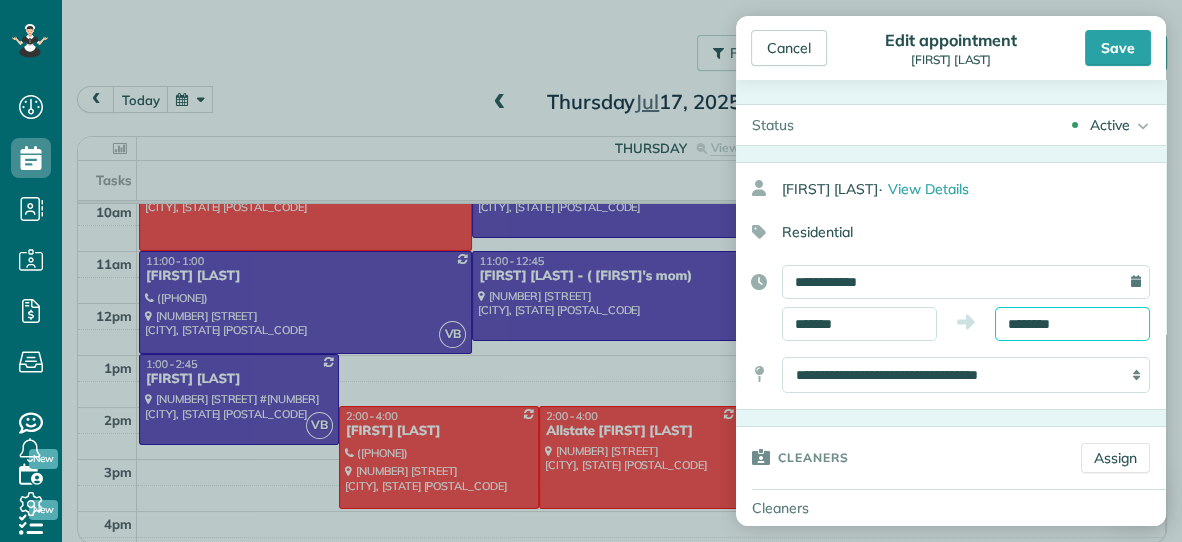 click on "********" at bounding box center (1072, 324) 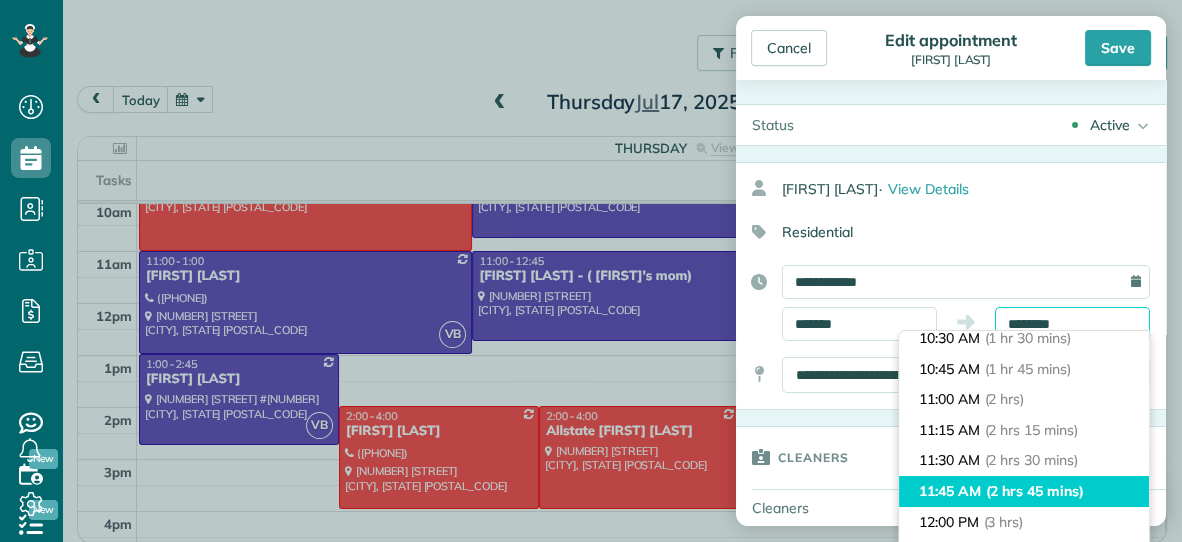 scroll, scrollTop: 186, scrollLeft: 0, axis: vertical 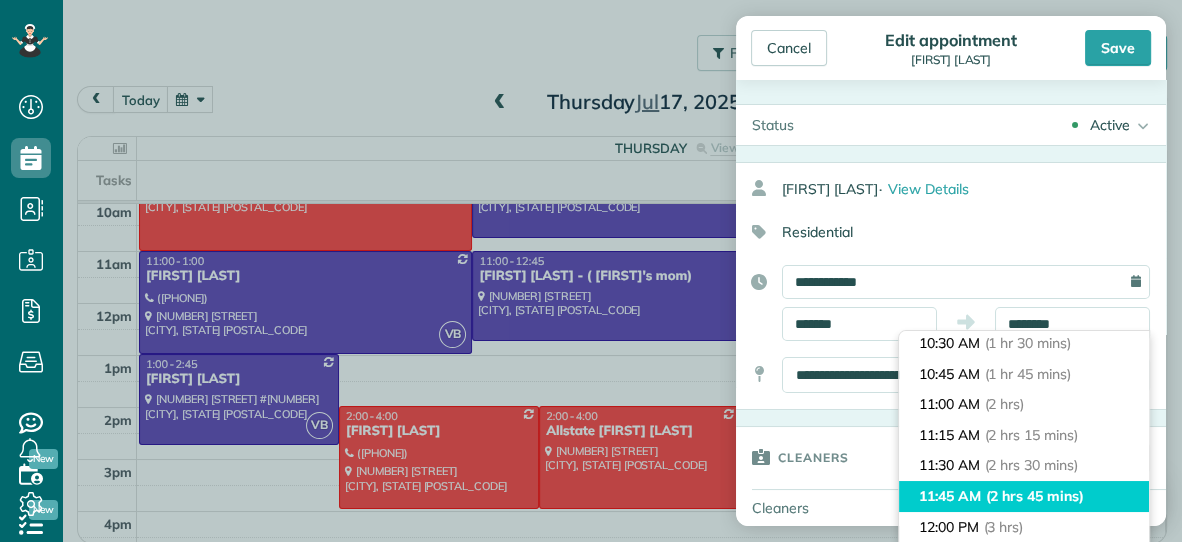 click on "(1 hr 45 mins)" at bounding box center [1028, 374] 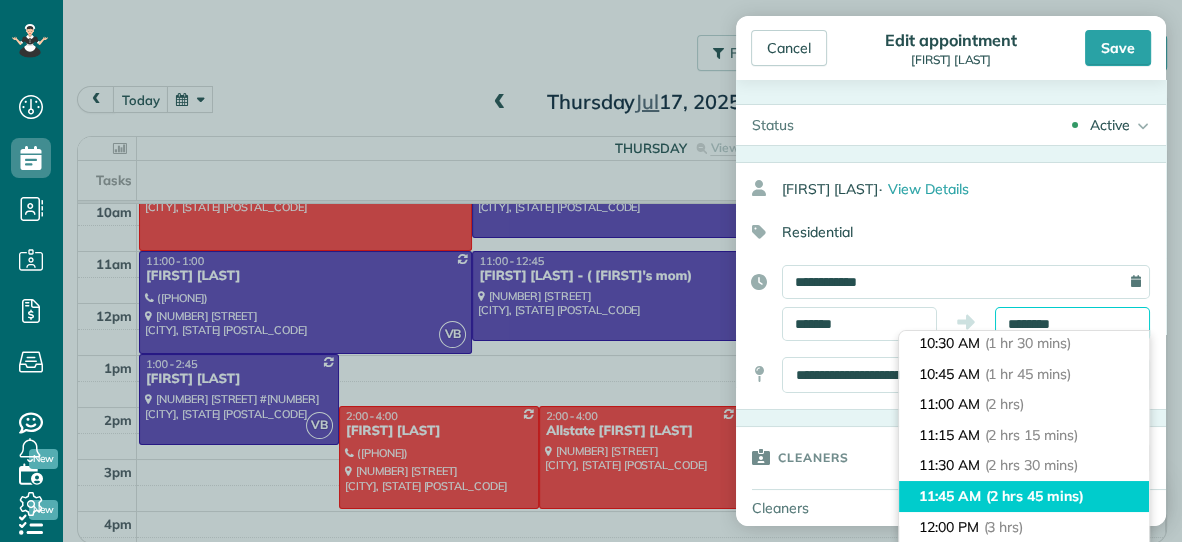 type on "********" 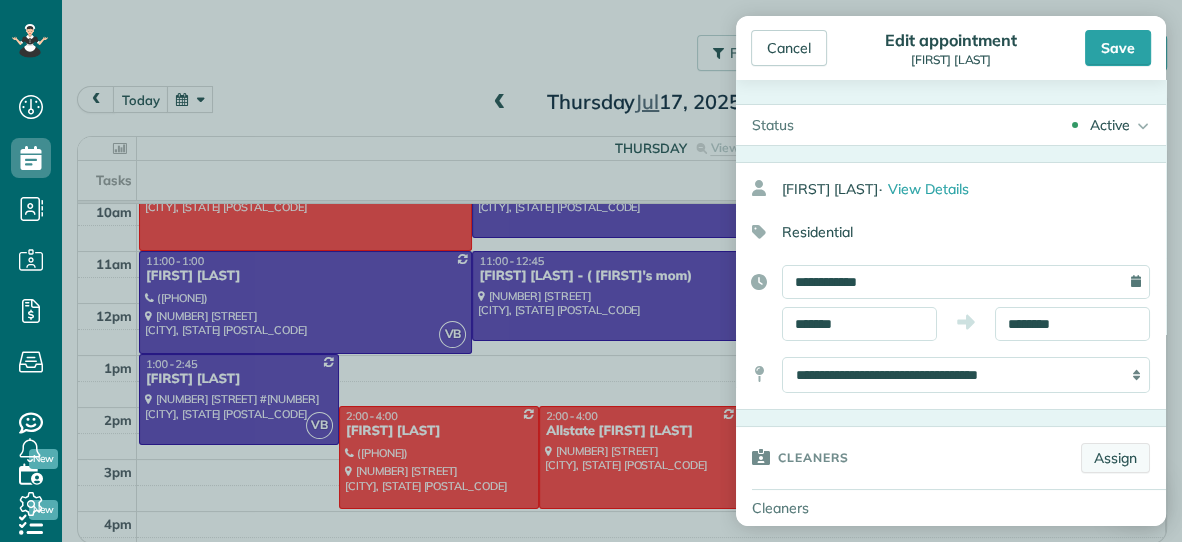 click on "Assign" at bounding box center [1115, 458] 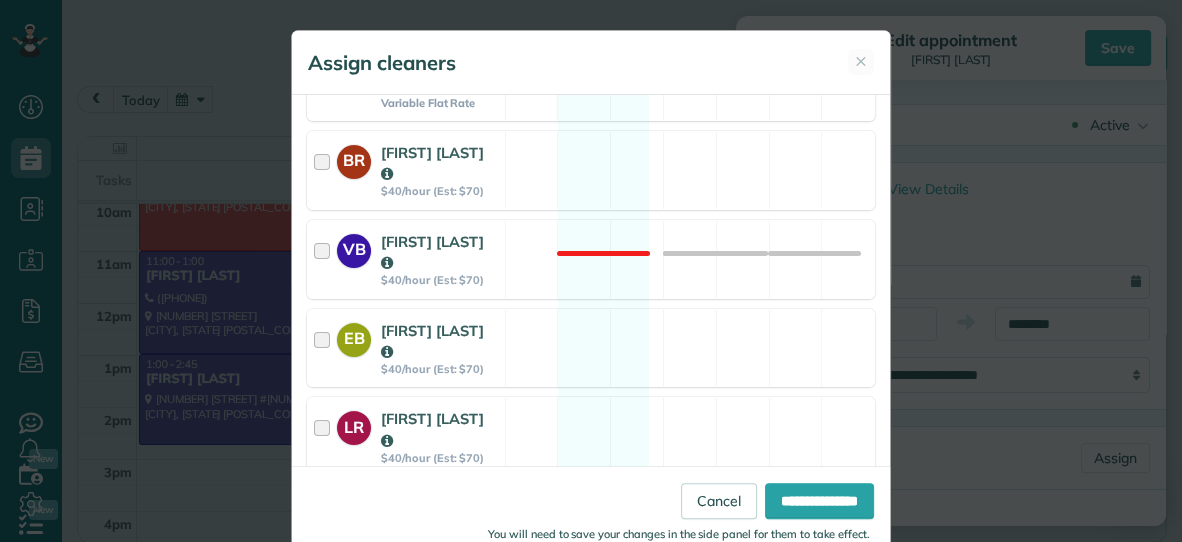 scroll, scrollTop: 332, scrollLeft: 0, axis: vertical 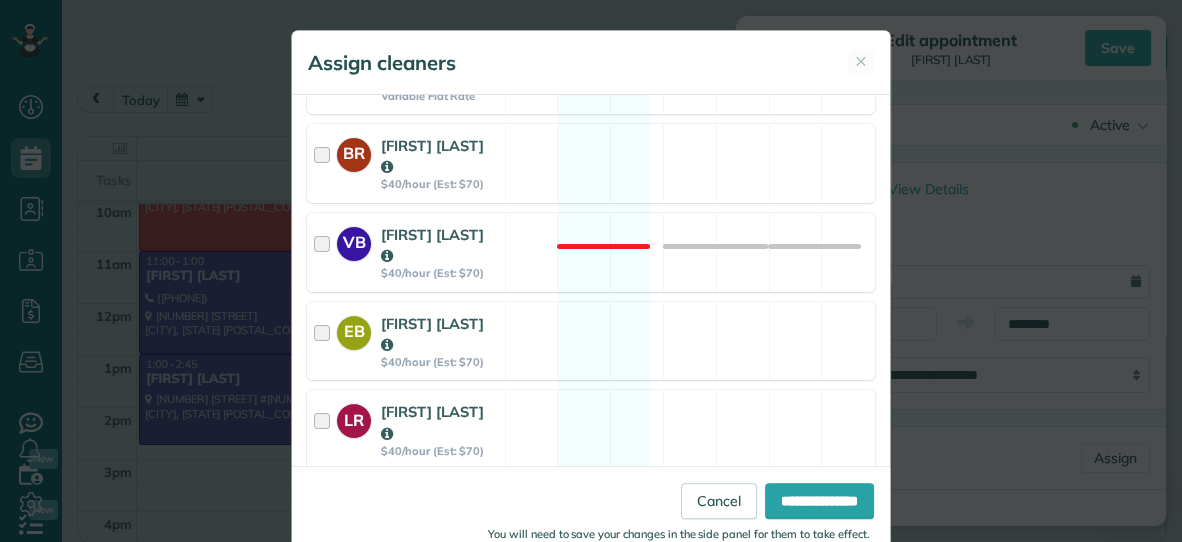 click at bounding box center (387, 523) 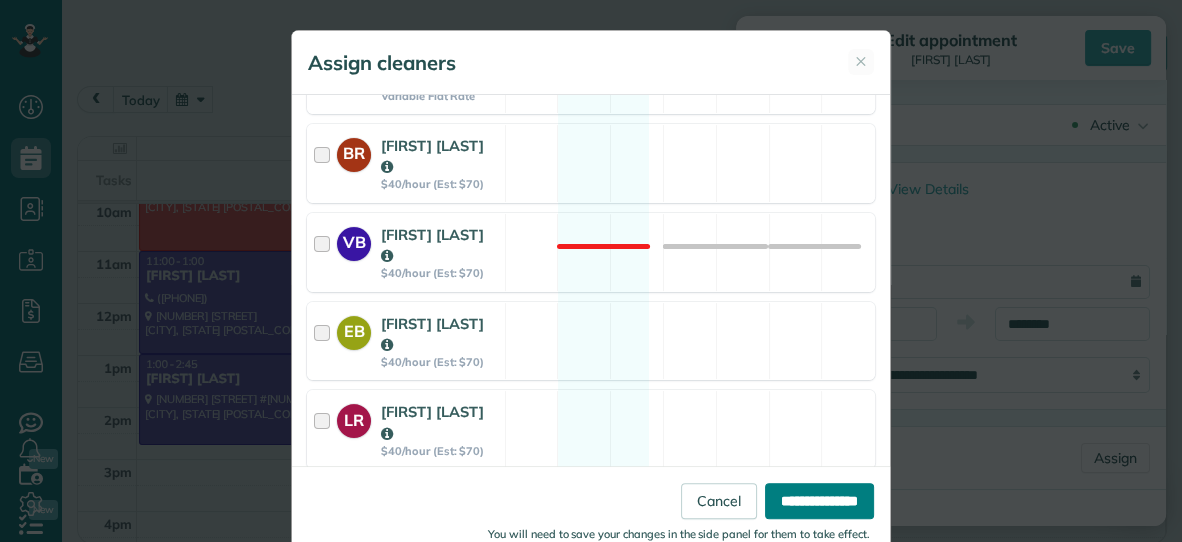 click on "**********" at bounding box center [819, 501] 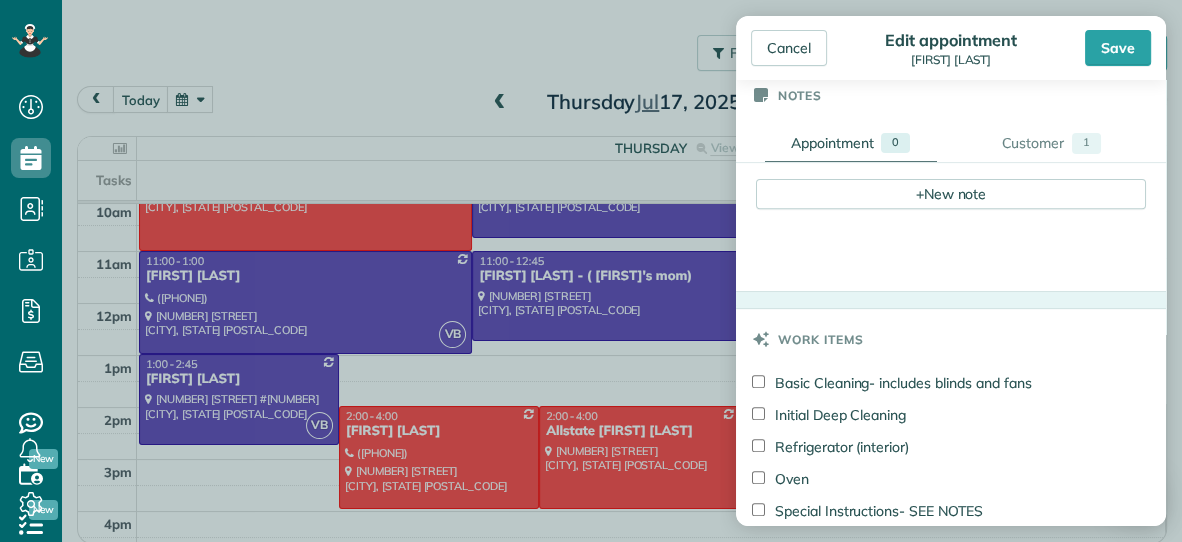 scroll, scrollTop: 698, scrollLeft: 0, axis: vertical 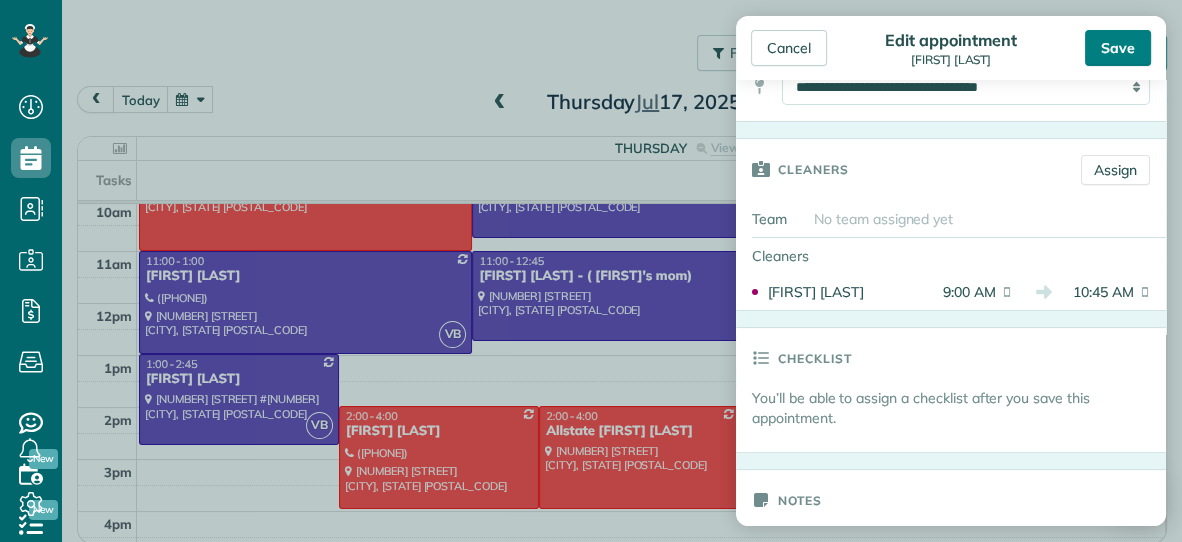 click on "Save" at bounding box center (1118, 48) 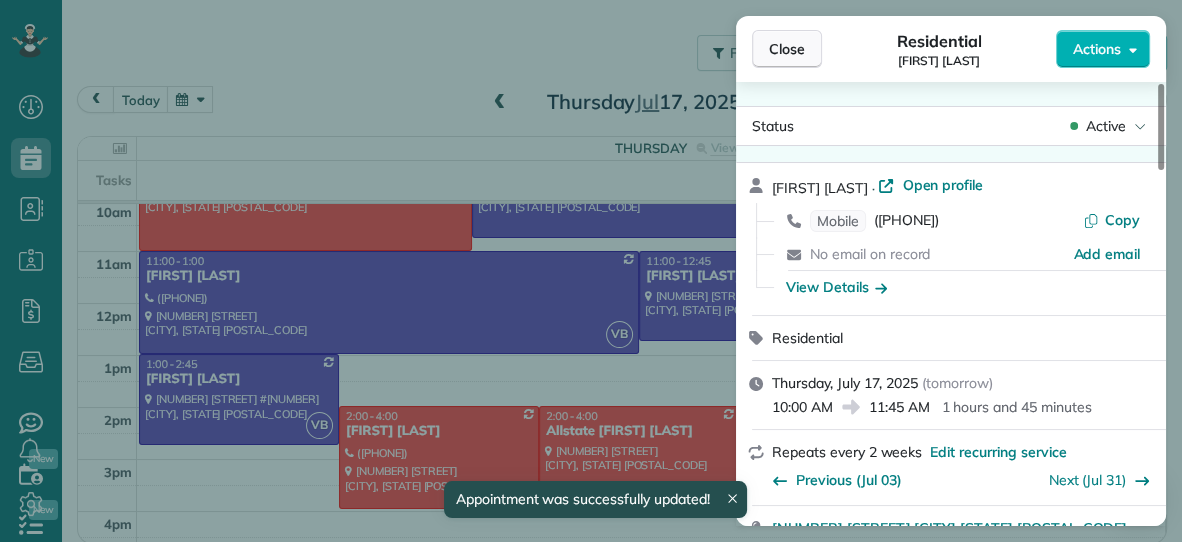 click on "Close" at bounding box center [787, 49] 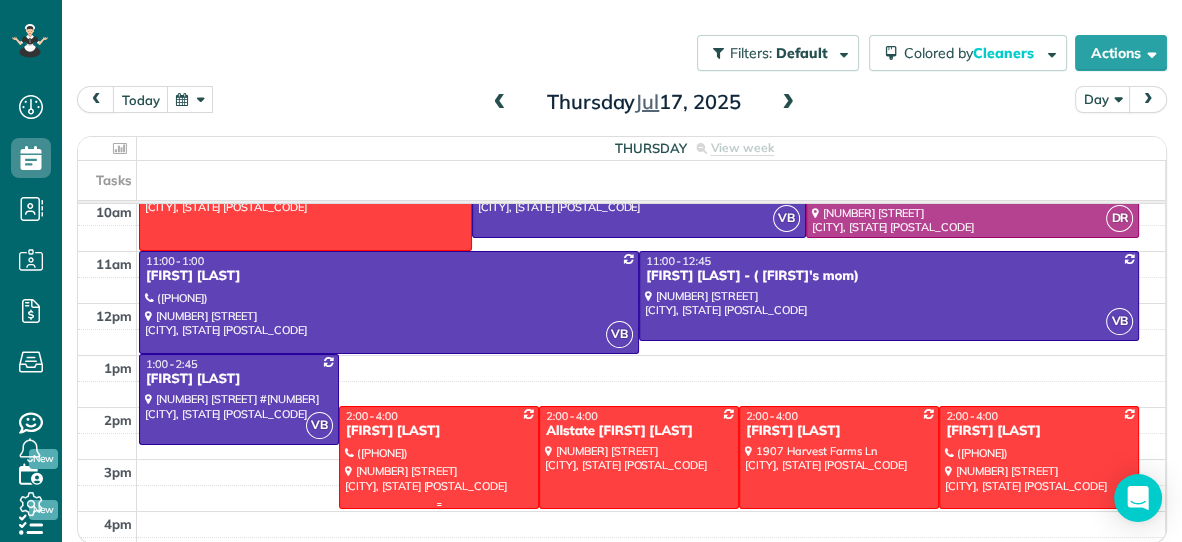click at bounding box center (439, 457) 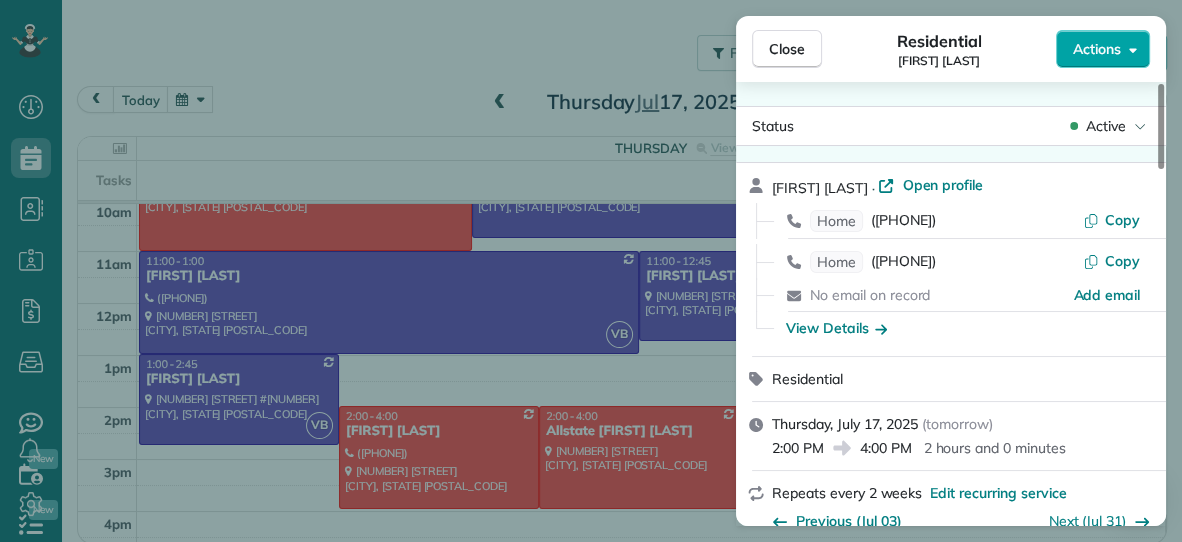 click on "Actions" at bounding box center [1097, 49] 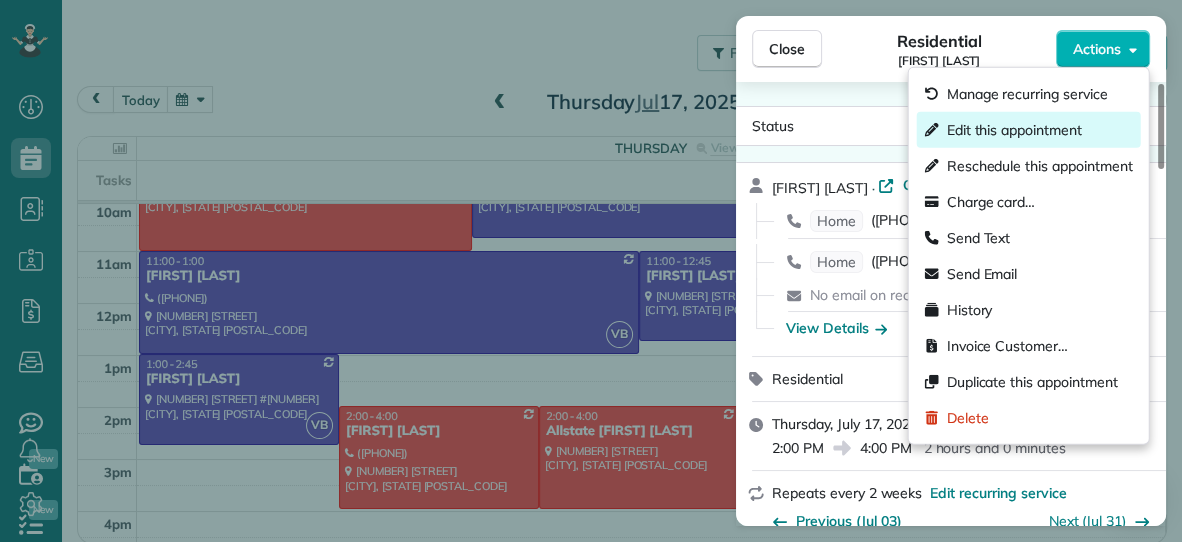 click on "Edit this appointment" at bounding box center [1014, 130] 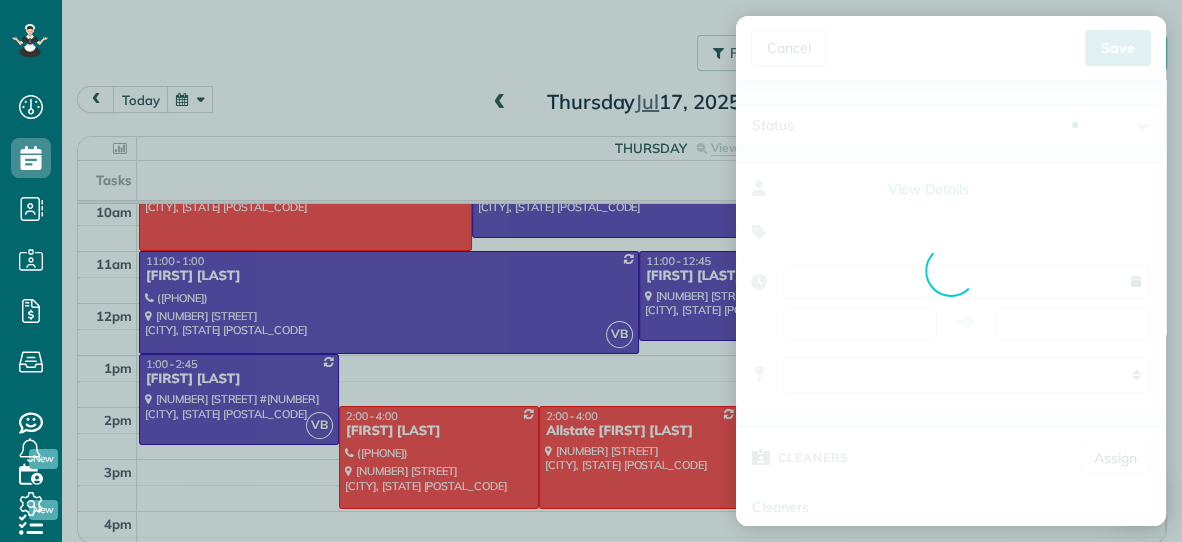 type on "**********" 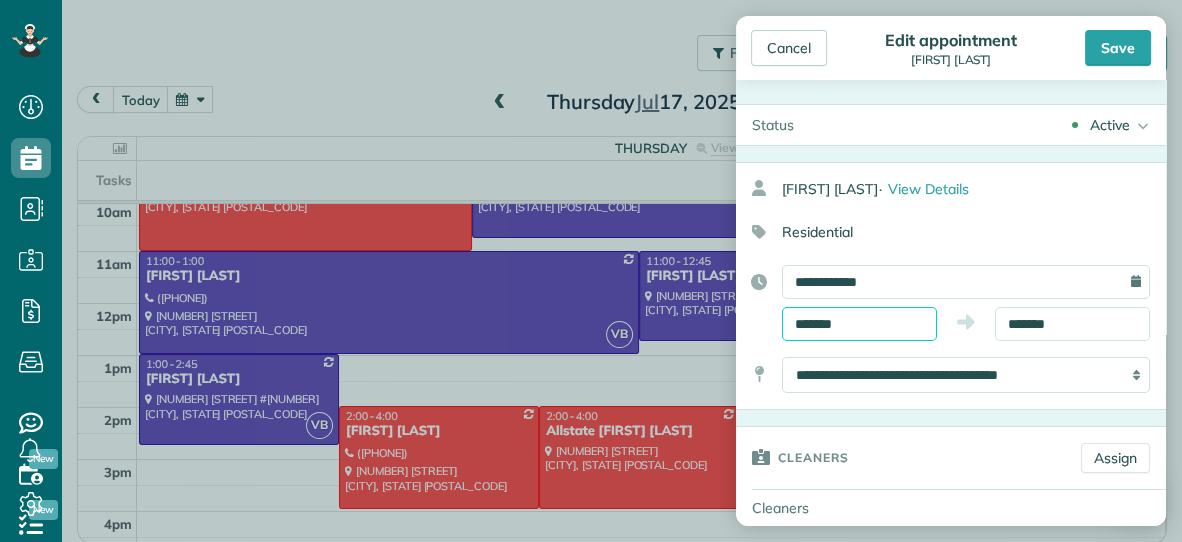 click on "*******" at bounding box center (859, 324) 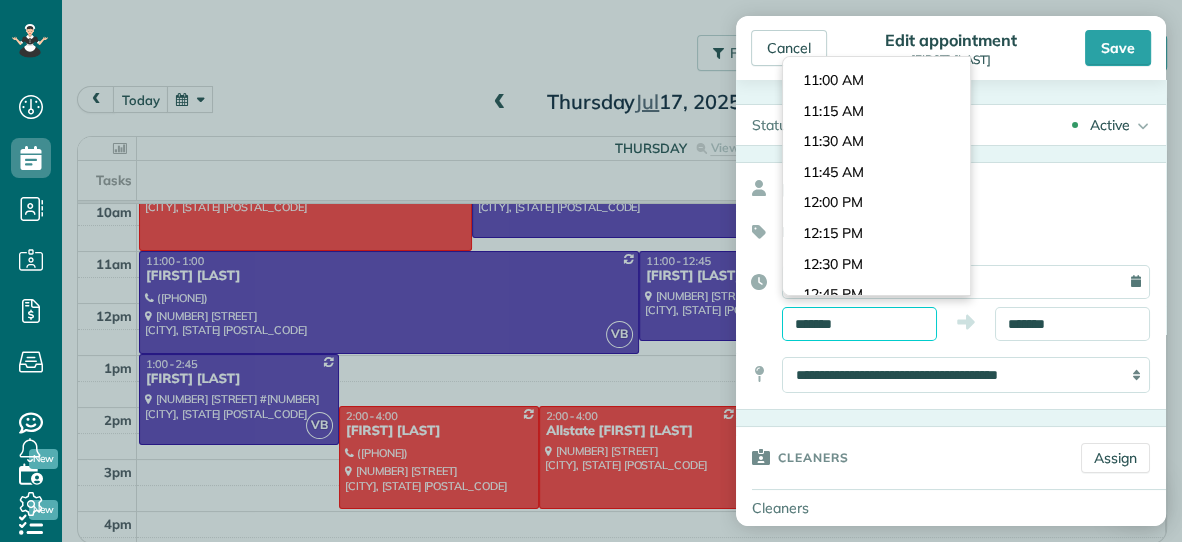 scroll, scrollTop: 1293, scrollLeft: 0, axis: vertical 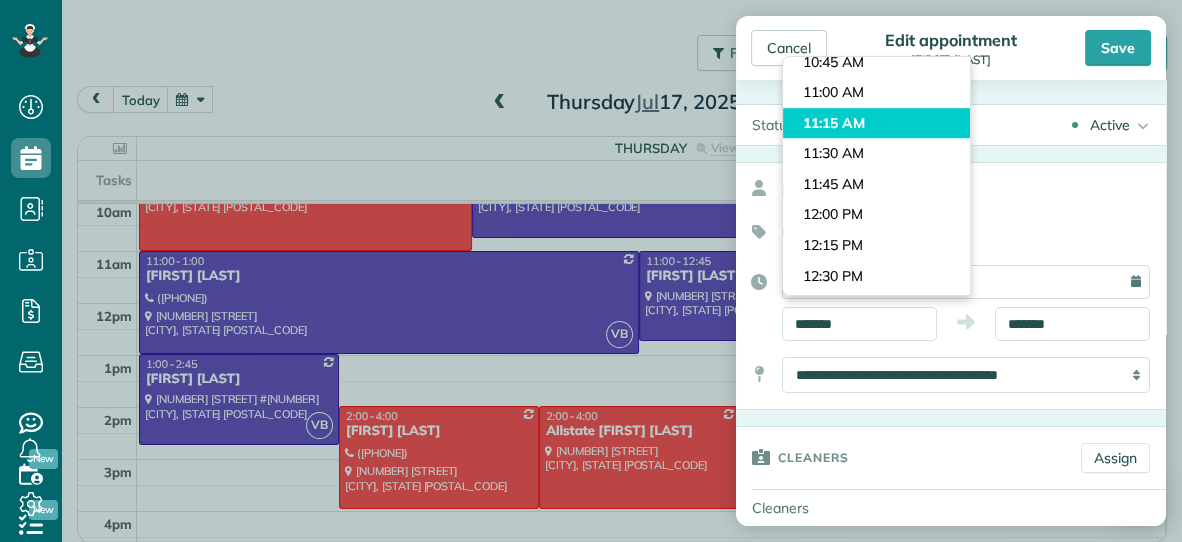 click on "Dashboard
Scheduling
Calendar View
List View
Dispatch View - Weekly scheduling (Beta)" at bounding box center (591, 271) 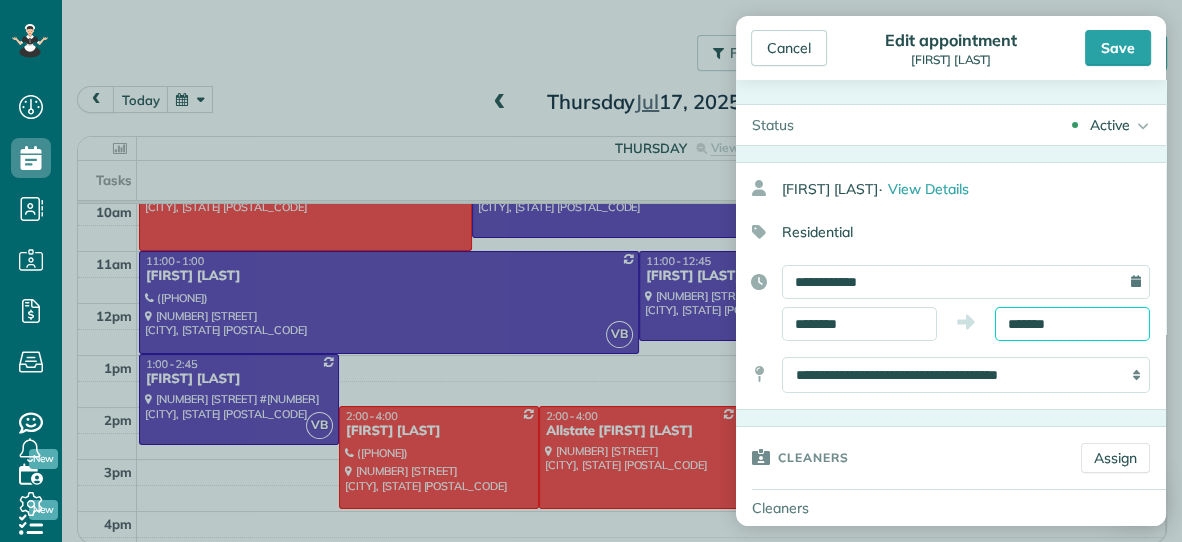 click on "*******" at bounding box center [1072, 324] 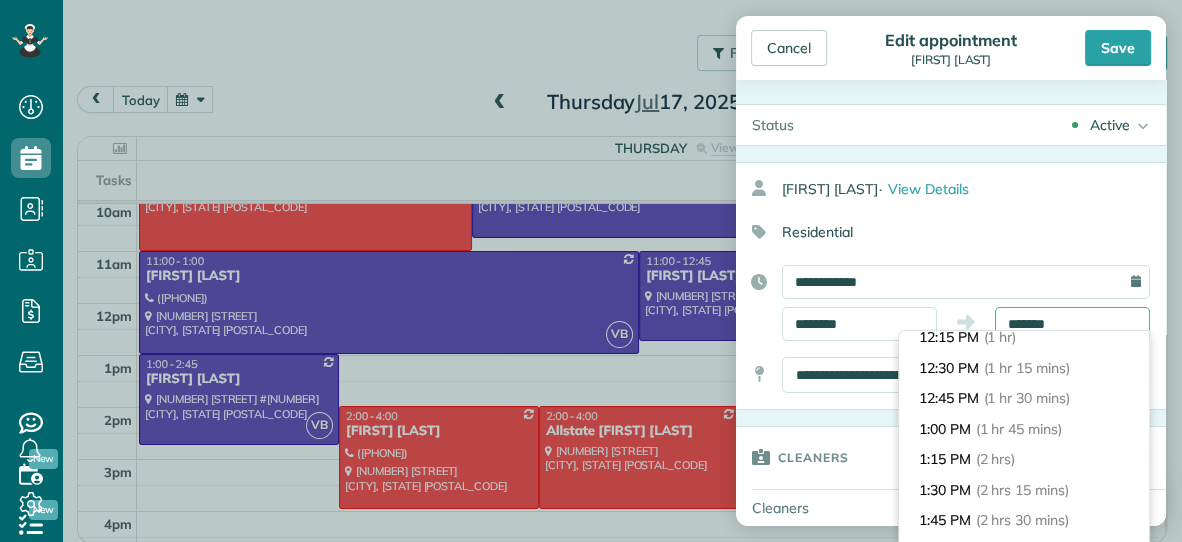 scroll, scrollTop: 128, scrollLeft: 0, axis: vertical 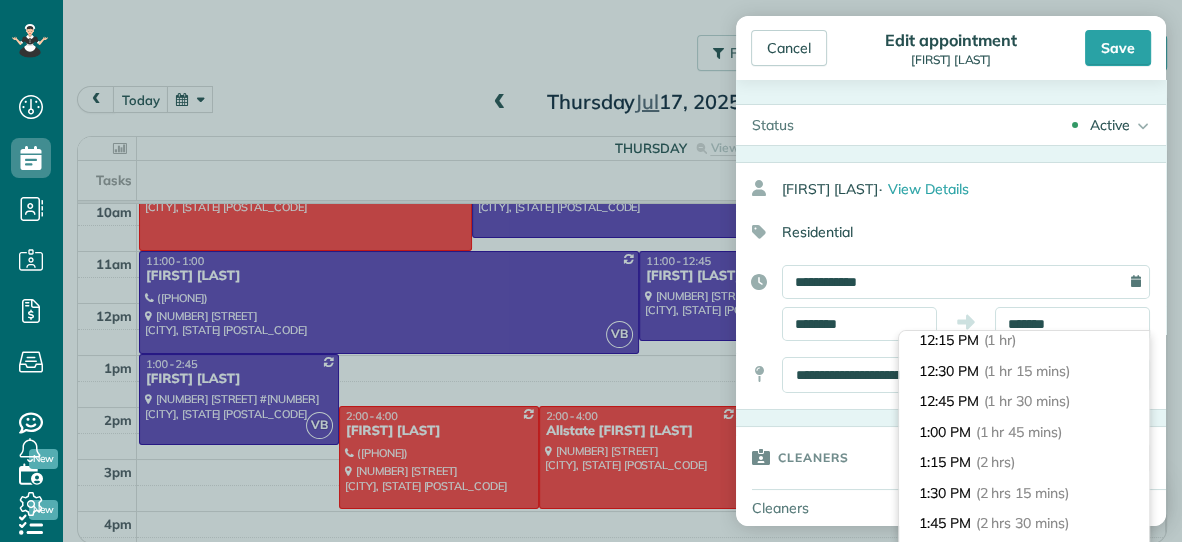click on "(1 hr 30 mins)" at bounding box center (1027, 401) 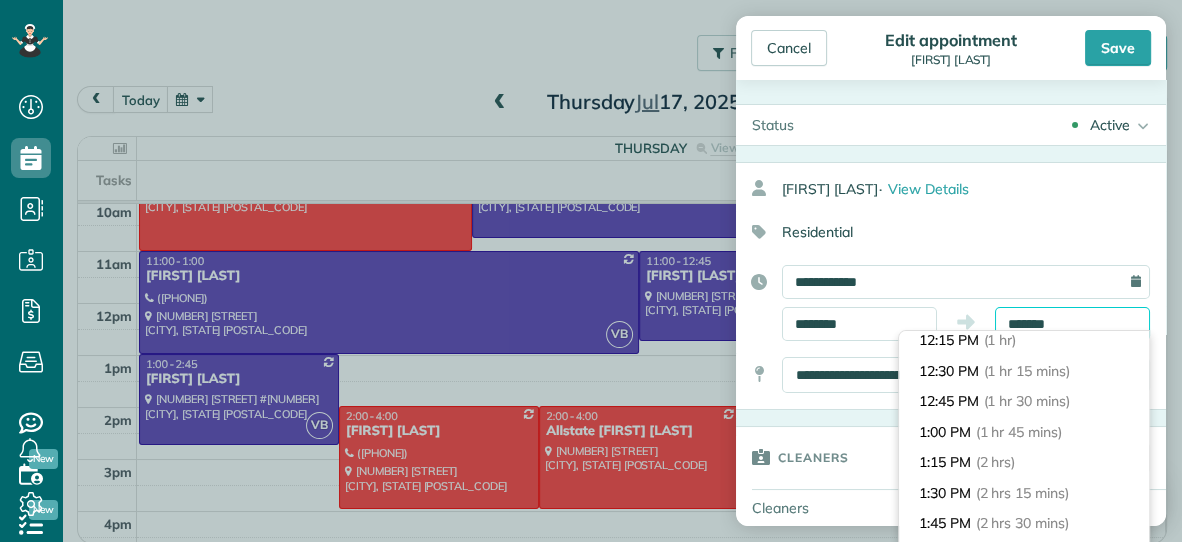 type on "********" 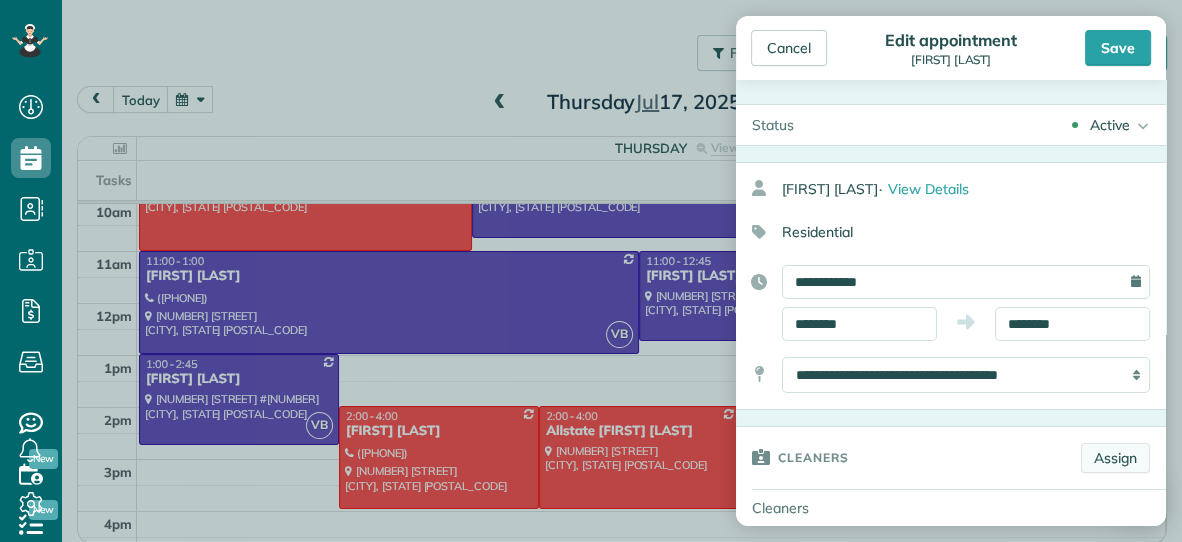 click on "Assign" at bounding box center (1115, 458) 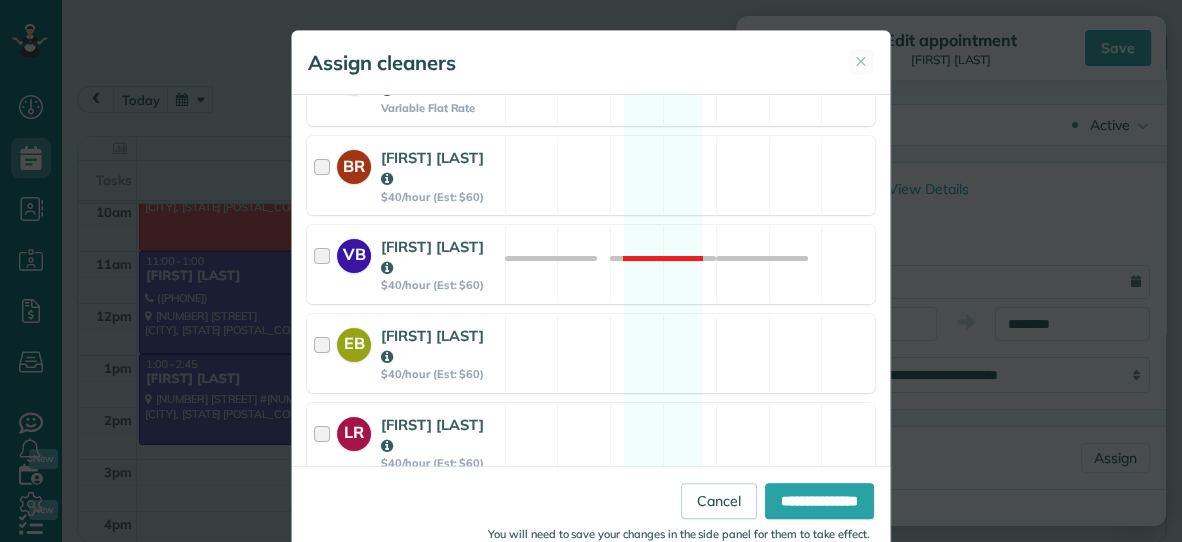 scroll, scrollTop: 414, scrollLeft: 0, axis: vertical 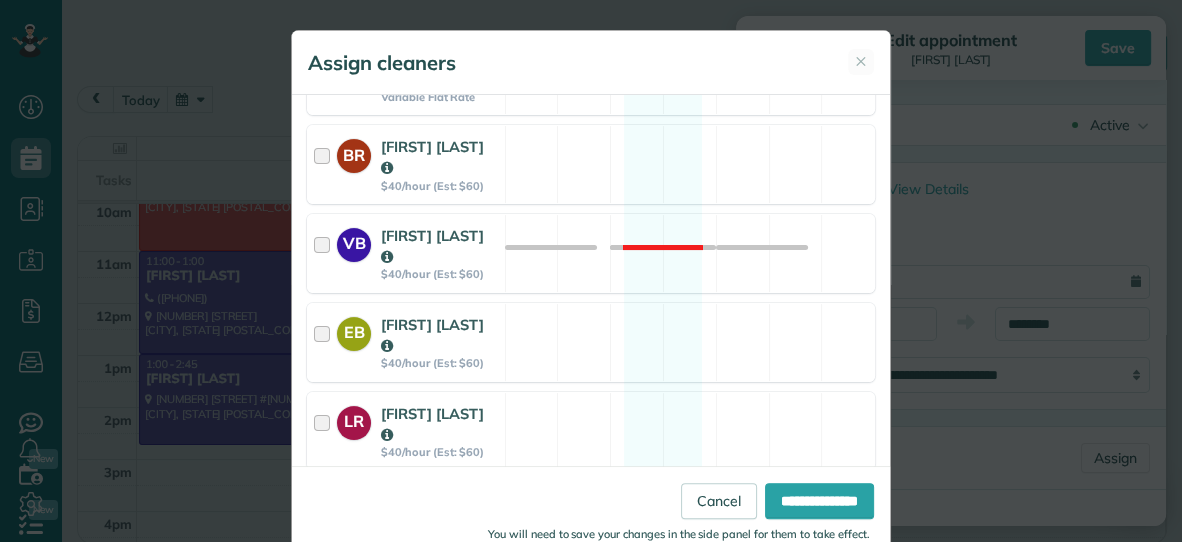 click on "[FIRST] [LAST]" at bounding box center [432, 512] 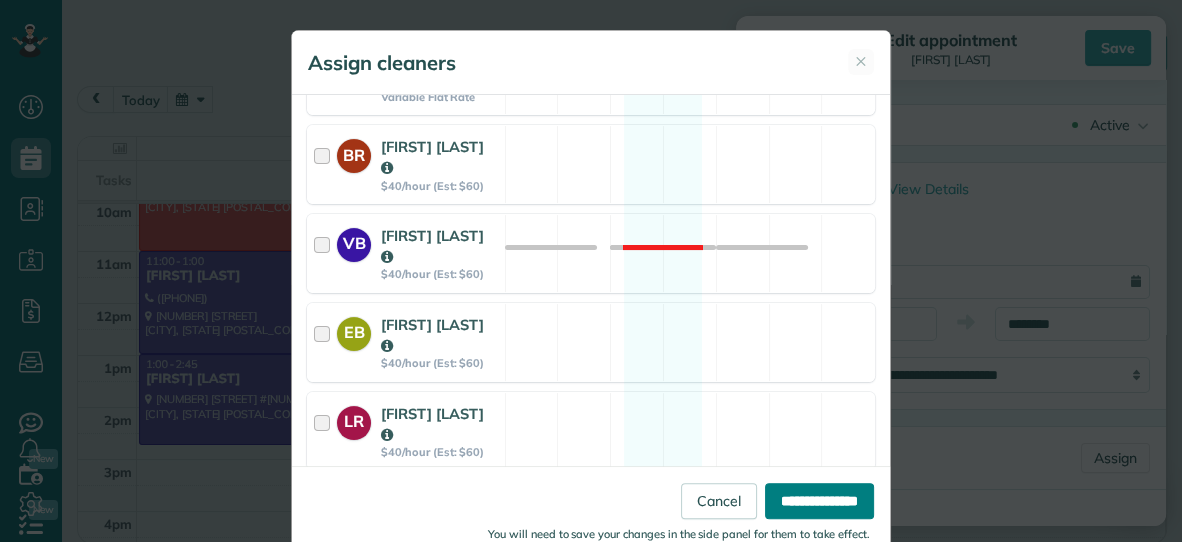 click on "**********" at bounding box center (819, 501) 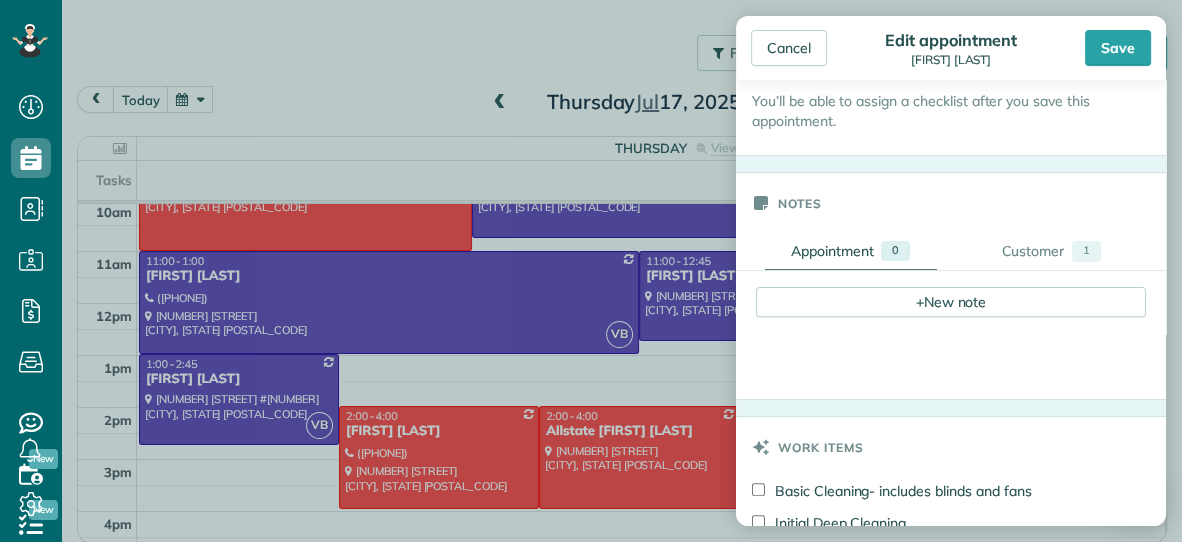 scroll, scrollTop: 591, scrollLeft: 0, axis: vertical 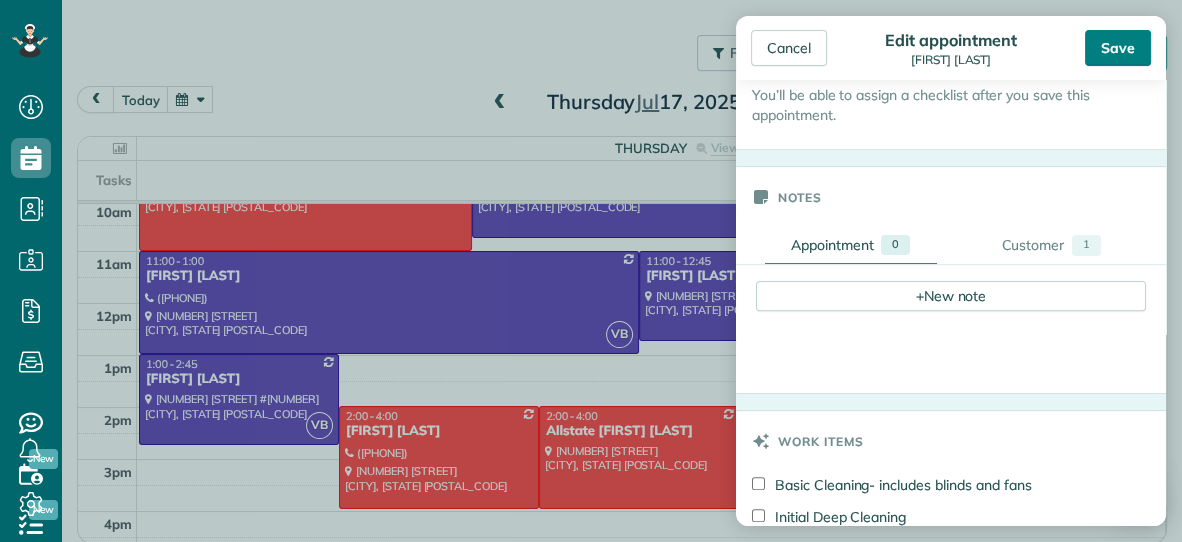 click on "Save" at bounding box center (1118, 48) 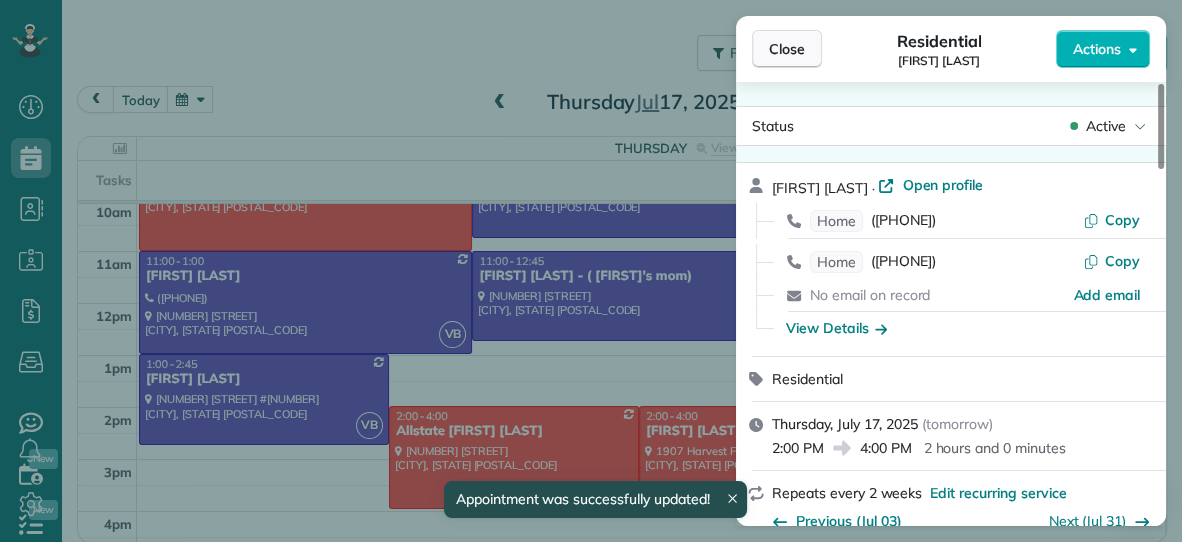 click on "Close" at bounding box center [787, 49] 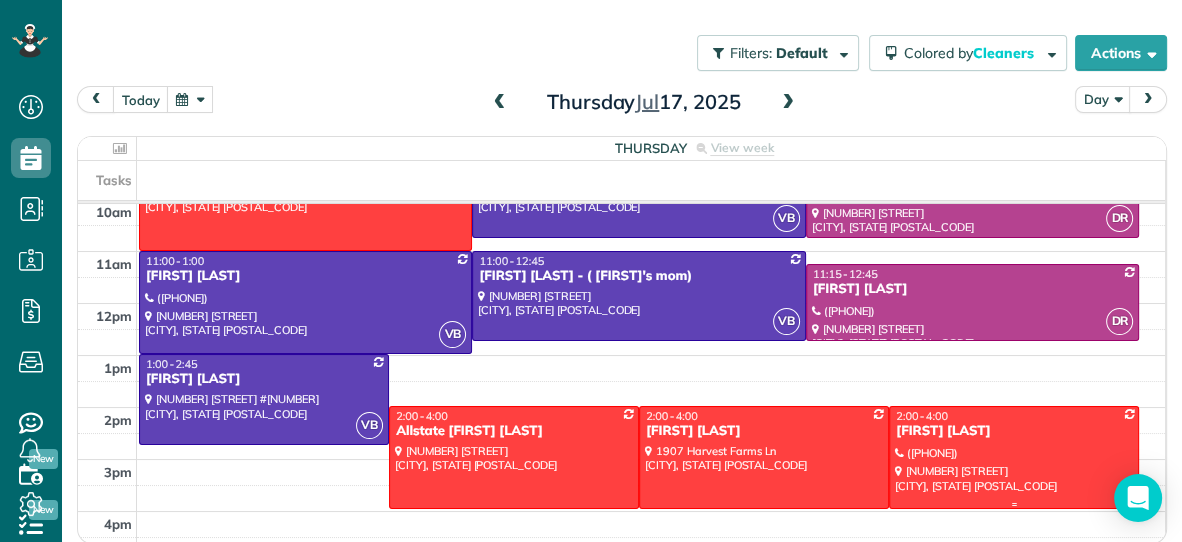 click at bounding box center (1014, 457) 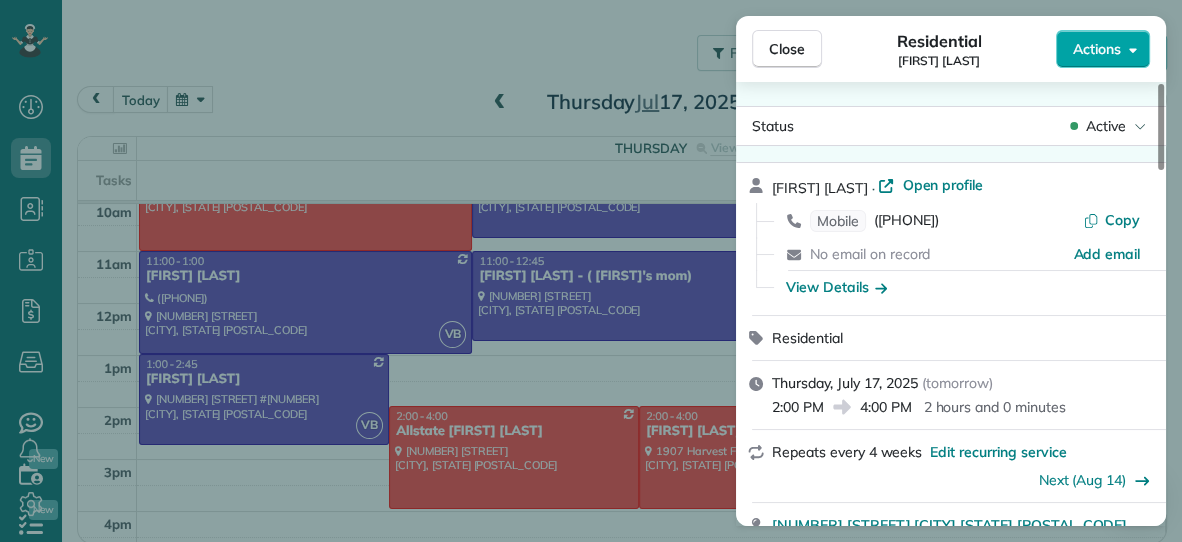 click on "Actions" at bounding box center (1097, 49) 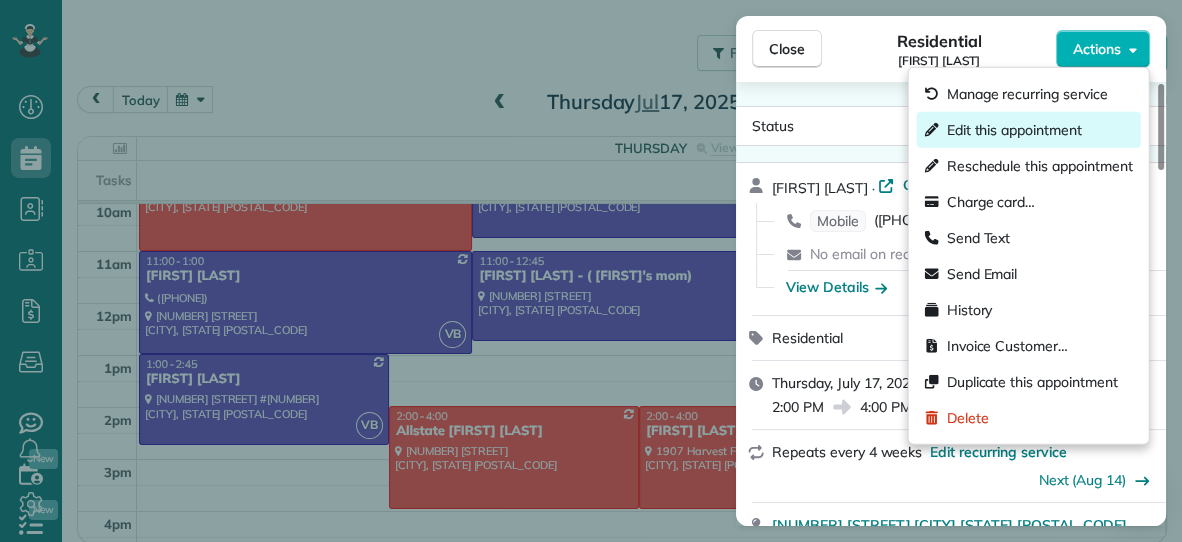 click on "Edit this appointment" at bounding box center (1014, 130) 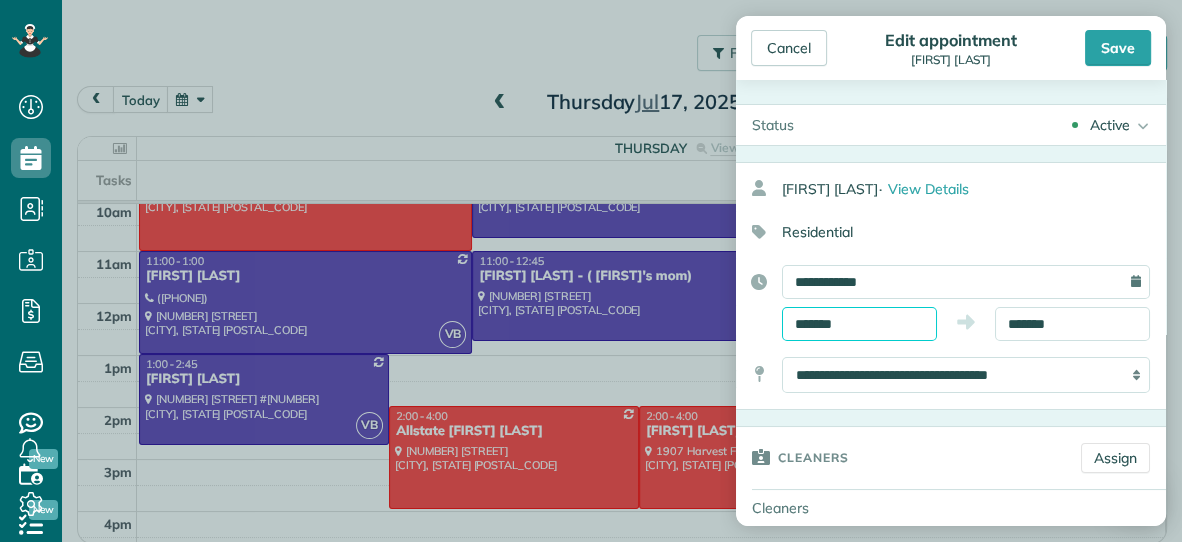 click on "*******" at bounding box center (859, 324) 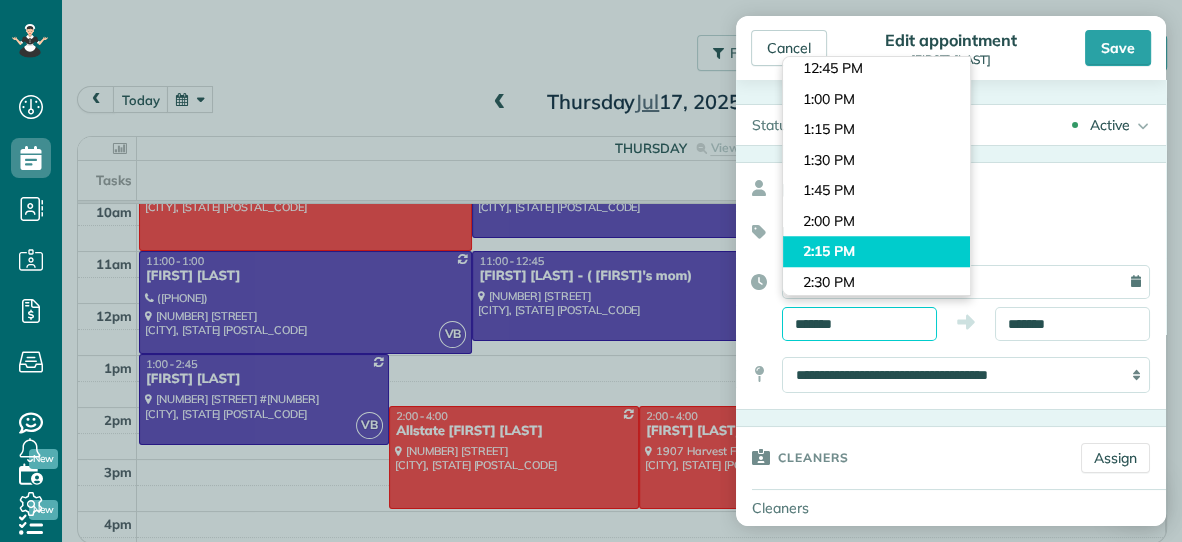 scroll, scrollTop: 1527, scrollLeft: 0, axis: vertical 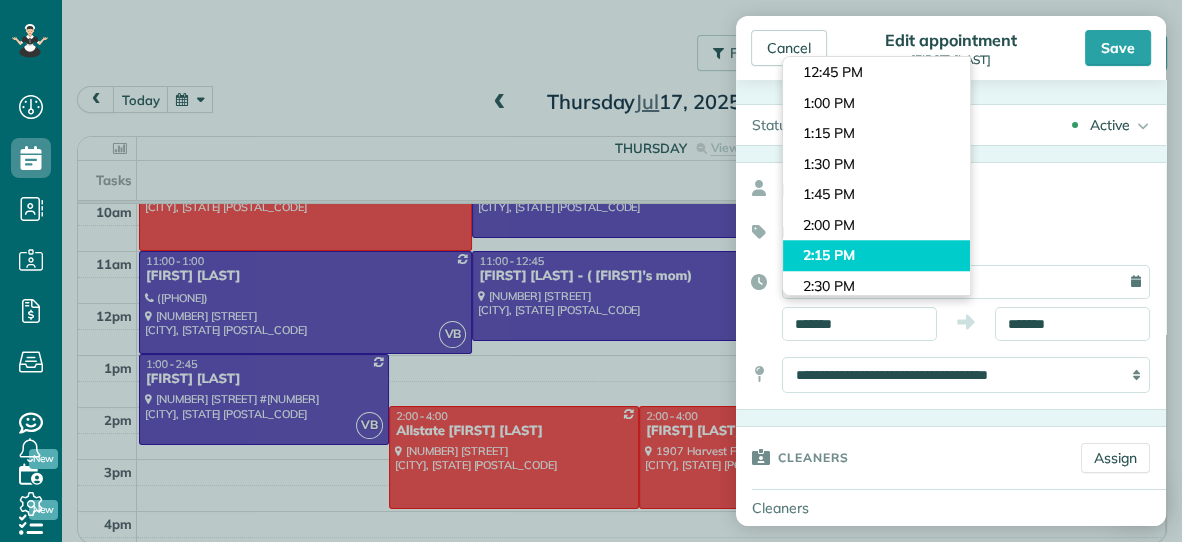 click on "Dashboard
Scheduling
Calendar View
List View
Dispatch View - Weekly scheduling (Beta)" at bounding box center [591, 271] 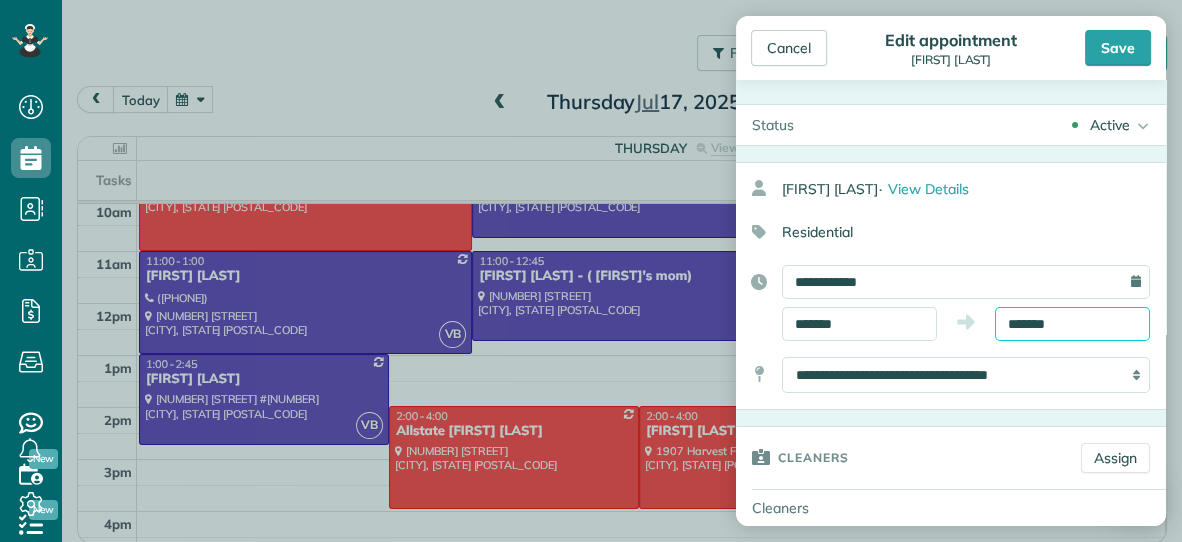 click on "*******" at bounding box center [1072, 324] 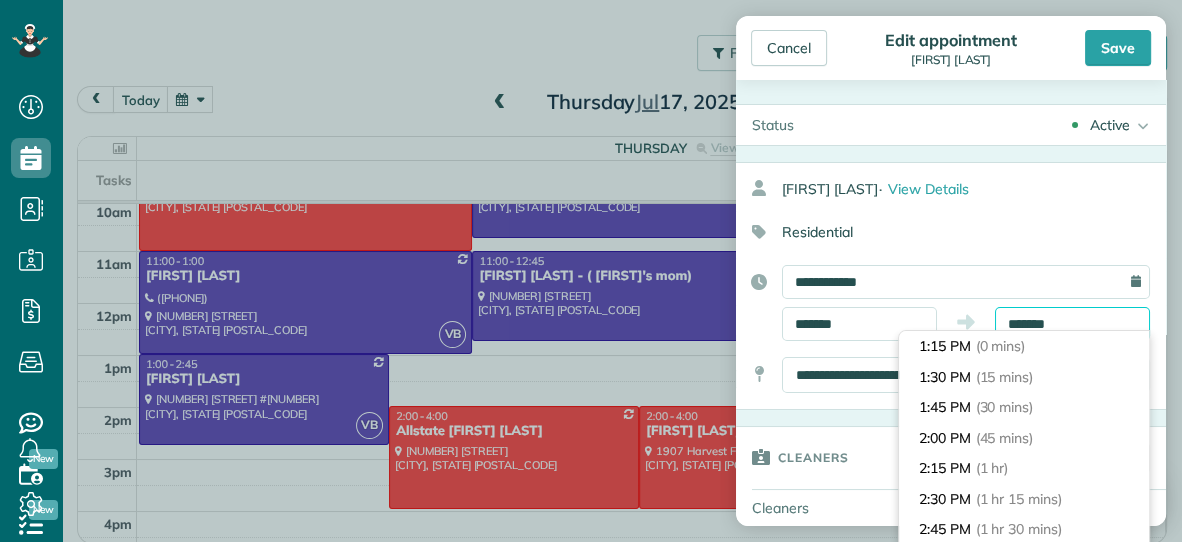 scroll, scrollTop: 304, scrollLeft: 0, axis: vertical 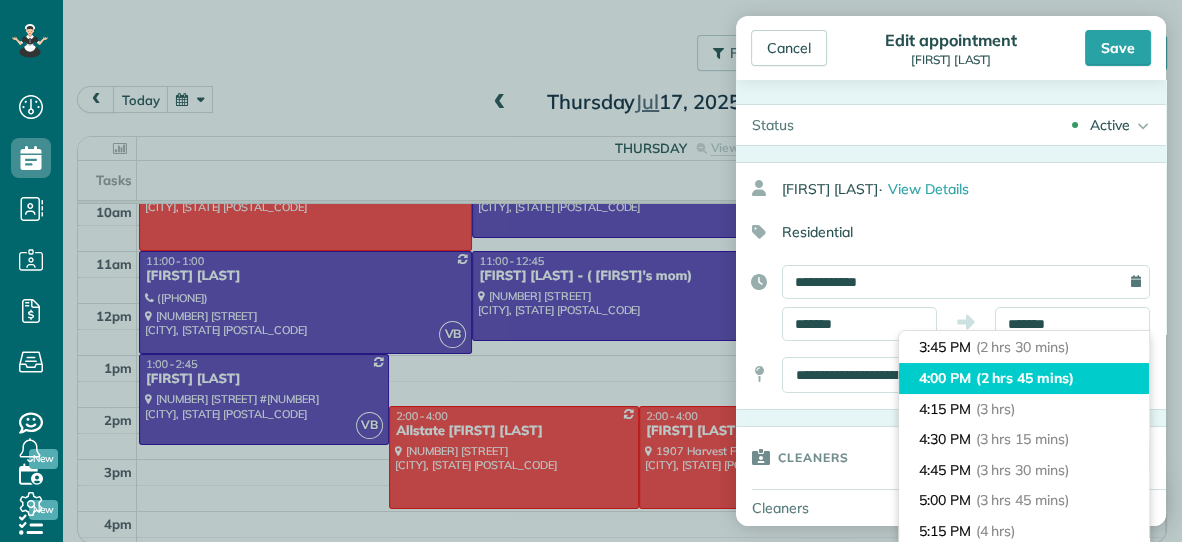 click on "(2 hrs 45 mins)" at bounding box center (1025, 378) 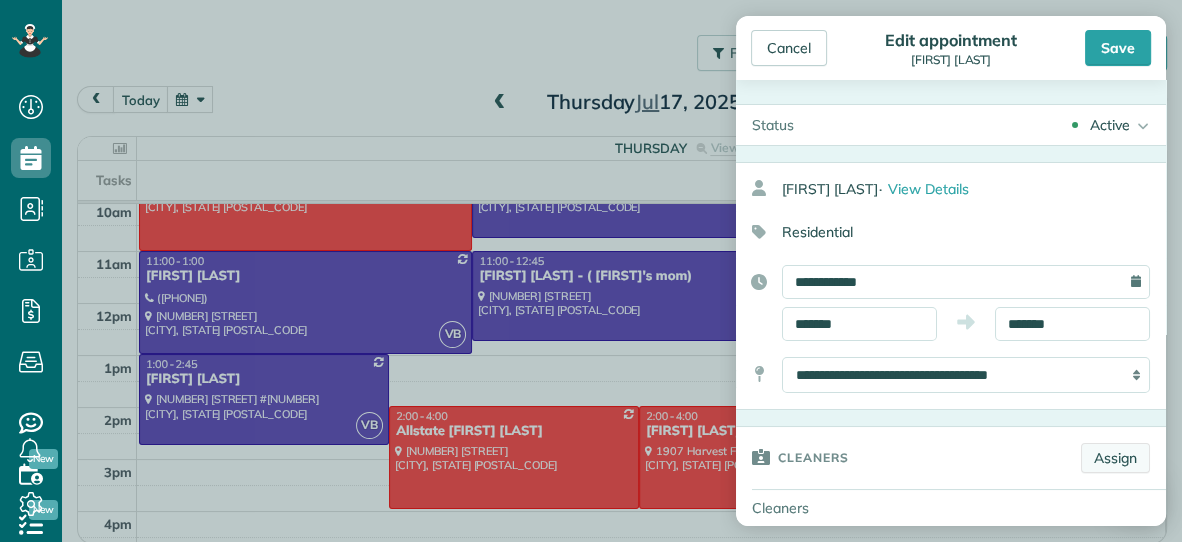 click on "Assign" at bounding box center [1115, 458] 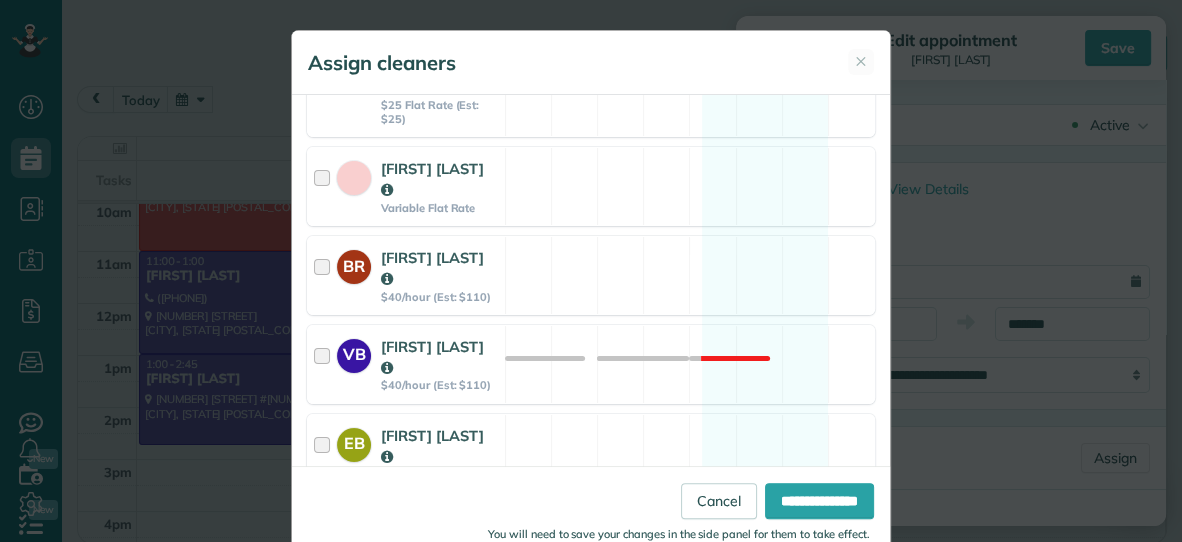 scroll, scrollTop: 414, scrollLeft: 0, axis: vertical 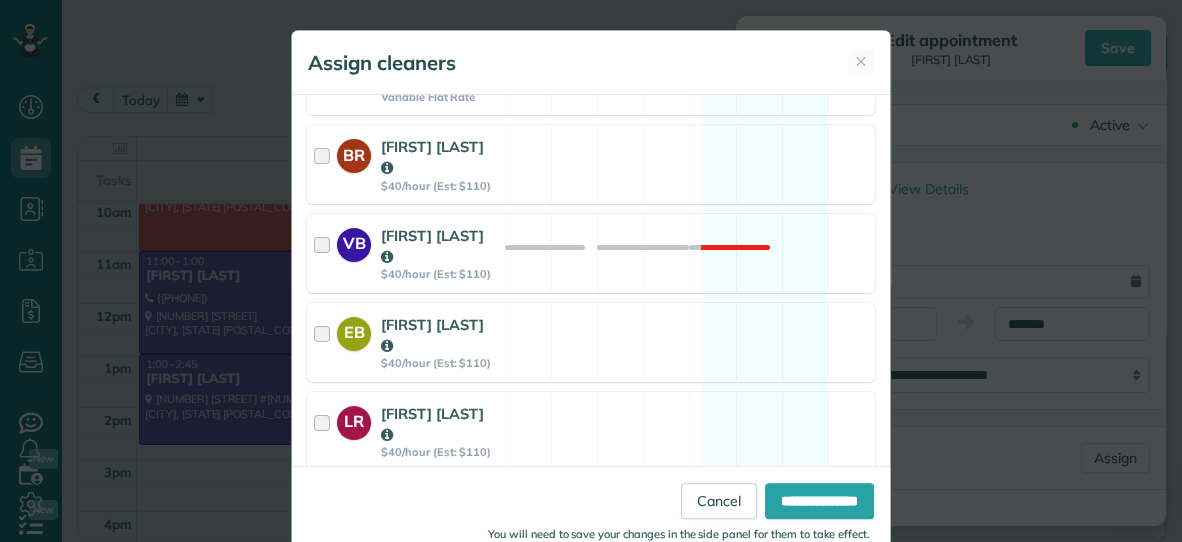 click on "DR
Dana Rhodes
$40/hour (Est: $110)
Available" at bounding box center [591, 519] 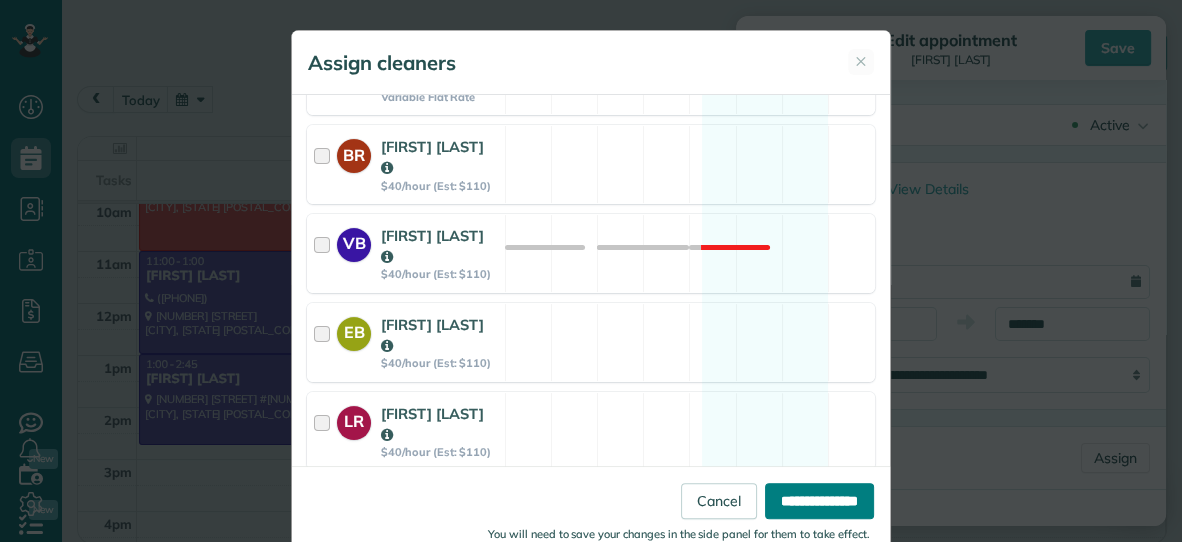click on "**********" at bounding box center [819, 501] 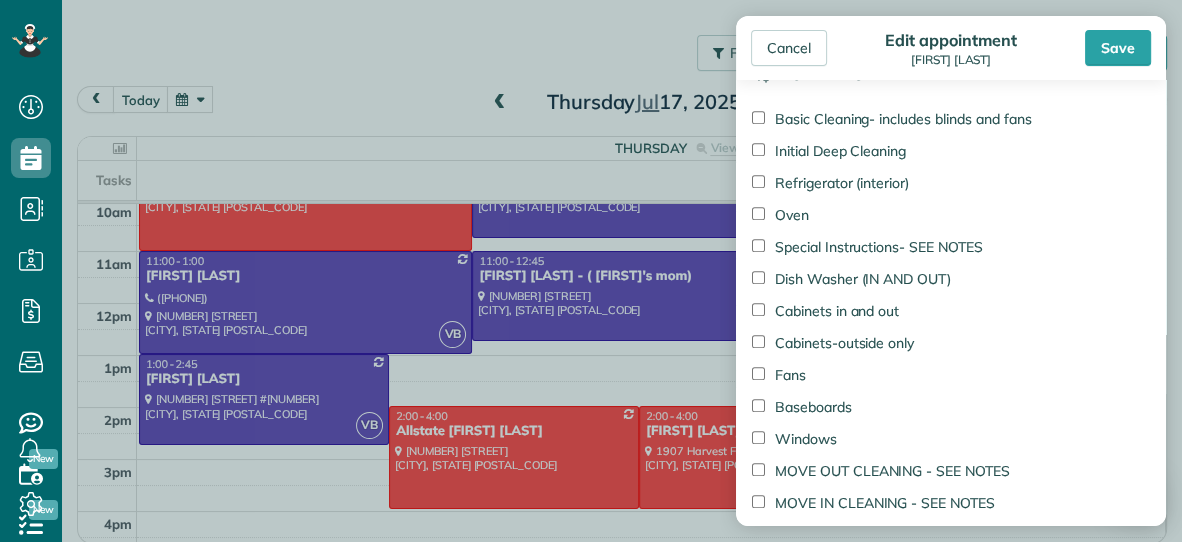 scroll, scrollTop: 959, scrollLeft: 0, axis: vertical 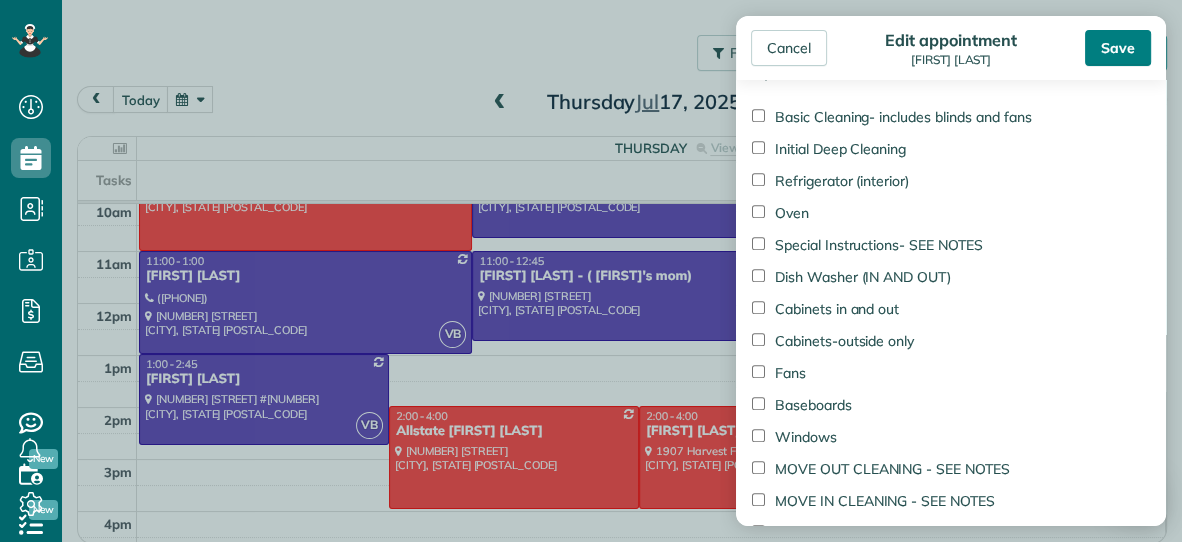 click on "Save" at bounding box center (1118, 48) 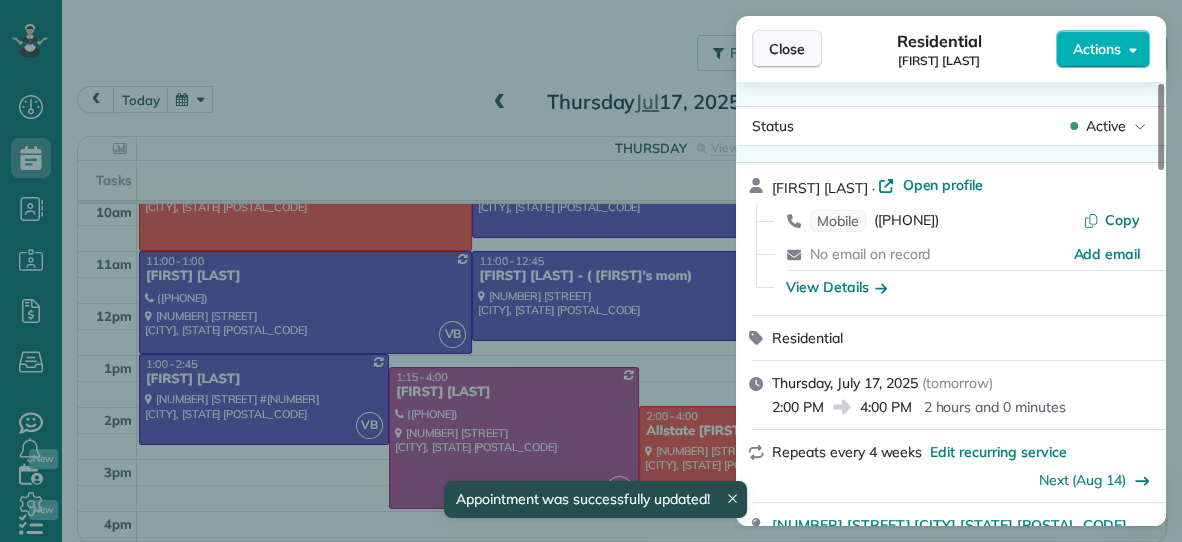 click on "Close" at bounding box center (787, 49) 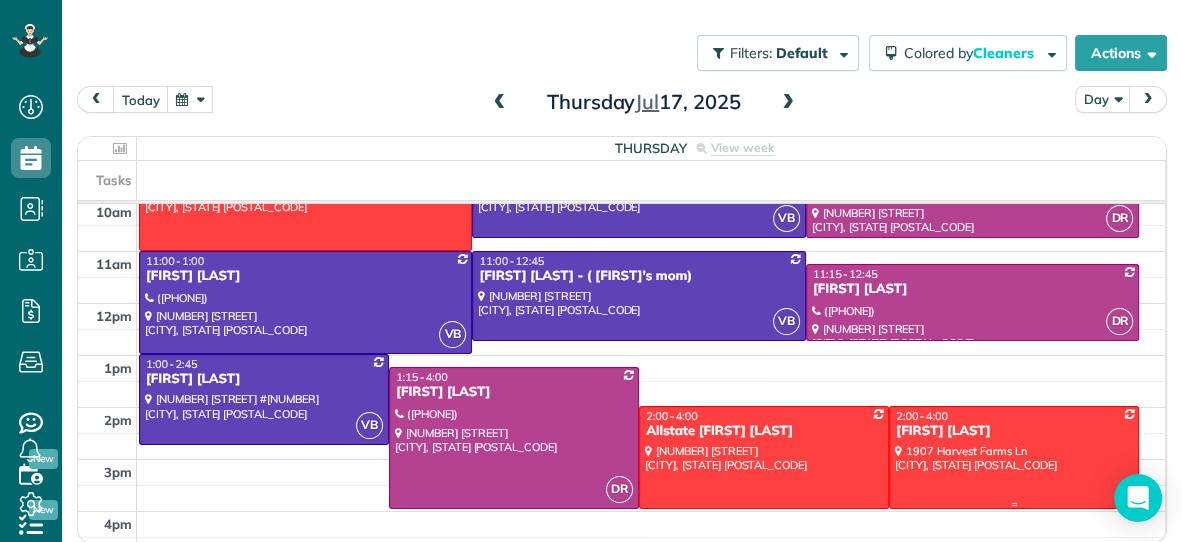 click at bounding box center [1014, 457] 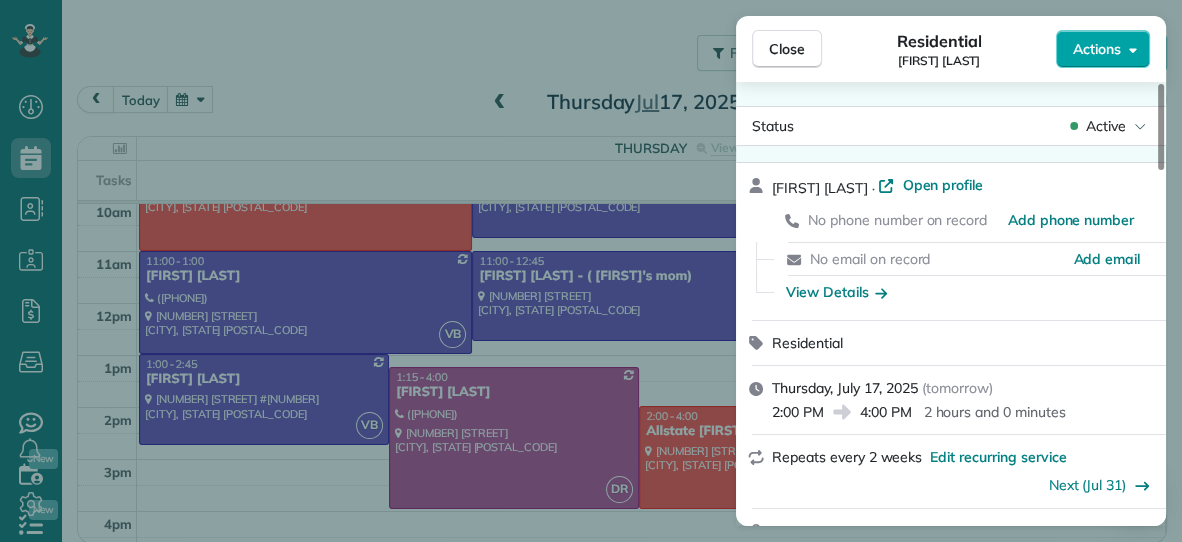 click on "Actions" at bounding box center [1103, 49] 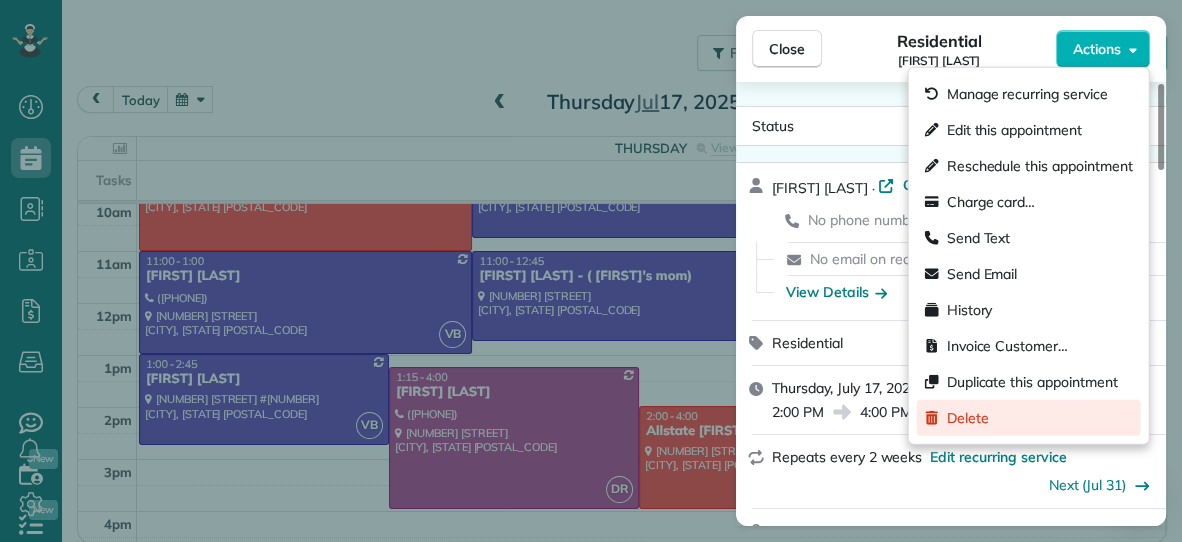 click on "Delete" at bounding box center [968, 418] 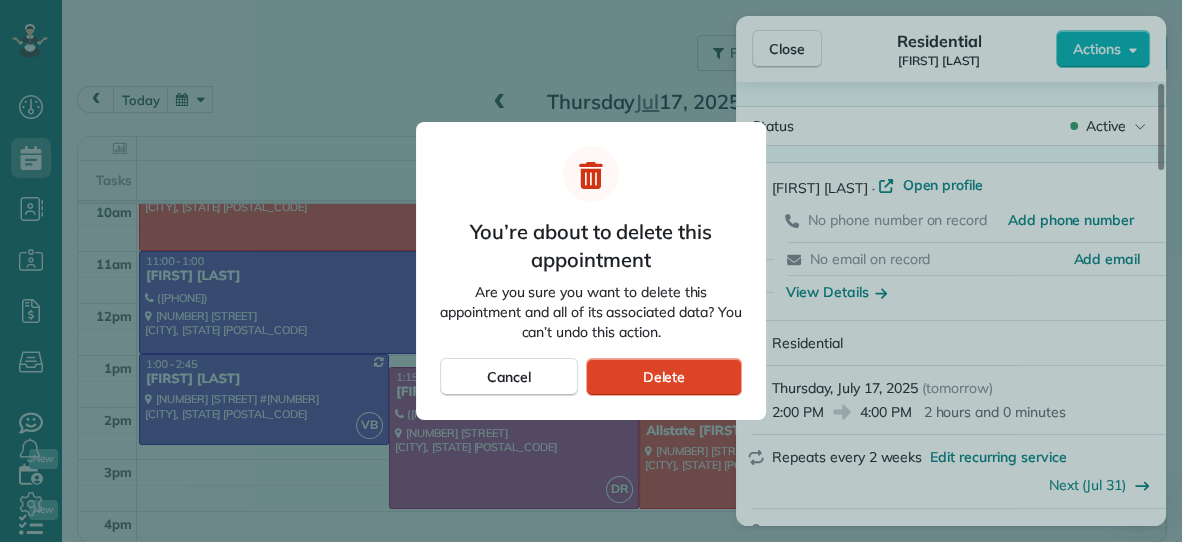click on "Delete" at bounding box center [663, 377] 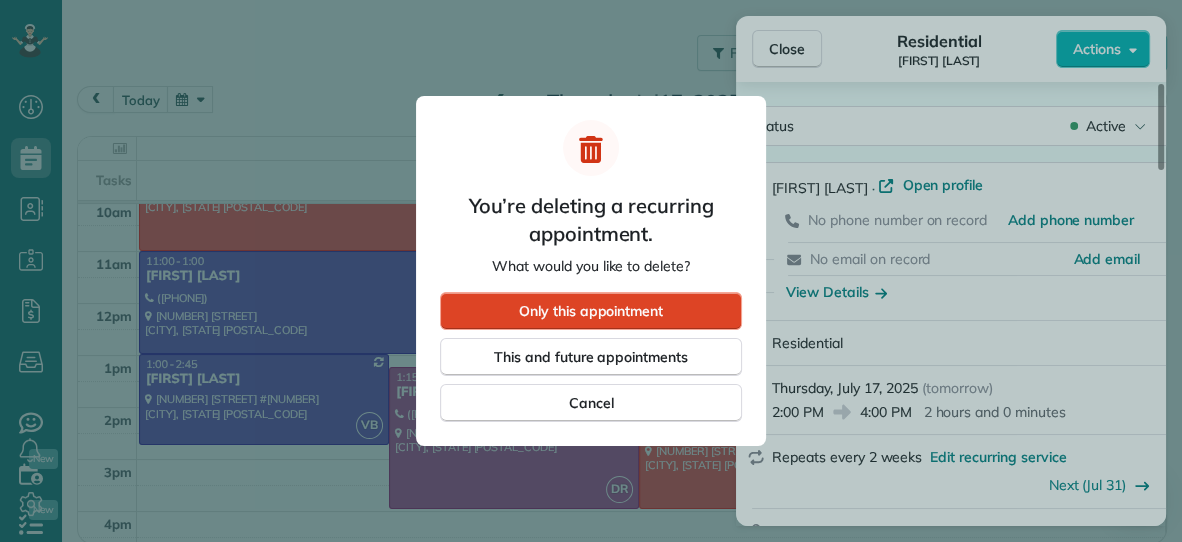click on "Only this appointment" at bounding box center [591, 311] 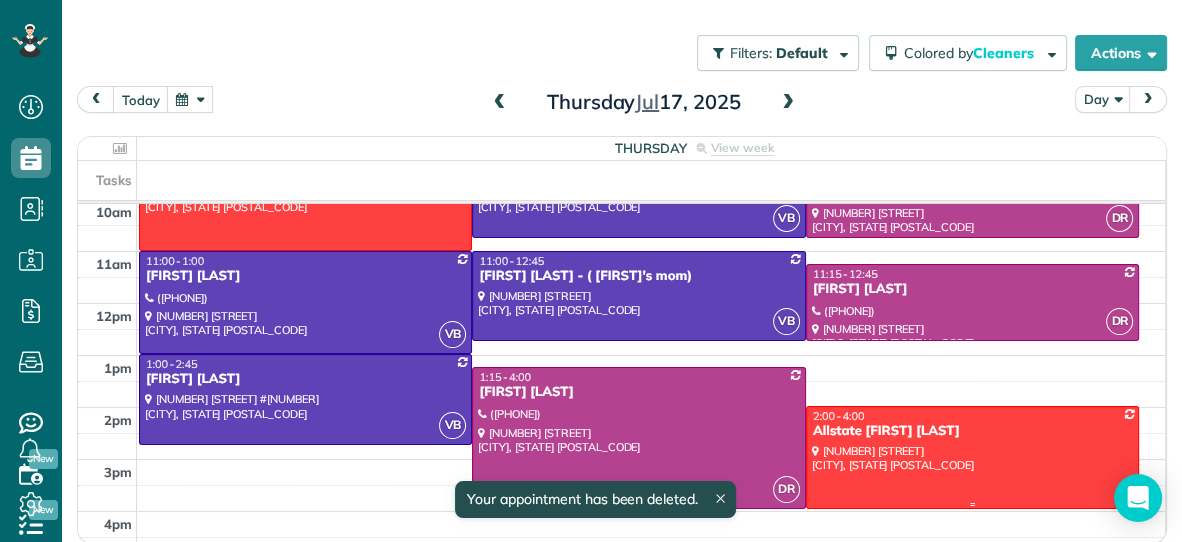 click at bounding box center [972, 457] 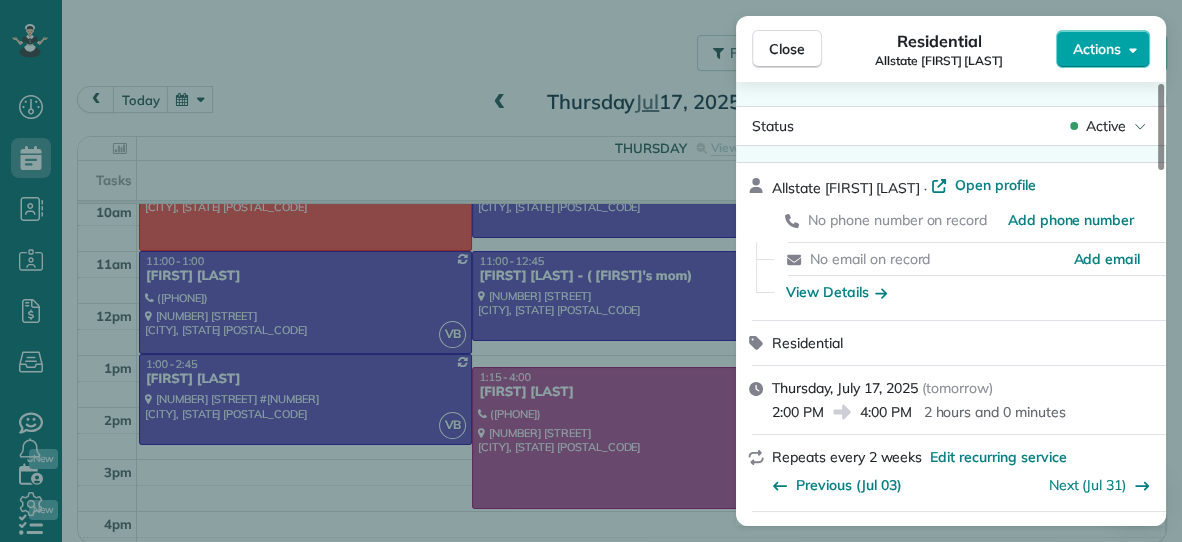 click on "Actions" at bounding box center (1097, 49) 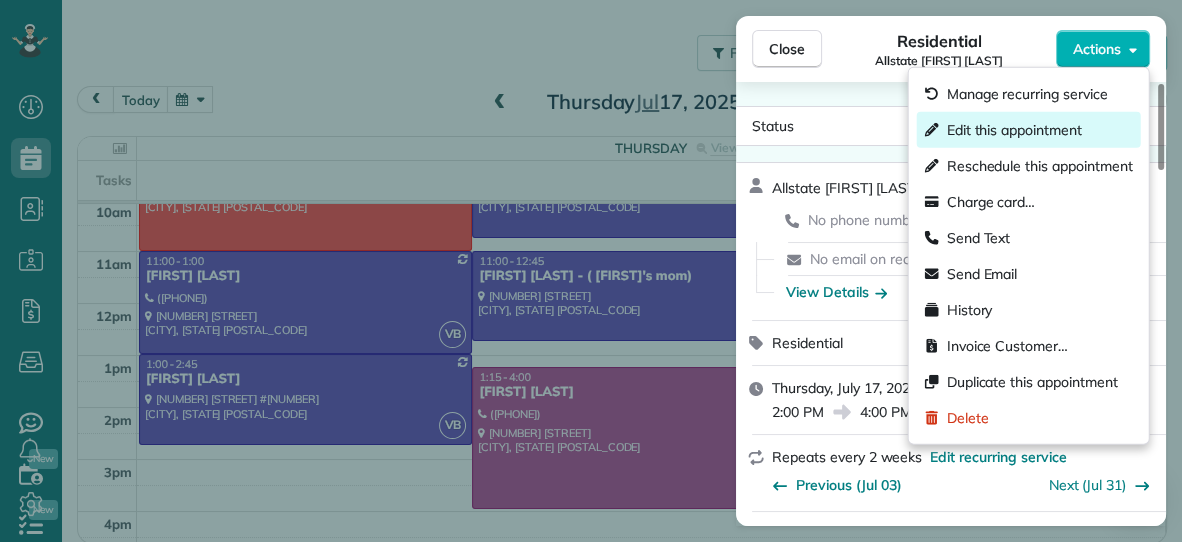click on "Edit this appointment" at bounding box center (1014, 130) 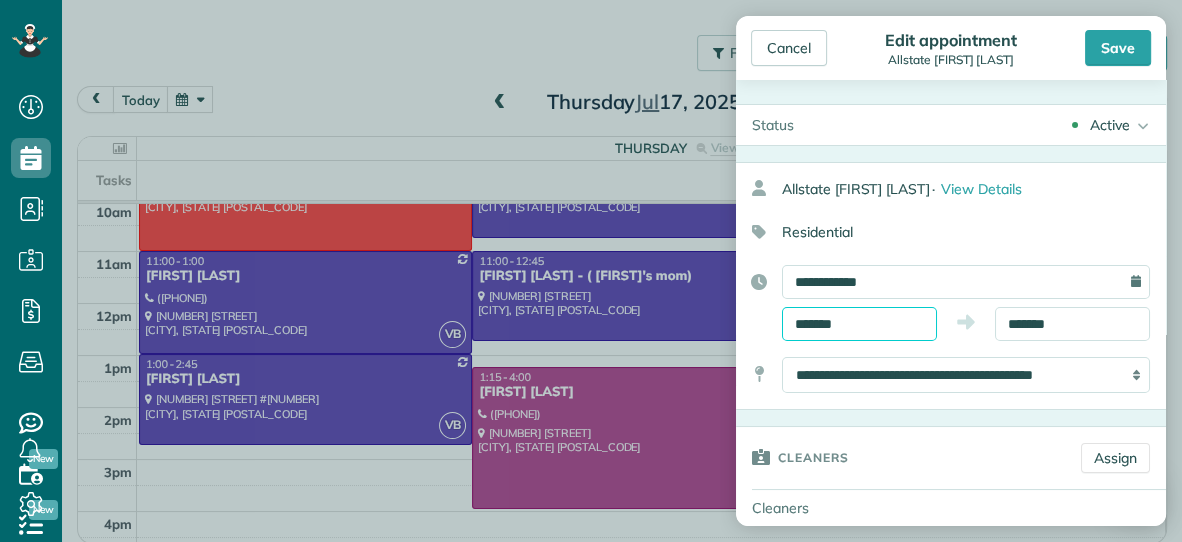 click on "*******" at bounding box center (859, 324) 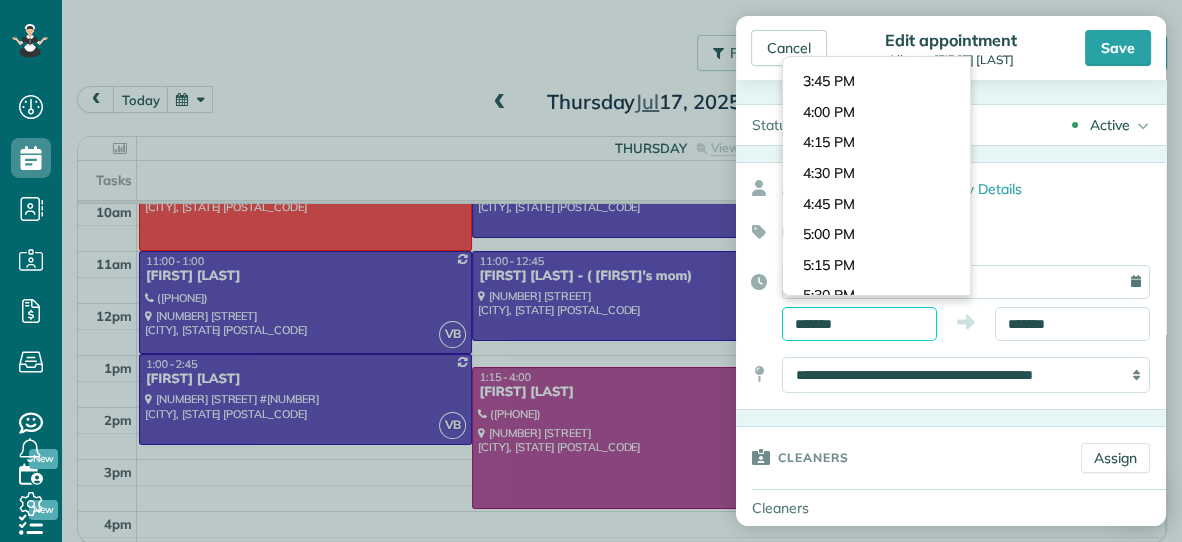 scroll, scrollTop: 1901, scrollLeft: 0, axis: vertical 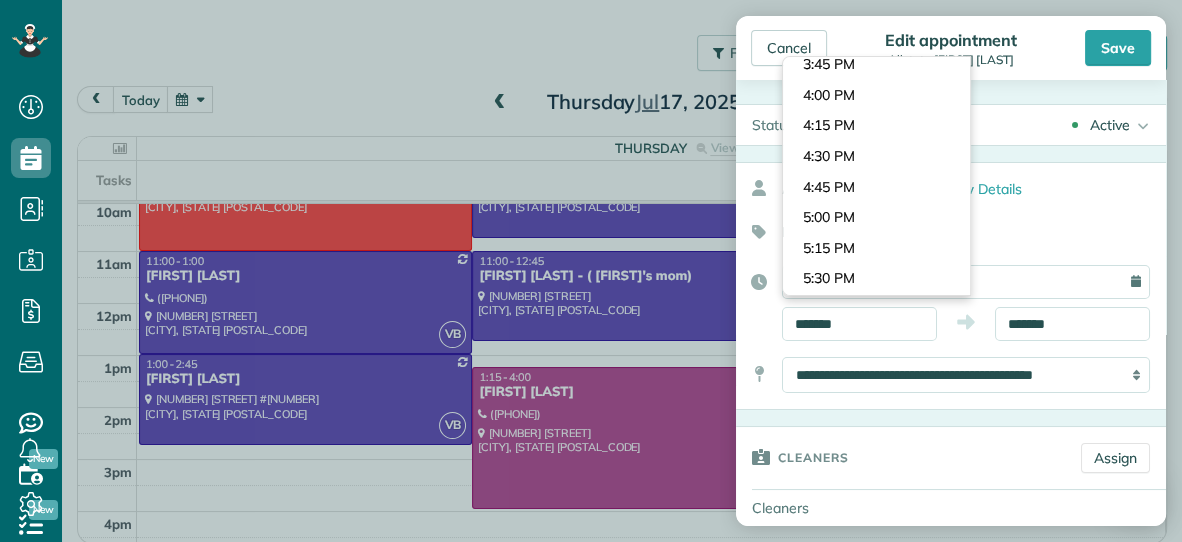 click on "Dashboard
Scheduling
Calendar View
List View
Dispatch View - Weekly scheduling (Beta)" at bounding box center [591, 271] 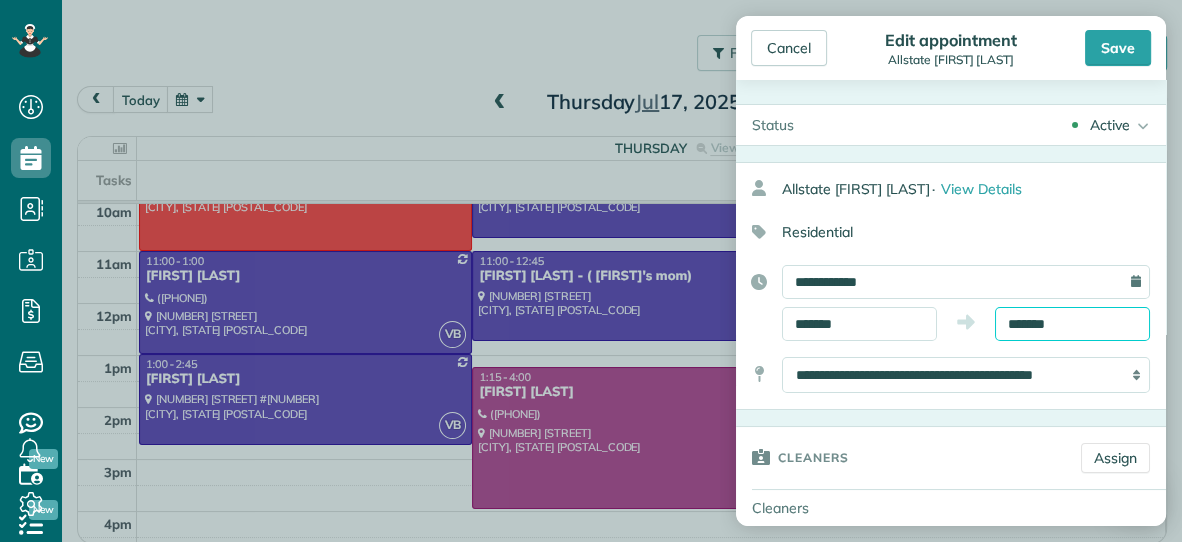 click on "*******" at bounding box center (1072, 324) 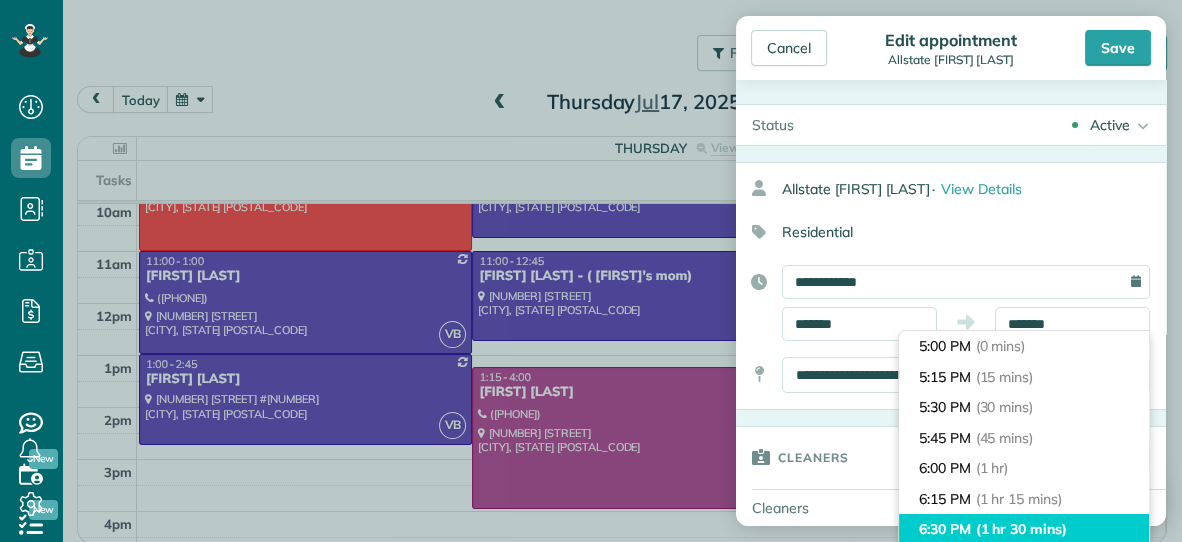 click on "6:30 PM  (1 hr 30 mins)" at bounding box center (1024, 529) 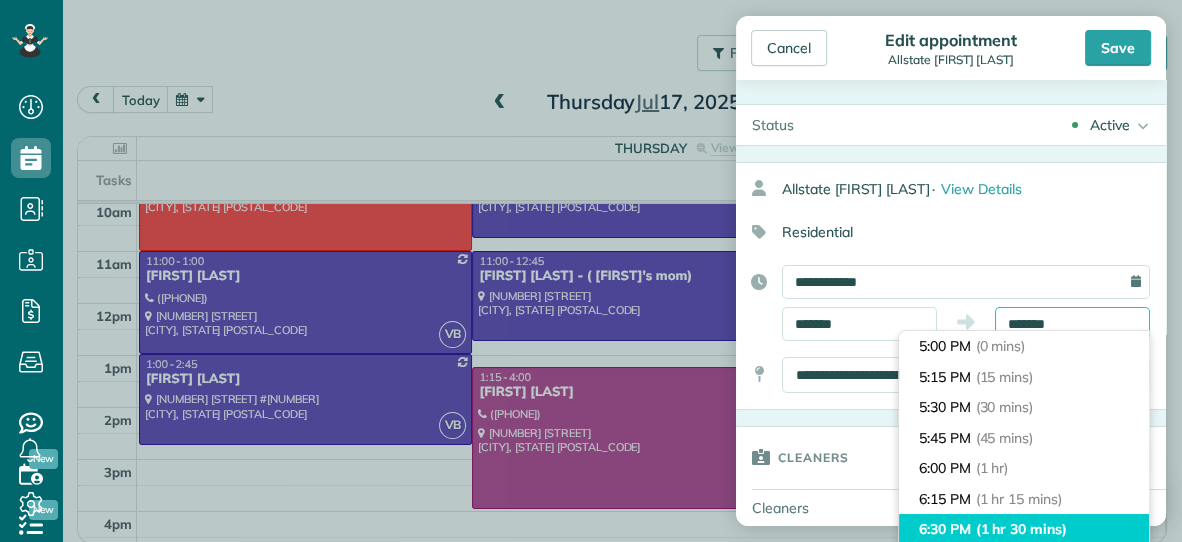 type on "*******" 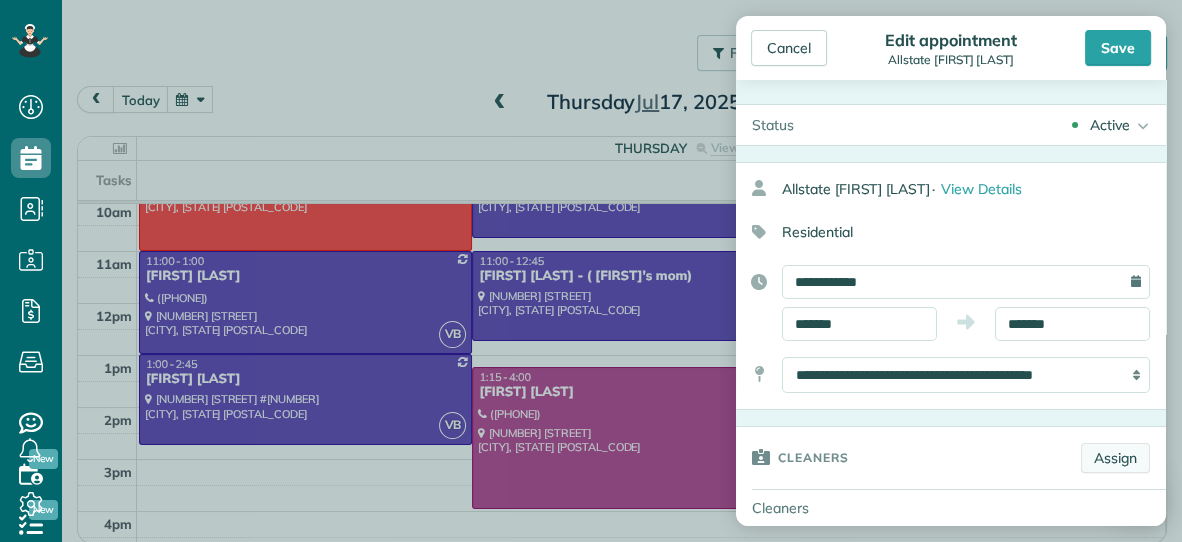 click on "Assign" at bounding box center (1115, 458) 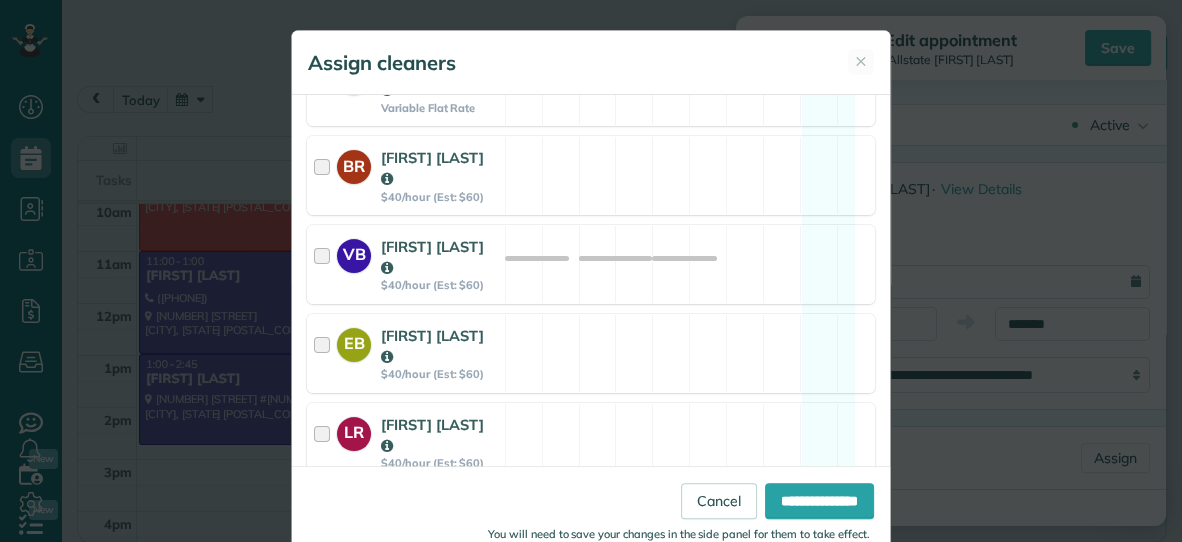 scroll, scrollTop: 404, scrollLeft: 0, axis: vertical 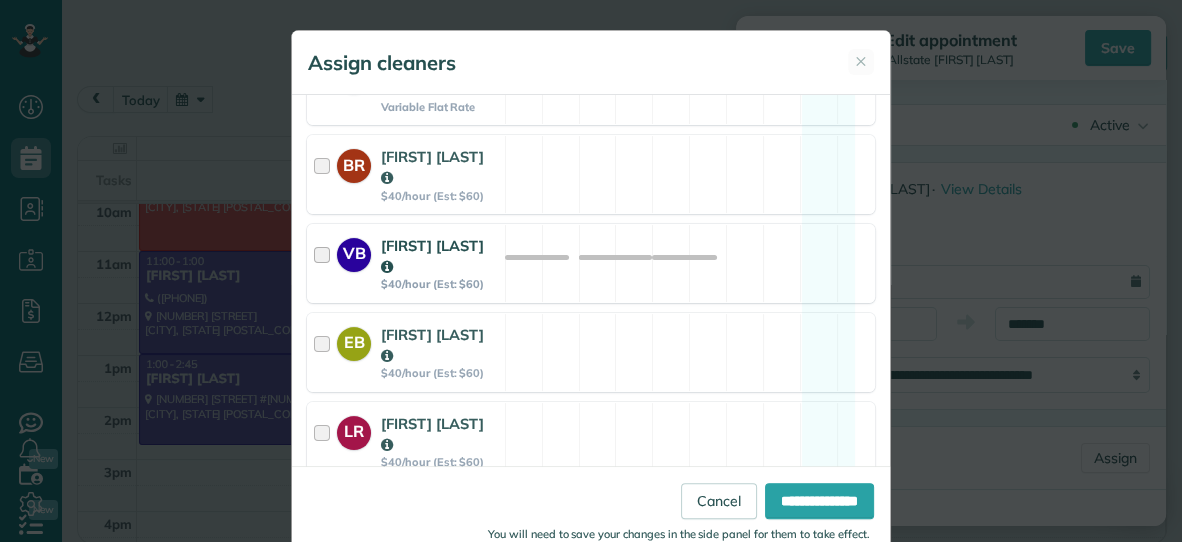click on "VB
Vanessa Beason
$40/hour (Est: $60)
Available" at bounding box center [591, 263] 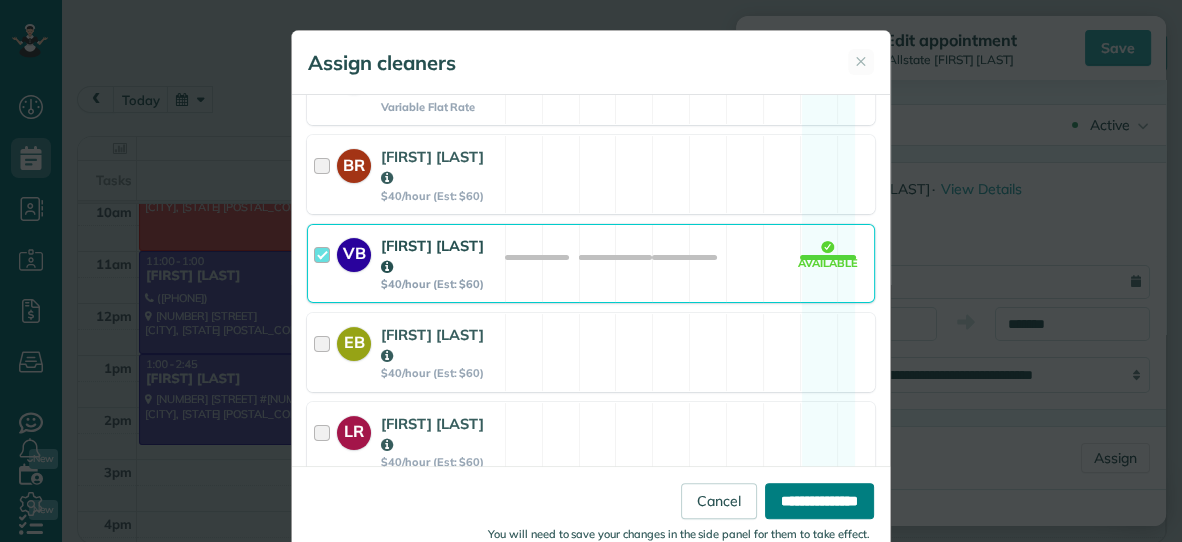 click on "**********" at bounding box center [819, 501] 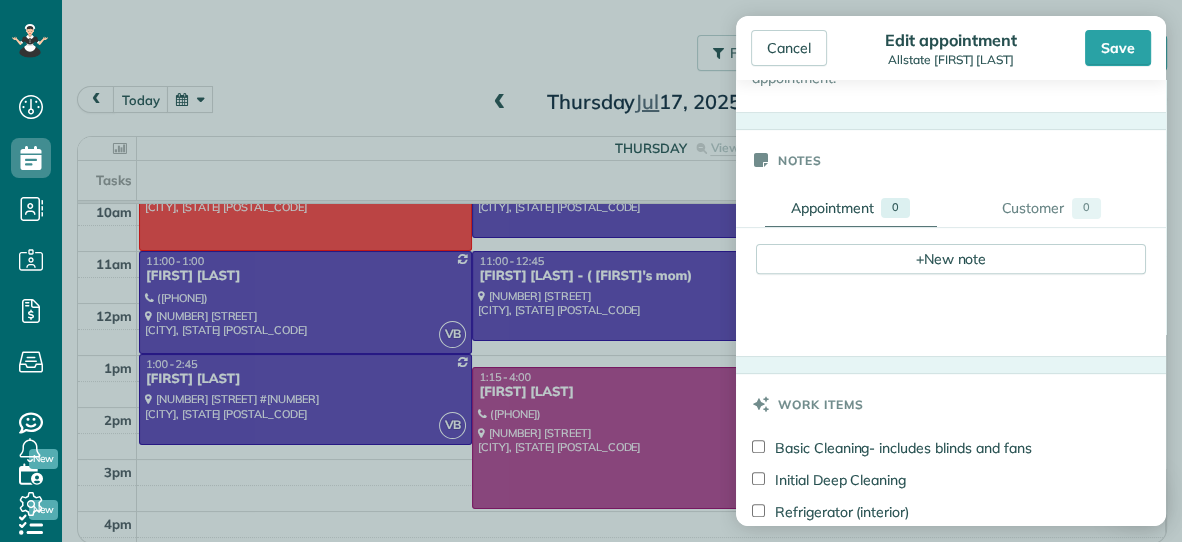 scroll, scrollTop: 649, scrollLeft: 0, axis: vertical 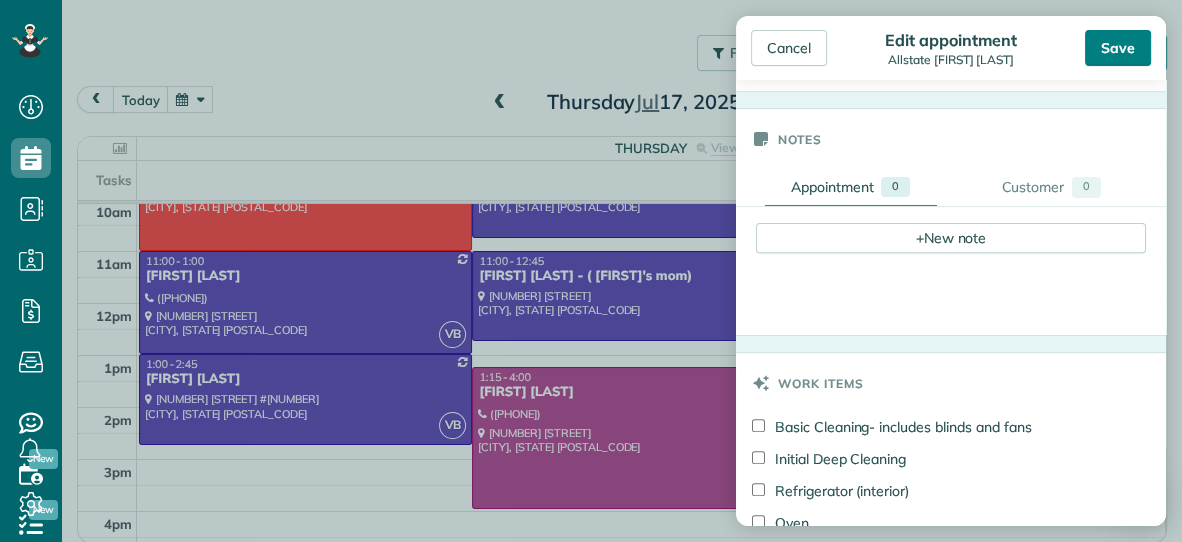 click on "Save" at bounding box center (1118, 48) 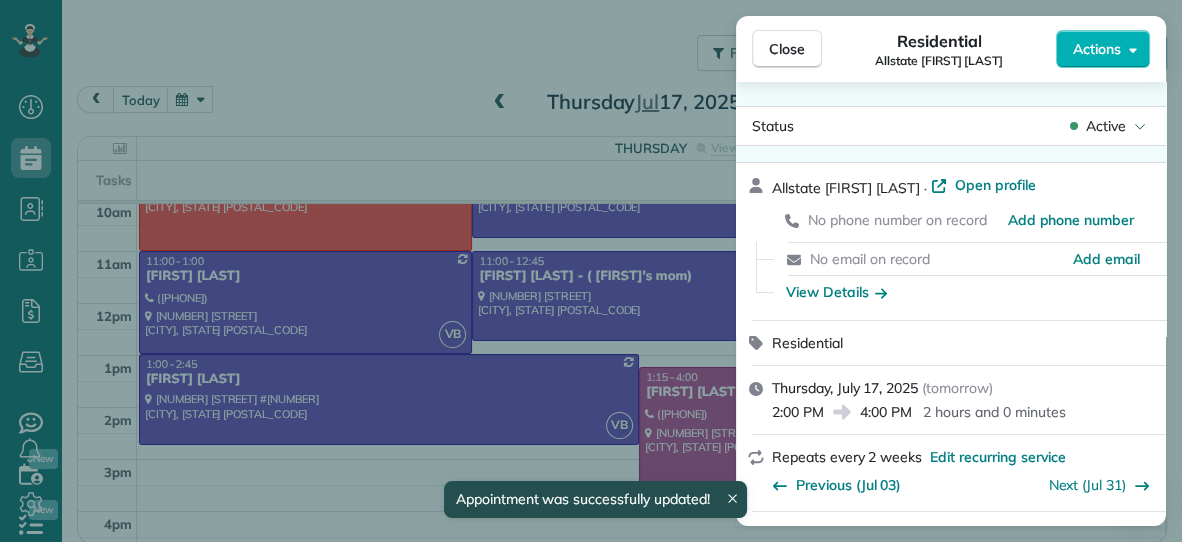 click on "Close" at bounding box center [787, 49] 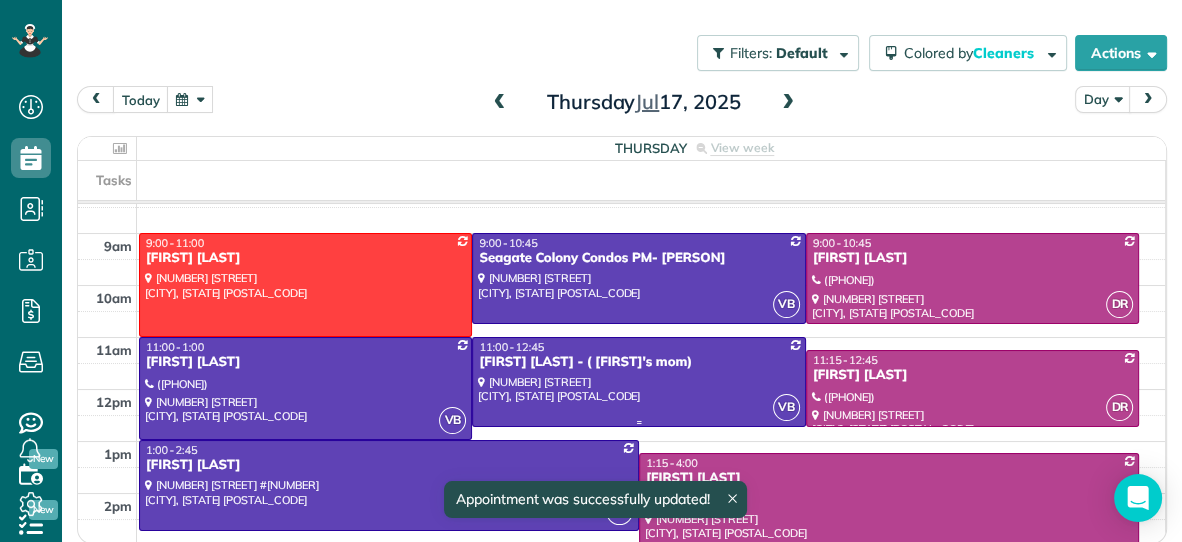 scroll, scrollTop: 73, scrollLeft: 0, axis: vertical 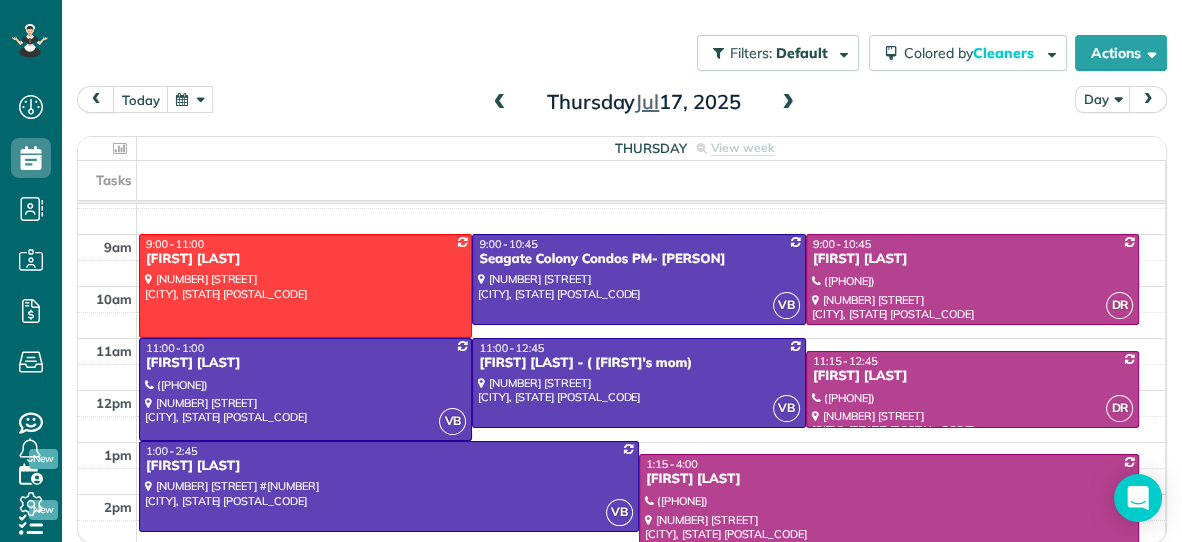 click on "Tasks" at bounding box center [621, 180] 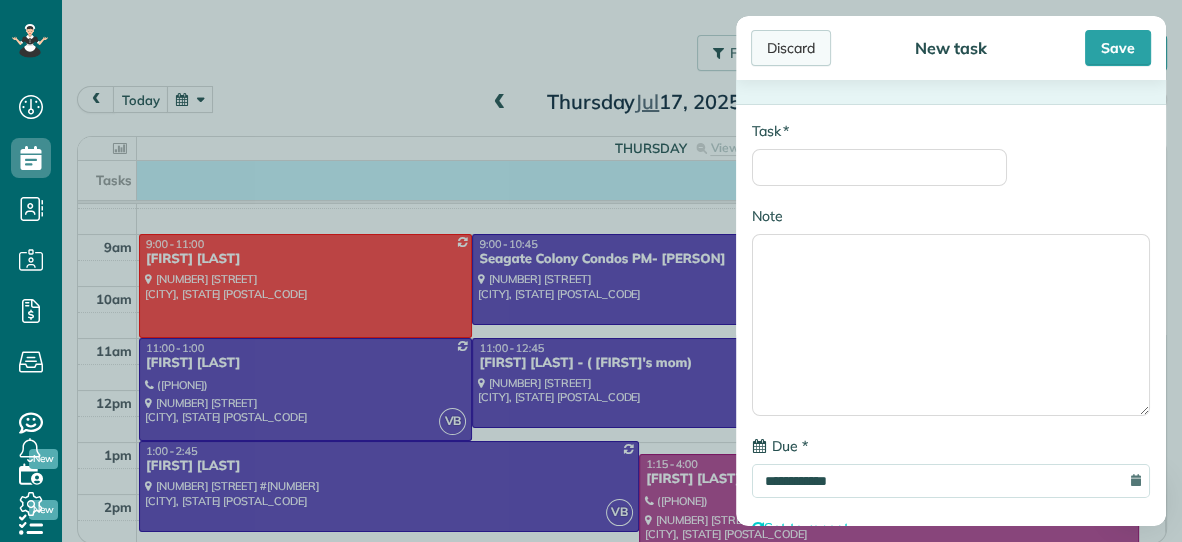 click on "Discard" at bounding box center [791, 48] 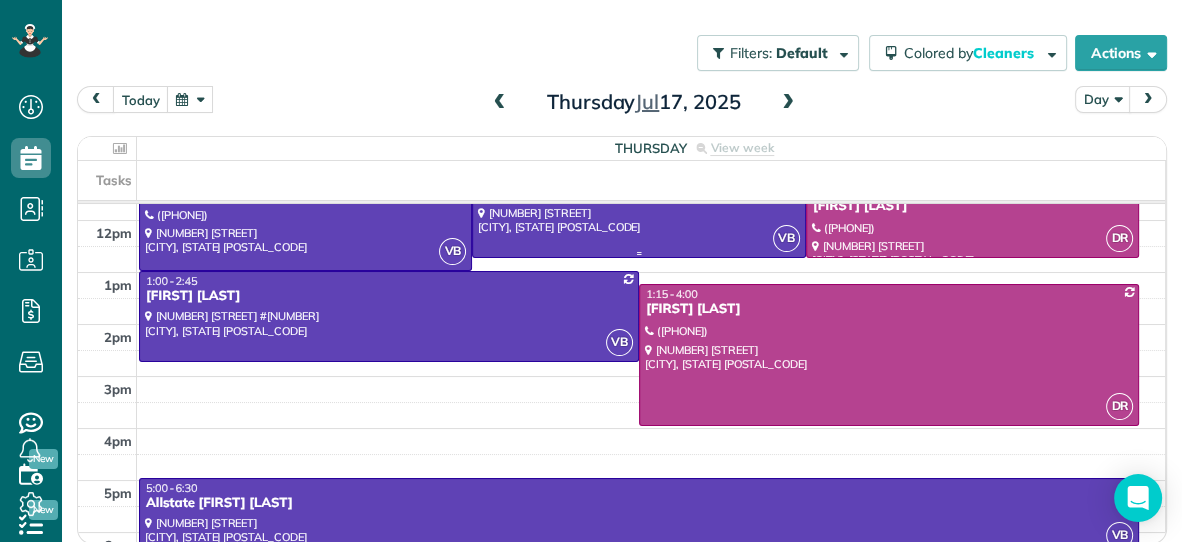 scroll, scrollTop: 249, scrollLeft: 0, axis: vertical 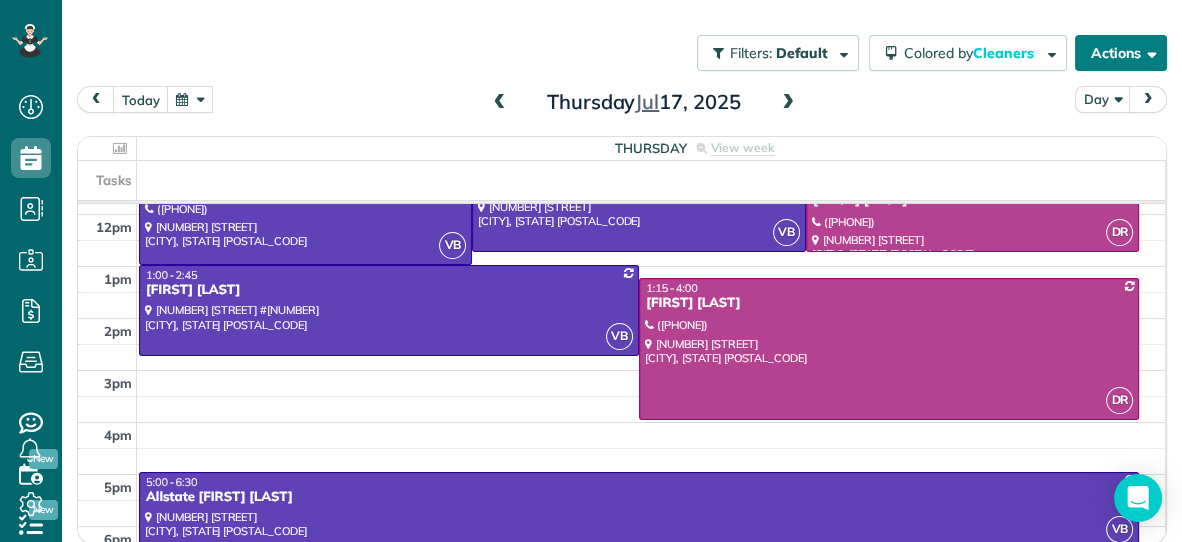 click on "Actions" at bounding box center (1121, 53) 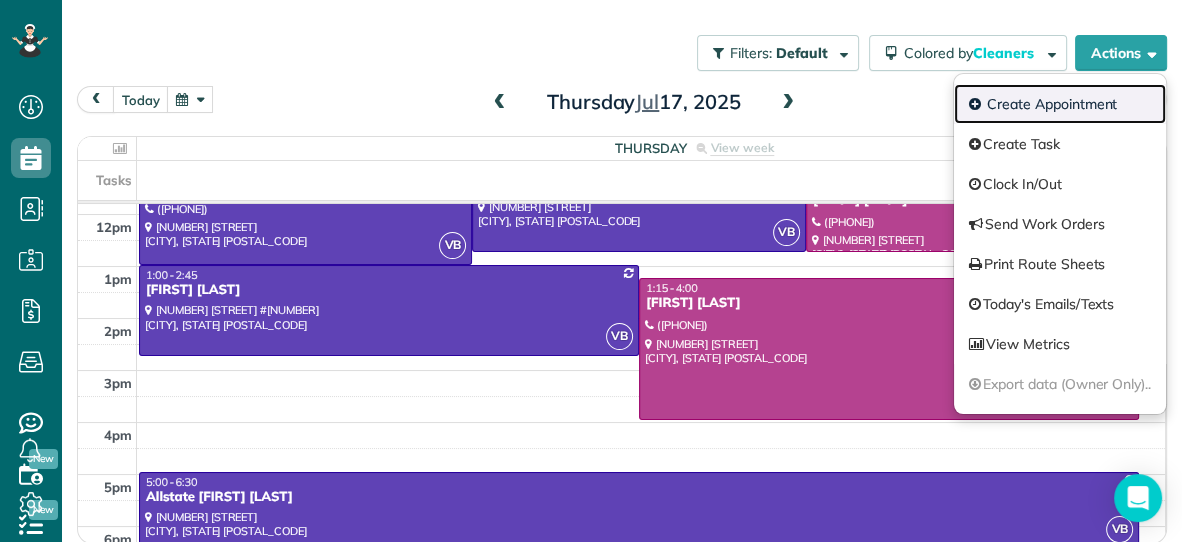 click on "Create Appointment" at bounding box center (1060, 104) 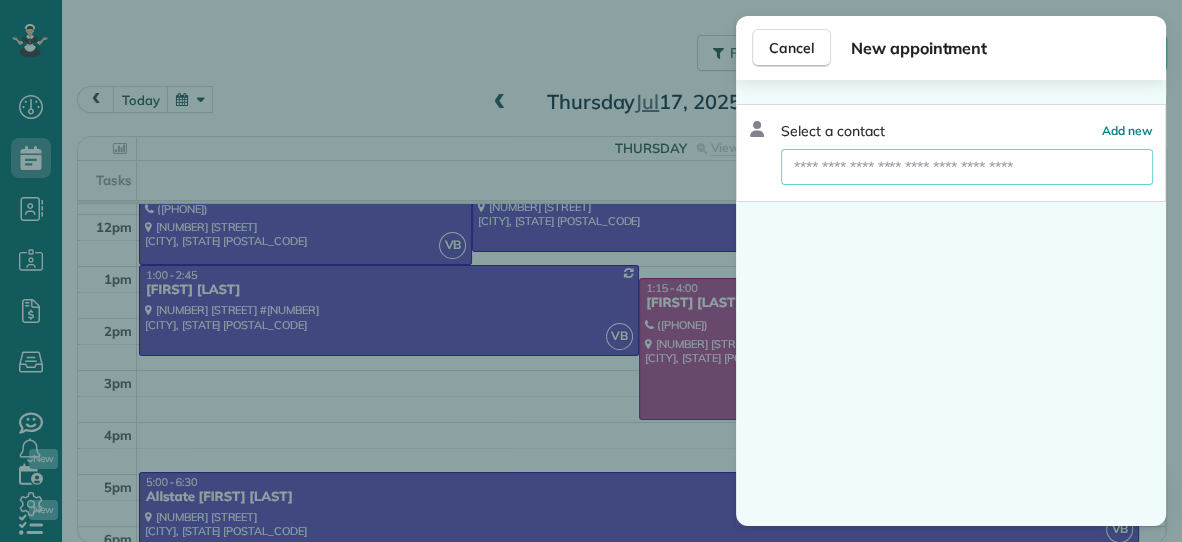 click at bounding box center [967, 167] 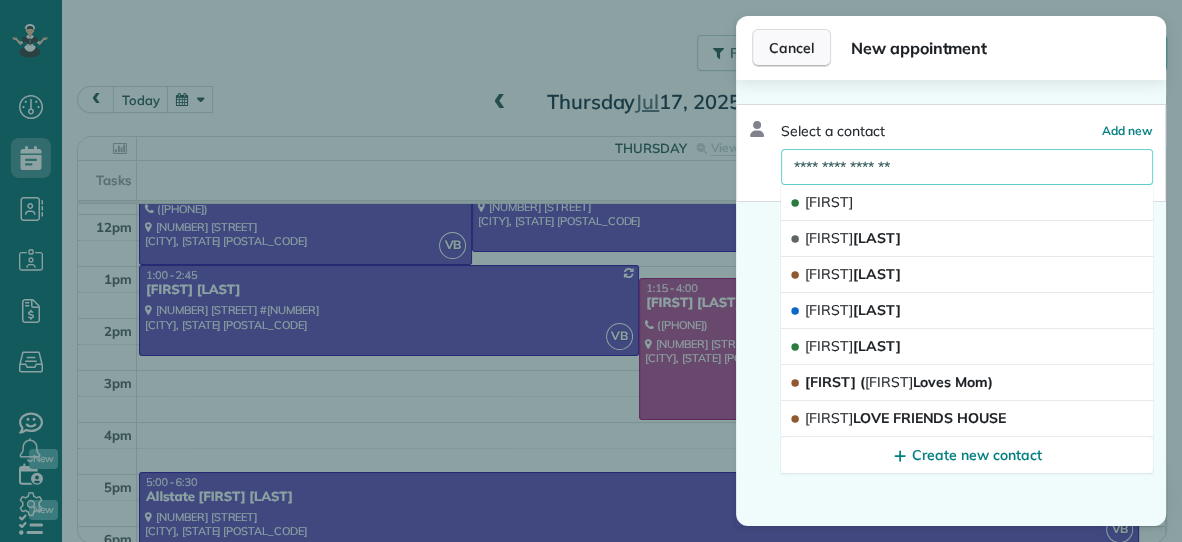 type on "**********" 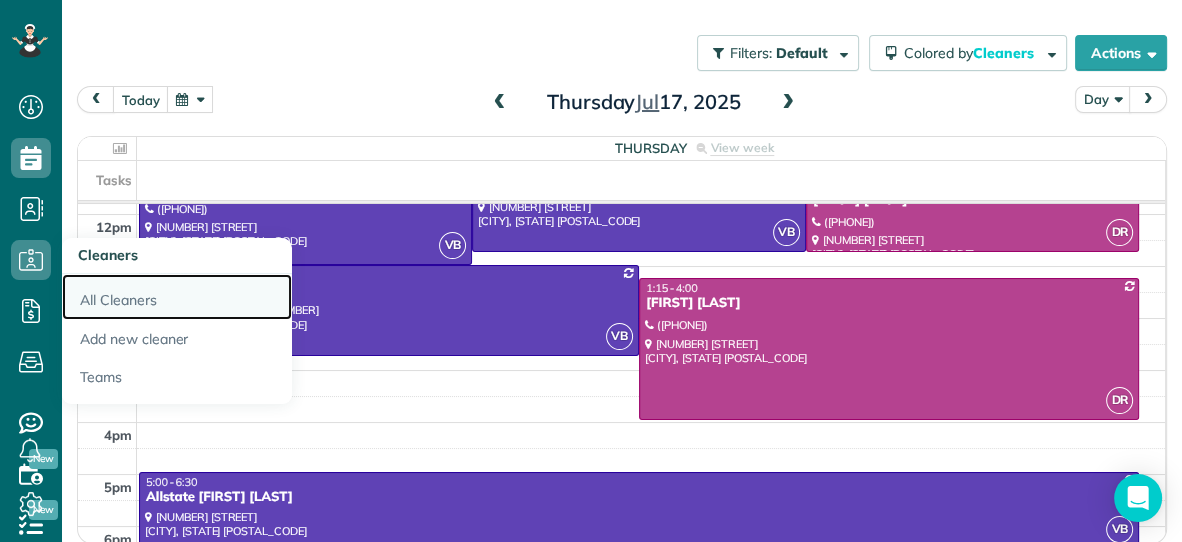click on "All Cleaners" at bounding box center [177, 297] 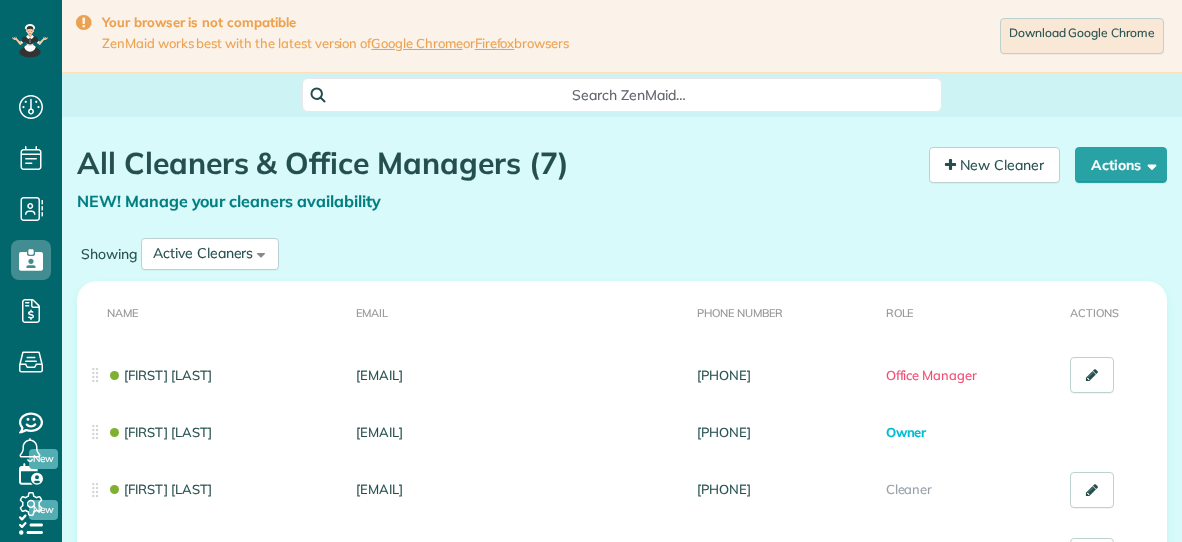 scroll, scrollTop: 0, scrollLeft: 0, axis: both 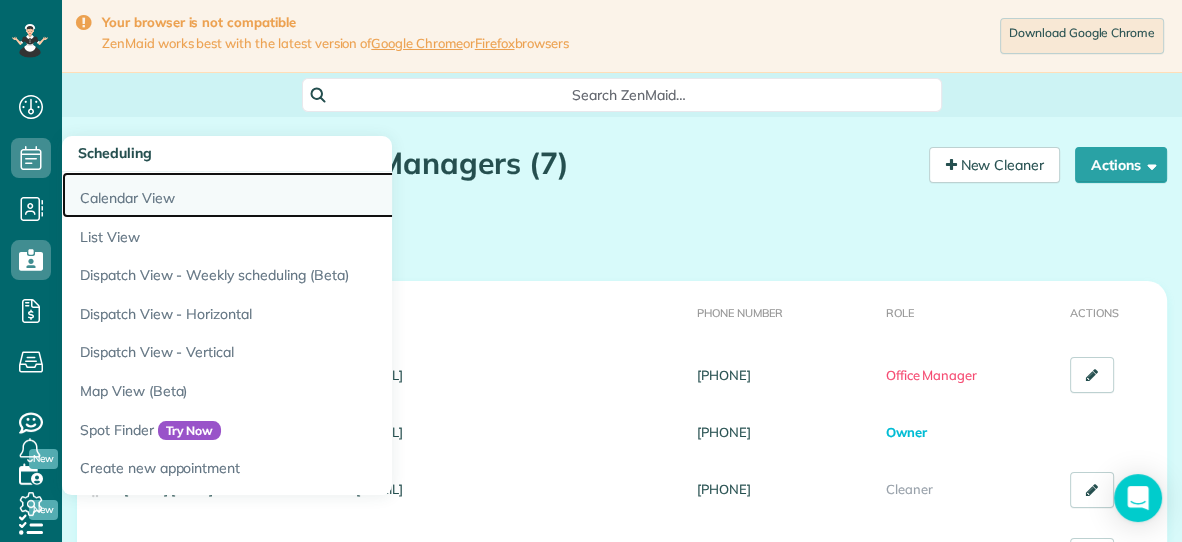 click on "Calendar View" at bounding box center [312, 195] 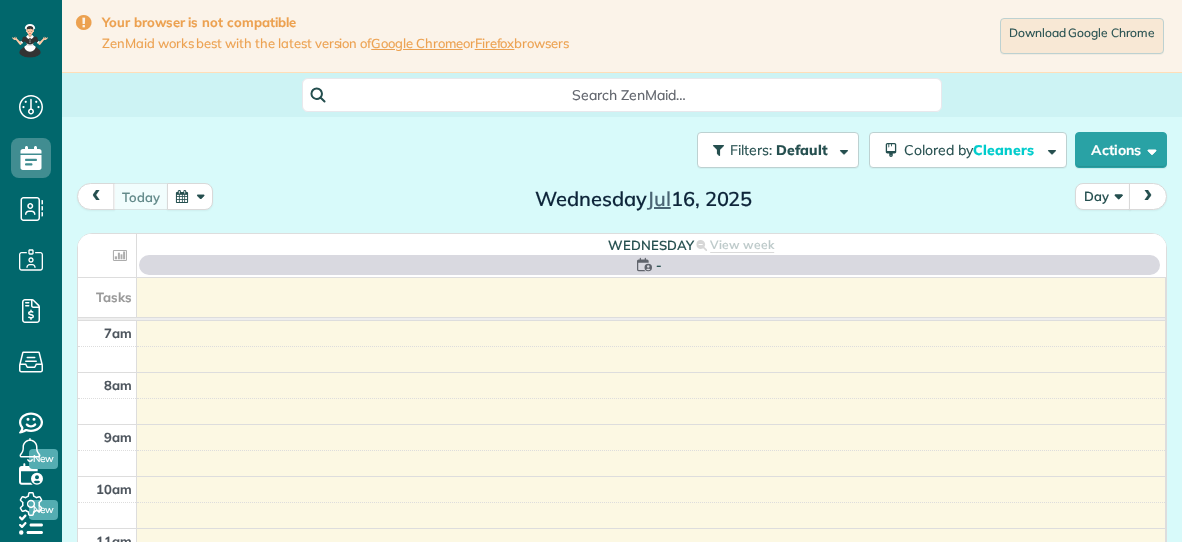 scroll, scrollTop: 0, scrollLeft: 0, axis: both 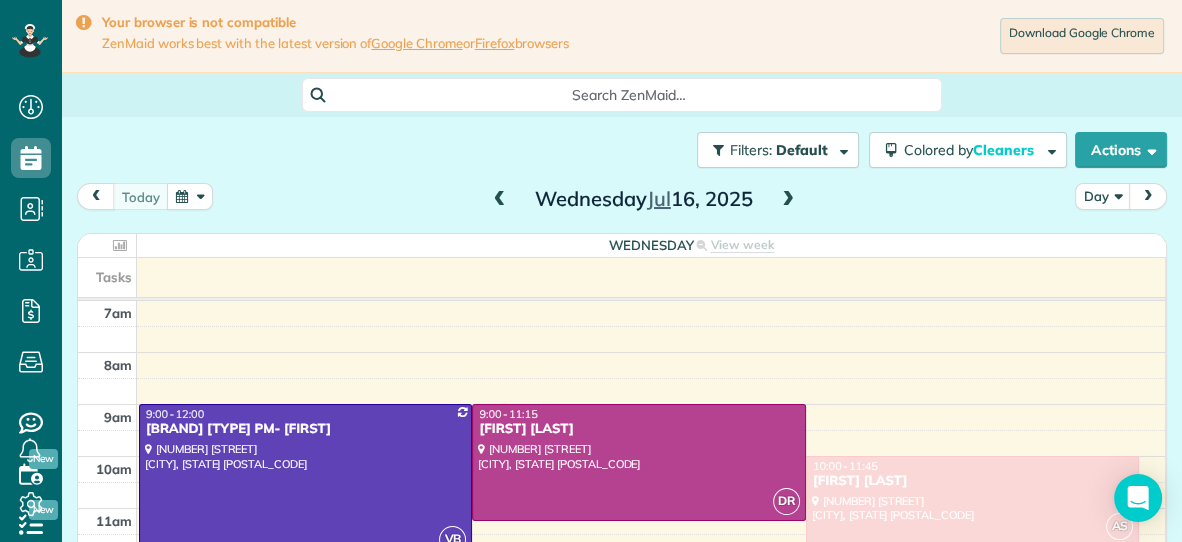 click at bounding box center [788, 200] 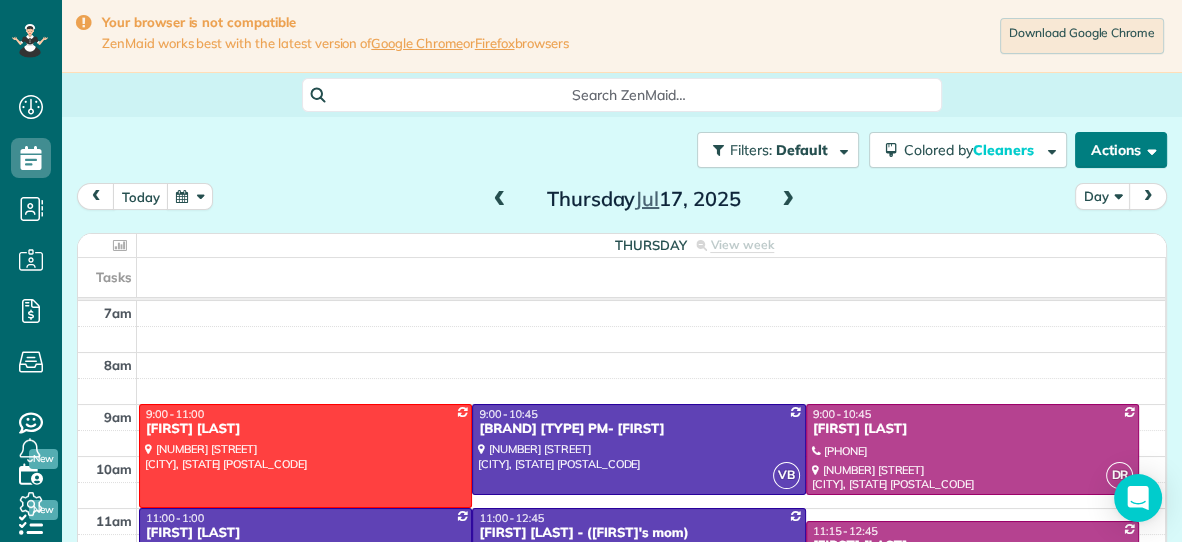 click on "Actions" at bounding box center (1121, 150) 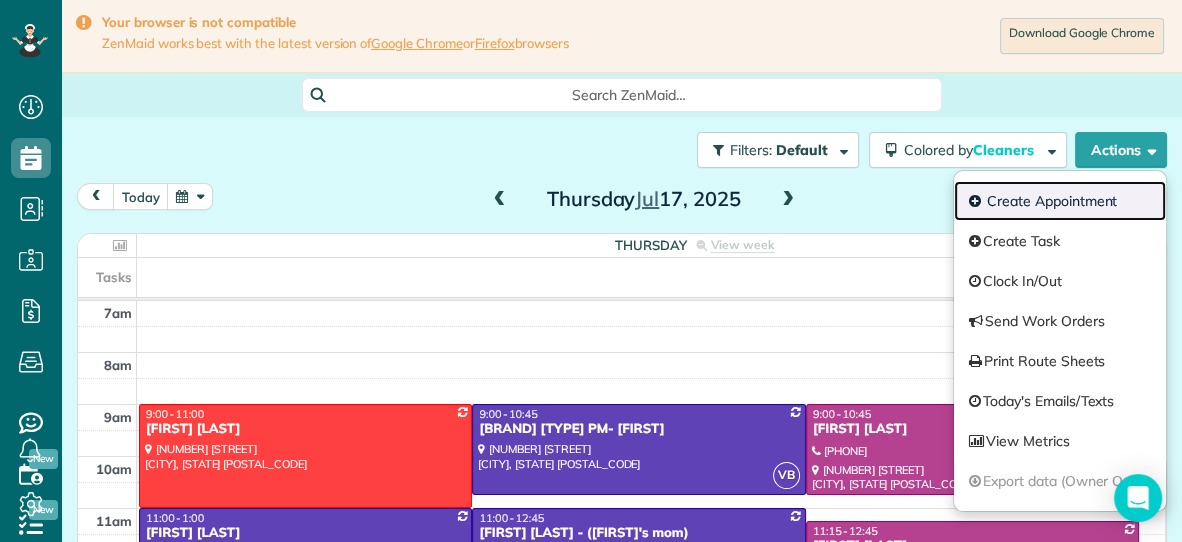 click on "Create Appointment" at bounding box center [1060, 201] 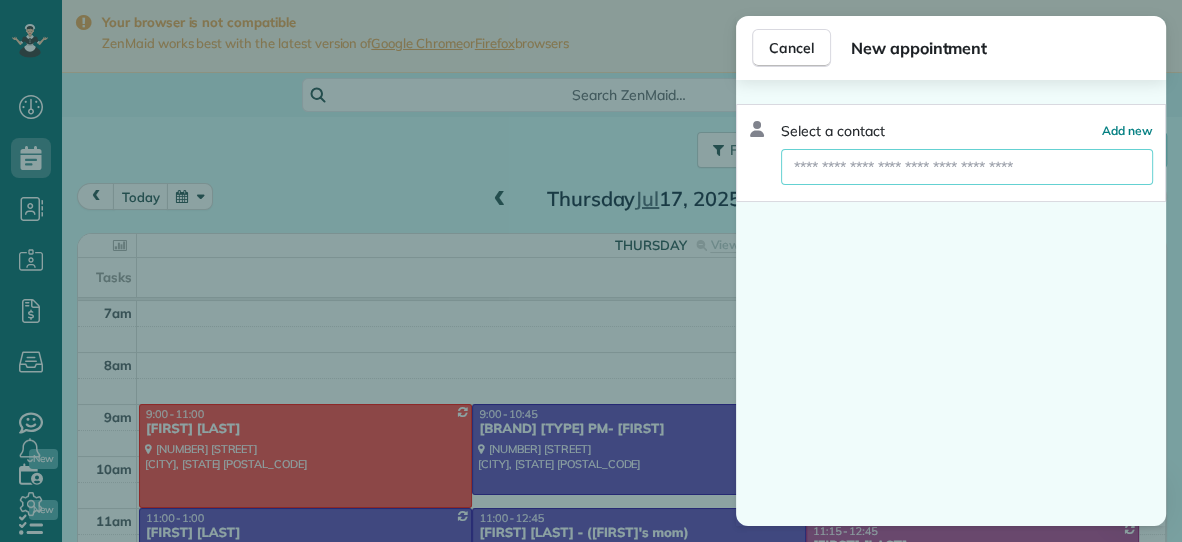 click at bounding box center (967, 167) 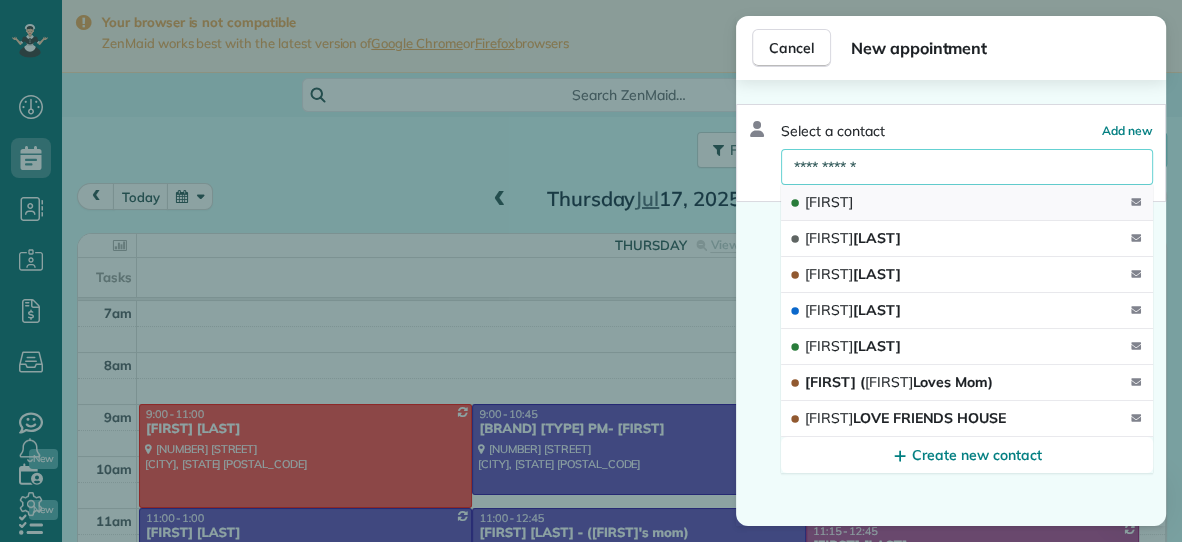 type on "**********" 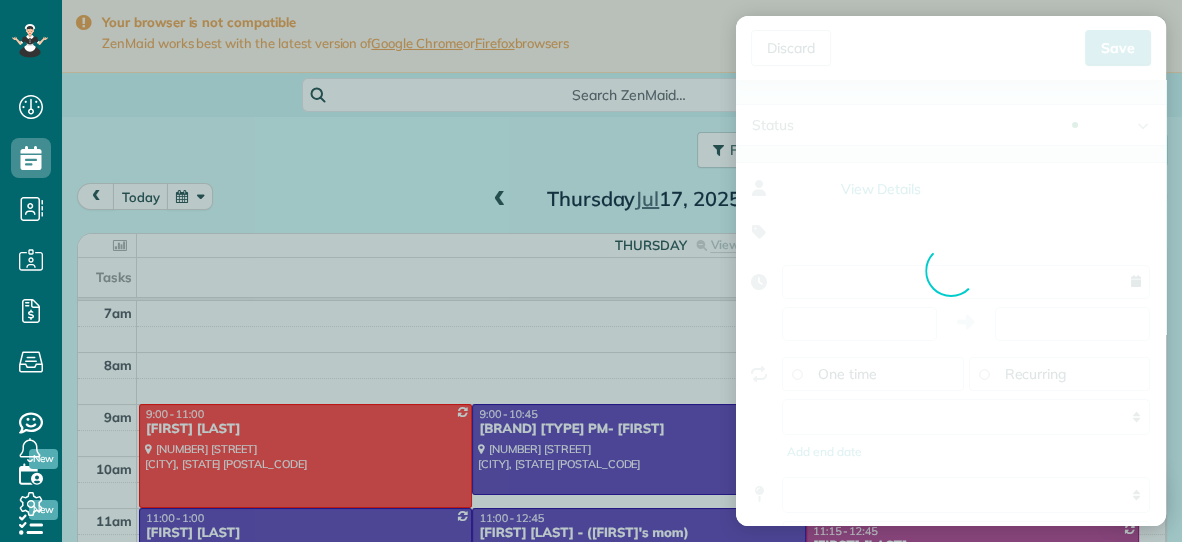 type on "**********" 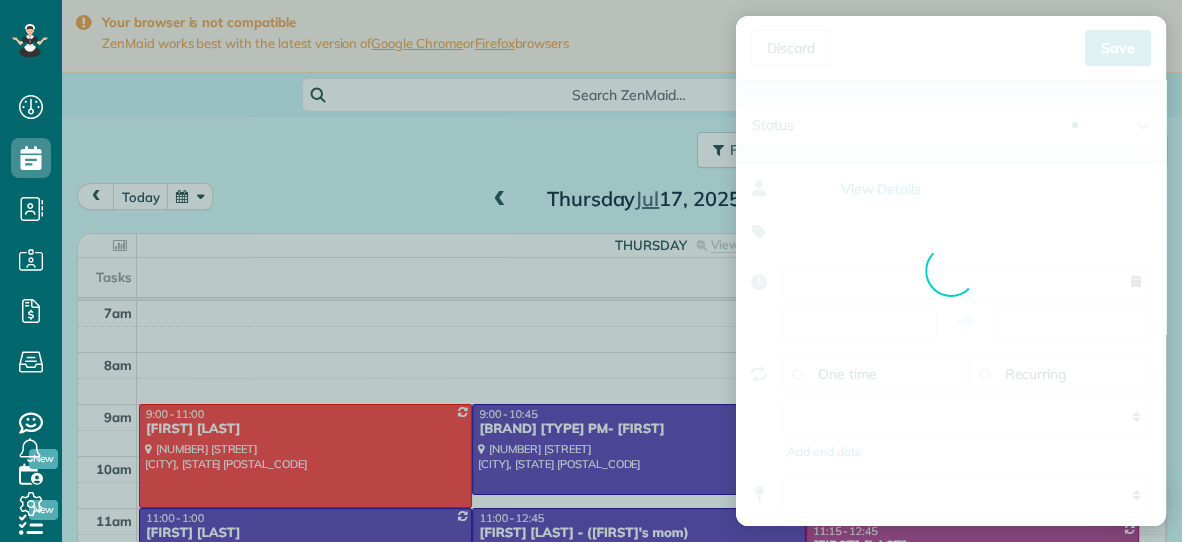 type on "*****" 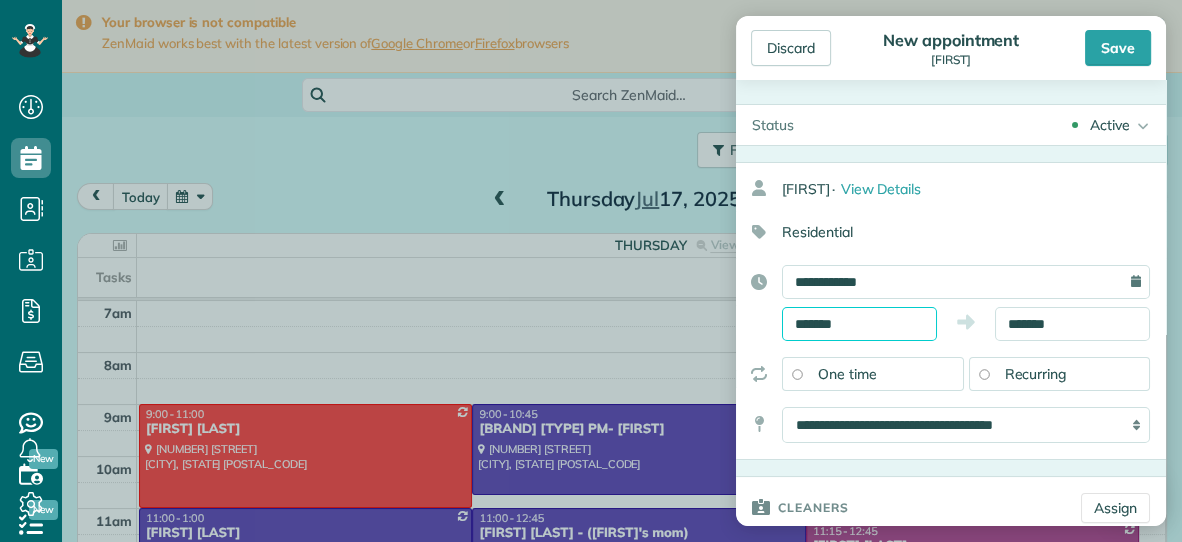 click on "*******" at bounding box center (859, 324) 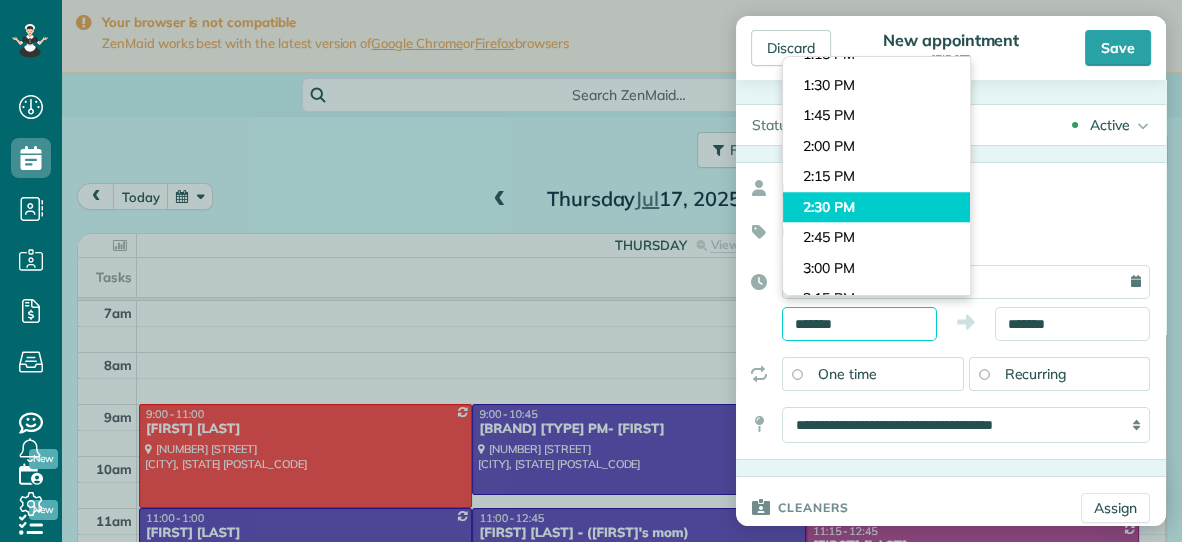 scroll, scrollTop: 1593, scrollLeft: 0, axis: vertical 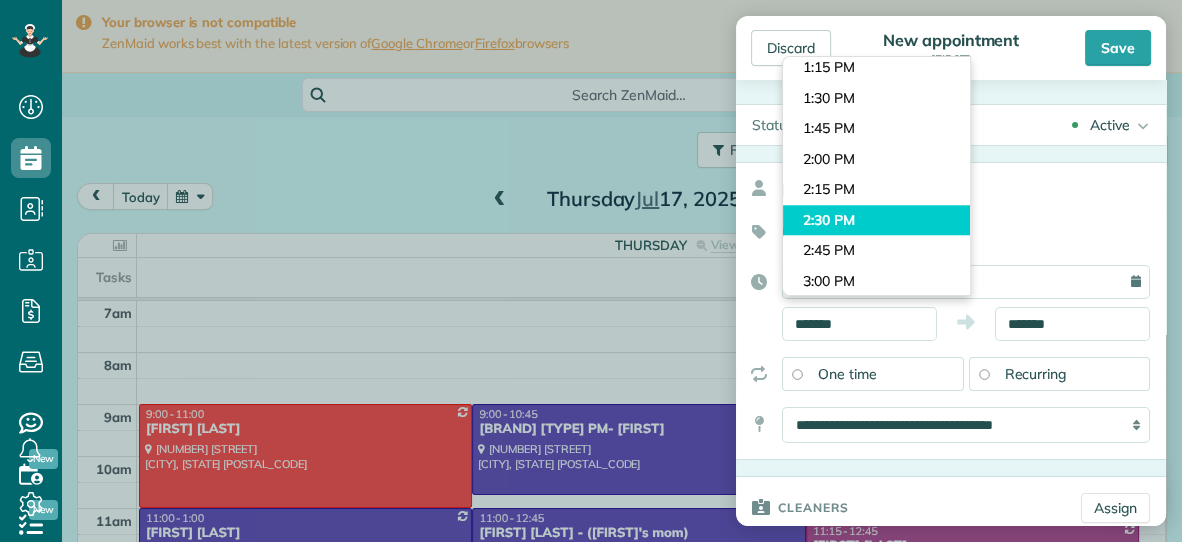click on "2:00 PM" at bounding box center (876, 159) 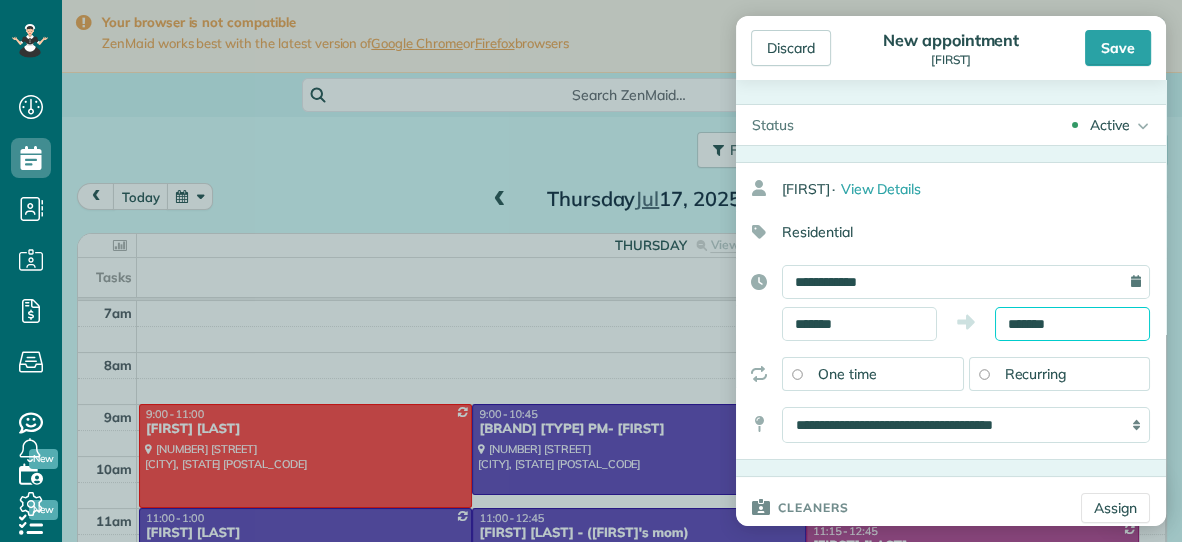 click on "*******" at bounding box center [1072, 324] 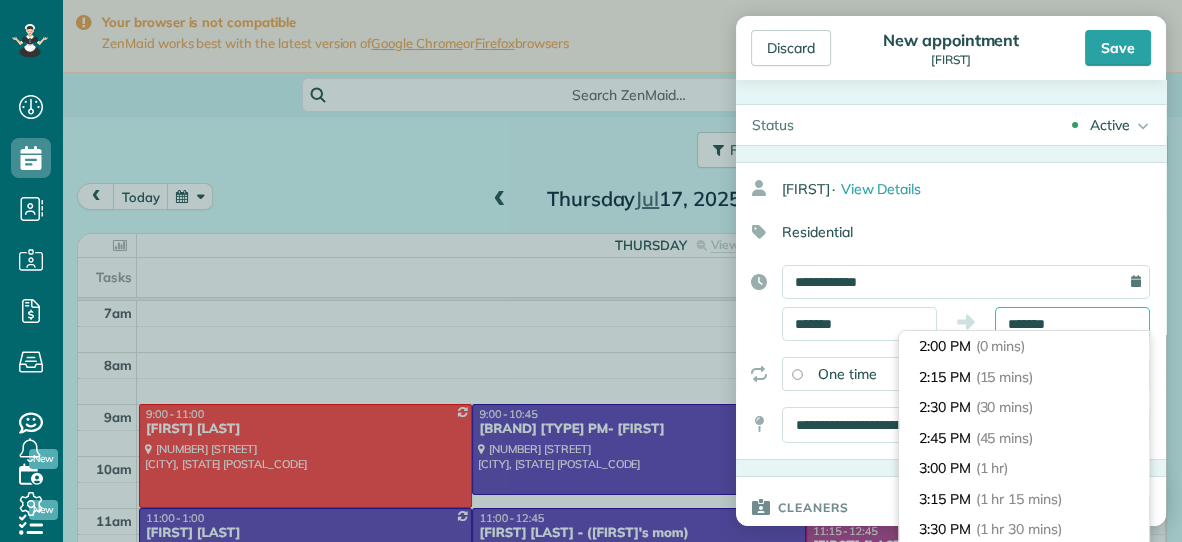 scroll, scrollTop: 212, scrollLeft: 0, axis: vertical 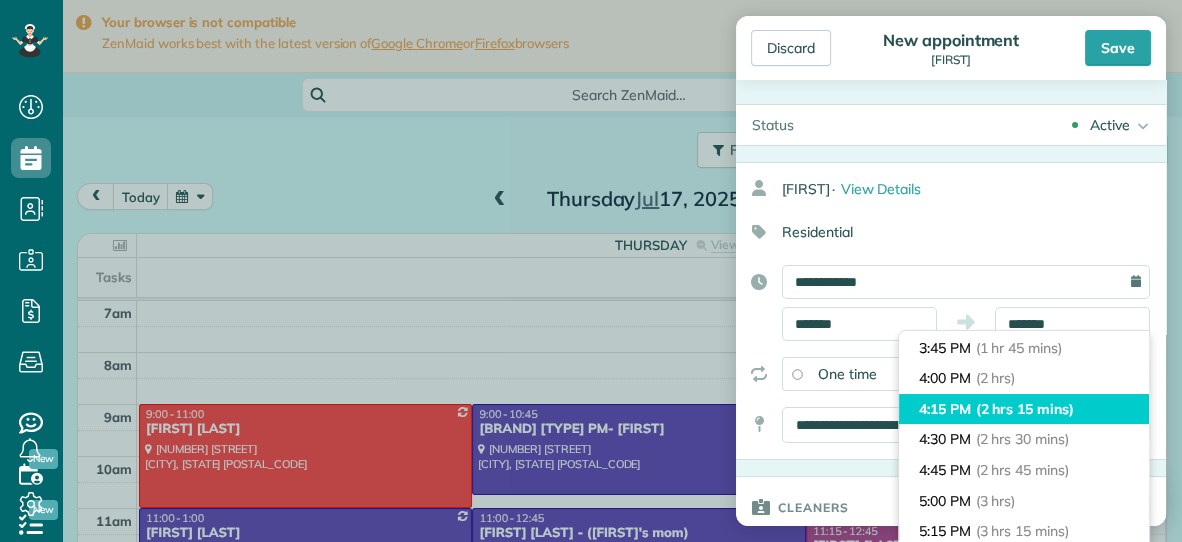 click on "4:15 PM  (2 hrs 15 mins)" at bounding box center [1024, 409] 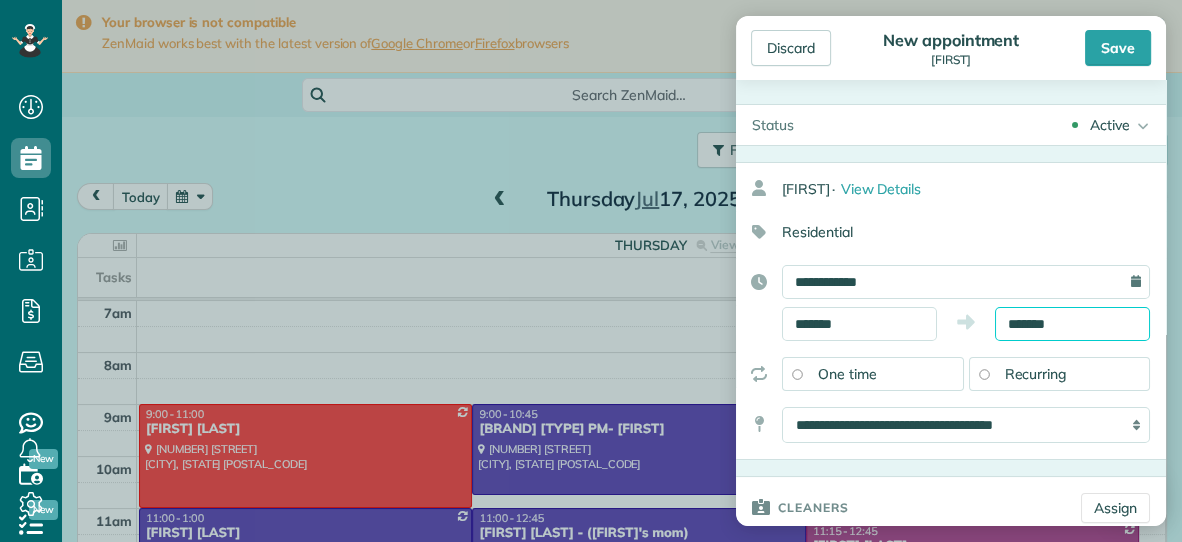 click on "*******" at bounding box center (1072, 324) 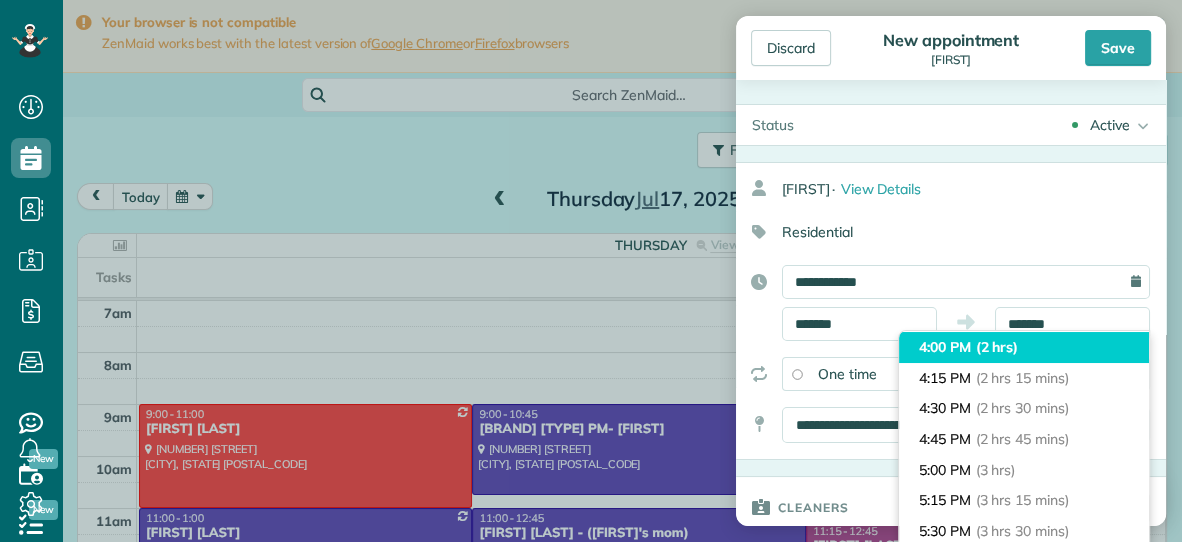 click on "(2 hrs)" at bounding box center [997, 347] 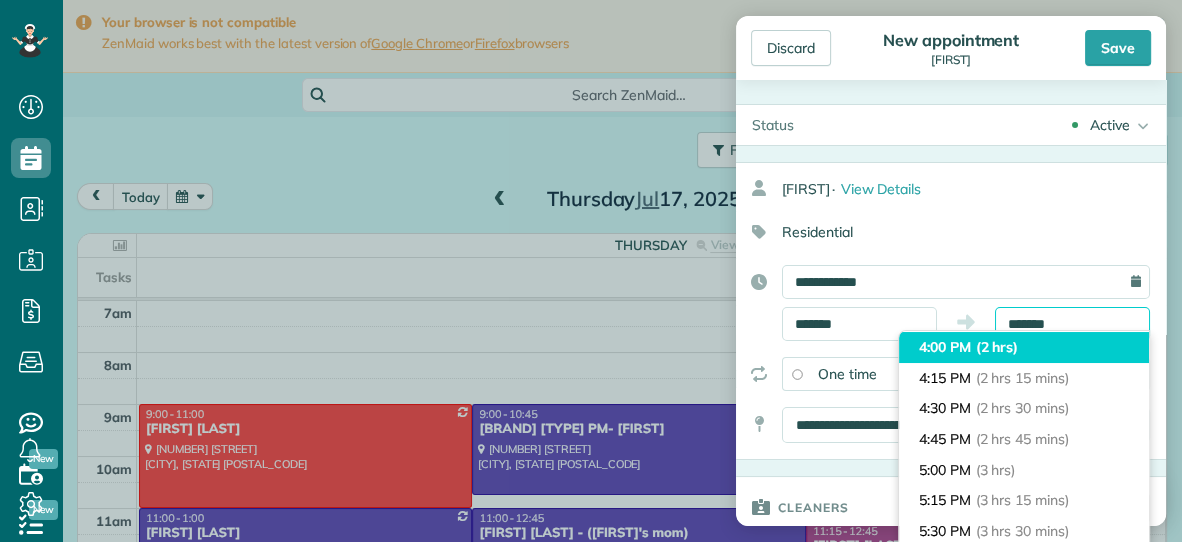 type on "*******" 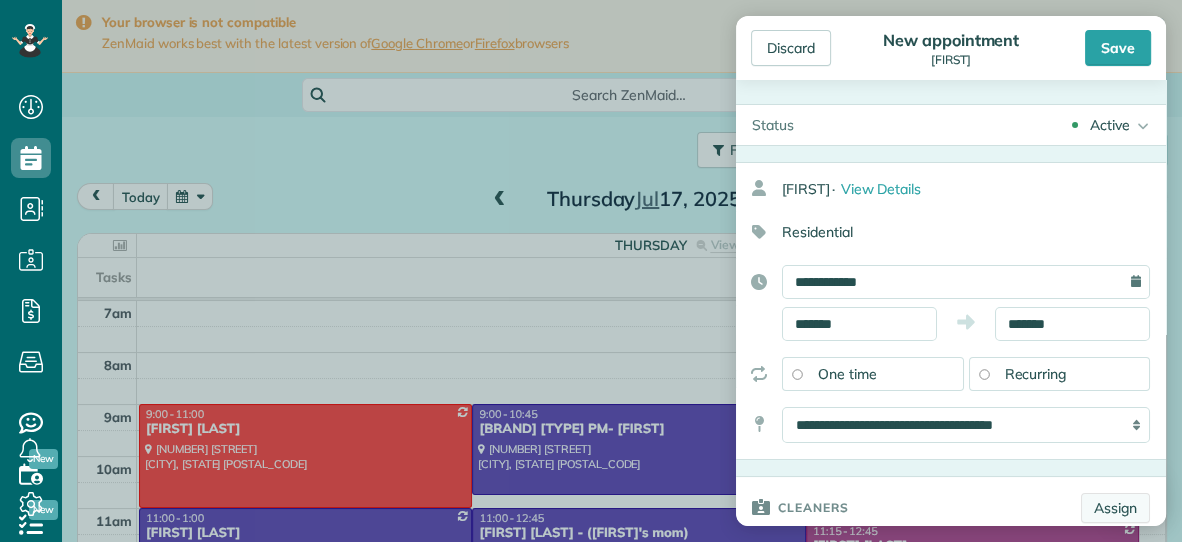 click on "Assign" at bounding box center [1115, 508] 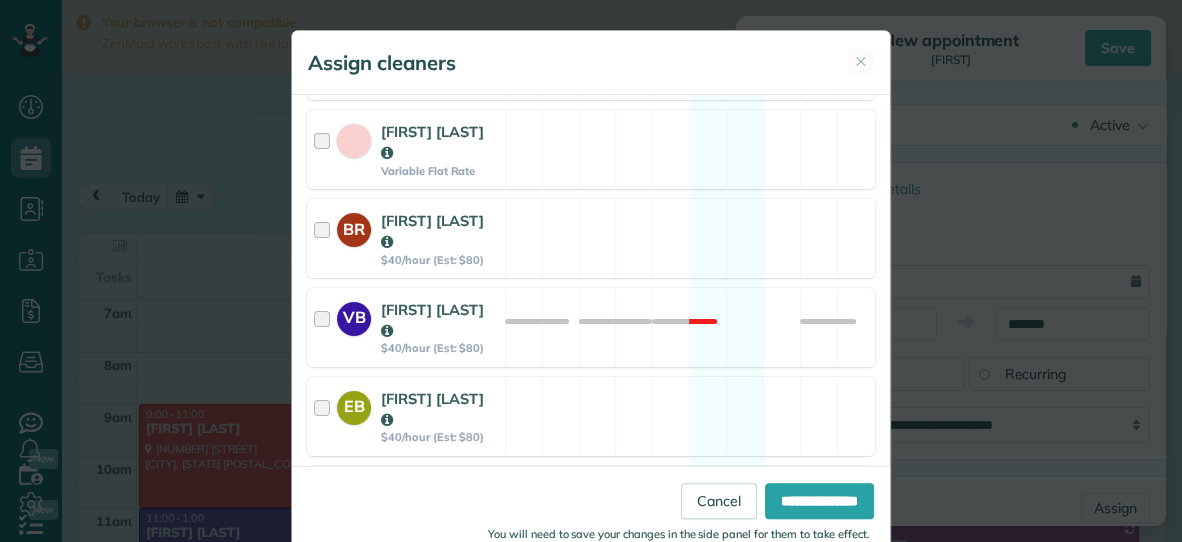 scroll, scrollTop: 414, scrollLeft: 0, axis: vertical 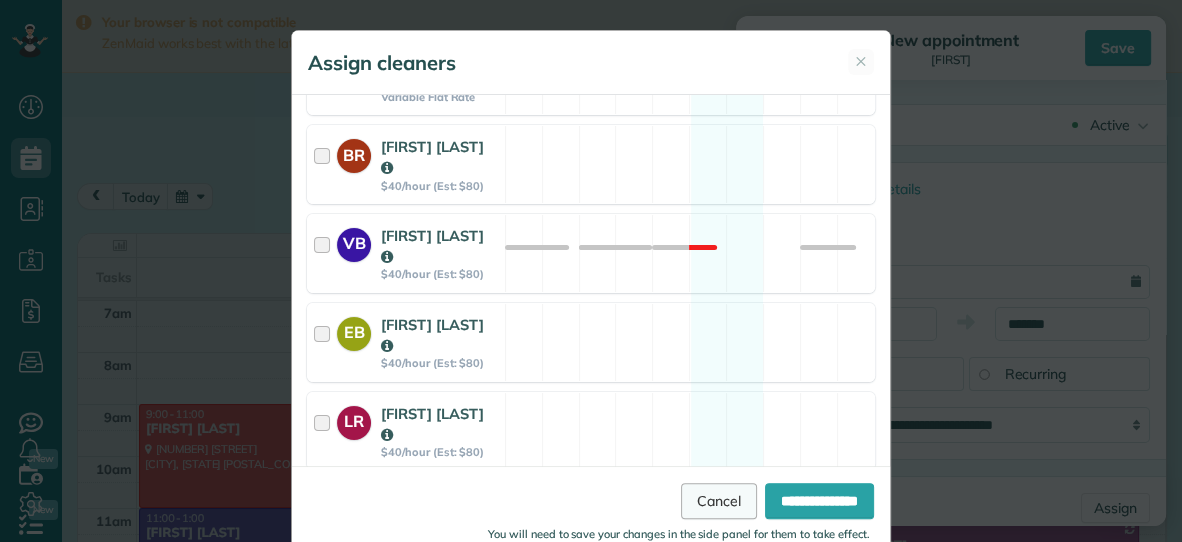 click on "Cancel" at bounding box center (719, 501) 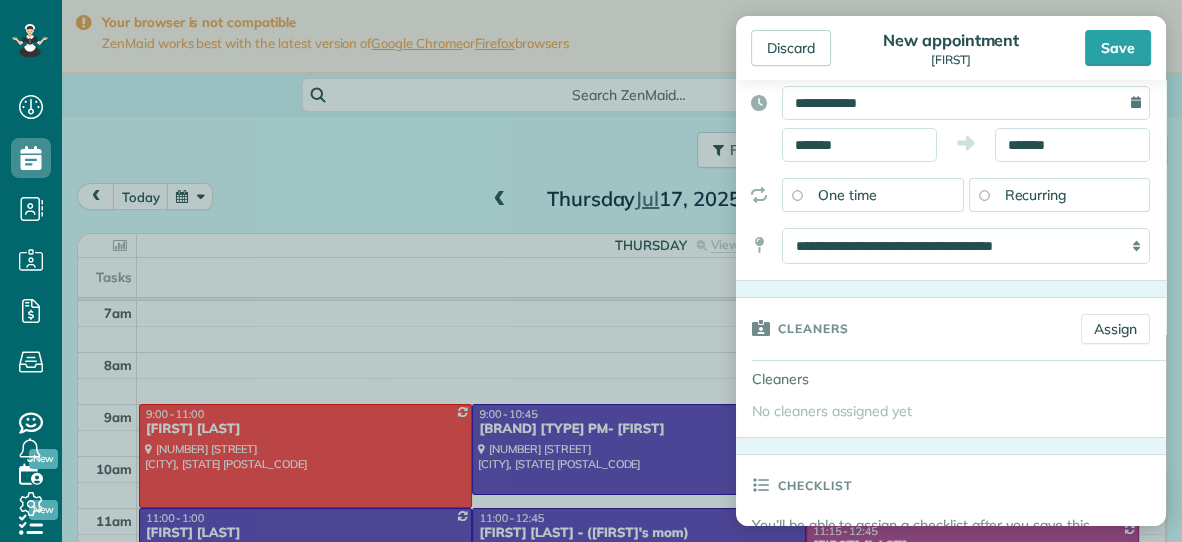 scroll, scrollTop: 193, scrollLeft: 0, axis: vertical 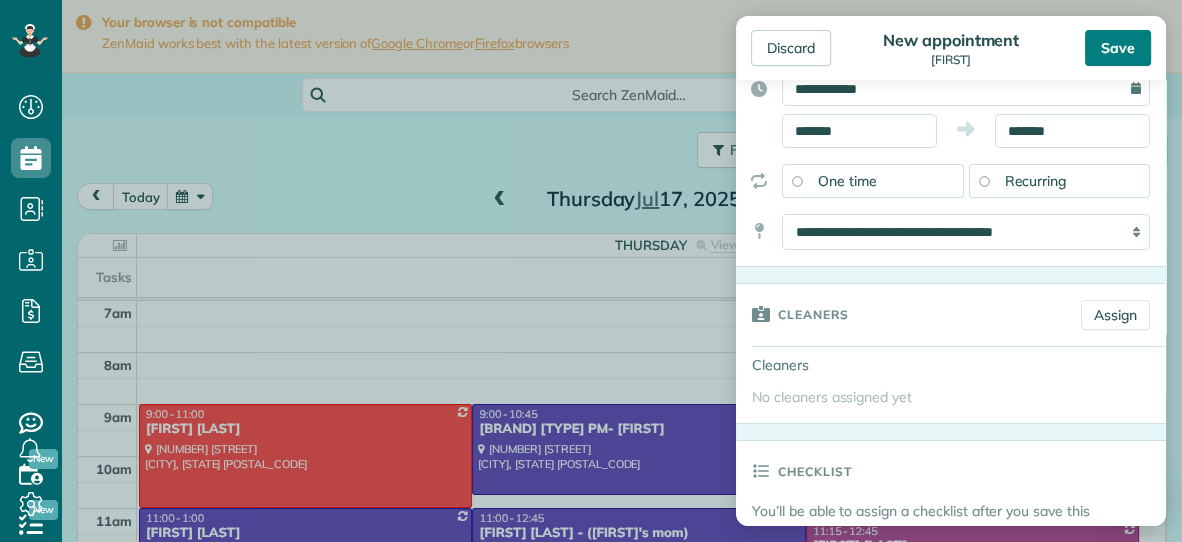 click on "Save" at bounding box center [1118, 48] 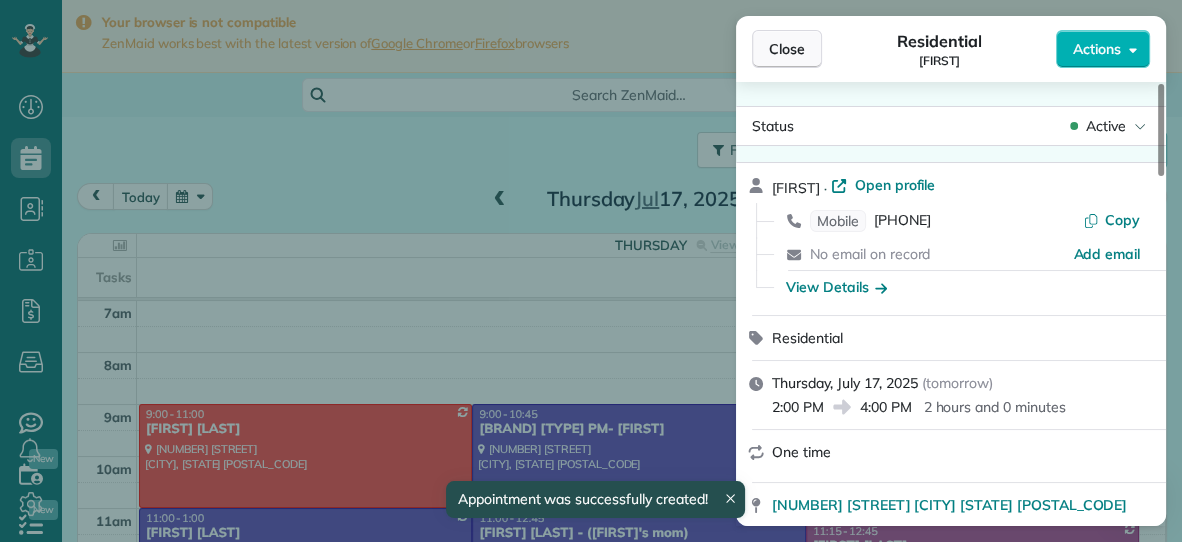 click on "Close" at bounding box center (787, 49) 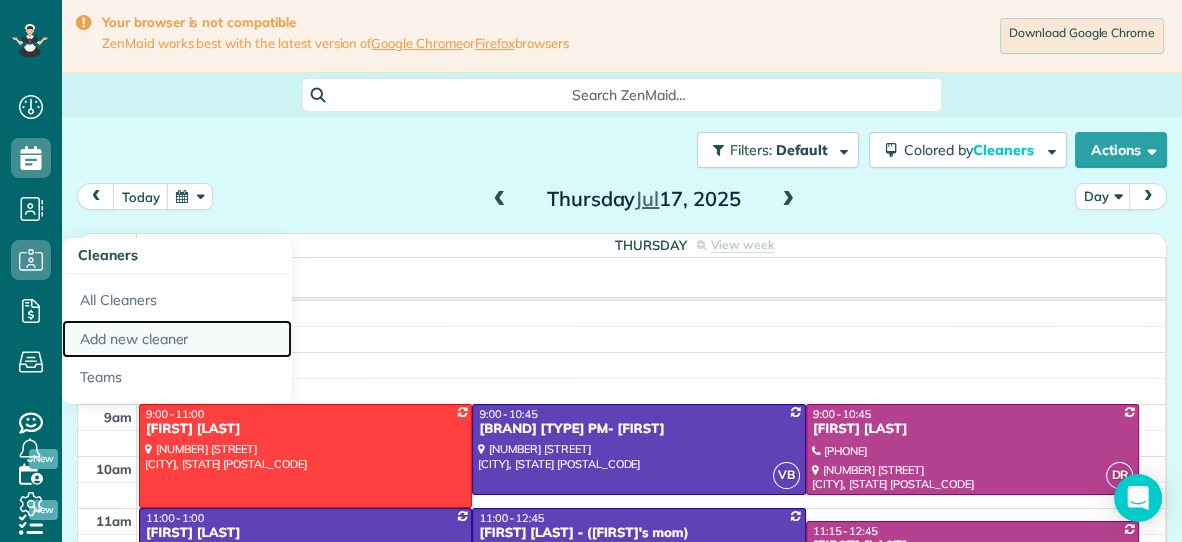 click on "Add new cleaner" at bounding box center [177, 339] 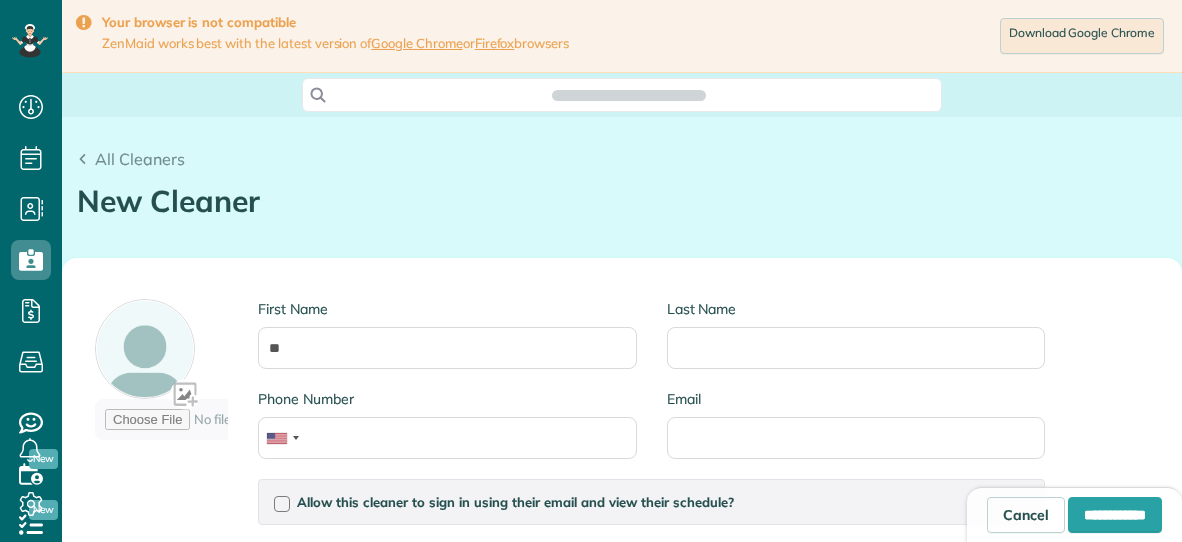 scroll, scrollTop: 0, scrollLeft: 0, axis: both 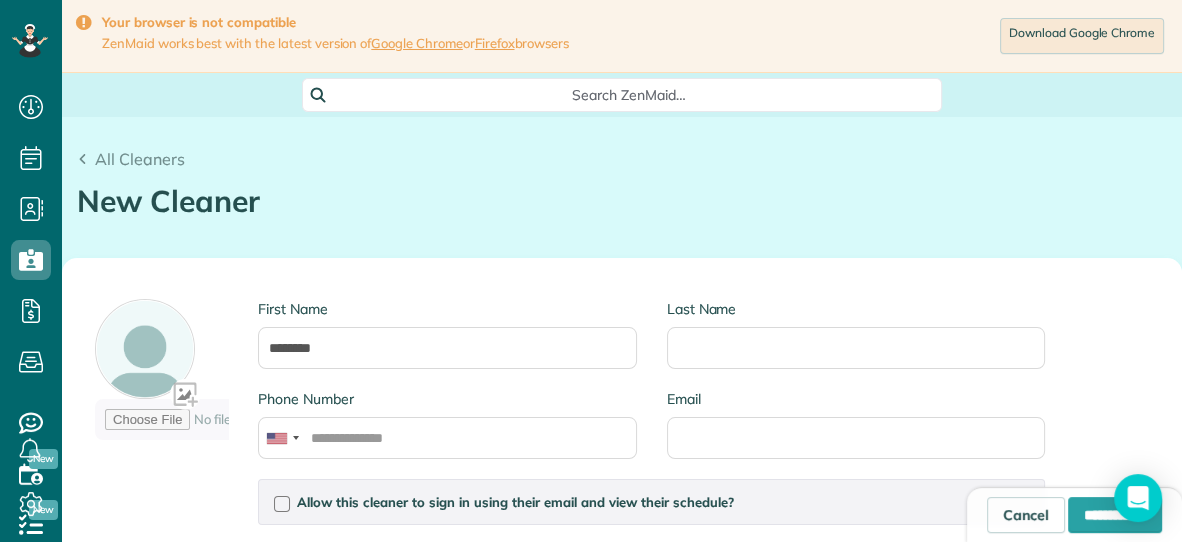 type on "********" 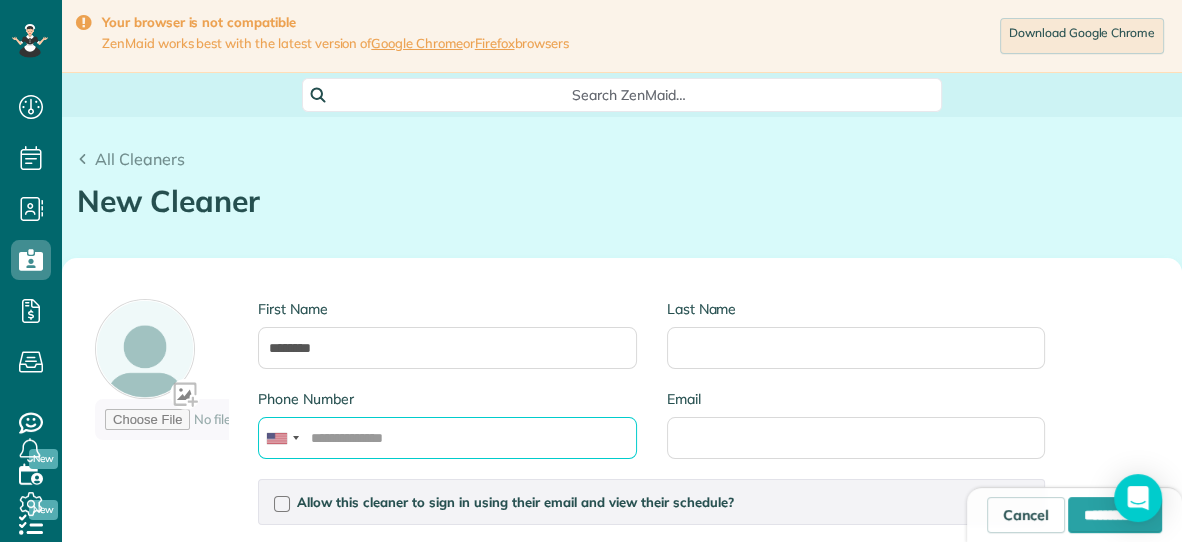 click on "Phone Number" at bounding box center [447, 438] 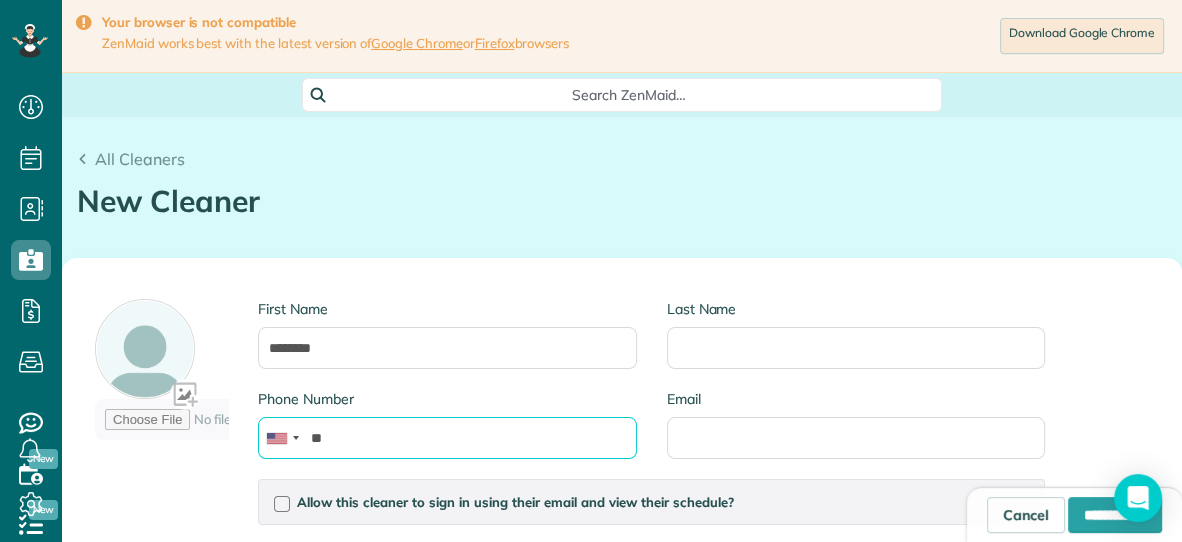 type on "*" 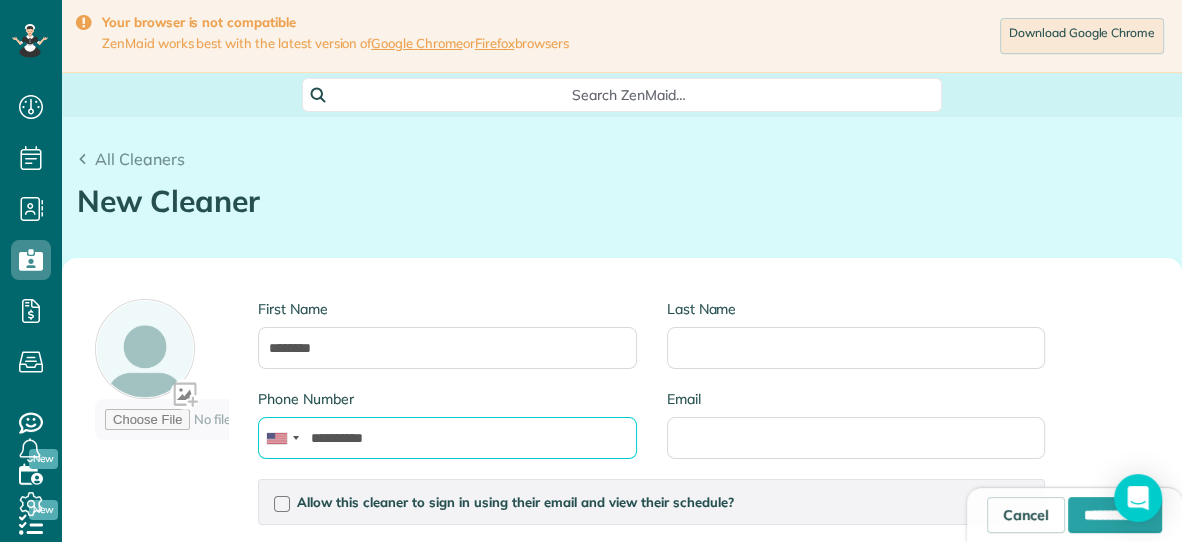 type on "**********" 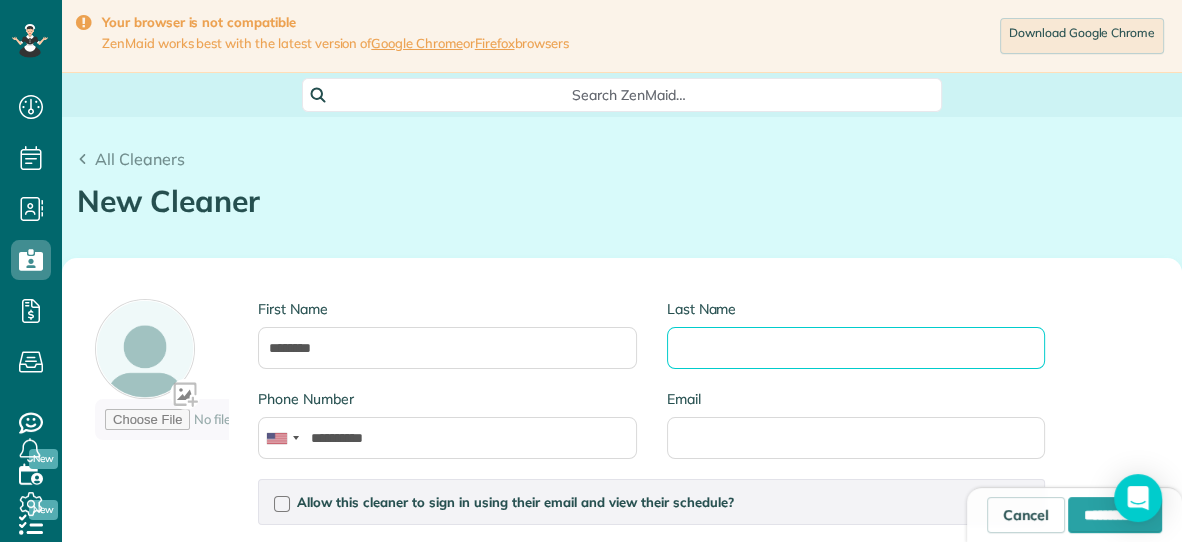 click on "Last Name" at bounding box center [856, 348] 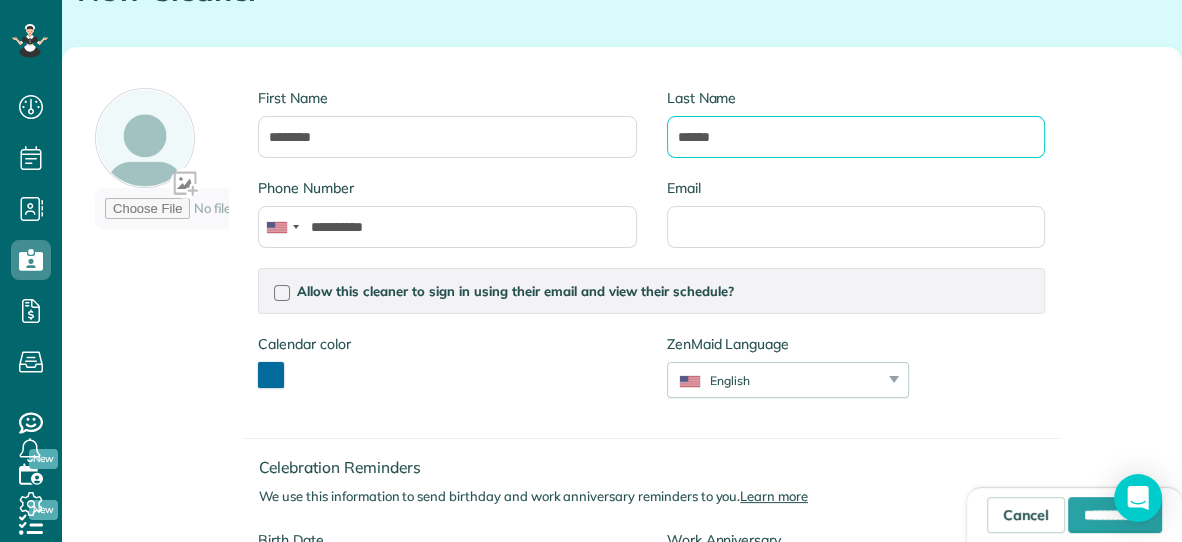 scroll, scrollTop: 205, scrollLeft: 0, axis: vertical 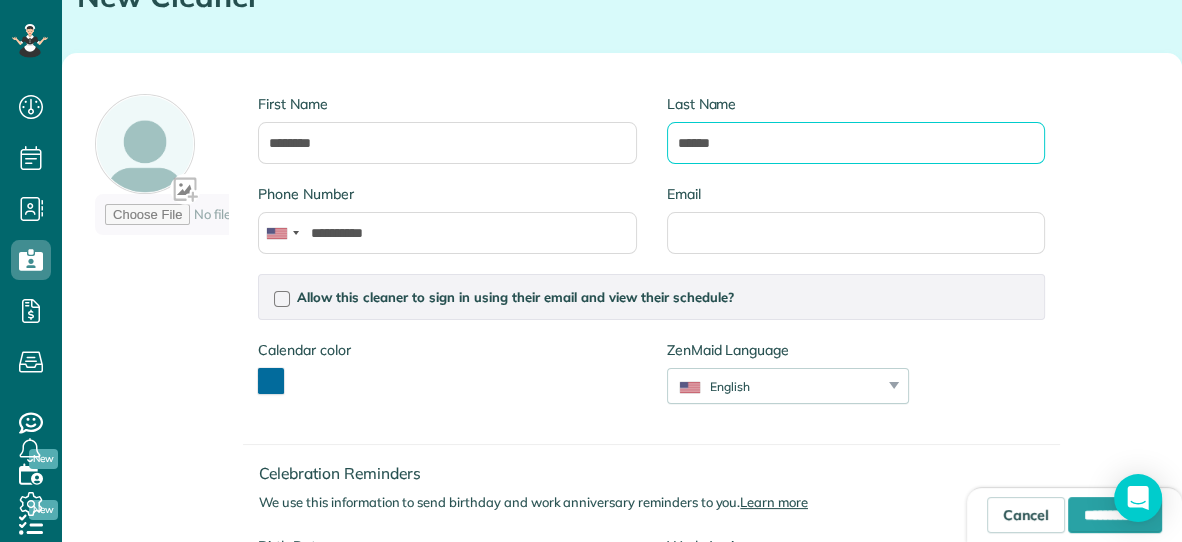type on "******" 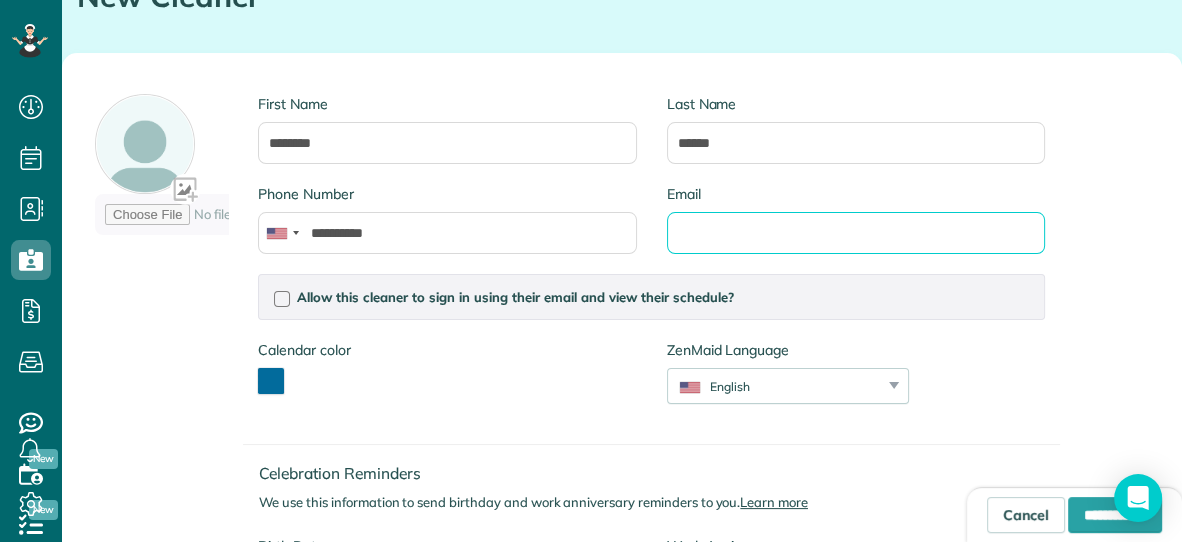 click on "Email" at bounding box center [856, 233] 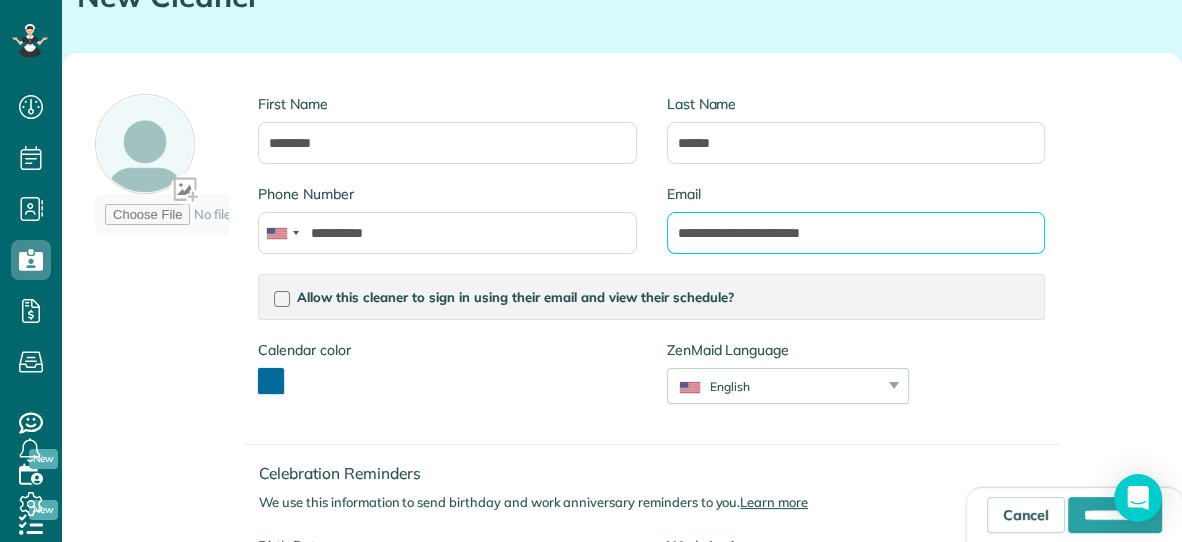 type on "**********" 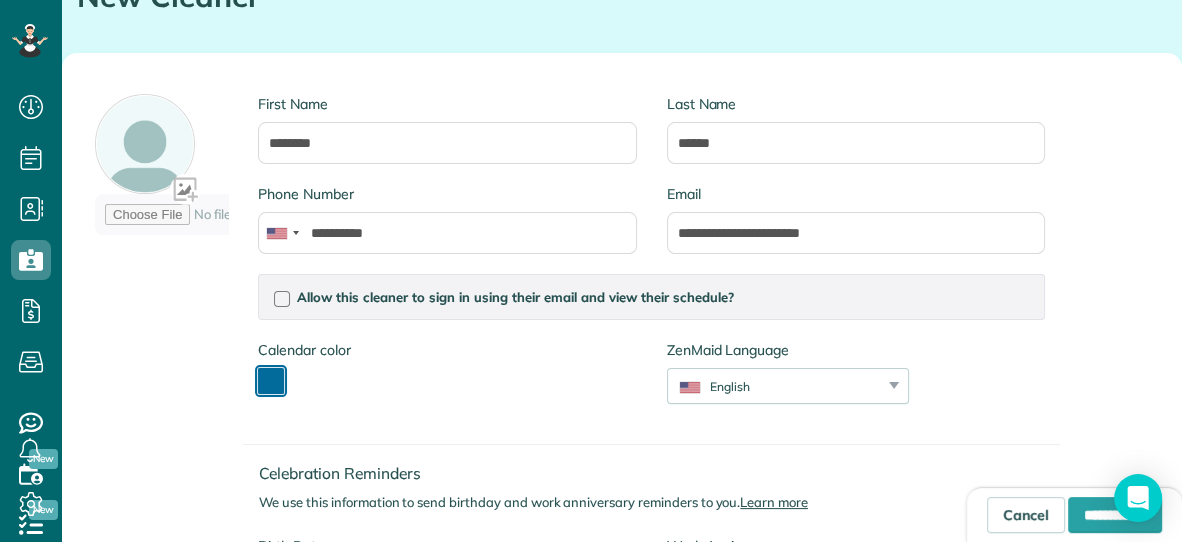 click at bounding box center [271, 381] 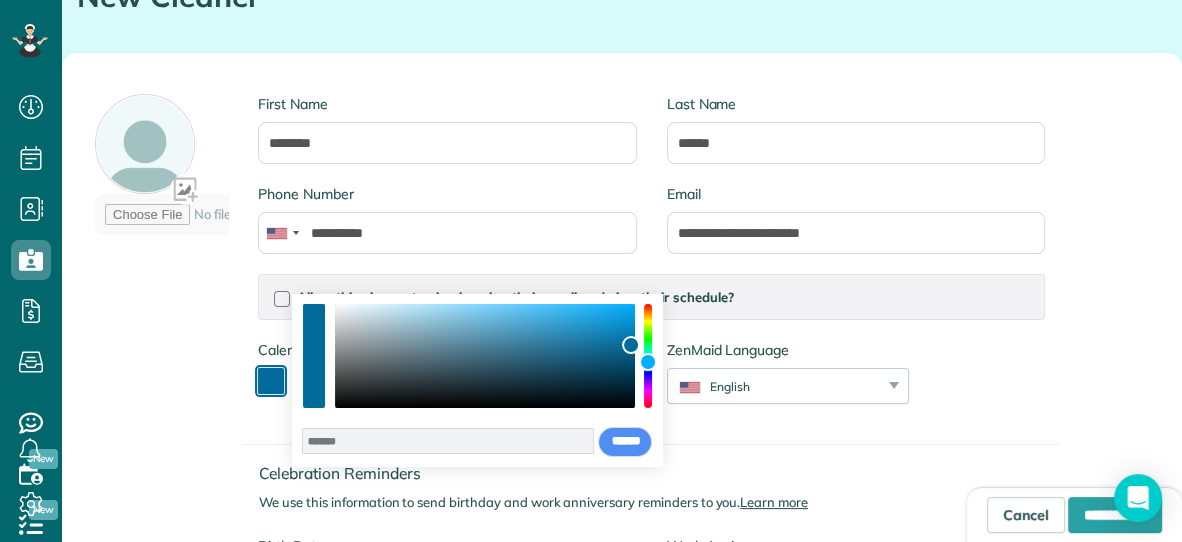 click at bounding box center (648, 356) 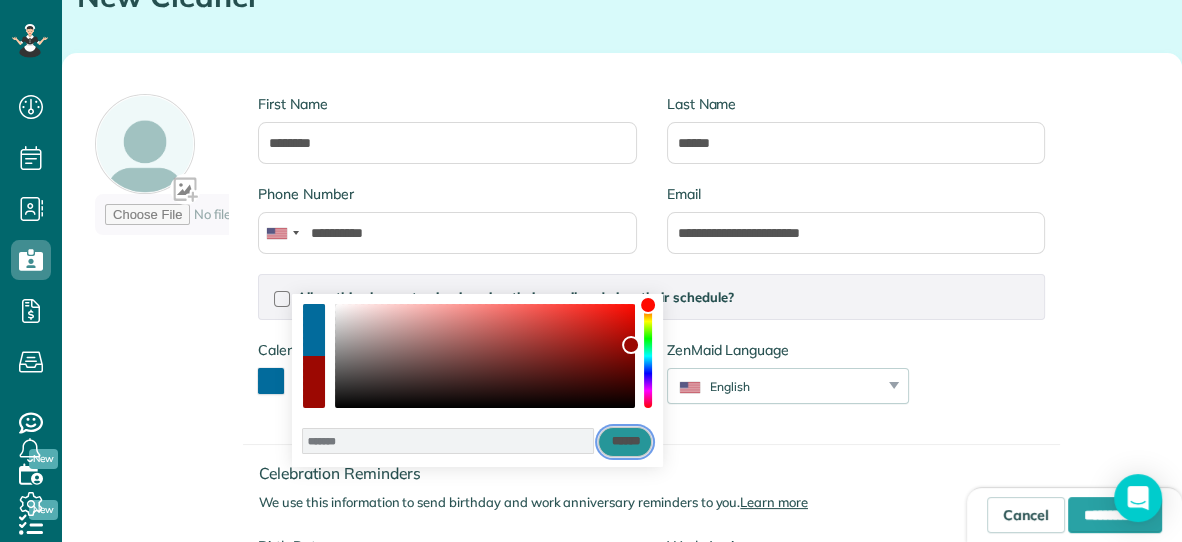 click on "******" at bounding box center (625, 442) 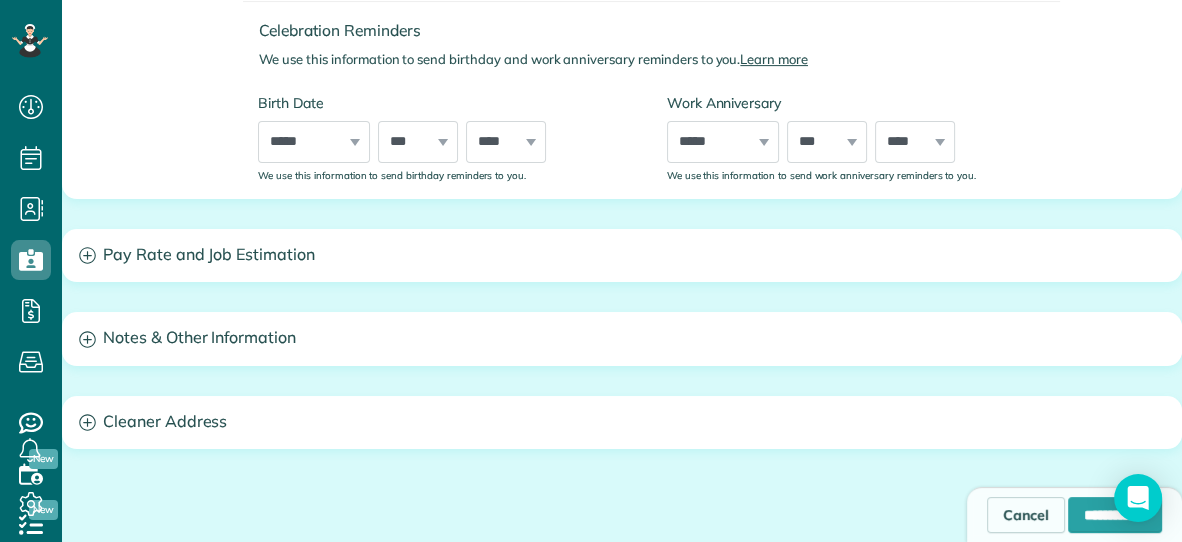 scroll, scrollTop: 655, scrollLeft: 0, axis: vertical 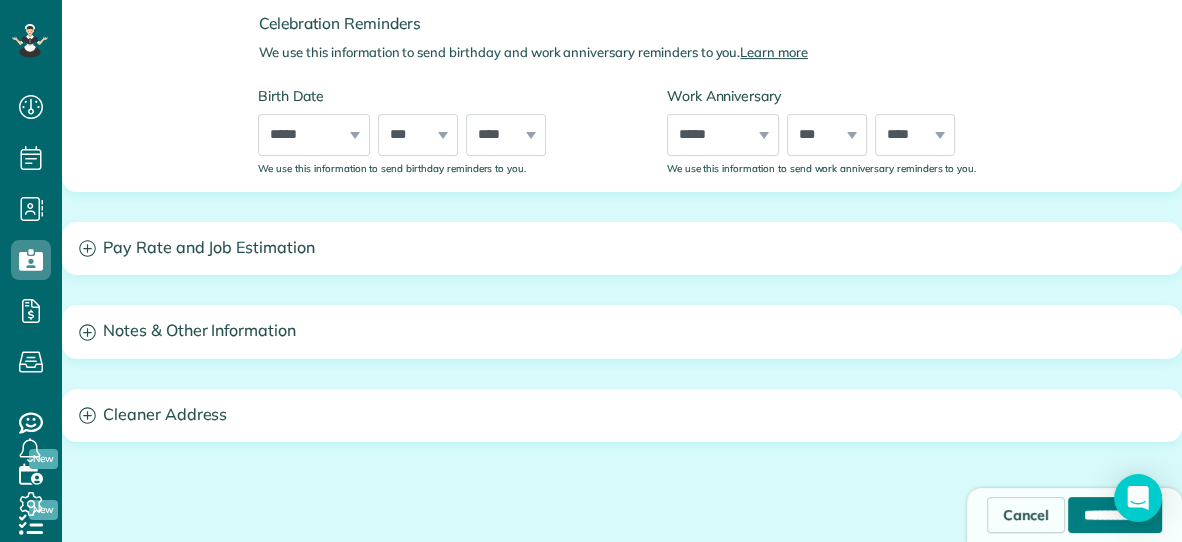 click on "**********" at bounding box center (1115, 515) 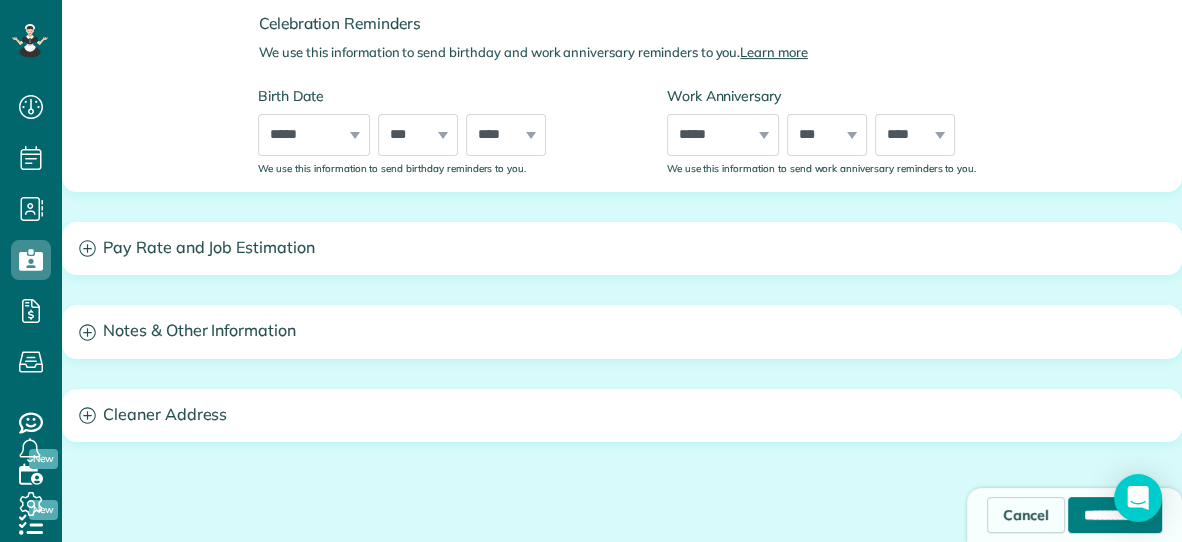 type on "**********" 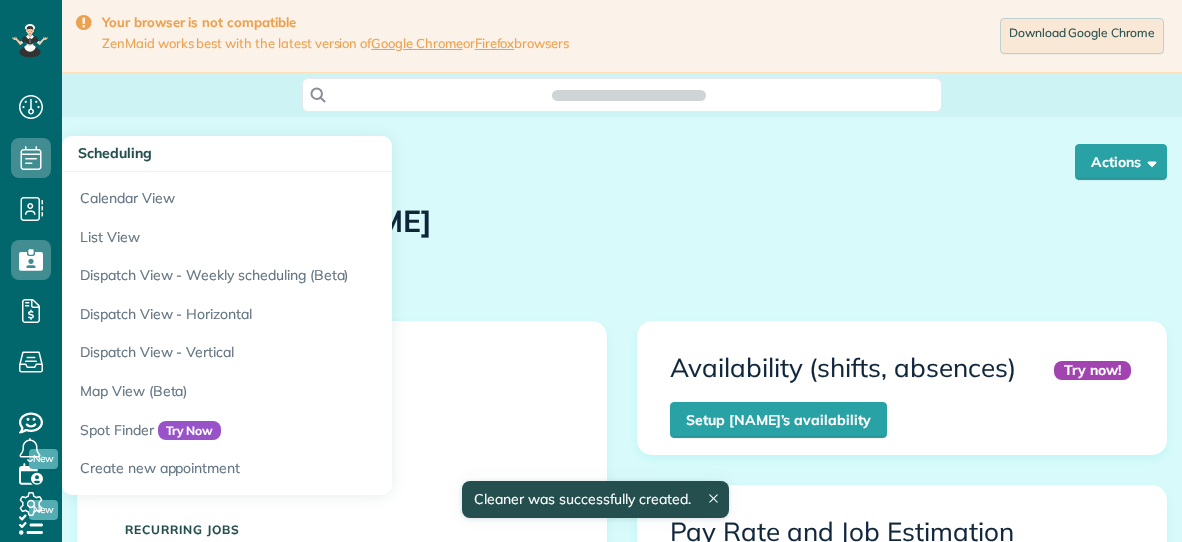 scroll, scrollTop: 0, scrollLeft: 0, axis: both 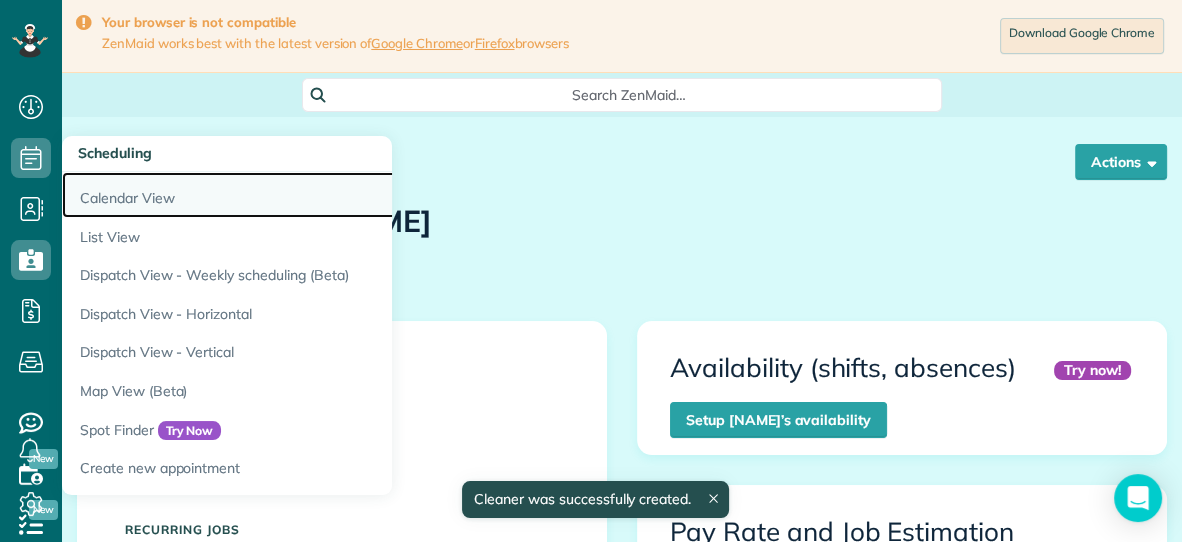 click on "Calendar View" at bounding box center [312, 195] 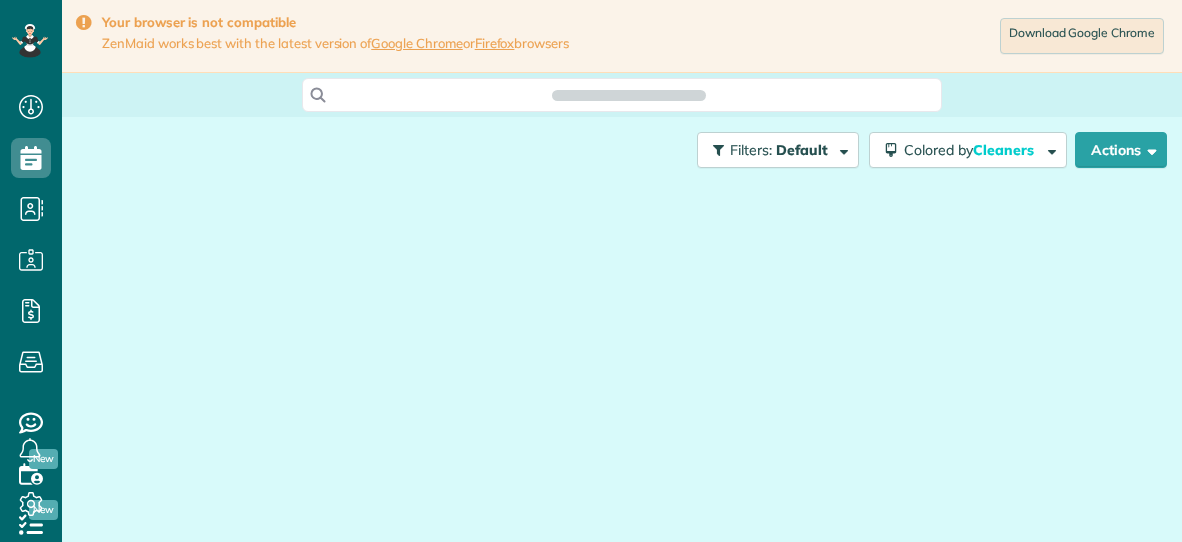 scroll, scrollTop: 0, scrollLeft: 0, axis: both 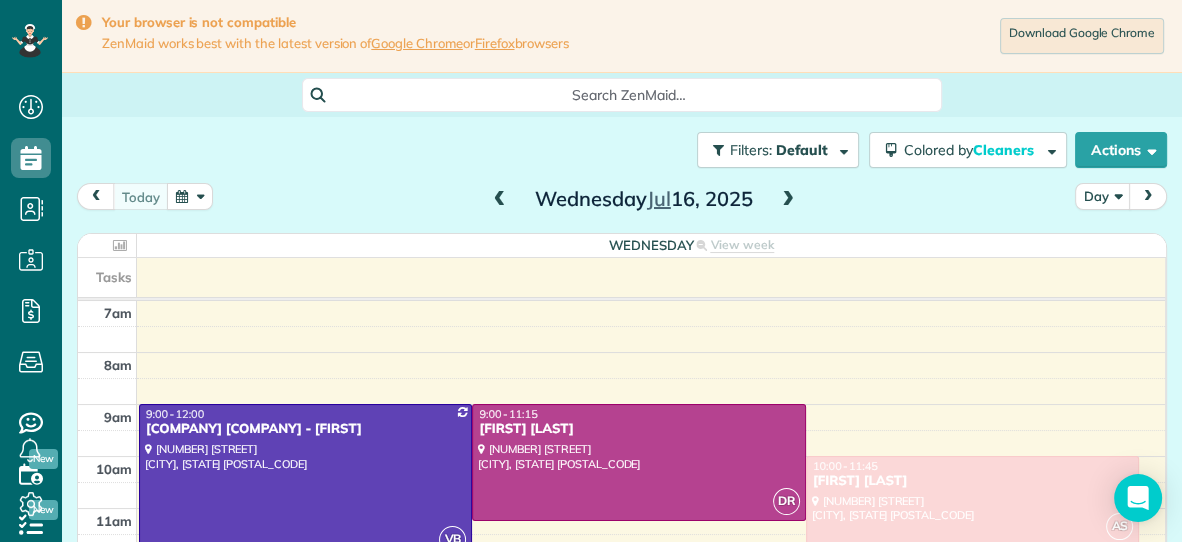 click at bounding box center (788, 200) 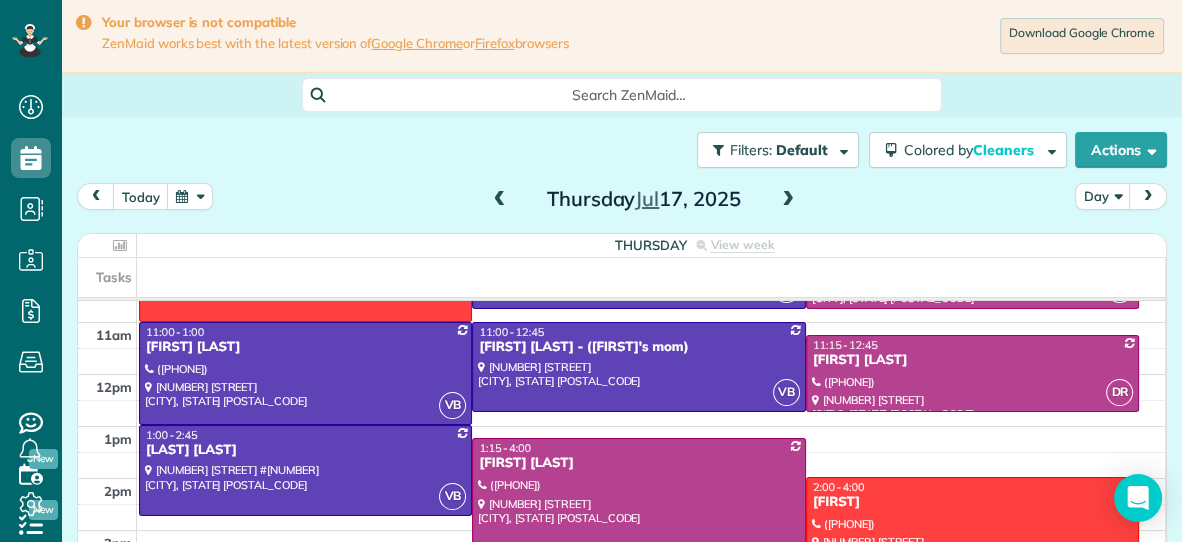 scroll, scrollTop: 194, scrollLeft: 0, axis: vertical 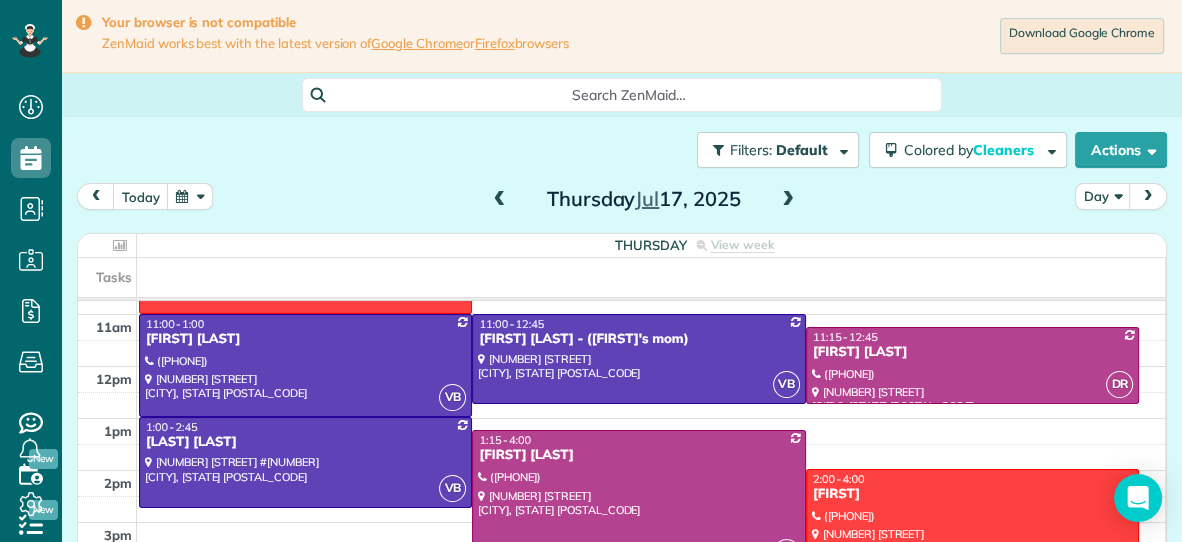click on "[FIRST]" at bounding box center (972, 494) 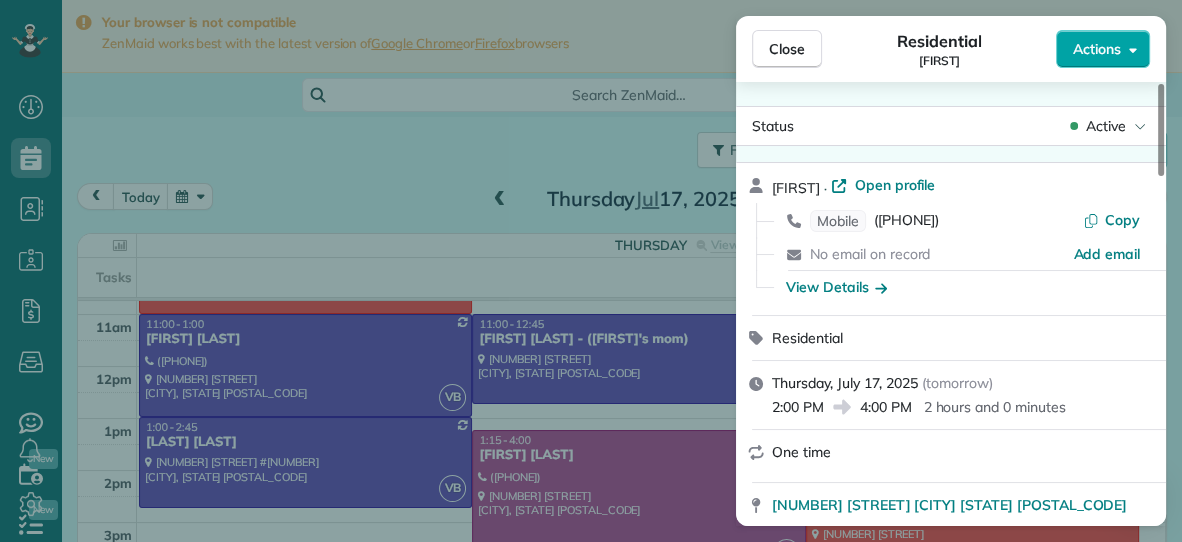 click on "Actions" at bounding box center (1097, 49) 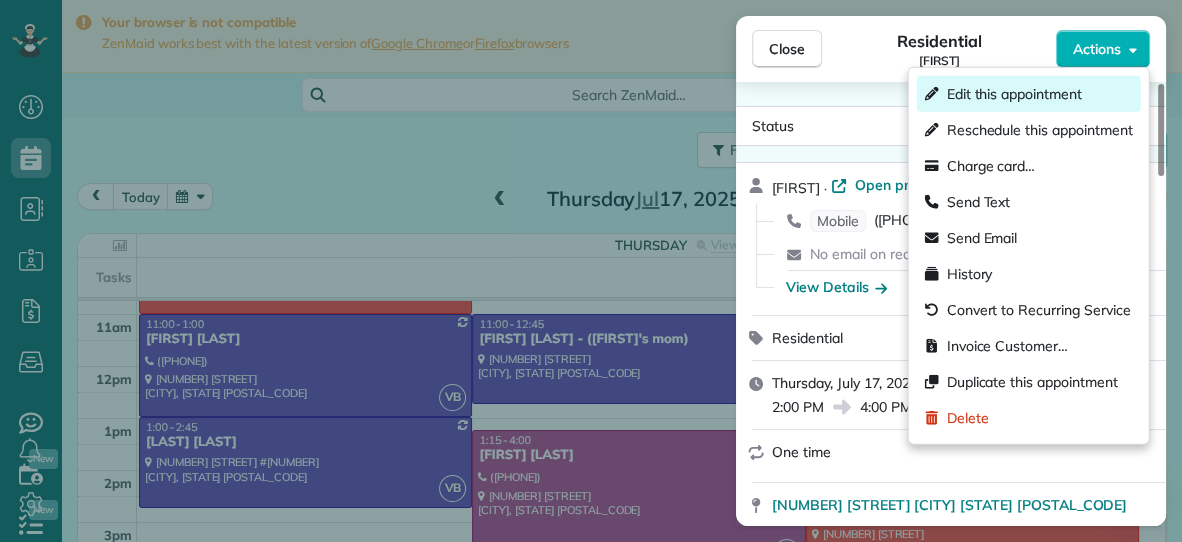 click on "Edit this appointment" at bounding box center [1014, 94] 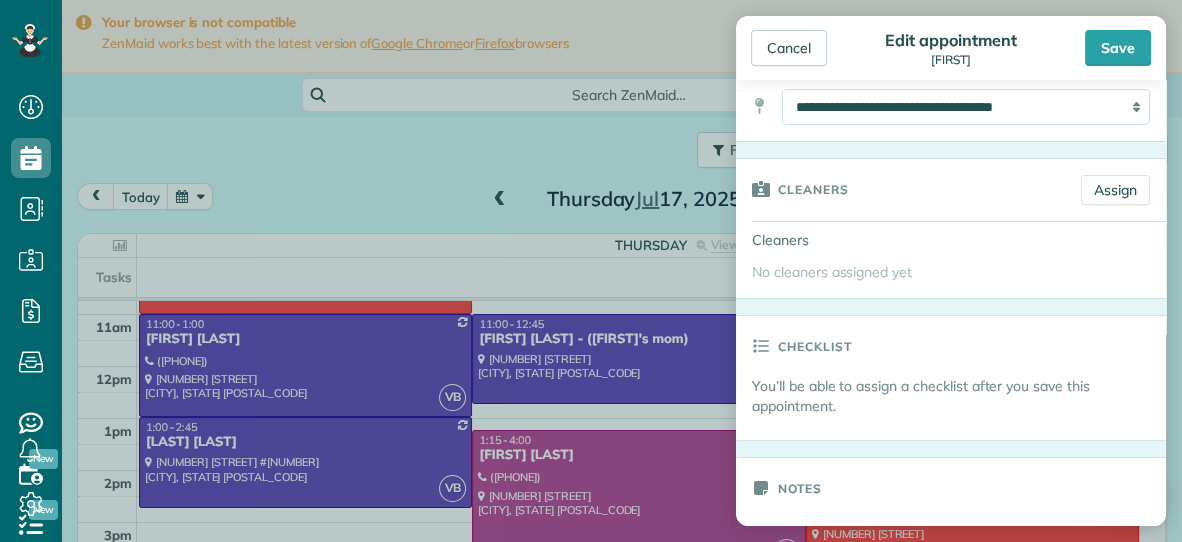 scroll, scrollTop: 274, scrollLeft: 0, axis: vertical 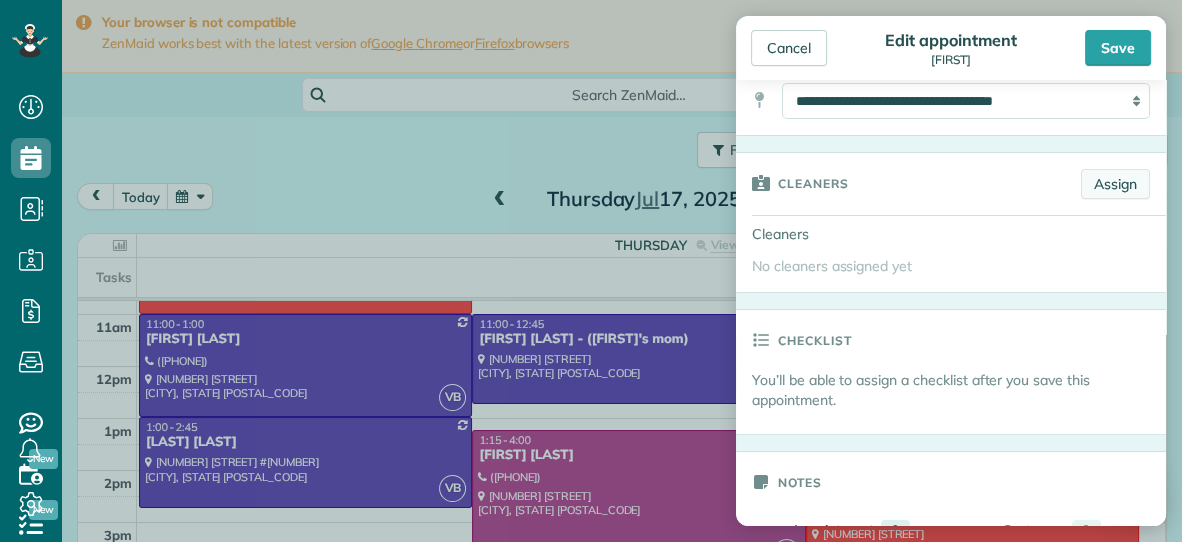 click on "Assign" at bounding box center [1115, 184] 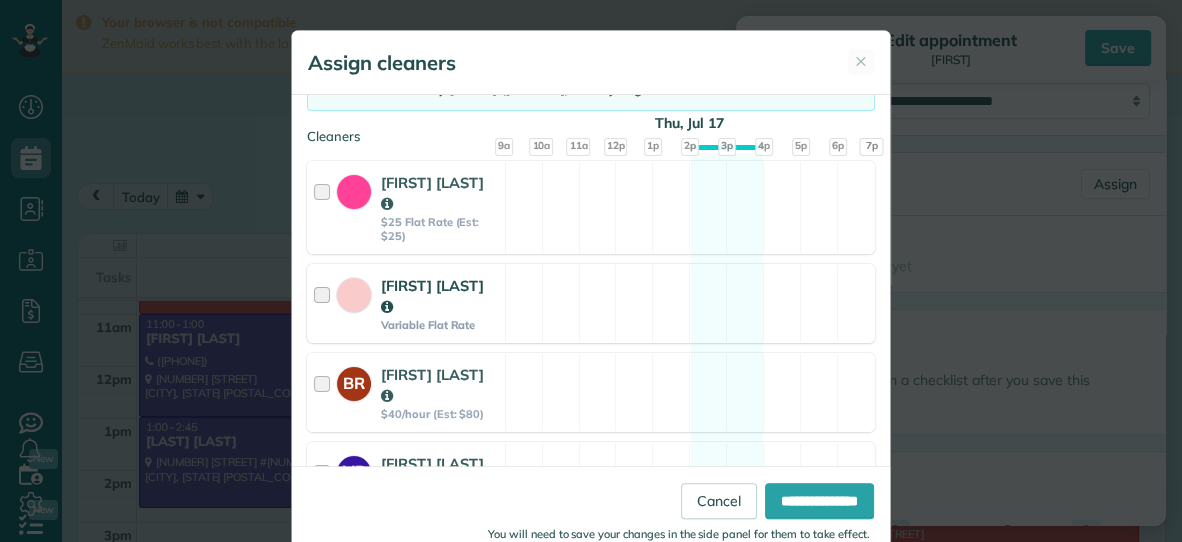 scroll, scrollTop: 503, scrollLeft: 0, axis: vertical 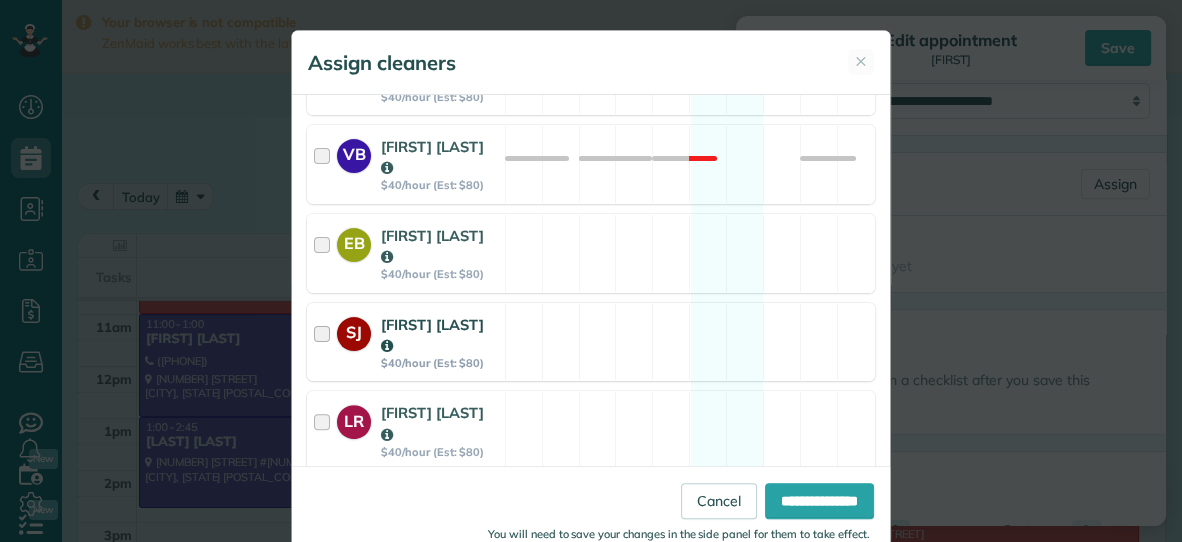 click on "[INITIAL]
[FIRST] [LAST]
$40/hour (Est: $80)
Available" at bounding box center (591, 342) 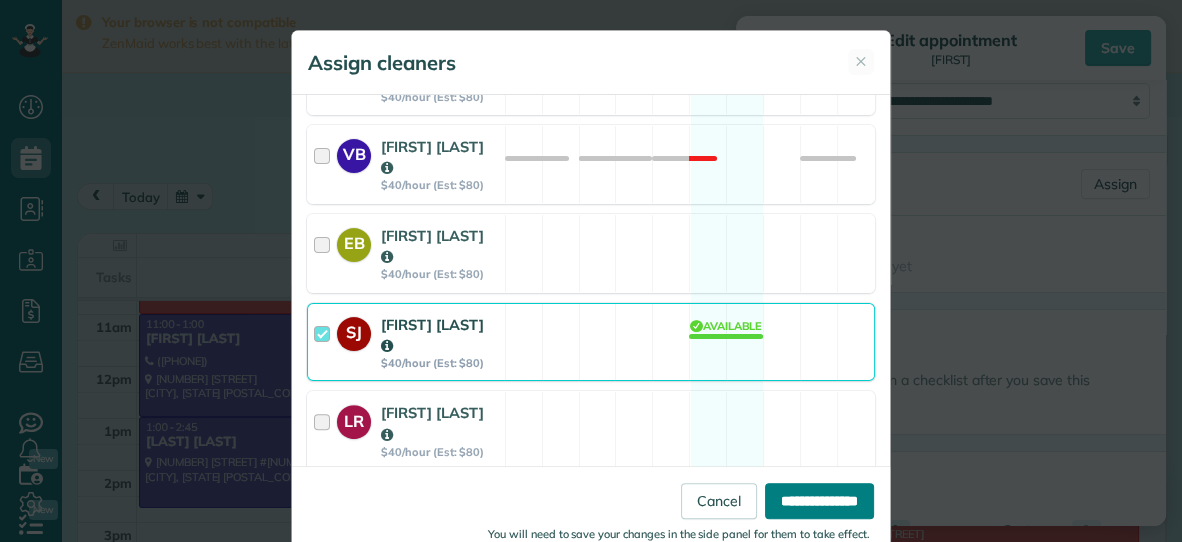 click on "**********" at bounding box center [819, 501] 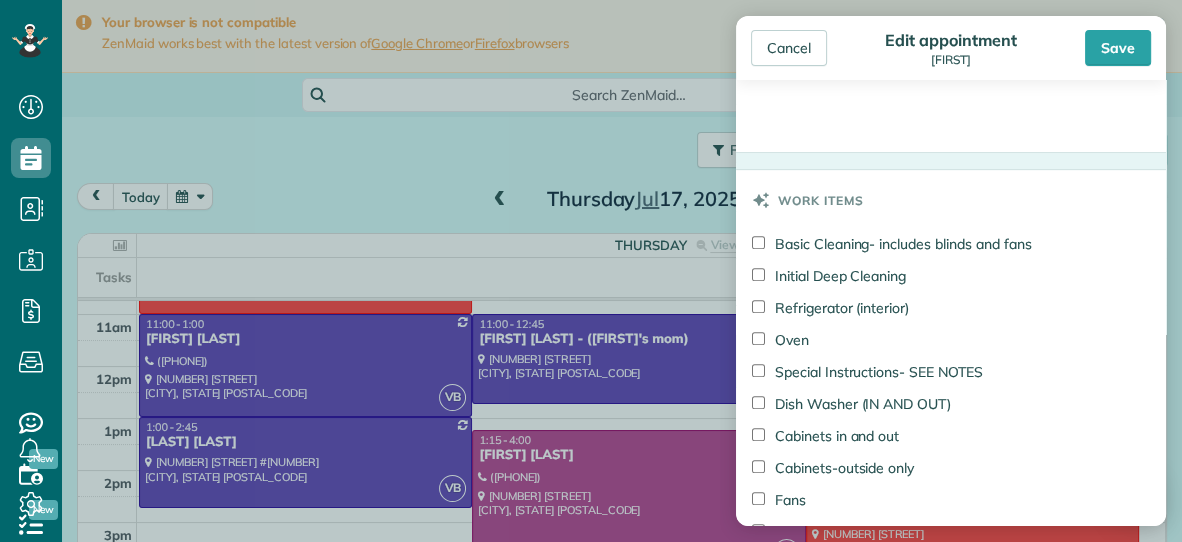 scroll, scrollTop: 837, scrollLeft: 0, axis: vertical 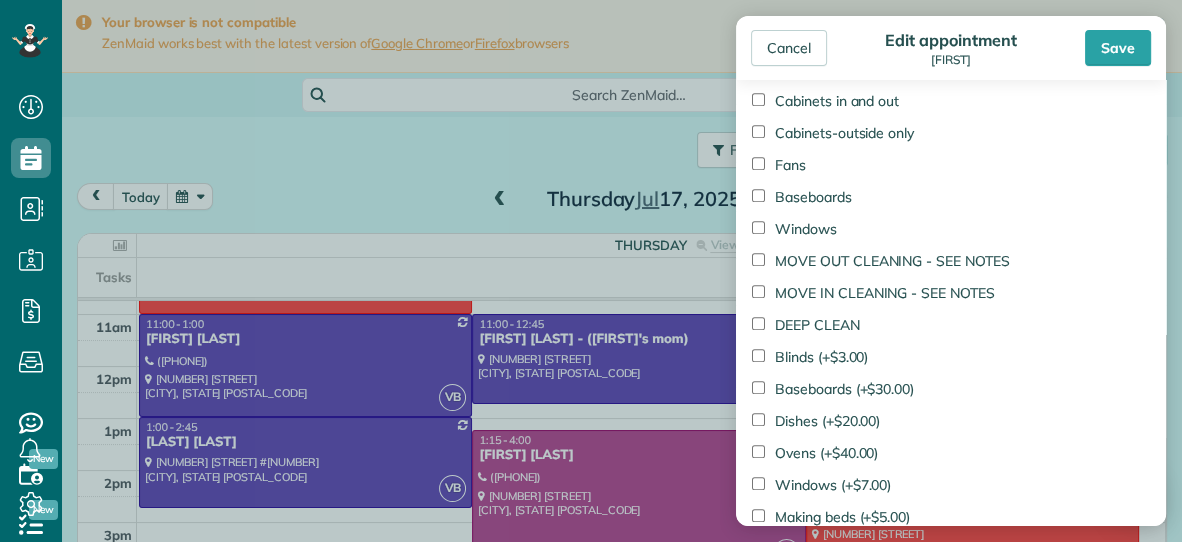 click on "Fans" at bounding box center (779, 165) 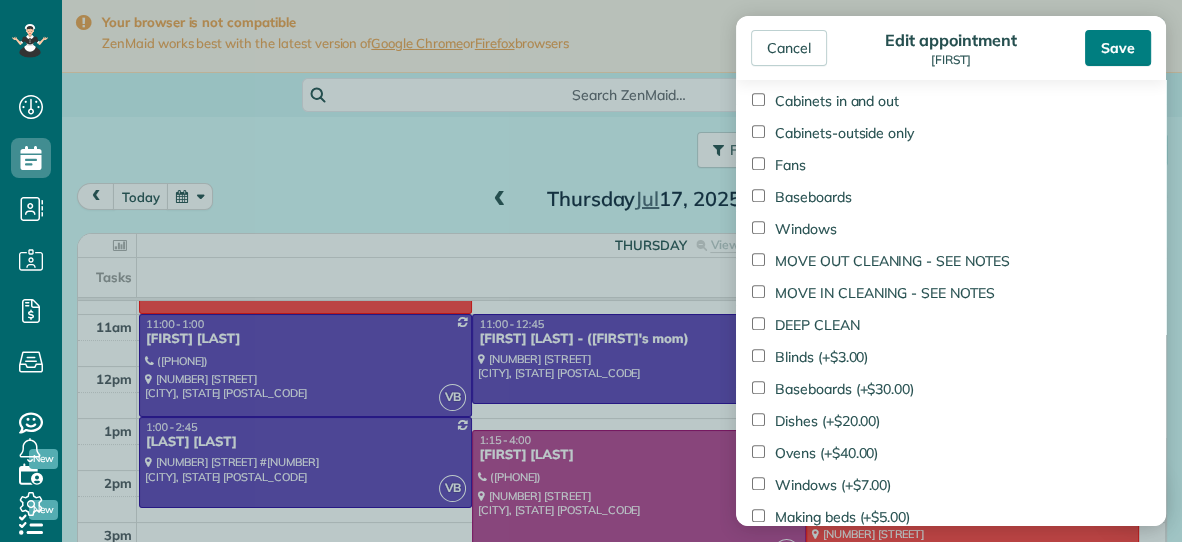 click on "Save" at bounding box center [1118, 48] 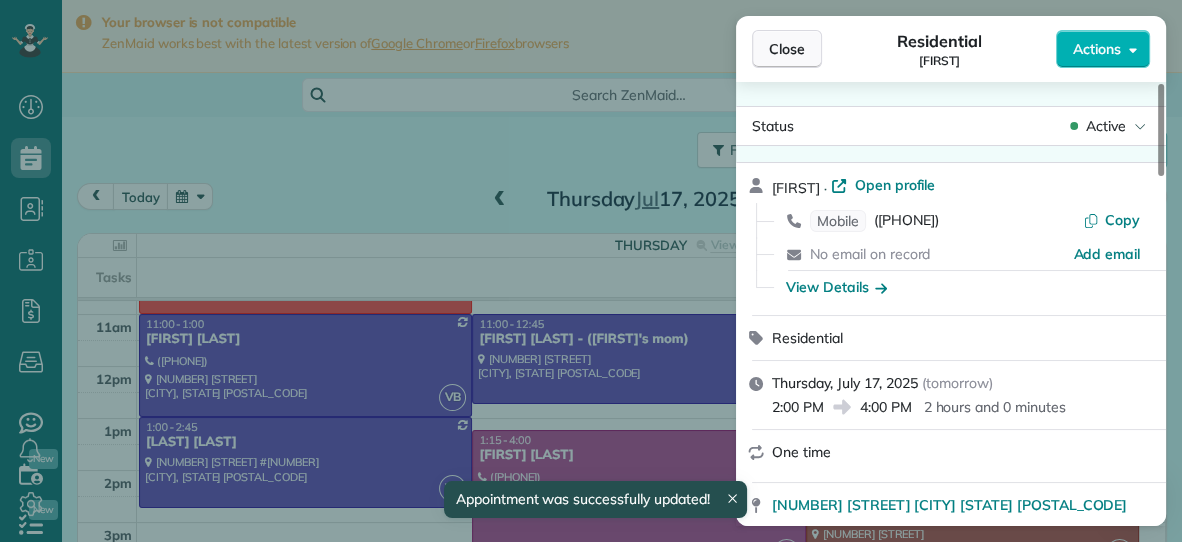 click on "Close" at bounding box center (787, 49) 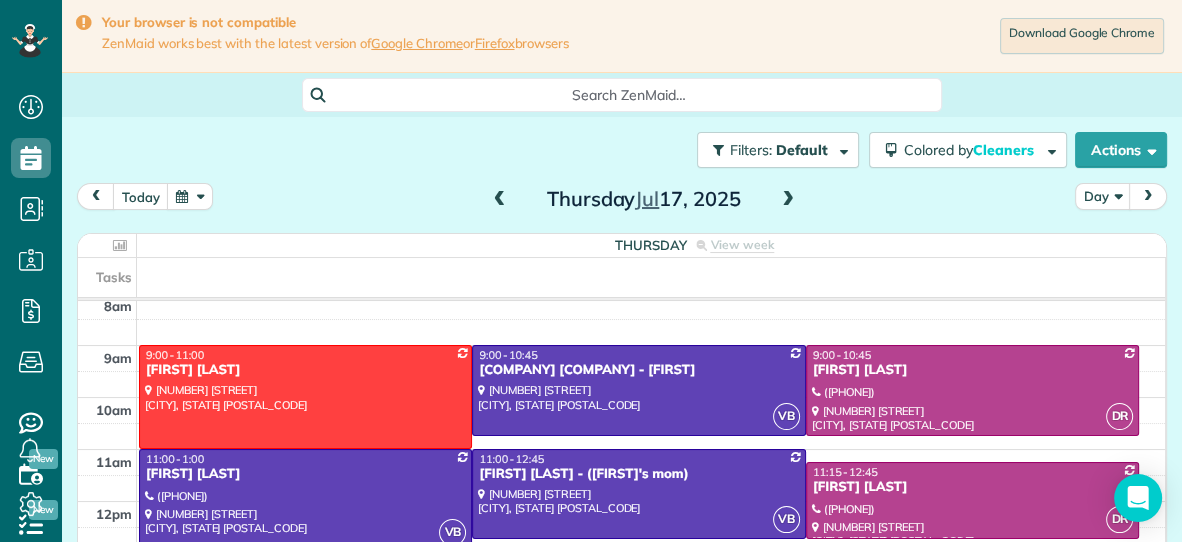scroll, scrollTop: 44, scrollLeft: 0, axis: vertical 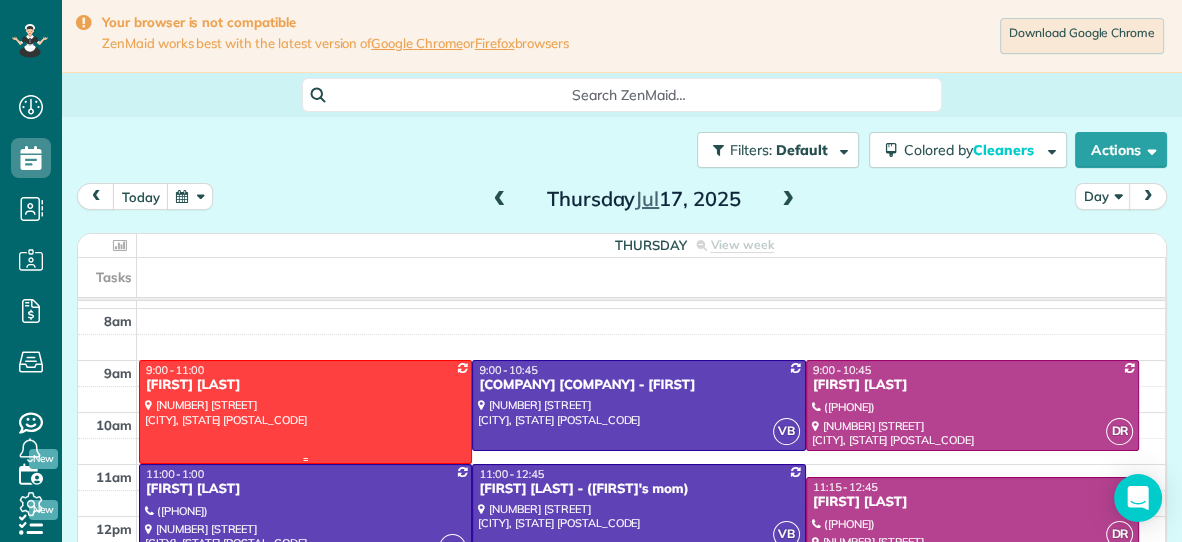 click on "[FIRST] [LAST]" at bounding box center (305, 385) 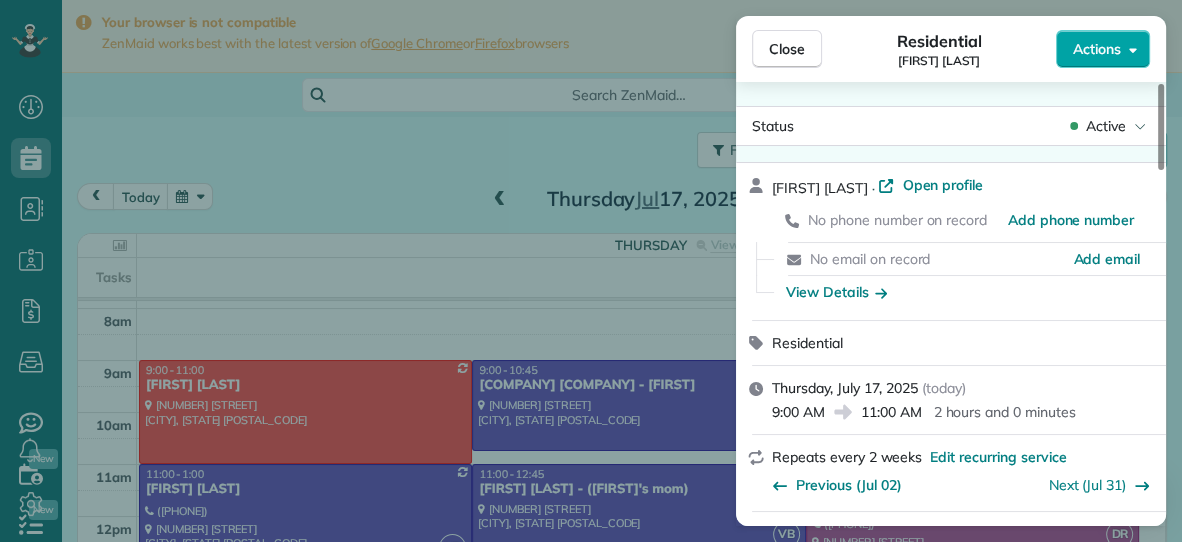 click on "Actions" at bounding box center (1097, 49) 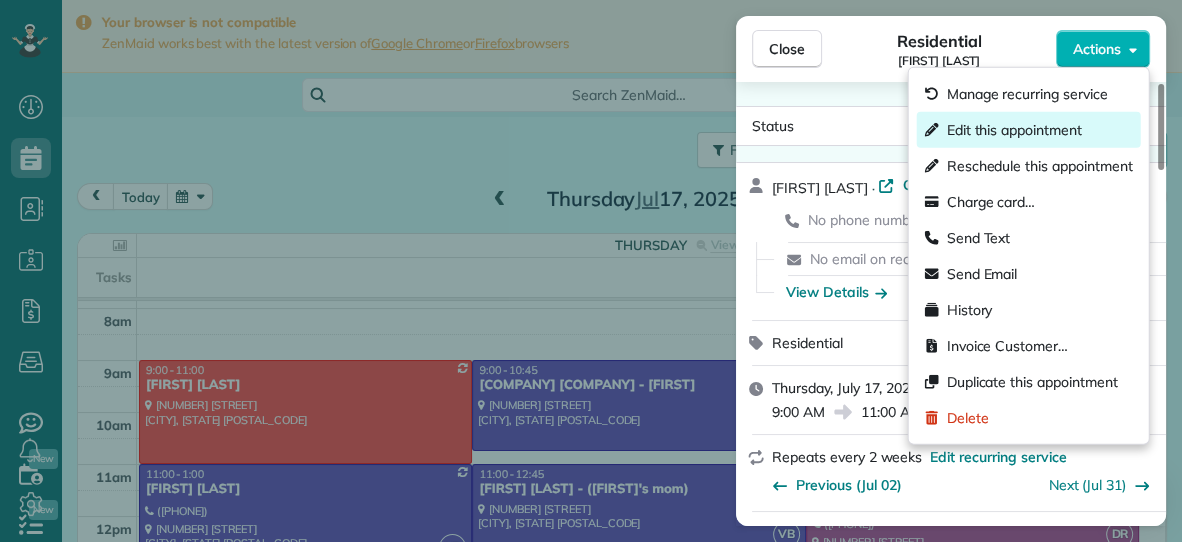 click on "Edit this appointment" at bounding box center (1014, 130) 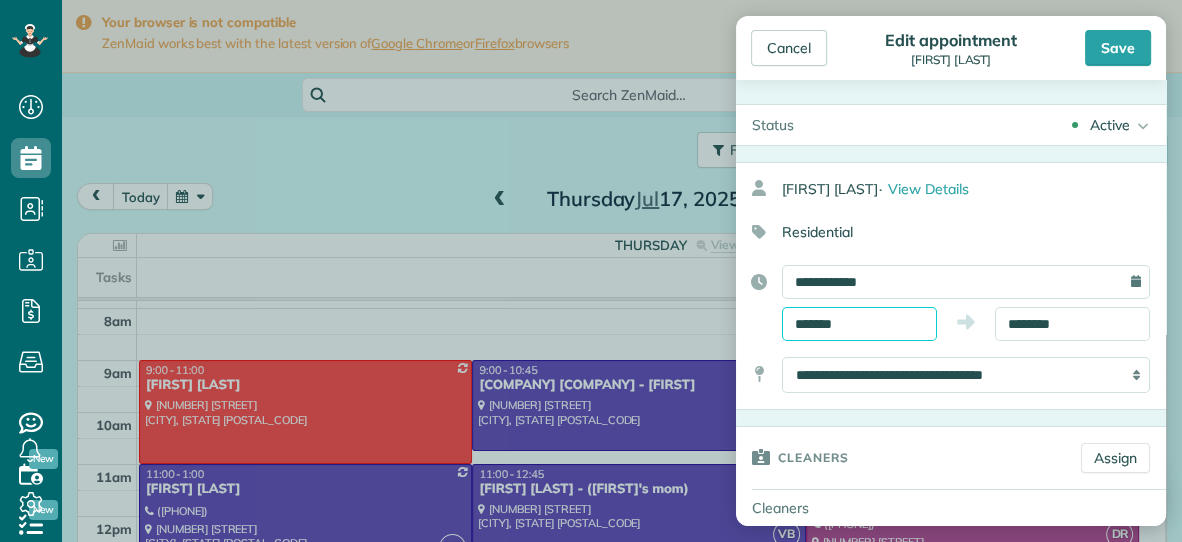 click on "*******" at bounding box center [859, 324] 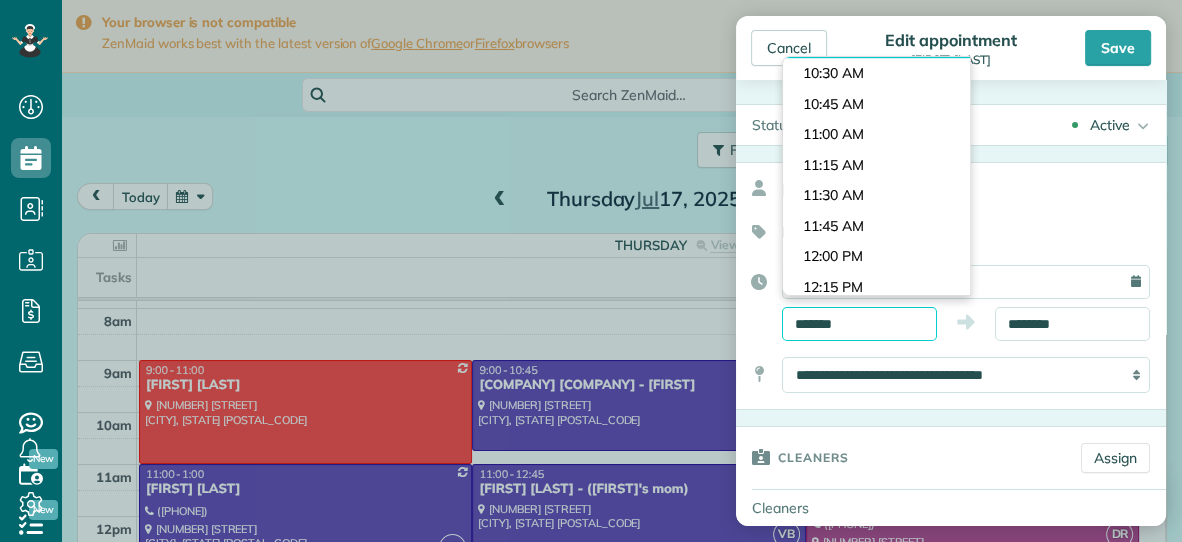 scroll, scrollTop: 1254, scrollLeft: 0, axis: vertical 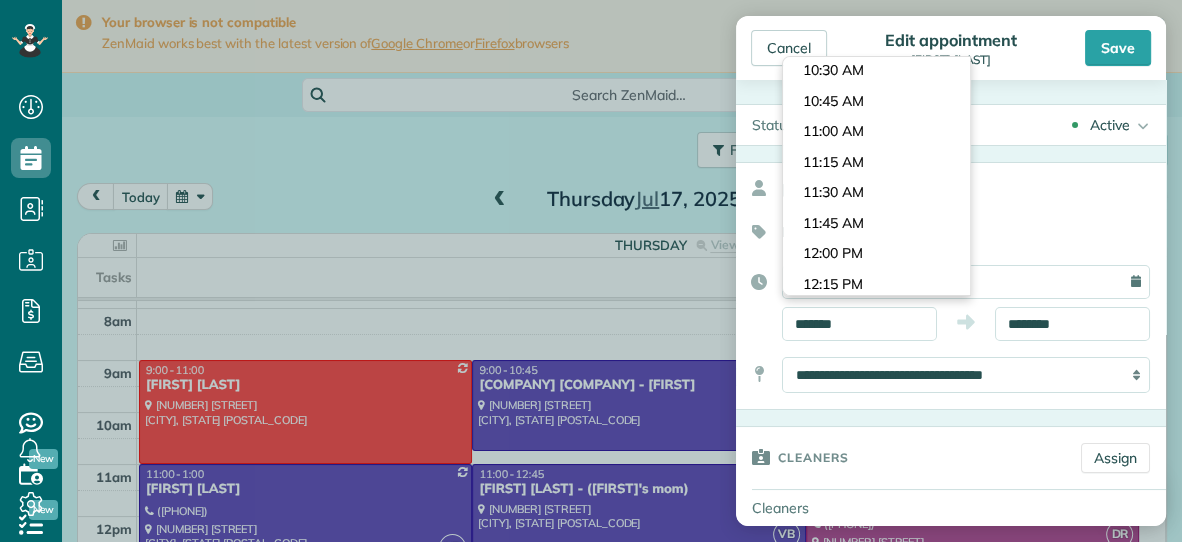 click on "Dashboard
Scheduling
Calendar View
List View
Dispatch View - Weekly scheduling (Beta)" at bounding box center (591, 271) 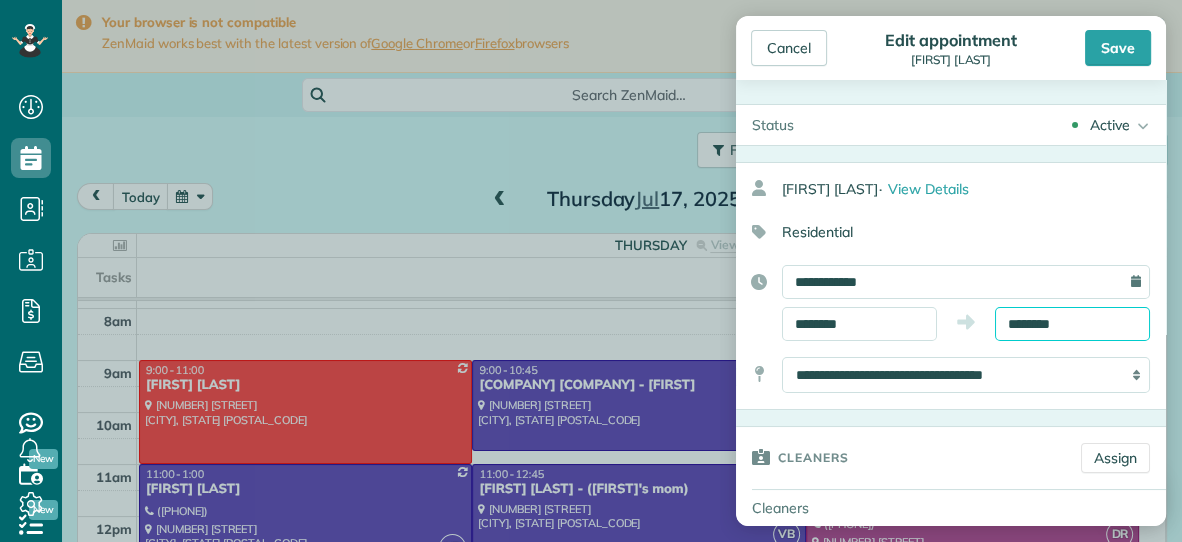 click on "********" at bounding box center (1072, 324) 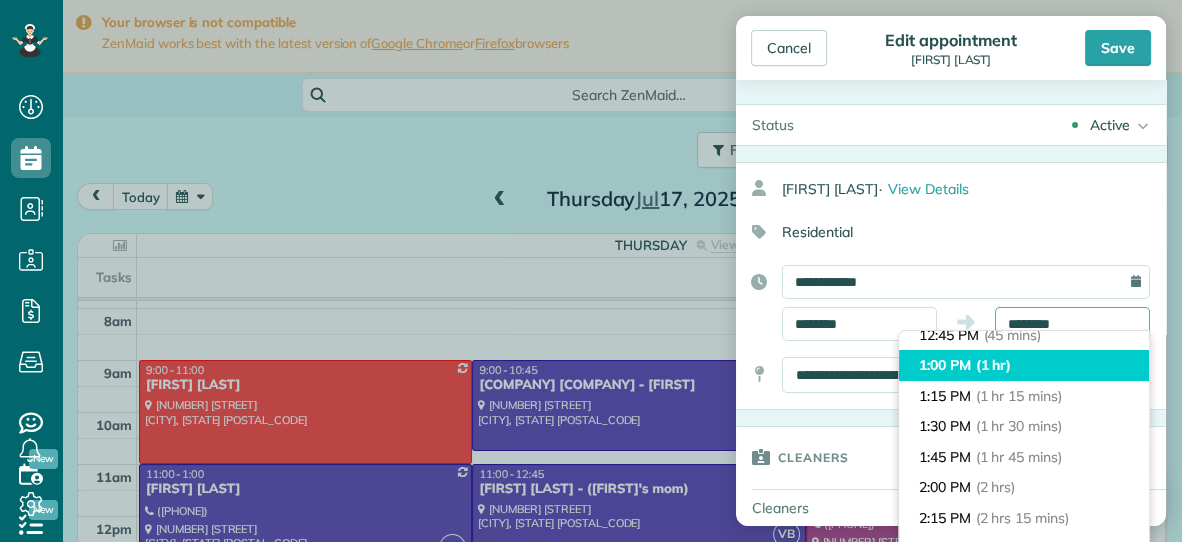 scroll, scrollTop: 102, scrollLeft: 0, axis: vertical 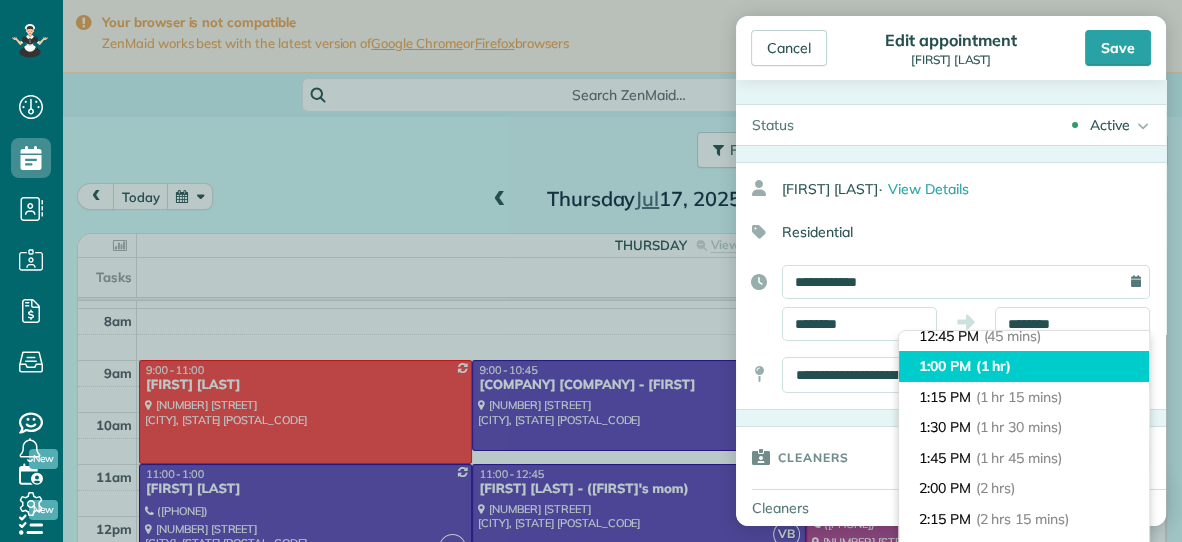 click on "(1 hr 45 mins)" at bounding box center [1019, 458] 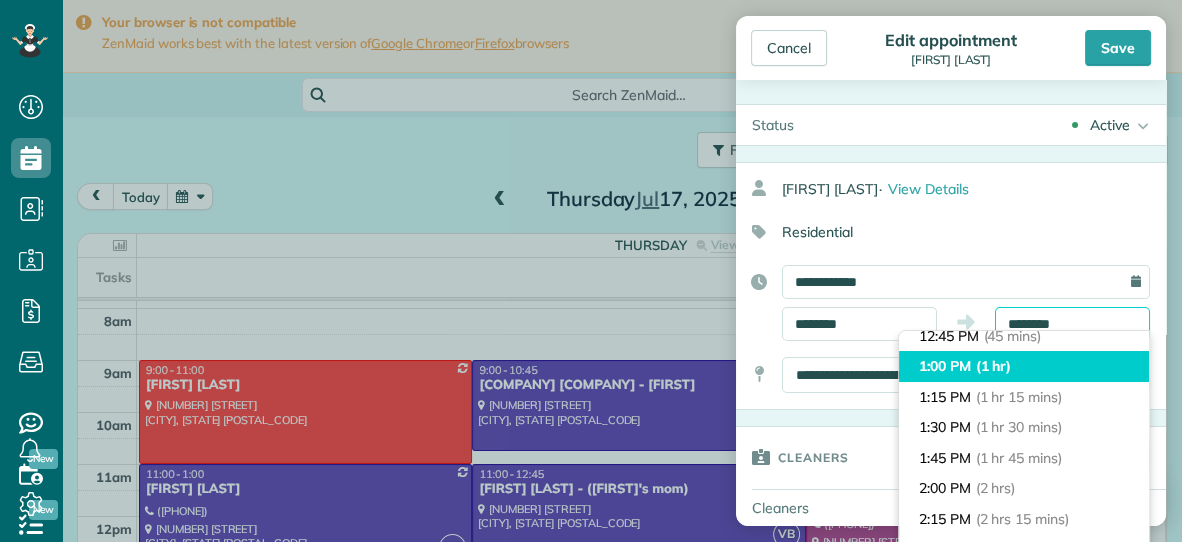 type on "*******" 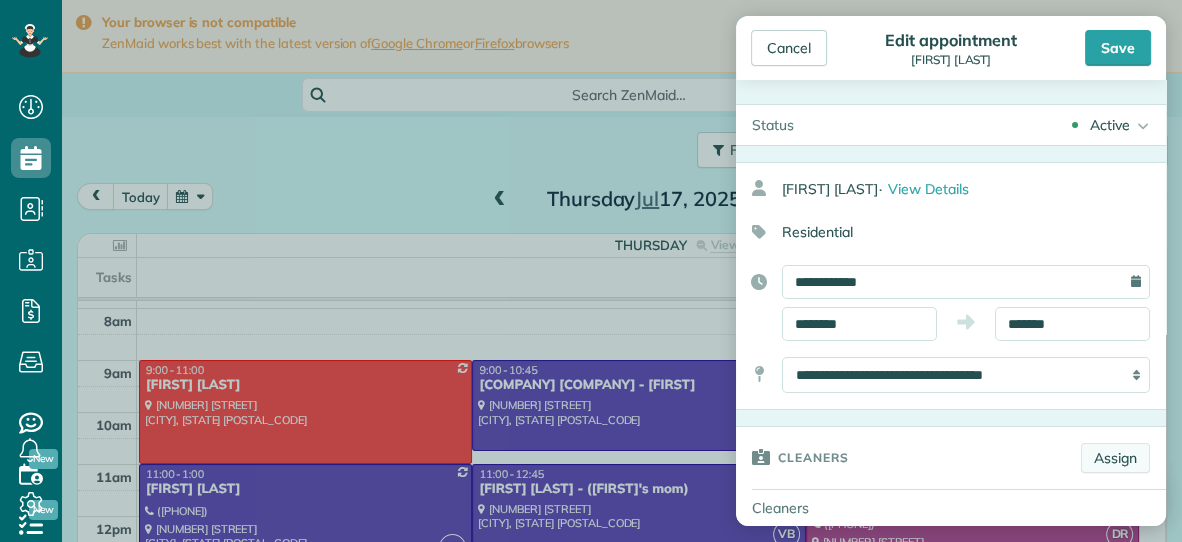 click on "Assign" at bounding box center [1115, 458] 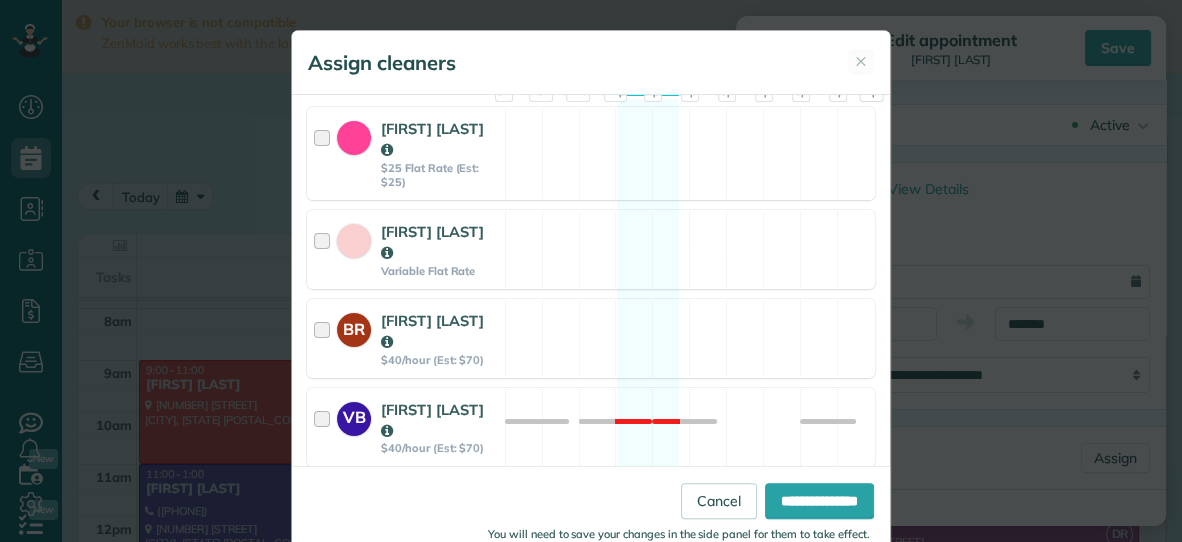 scroll, scrollTop: 250, scrollLeft: 0, axis: vertical 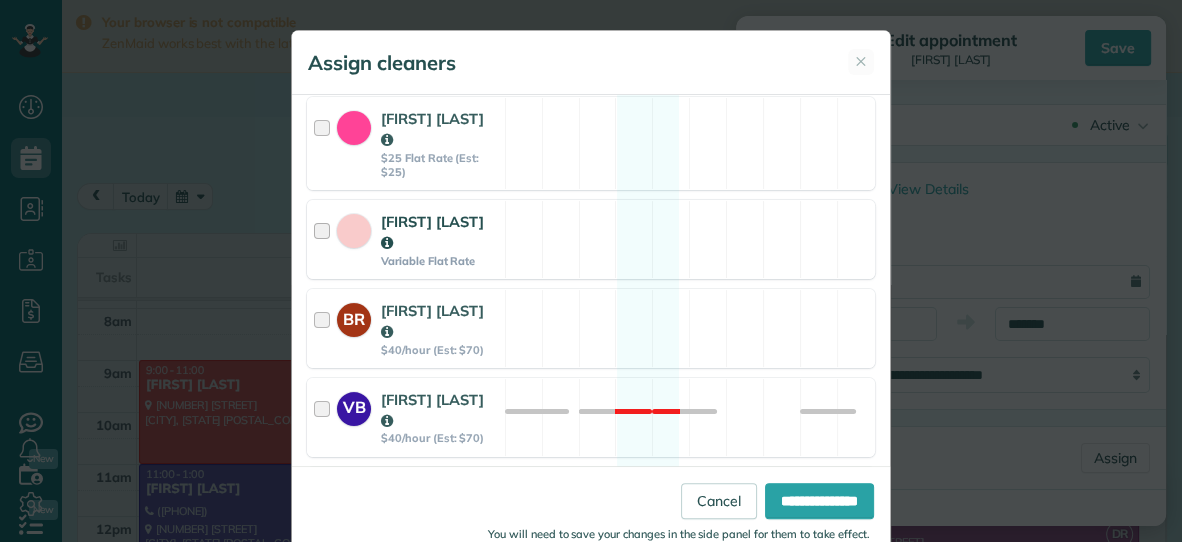 click on "[FIRST] [LAST]
Variable Flat Rate
Available" at bounding box center (591, 239) 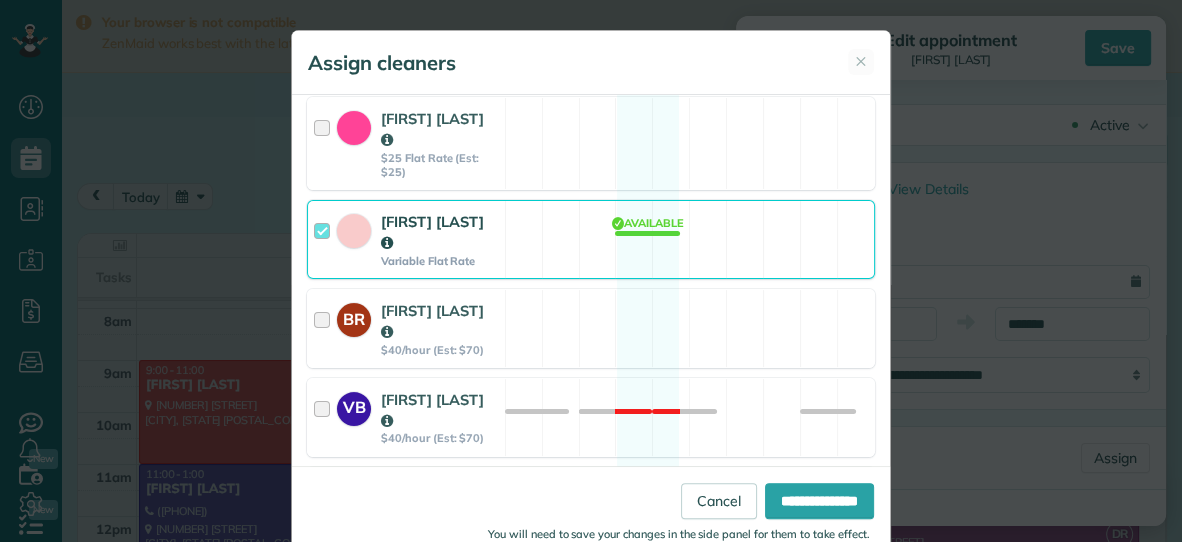 scroll, scrollTop: 503, scrollLeft: 0, axis: vertical 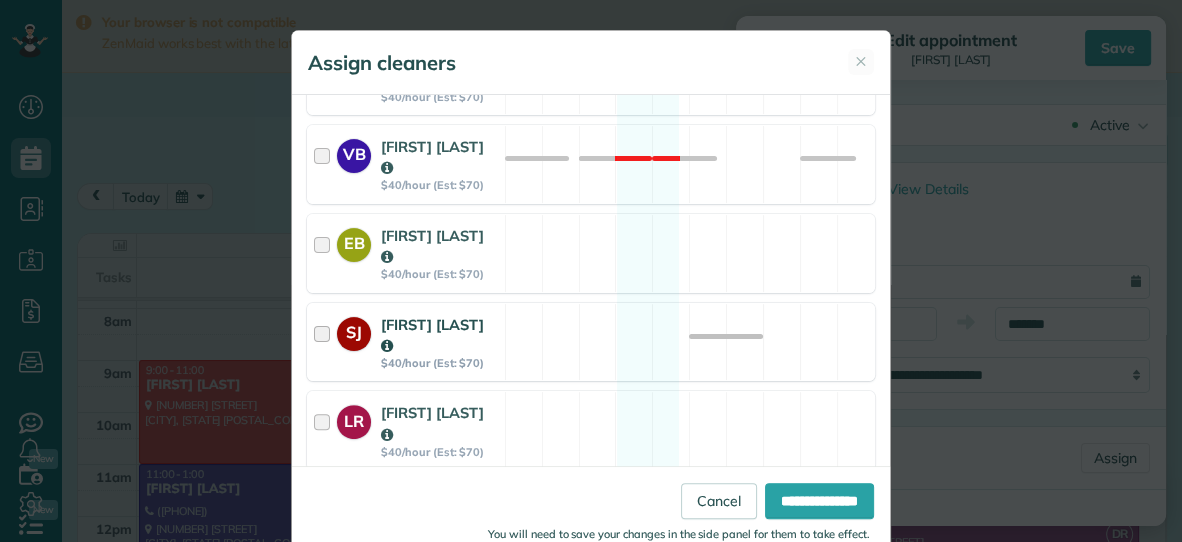 click on "[INITIAL]
[FIRST] [LAST]
$40/hour (Est: $70)
Available" at bounding box center (591, 342) 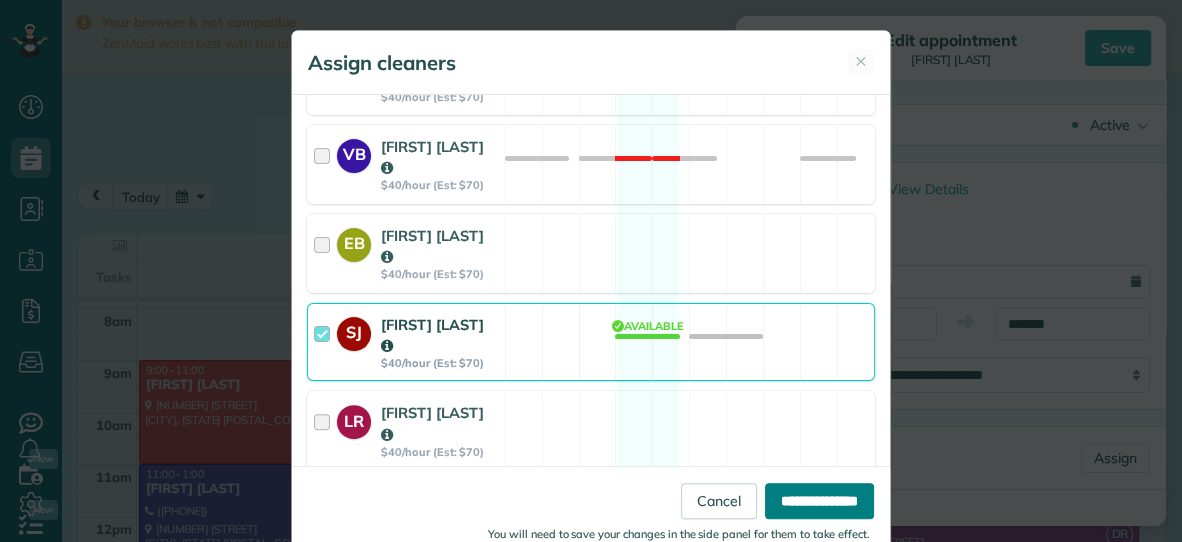 click on "**********" at bounding box center [819, 501] 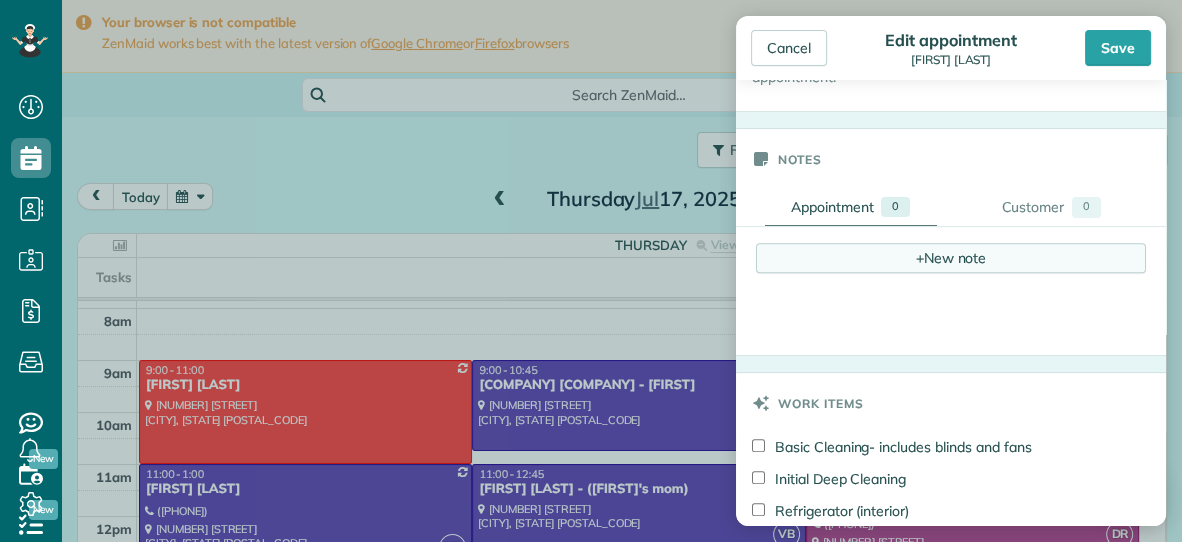 scroll, scrollTop: 668, scrollLeft: 0, axis: vertical 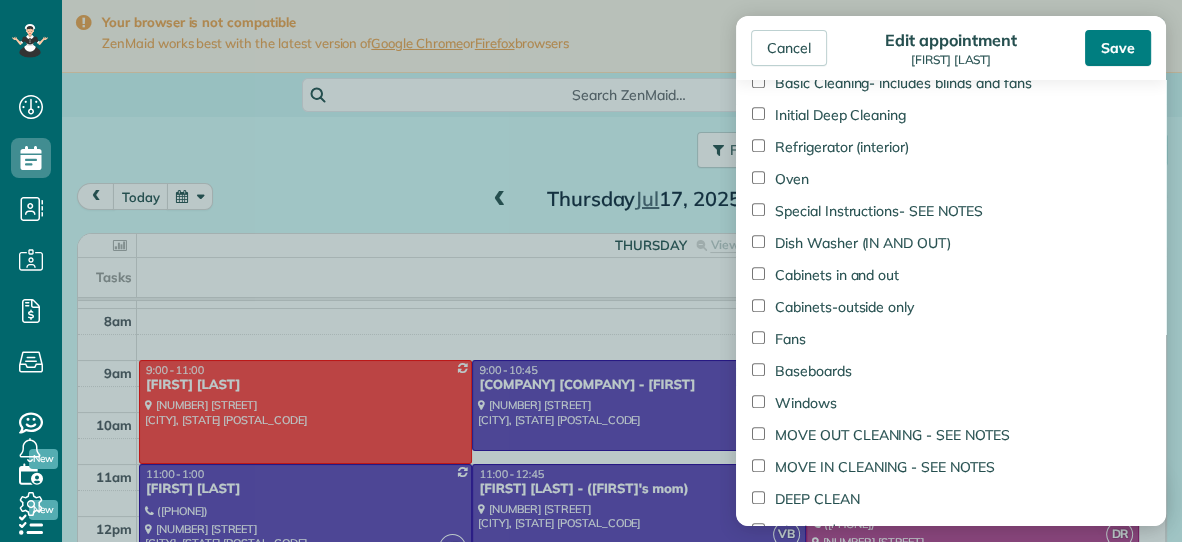 click on "Save" at bounding box center (1118, 48) 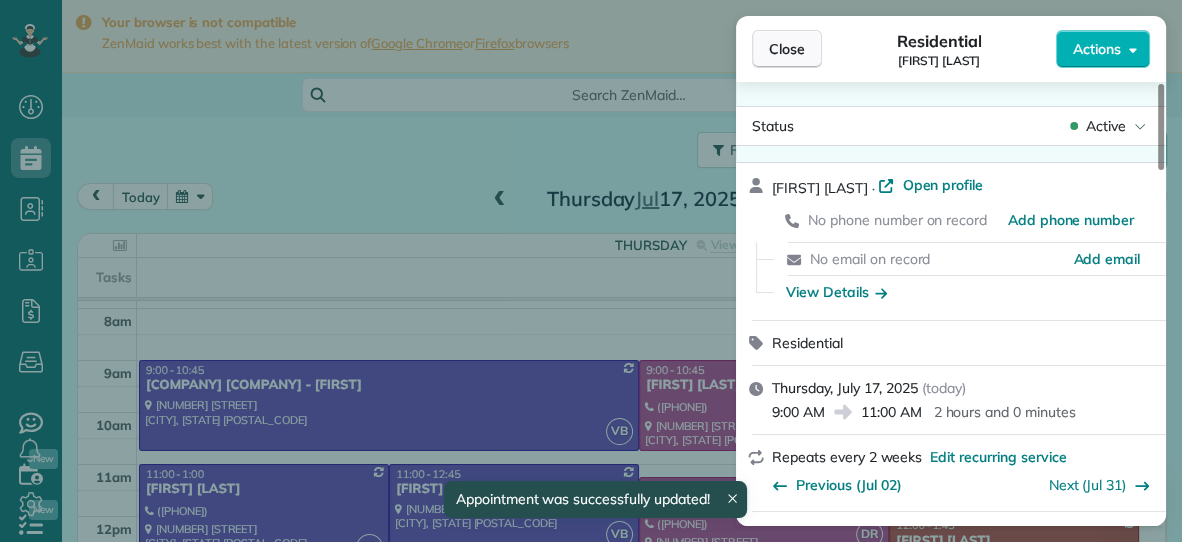 click on "Close" at bounding box center [787, 49] 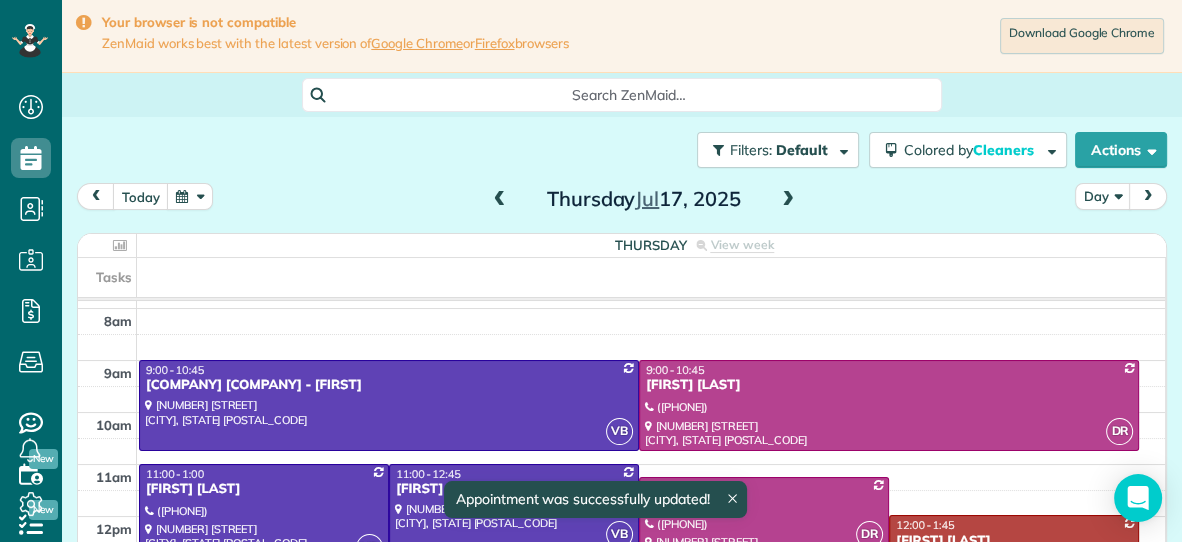 scroll, scrollTop: 98, scrollLeft: 0, axis: vertical 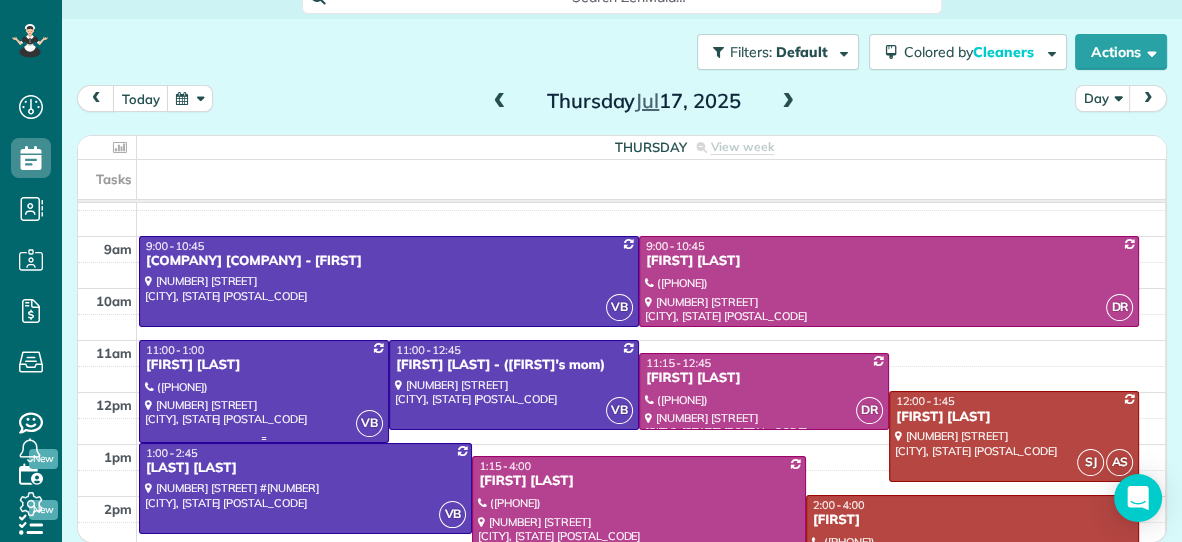 click at bounding box center [264, 438] 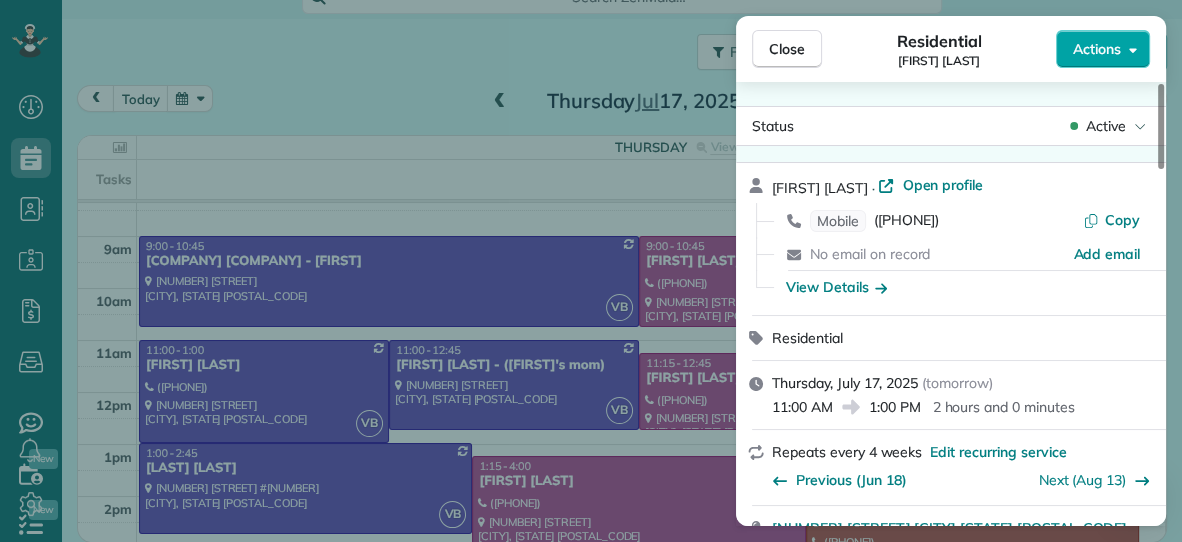 click on "Actions" at bounding box center (1097, 49) 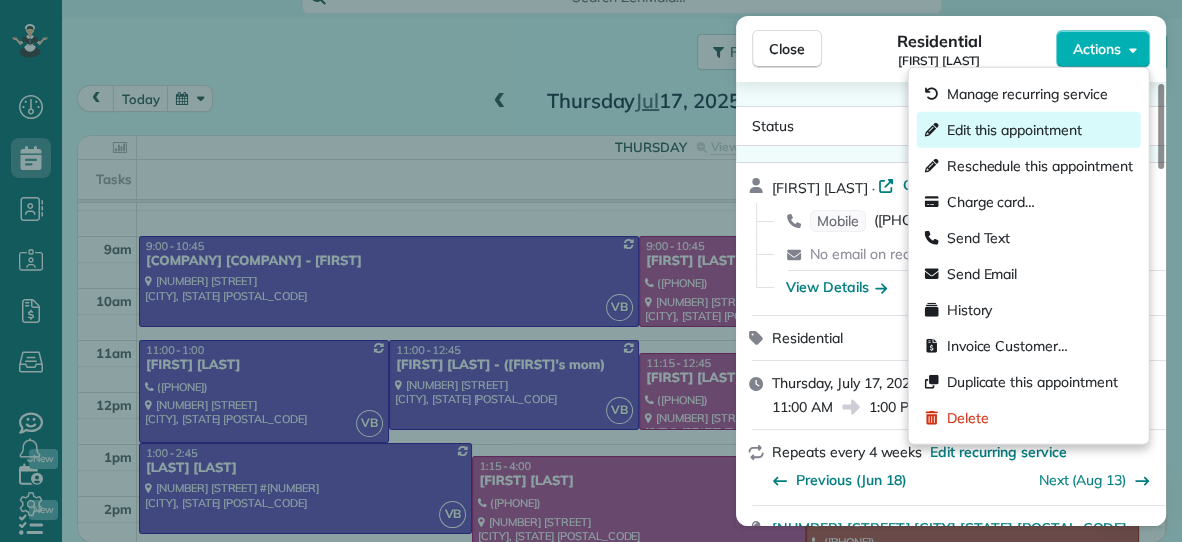 click on "Edit this appointment" at bounding box center (1014, 130) 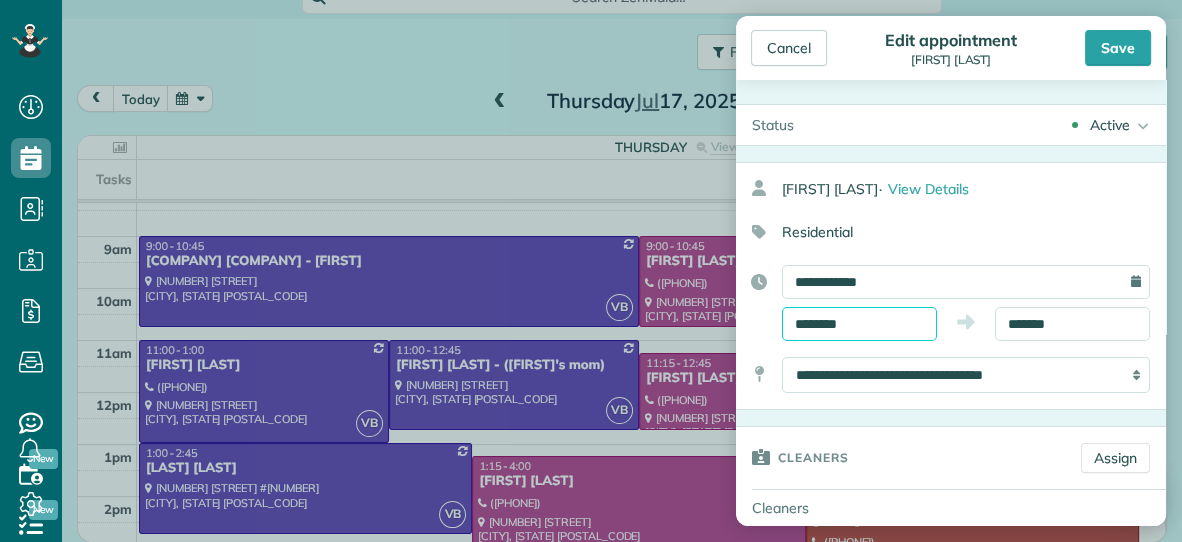click on "********" at bounding box center (859, 324) 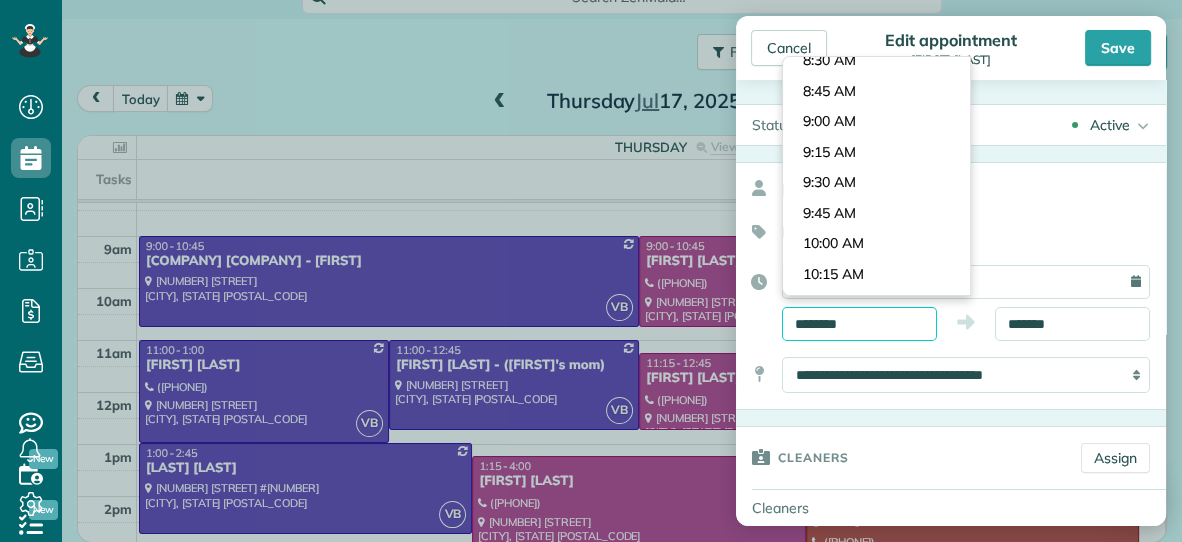 scroll, scrollTop: 1015, scrollLeft: 0, axis: vertical 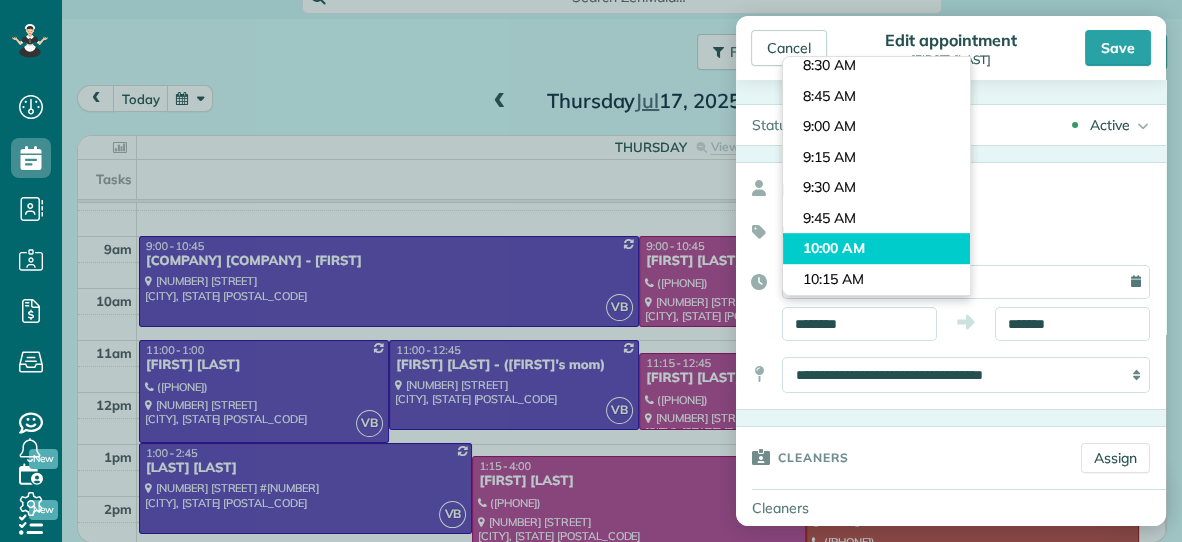 click on "Dashboard
Scheduling
Calendar View
List View
Dispatch View - Weekly scheduling (Beta)" at bounding box center [591, 271] 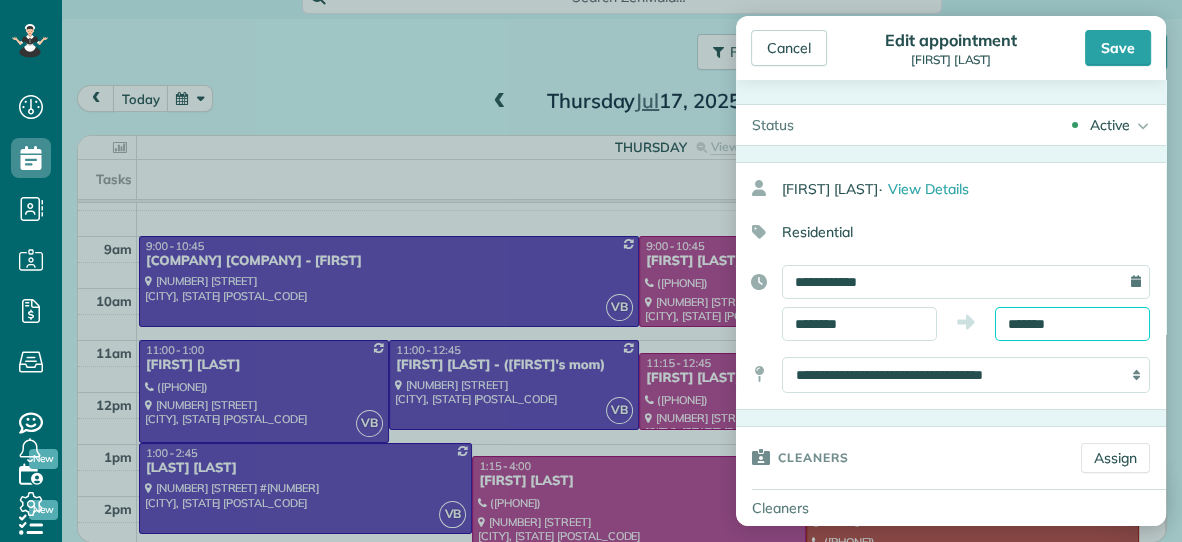click on "*******" at bounding box center [1072, 324] 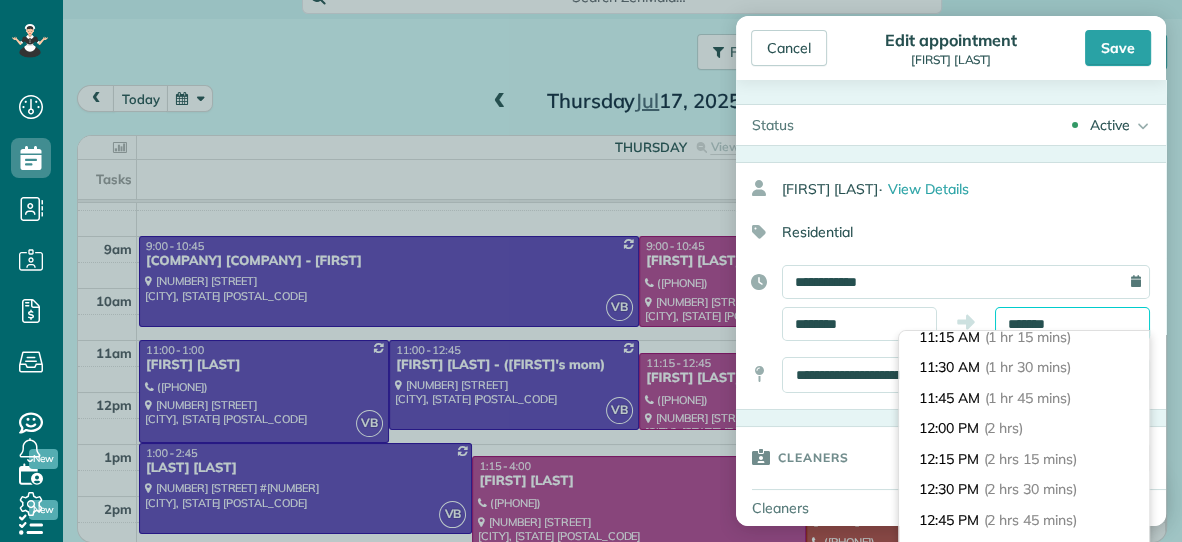 scroll, scrollTop: 161, scrollLeft: 0, axis: vertical 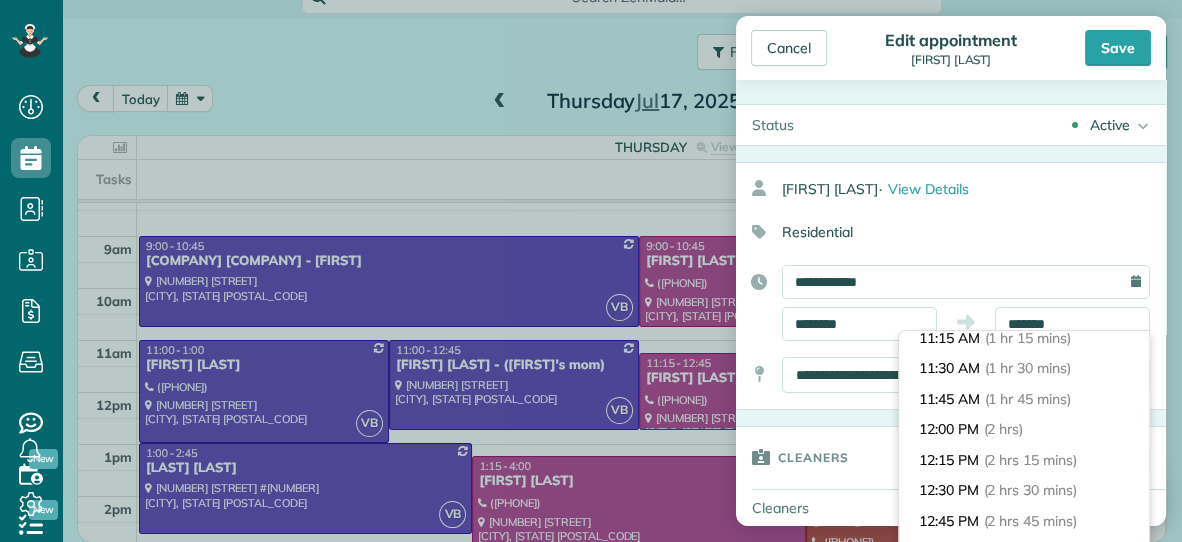 click on "11:45 AM  (1 hr 45 mins)" at bounding box center (1024, 399) 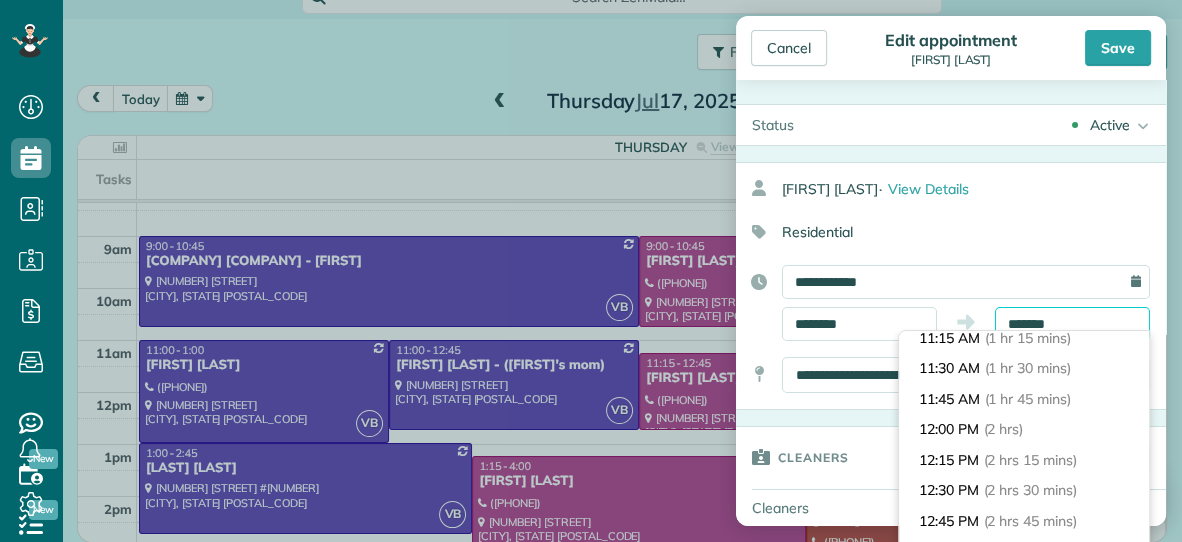 type on "********" 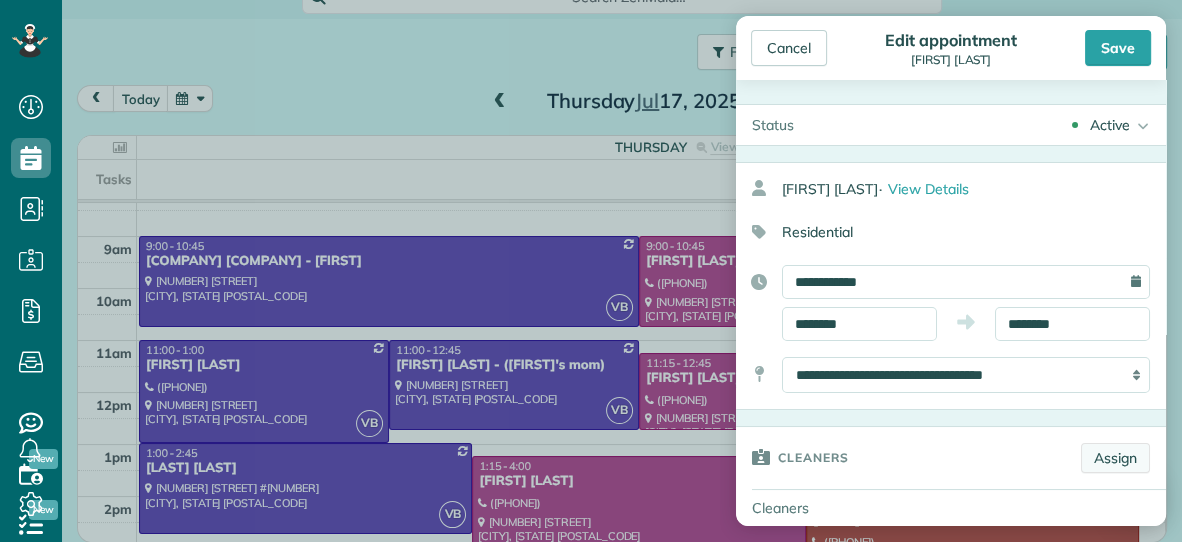 click on "Assign" at bounding box center [1115, 458] 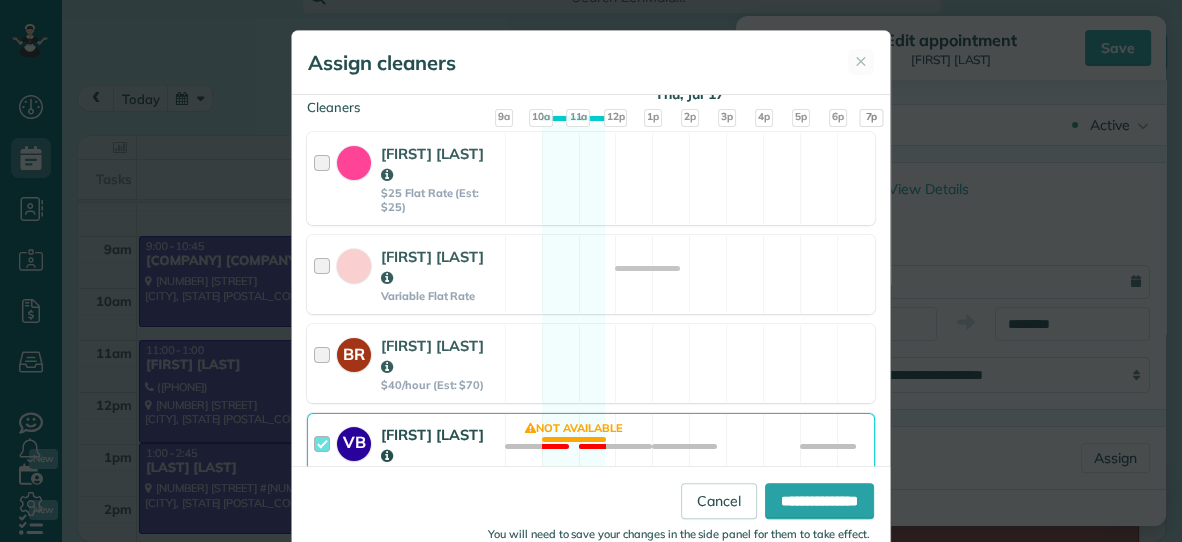 scroll, scrollTop: 218, scrollLeft: 0, axis: vertical 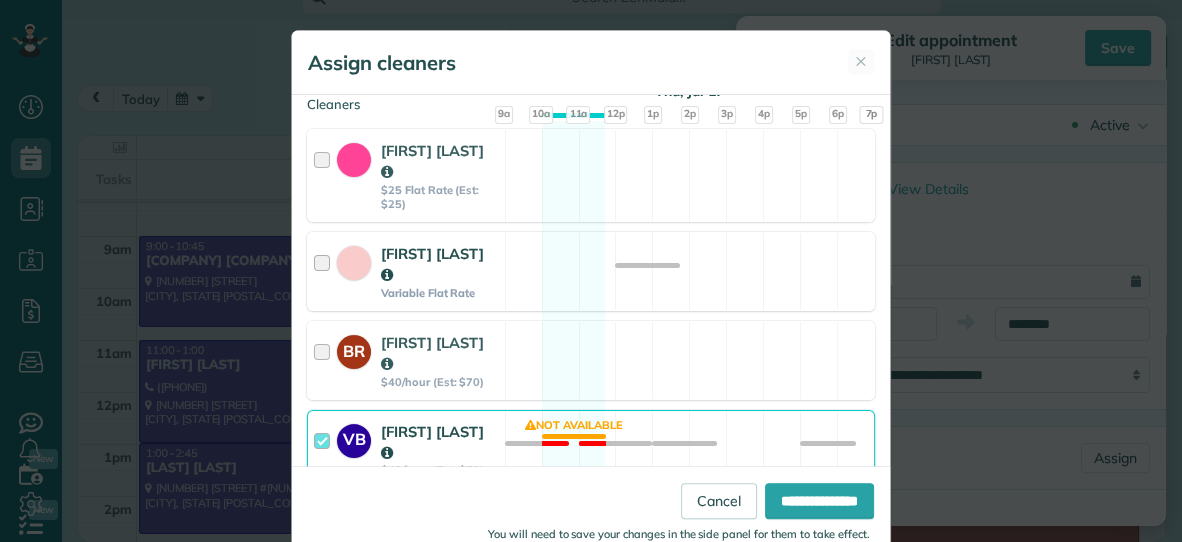 click on "[FIRST] [LAST]
Variable Flat Rate" at bounding box center (406, 271) 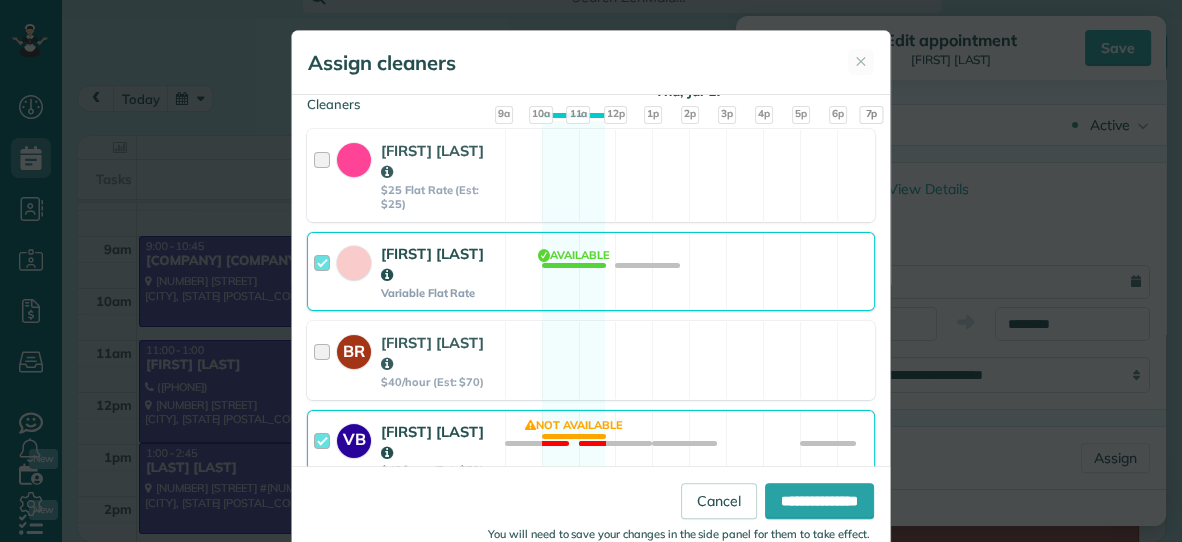 click on "[FIRST] [LAST]" at bounding box center (432, 442) 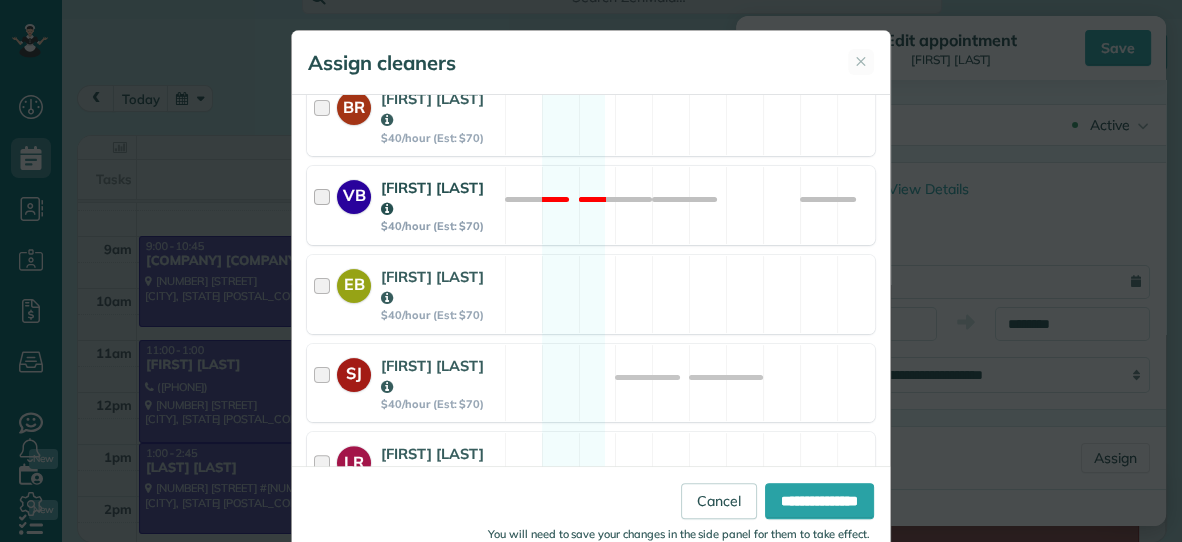 scroll, scrollTop: 503, scrollLeft: 0, axis: vertical 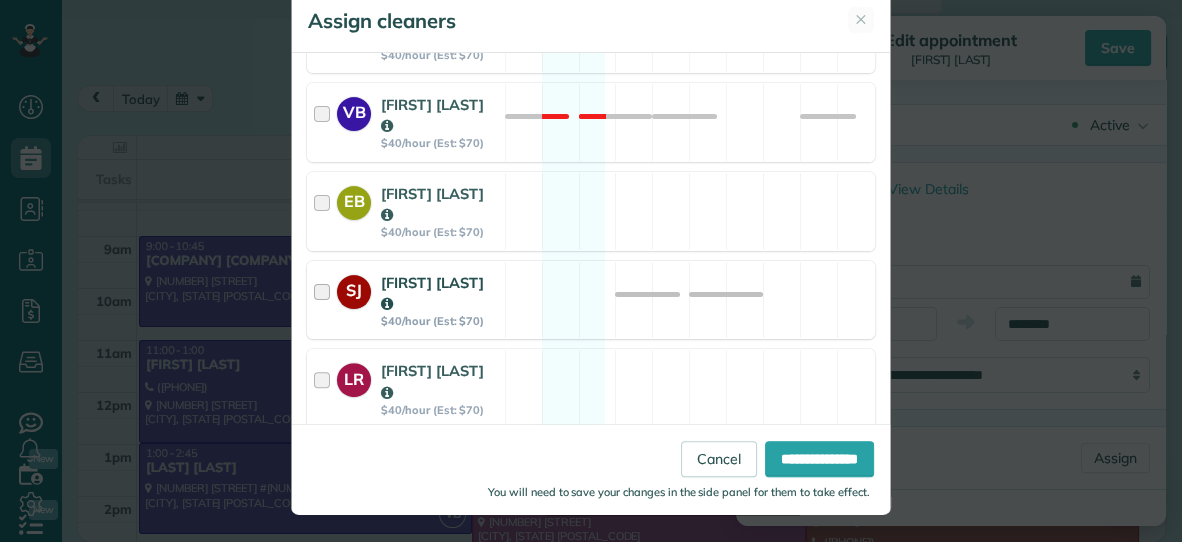 click on "[INITIAL]
[FIRST] [LAST]
$40/hour (Est: $70)
Available" at bounding box center [591, 300] 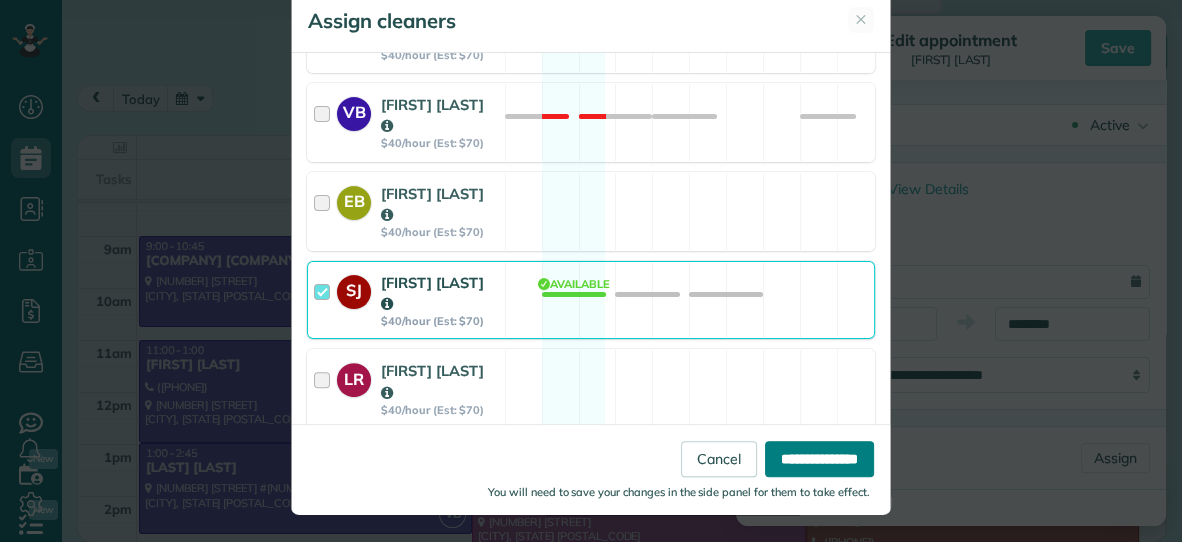 click on "**********" at bounding box center [819, 459] 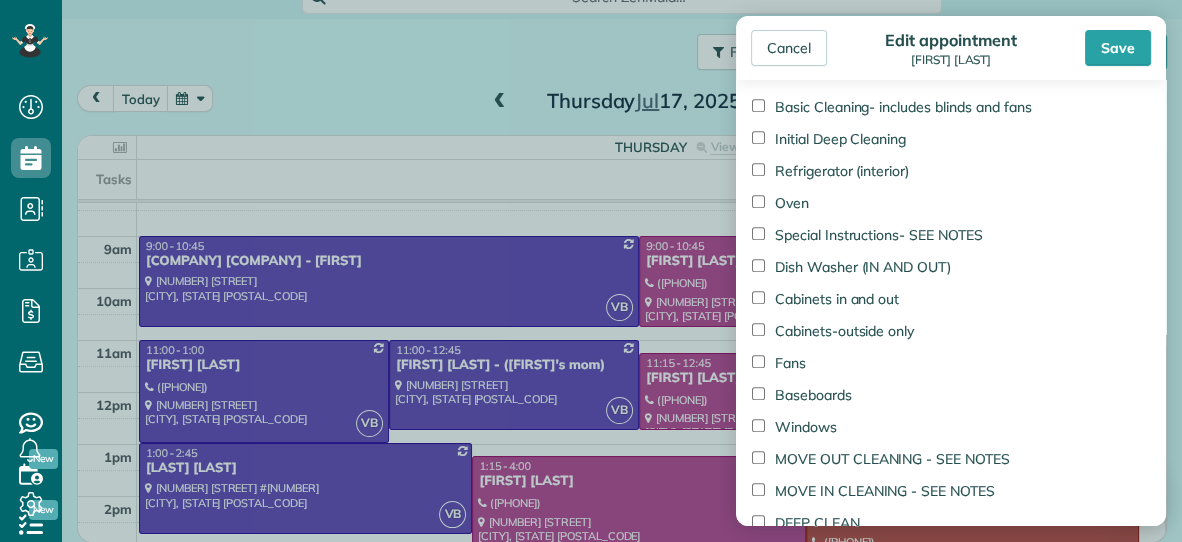 scroll, scrollTop: 1023, scrollLeft: 0, axis: vertical 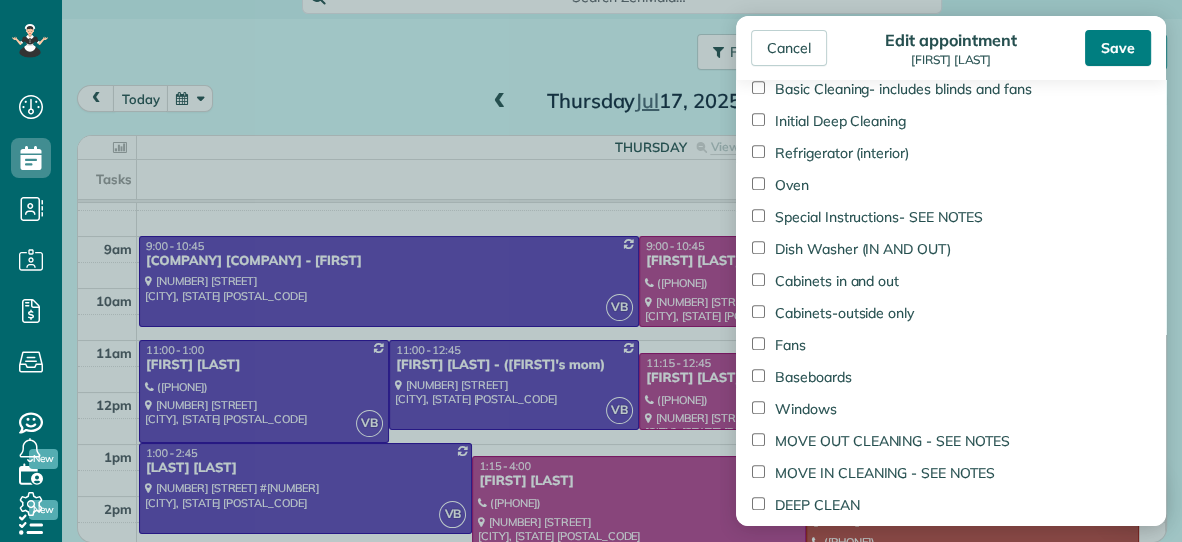 click on "Save" at bounding box center (1118, 48) 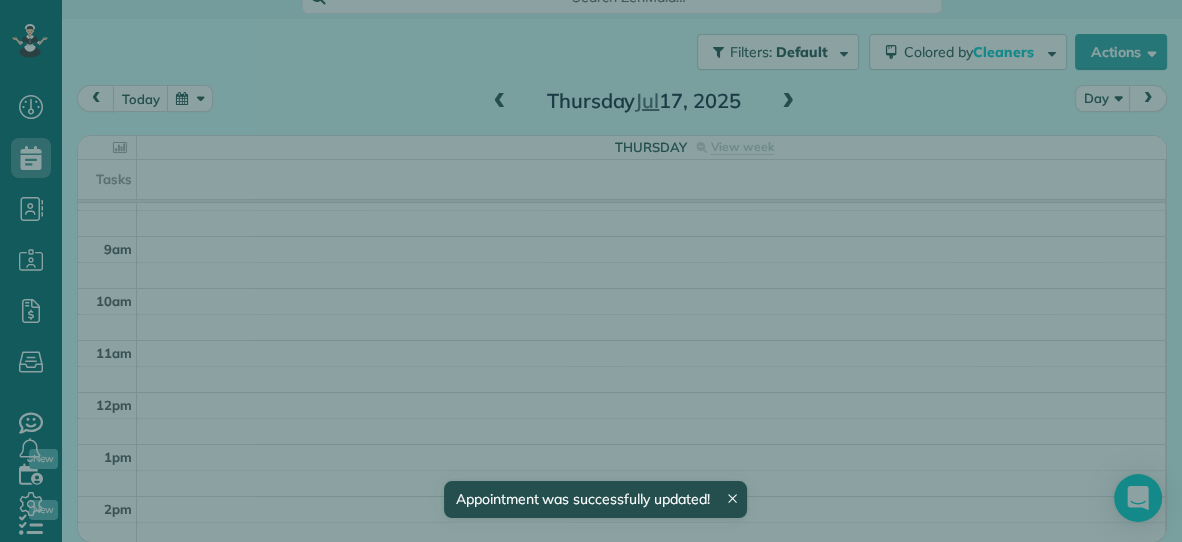 scroll, scrollTop: 69, scrollLeft: 0, axis: vertical 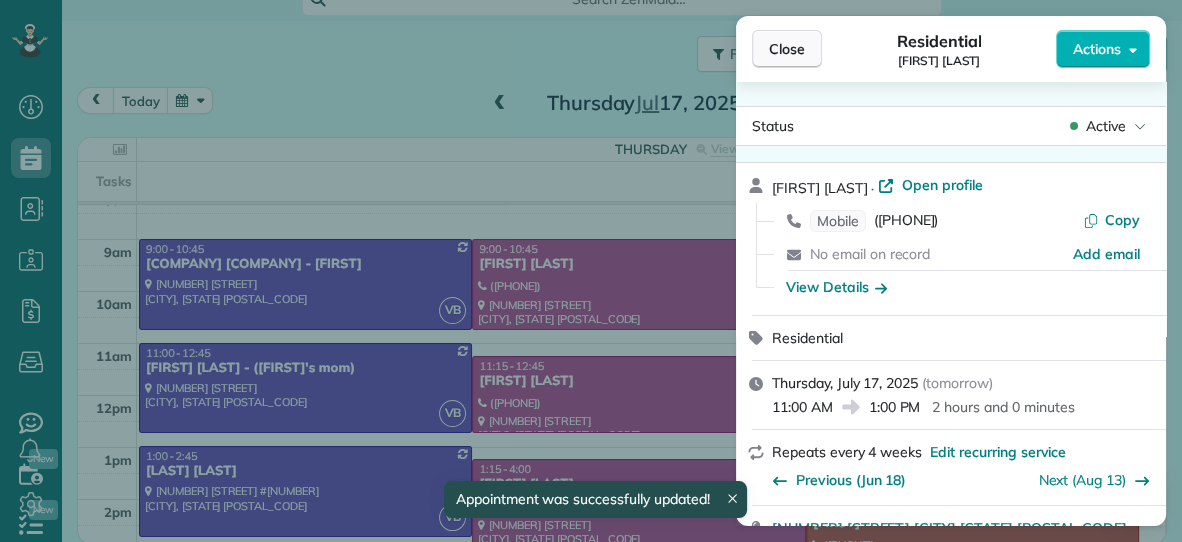 click on "Close" at bounding box center [787, 49] 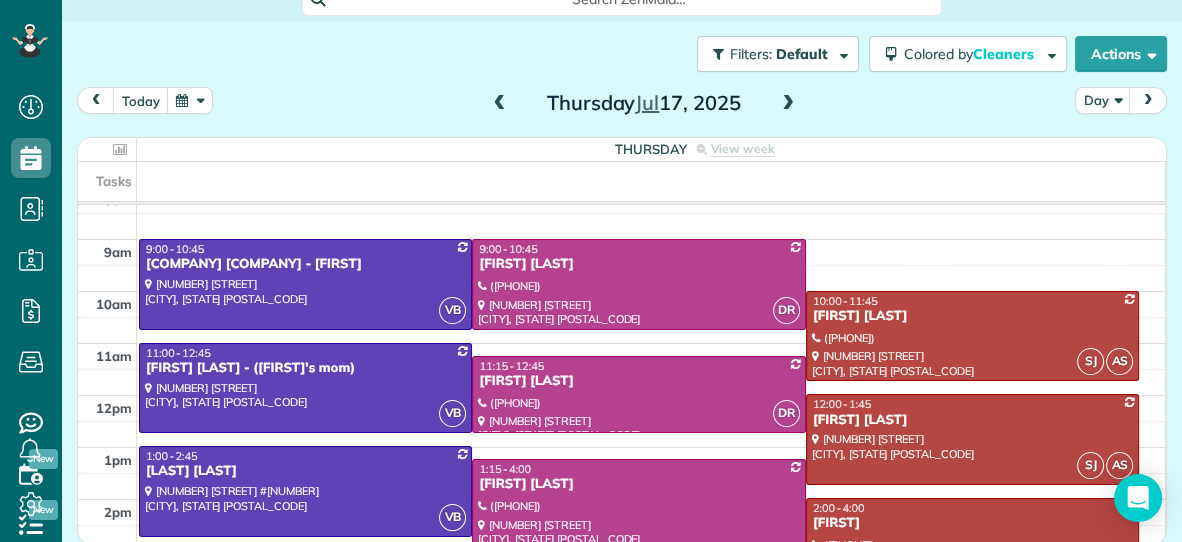 scroll, scrollTop: 98, scrollLeft: 0, axis: vertical 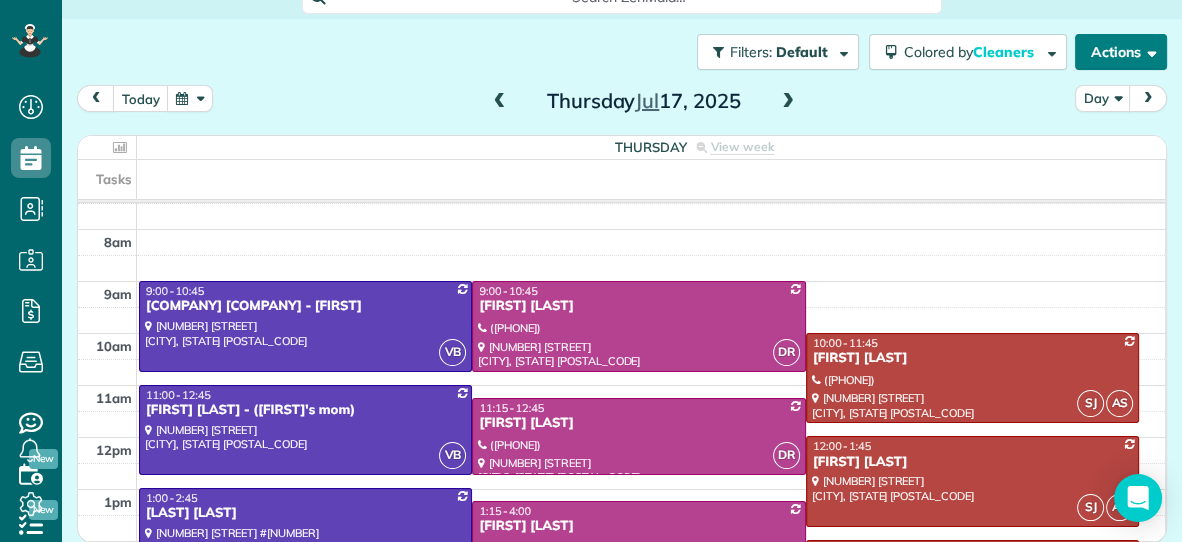 click on "Actions" at bounding box center (1121, 52) 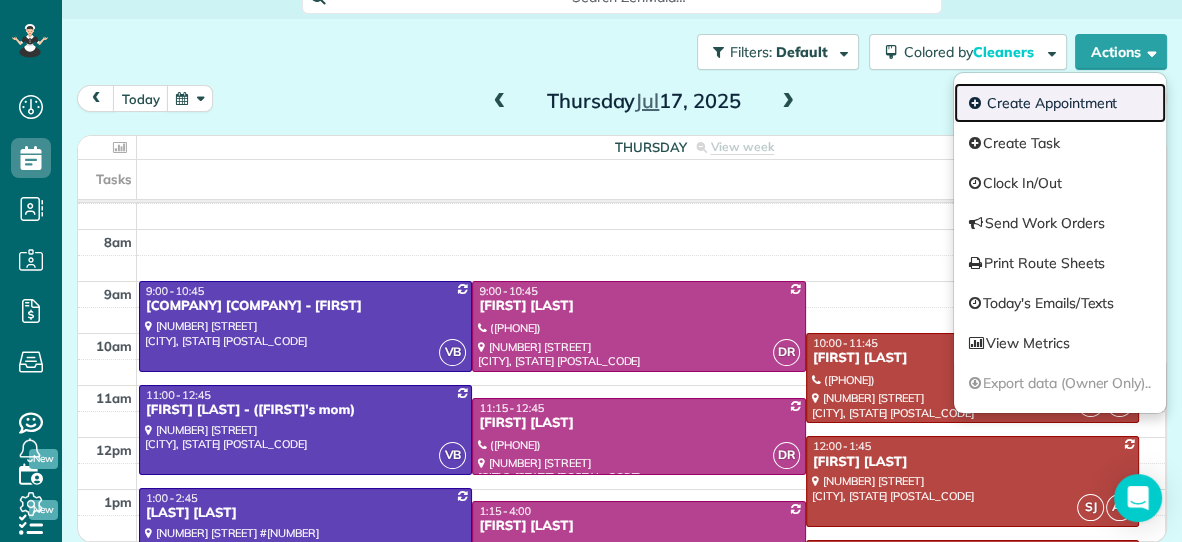 click on "Create Appointment" at bounding box center [1060, 103] 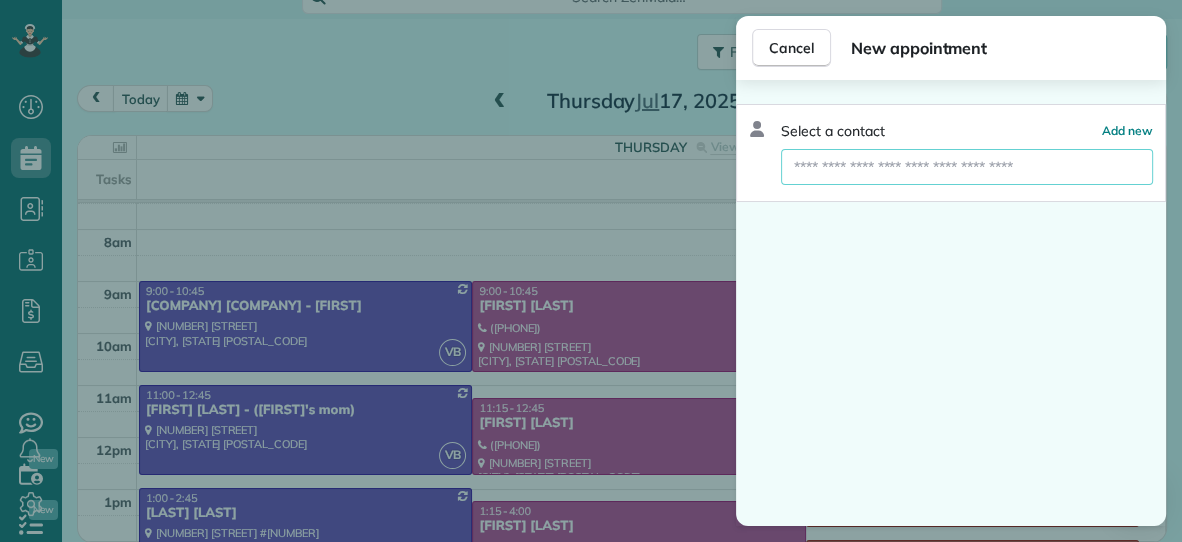 click at bounding box center [967, 167] 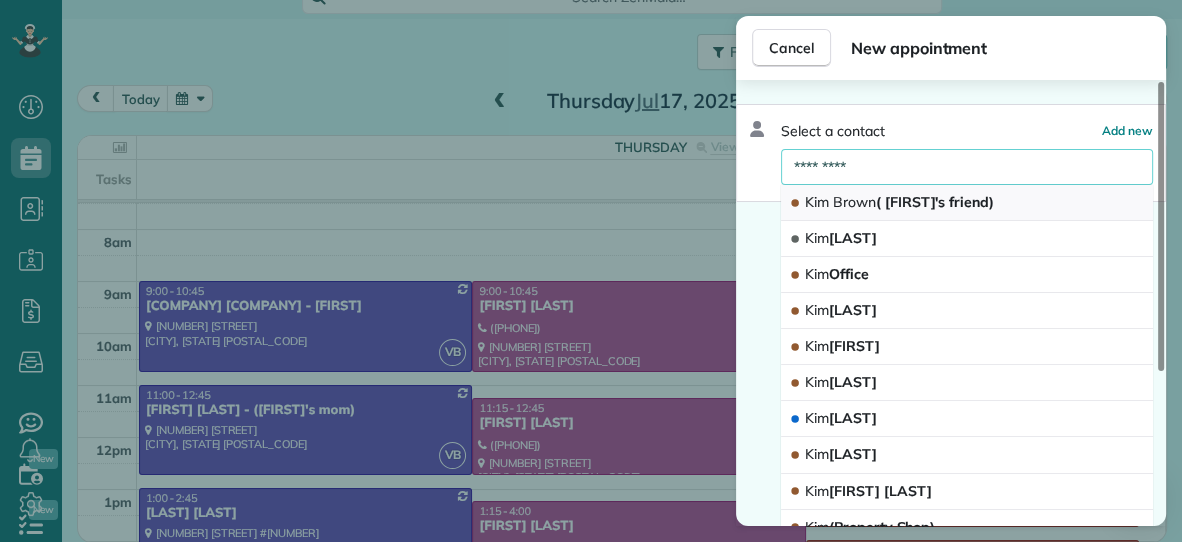 type on "*********" 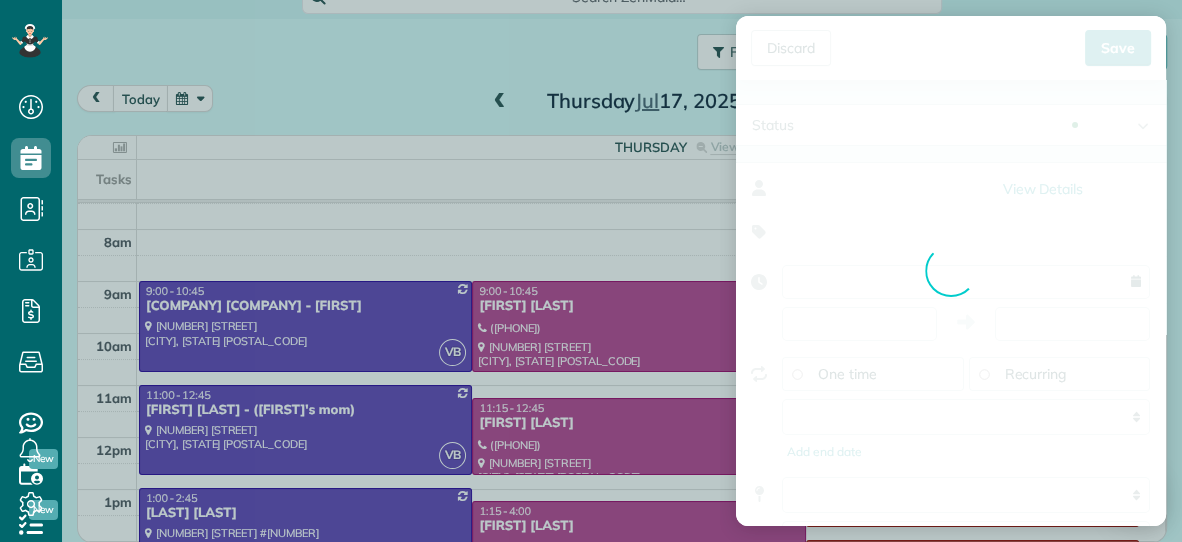 type on "**********" 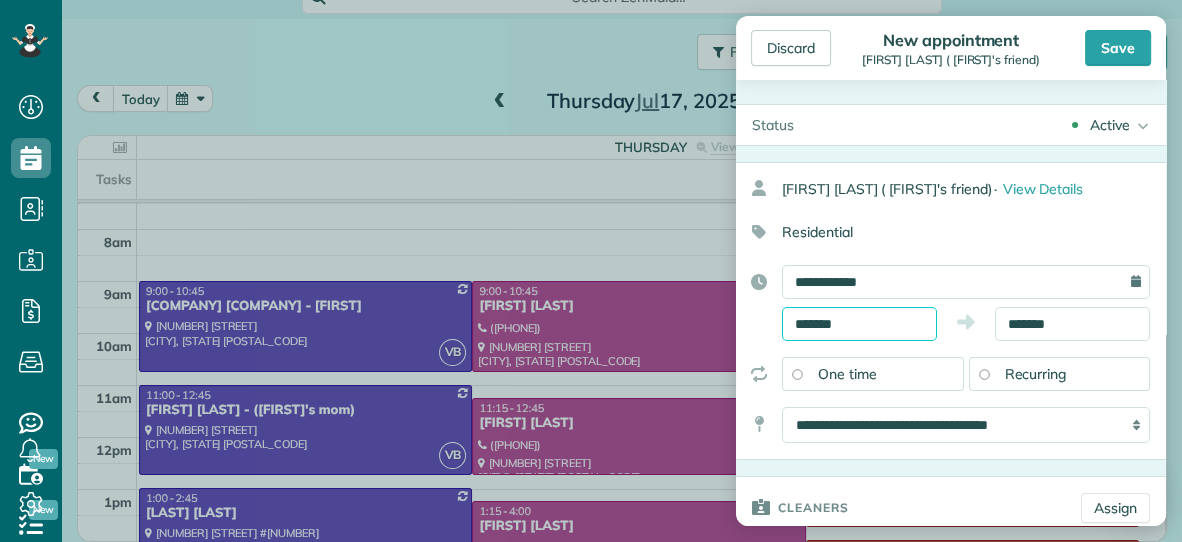 click on "*******" at bounding box center [859, 324] 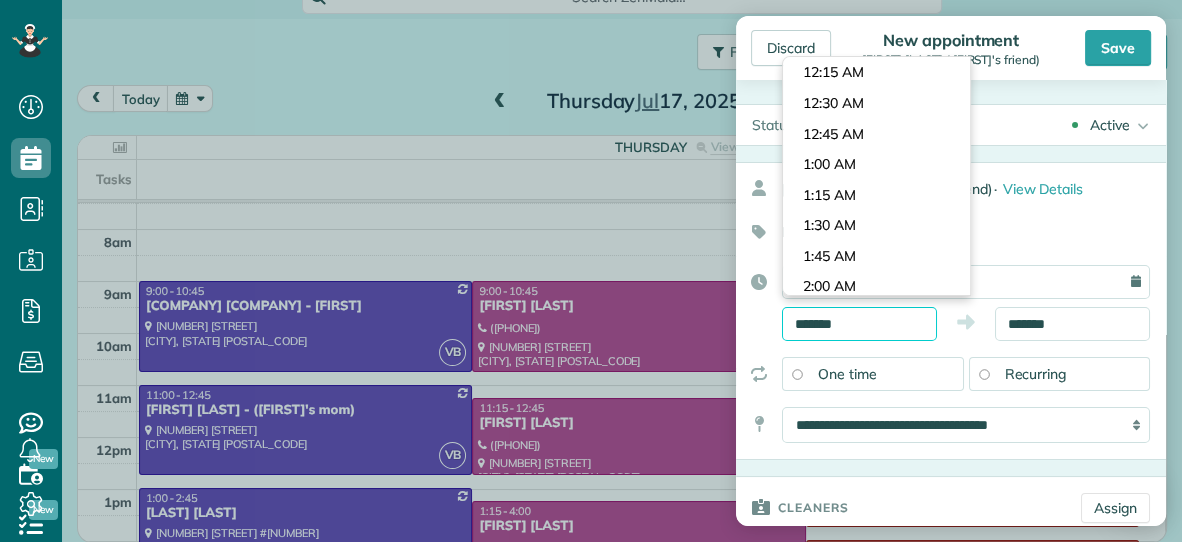 scroll, scrollTop: 1647, scrollLeft: 0, axis: vertical 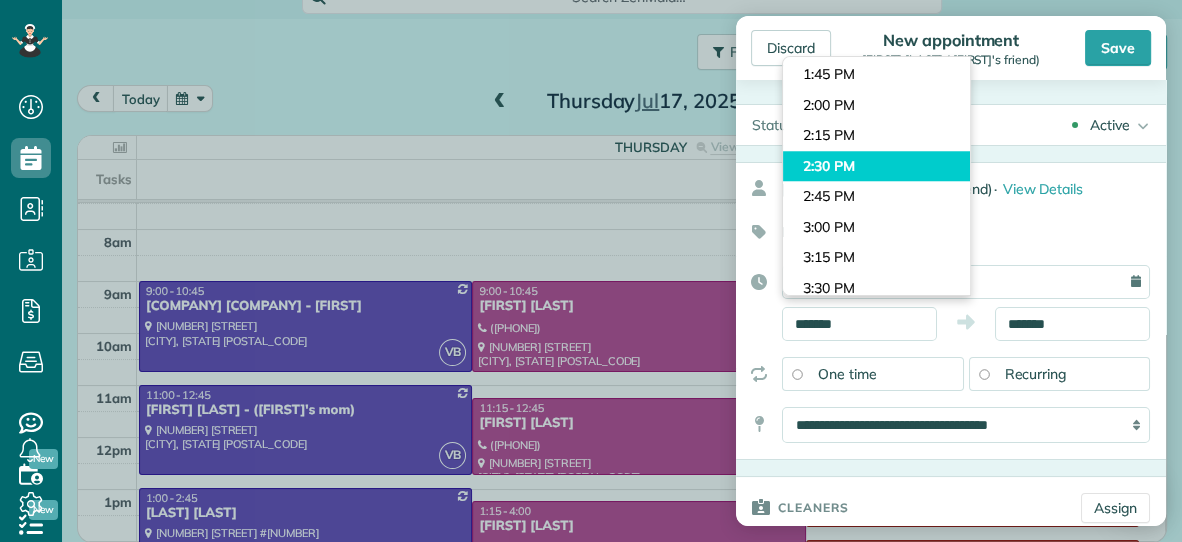 click on "Dashboard
Scheduling
Calendar View
List View
Dispatch View - Weekly scheduling (Beta)" at bounding box center [591, 271] 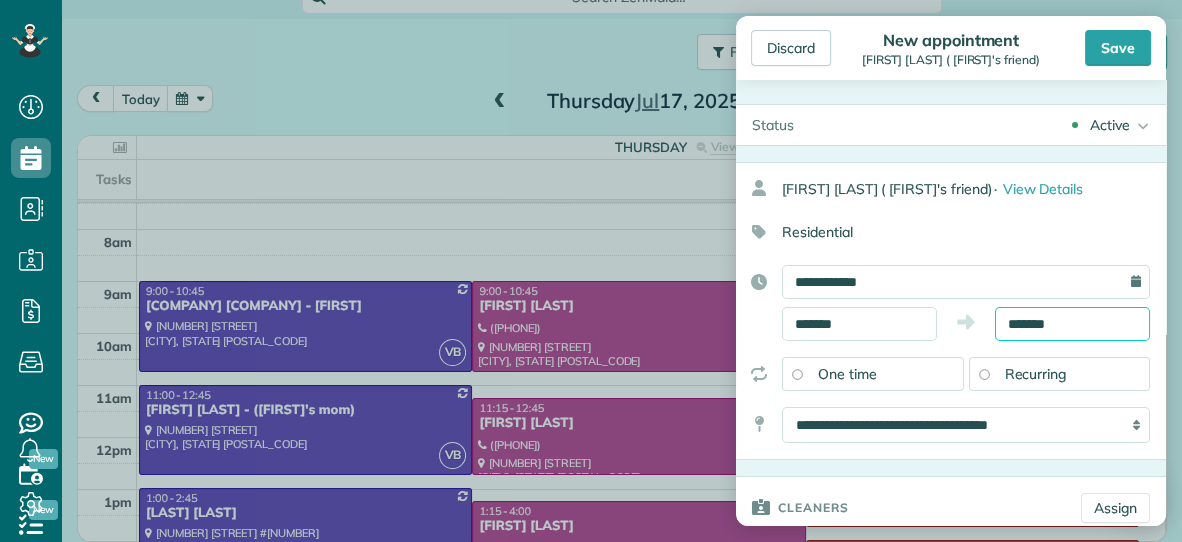 click on "Dashboard
Scheduling
Calendar View
List View
Dispatch View - Weekly scheduling (Beta)" at bounding box center (591, 271) 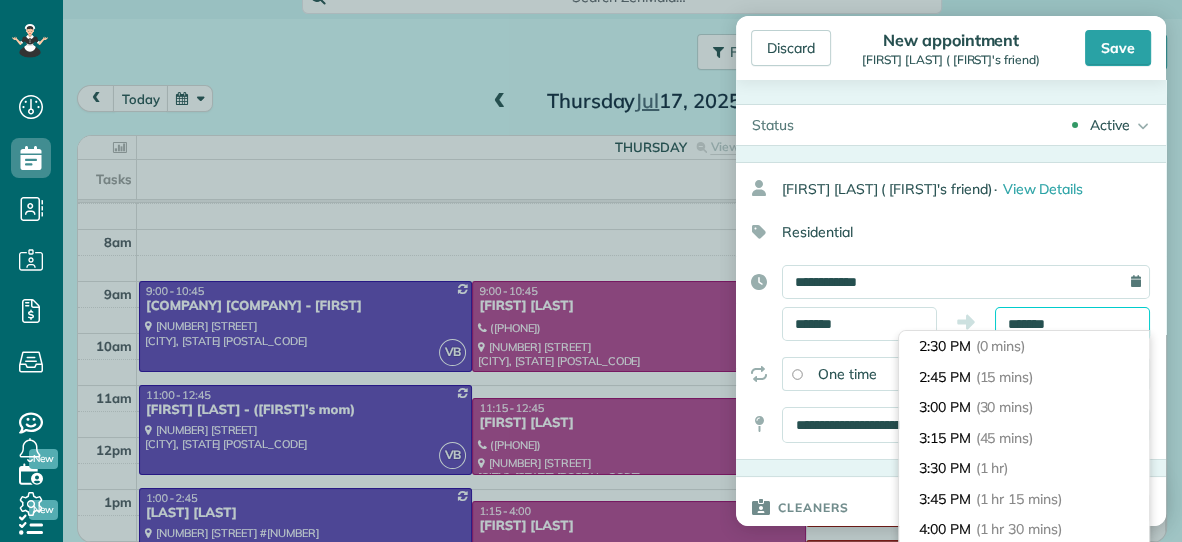 scroll, scrollTop: 152, scrollLeft: 0, axis: vertical 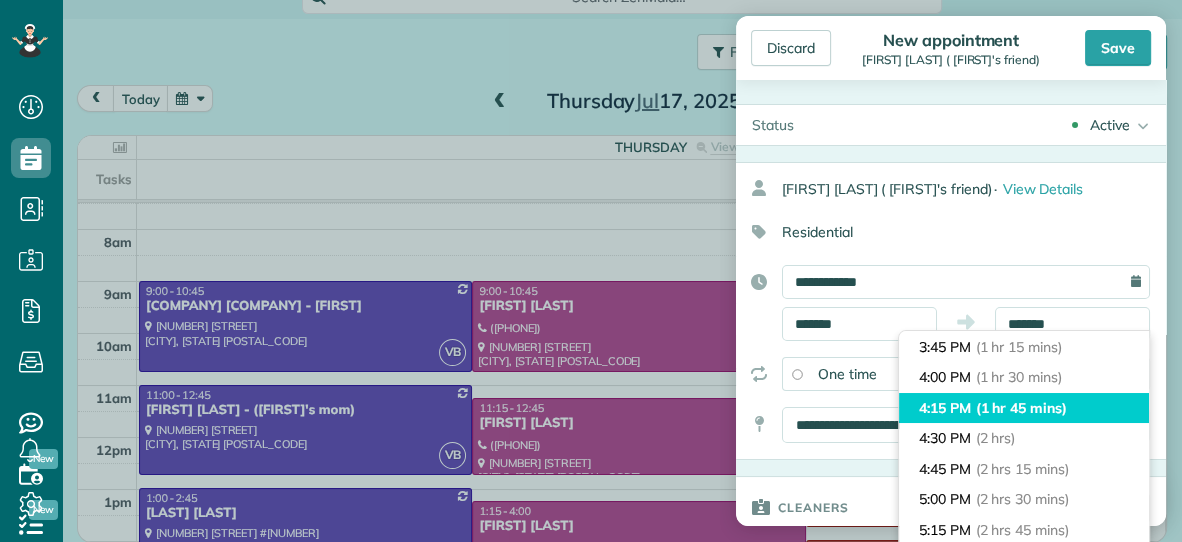 click on "(1 hr 45 mins)" at bounding box center (1021, 408) 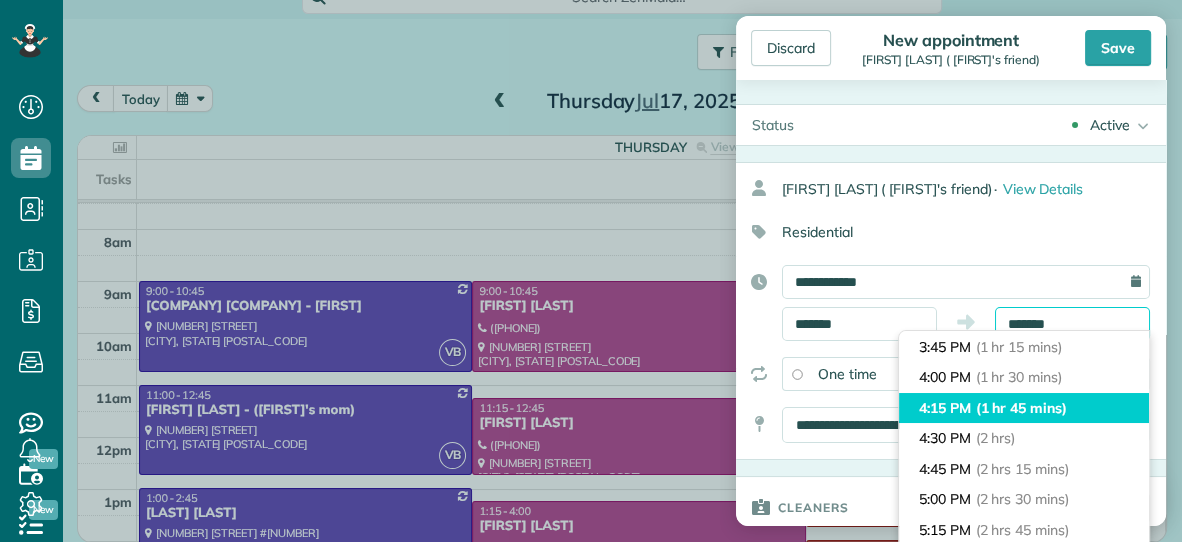 type on "*******" 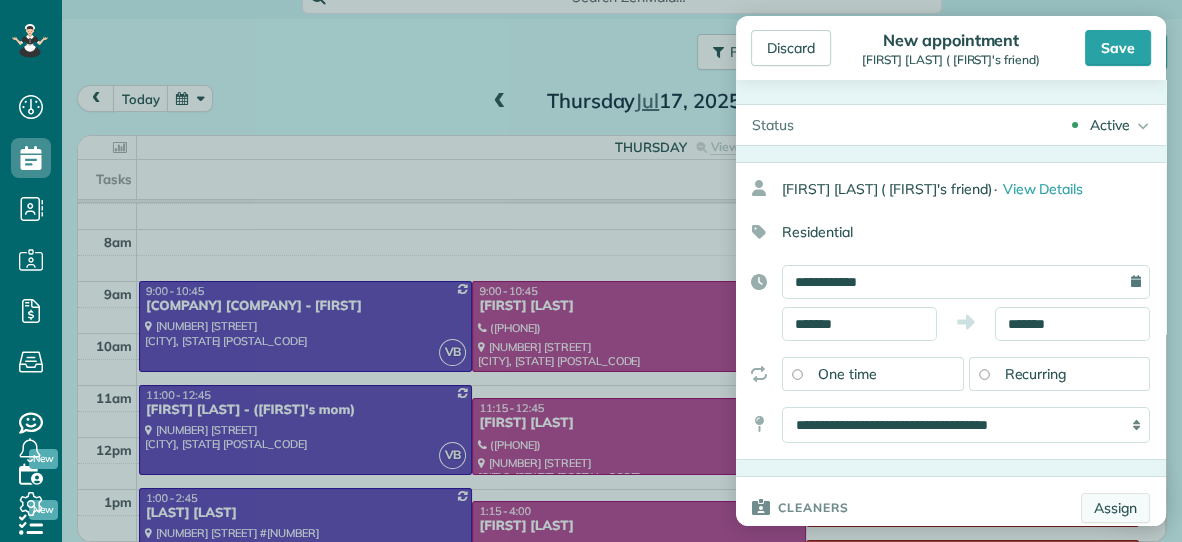 click on "Assign" at bounding box center [1115, 508] 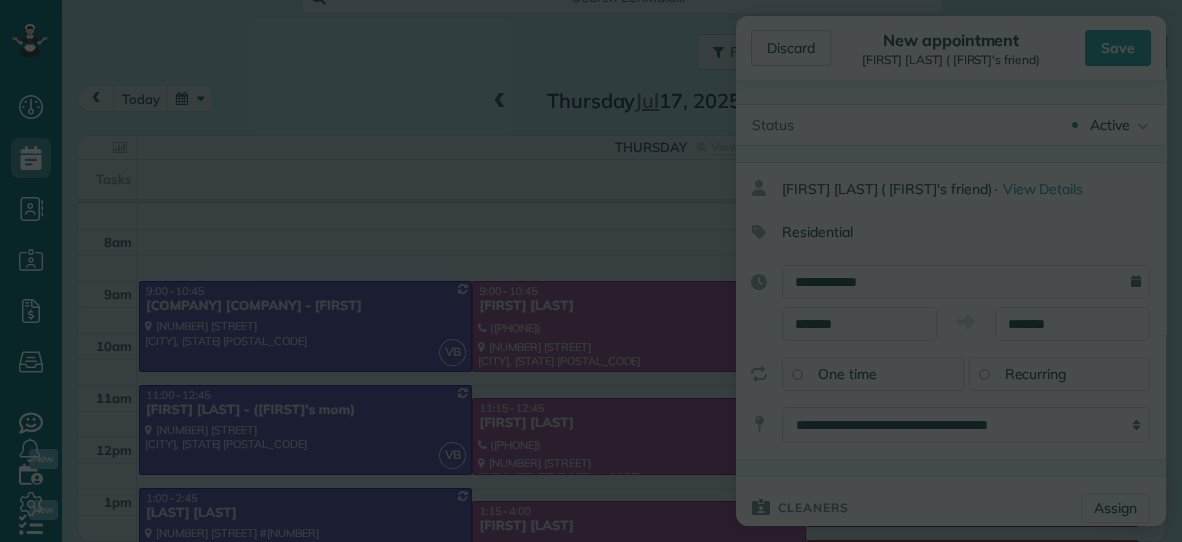 scroll, scrollTop: 0, scrollLeft: 0, axis: both 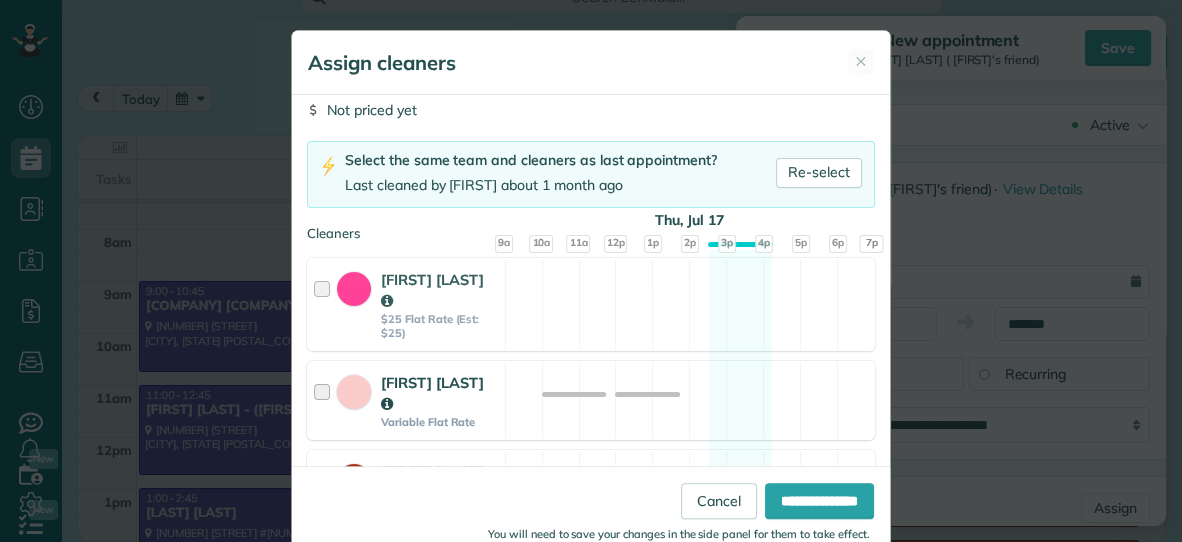 click on "[FIRST] [LAST]" at bounding box center [591, 400] 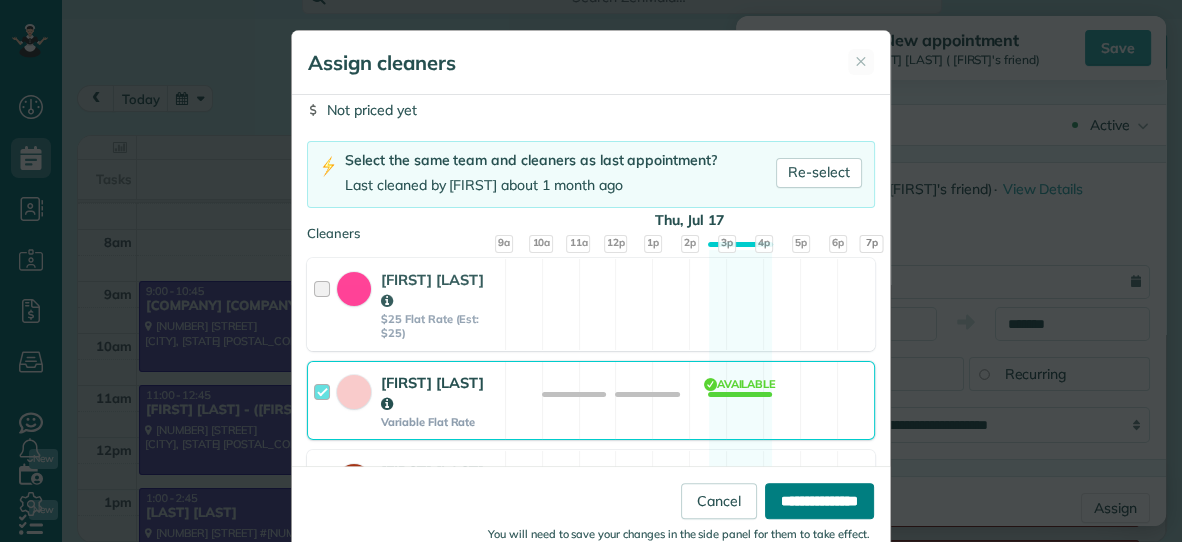 click on "**********" at bounding box center [819, 501] 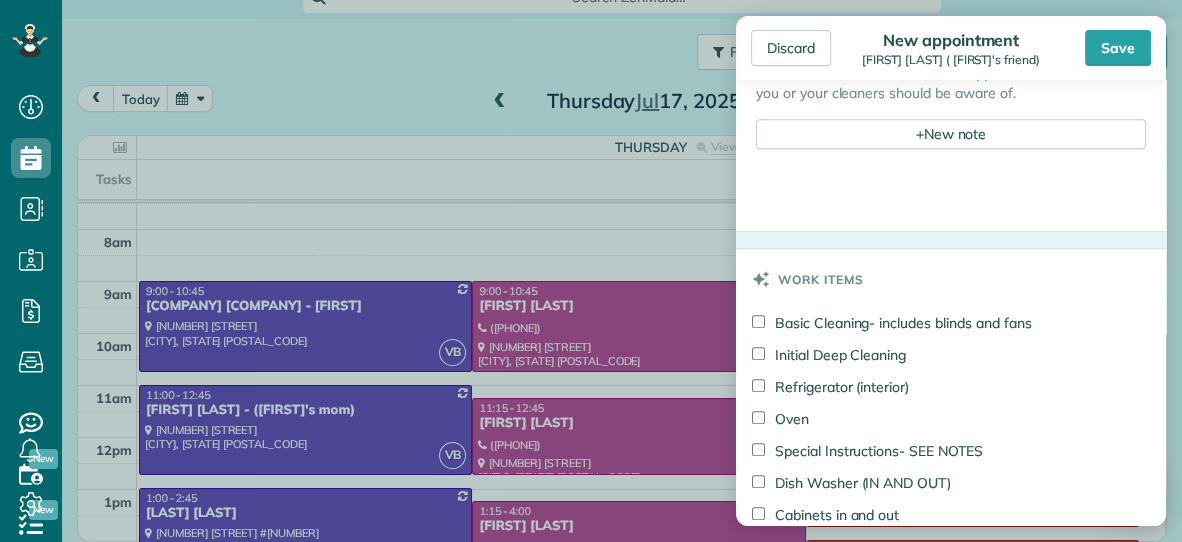 scroll, scrollTop: 866, scrollLeft: 0, axis: vertical 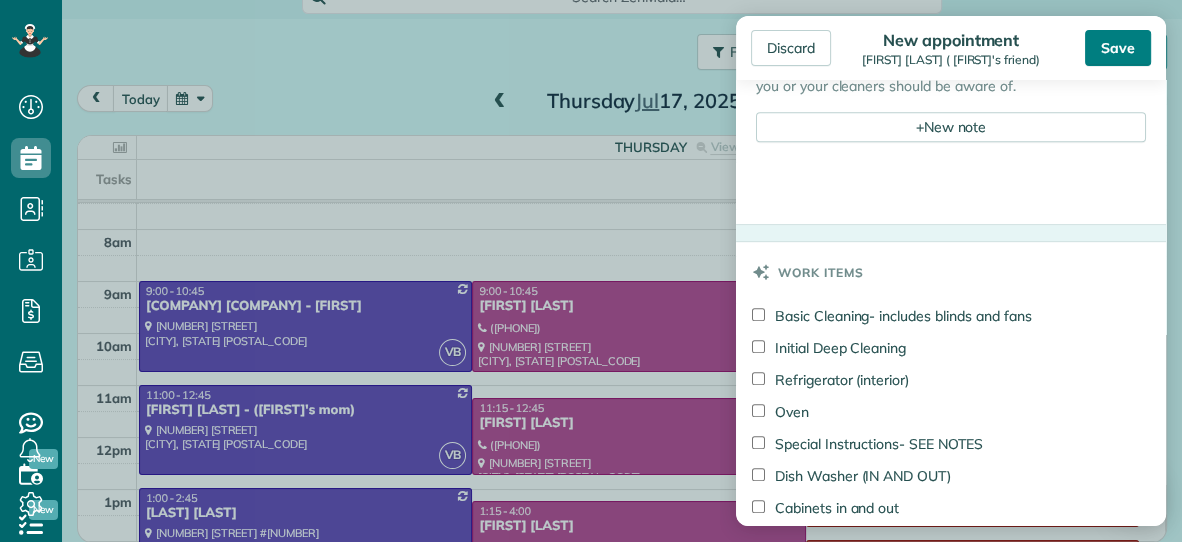 click on "Save" at bounding box center [1118, 48] 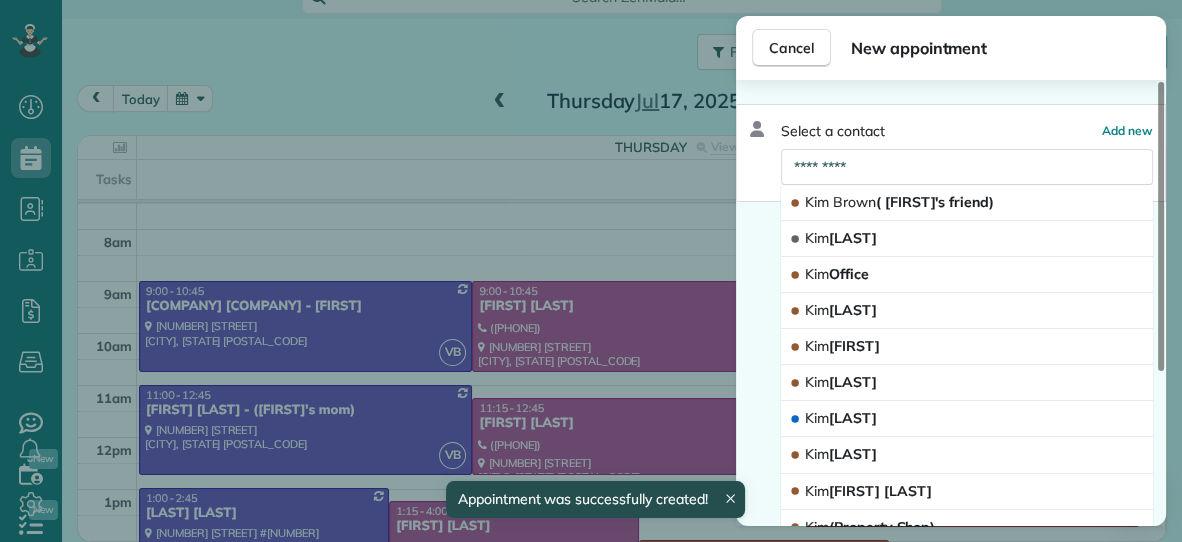 scroll, scrollTop: 96, scrollLeft: 0, axis: vertical 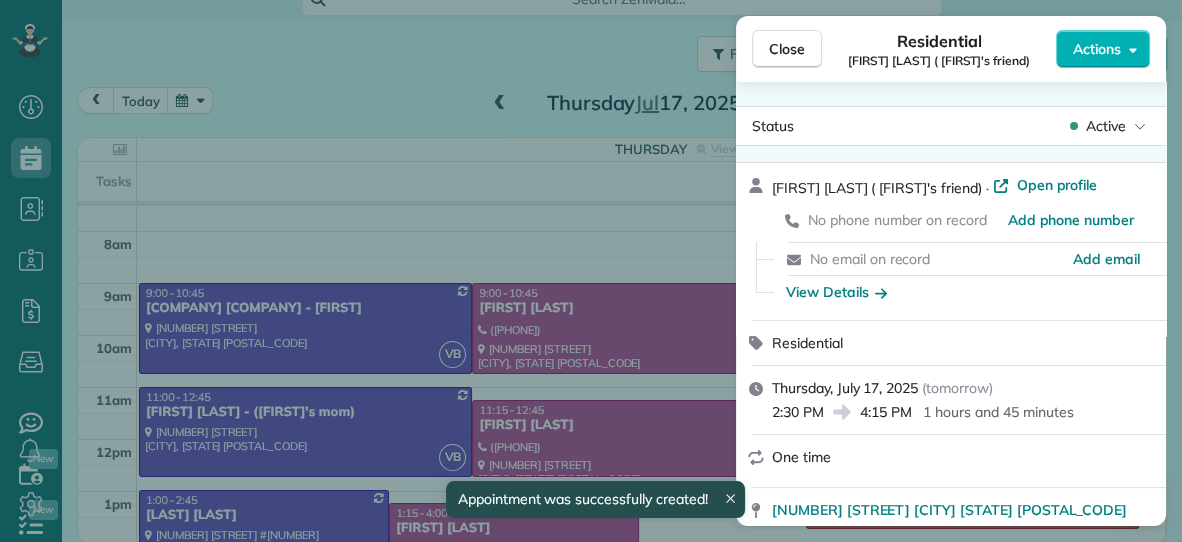 click on "Close" at bounding box center (787, 49) 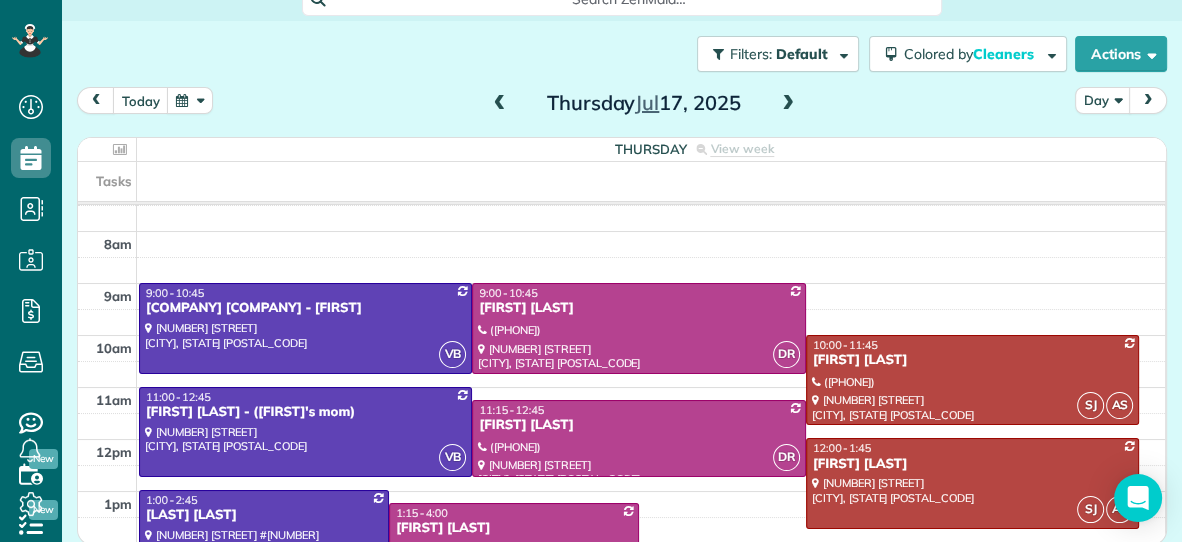 scroll, scrollTop: 98, scrollLeft: 0, axis: vertical 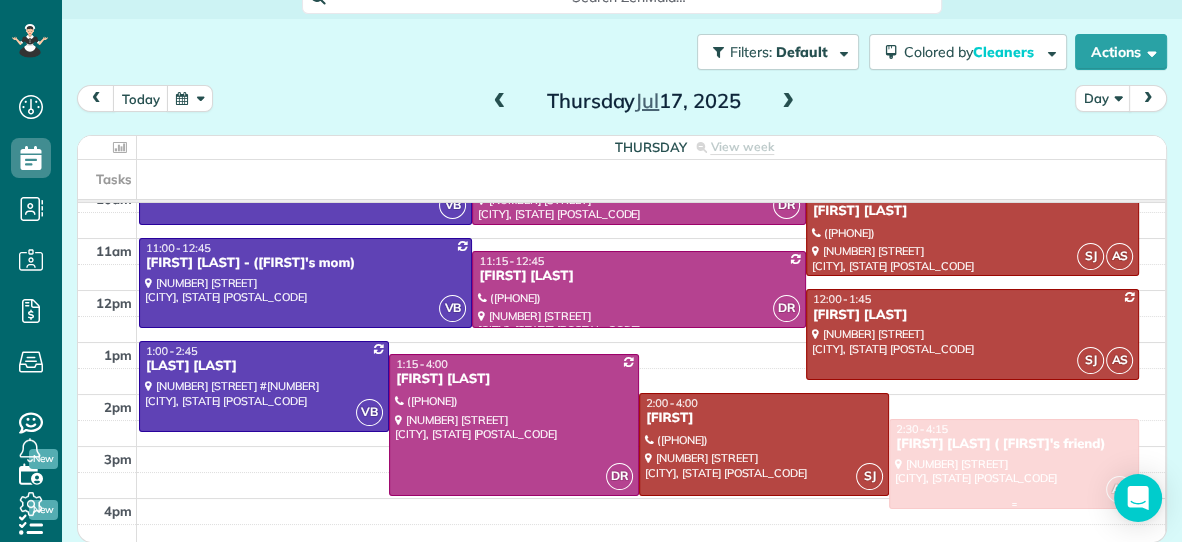 click at bounding box center (1014, 464) 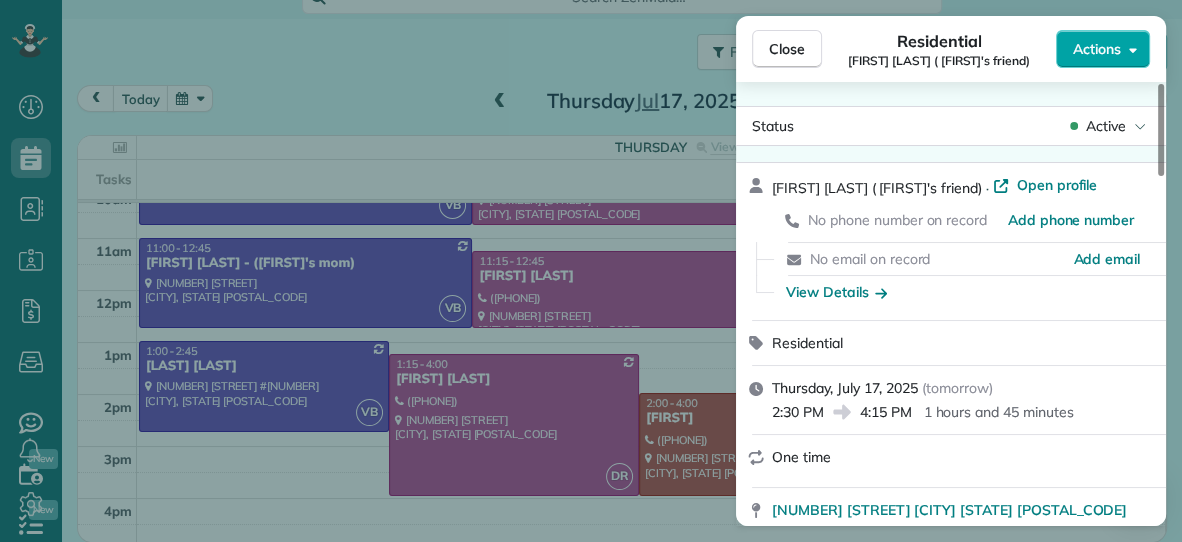 click on "Actions" at bounding box center [1103, 49] 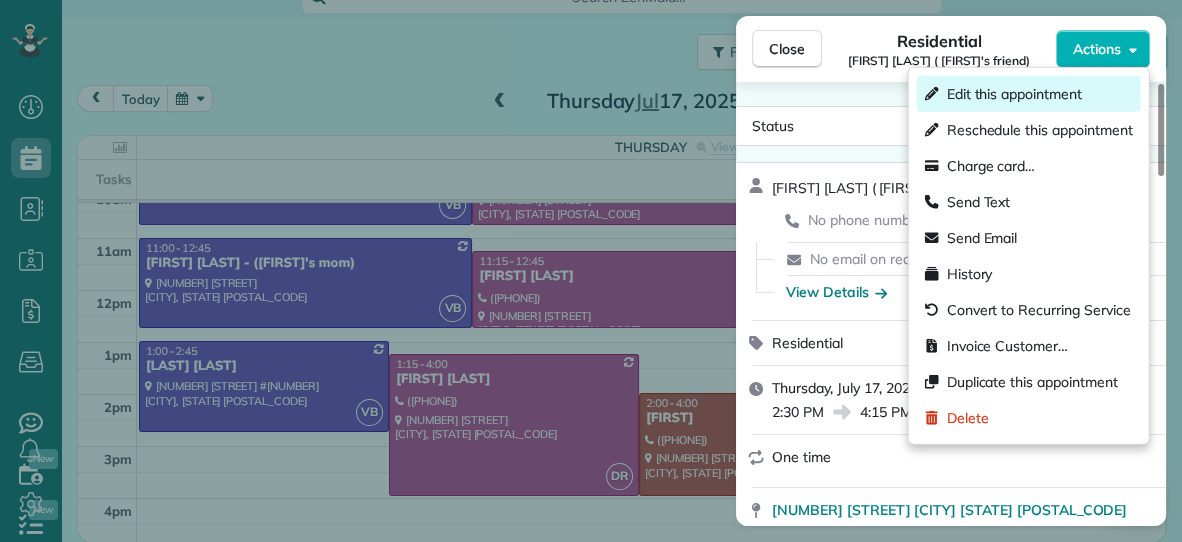 click on "Edit this appointment" at bounding box center (1014, 94) 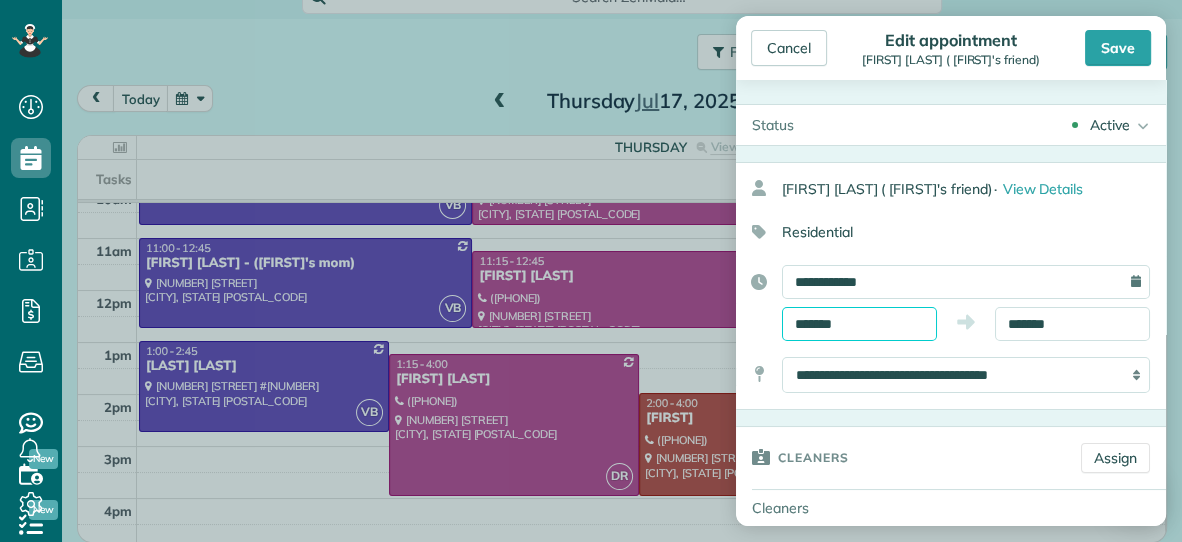 click on "*******" at bounding box center [859, 324] 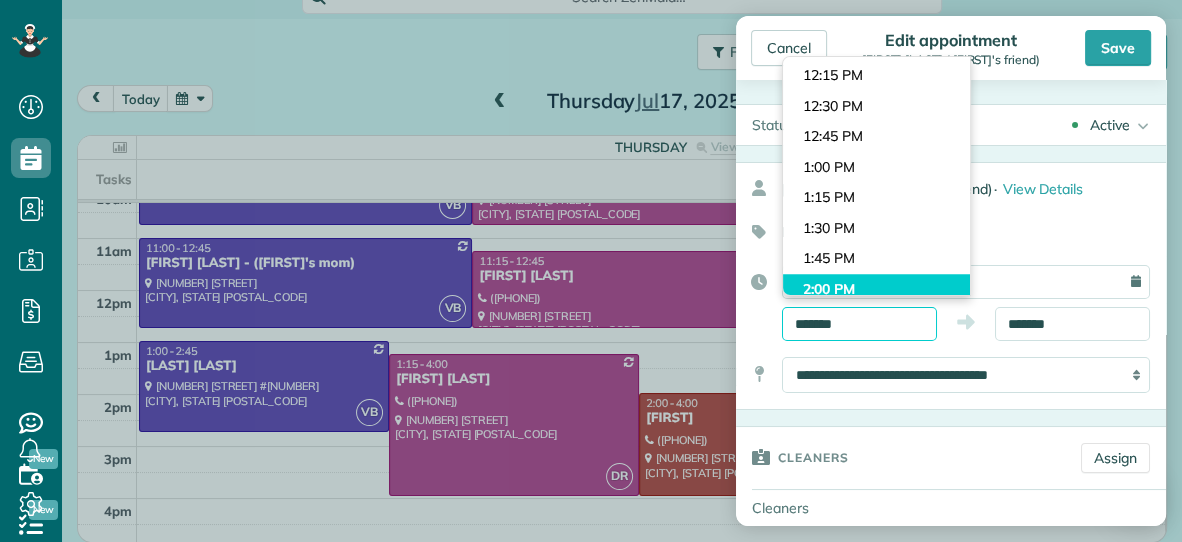 scroll, scrollTop: 1514, scrollLeft: 0, axis: vertical 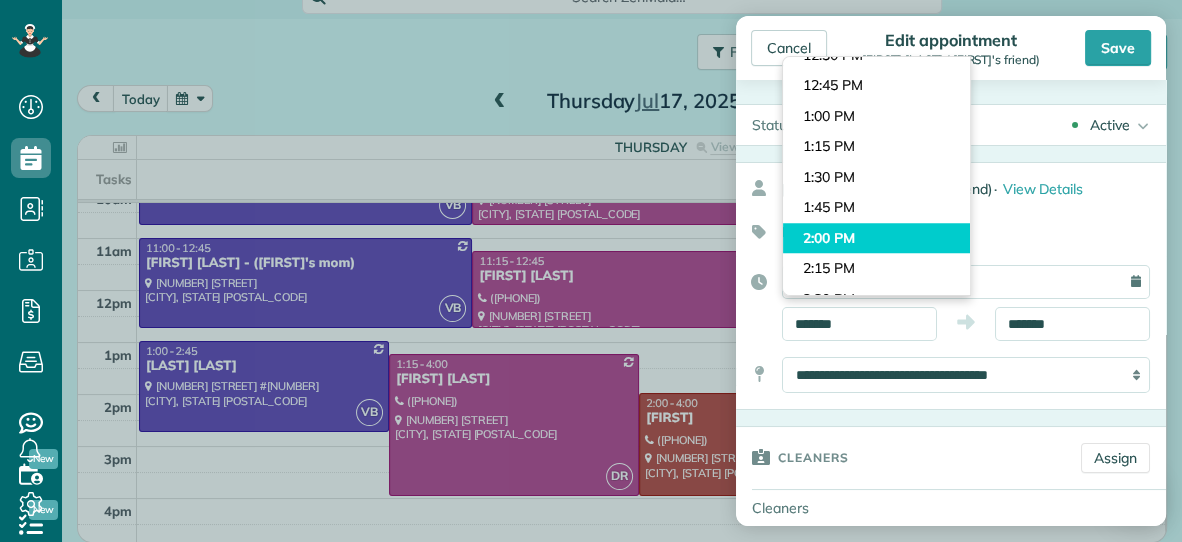 click on "Dashboard
Scheduling
Calendar View
List View
Dispatch View - Weekly scheduling (Beta)" at bounding box center [591, 271] 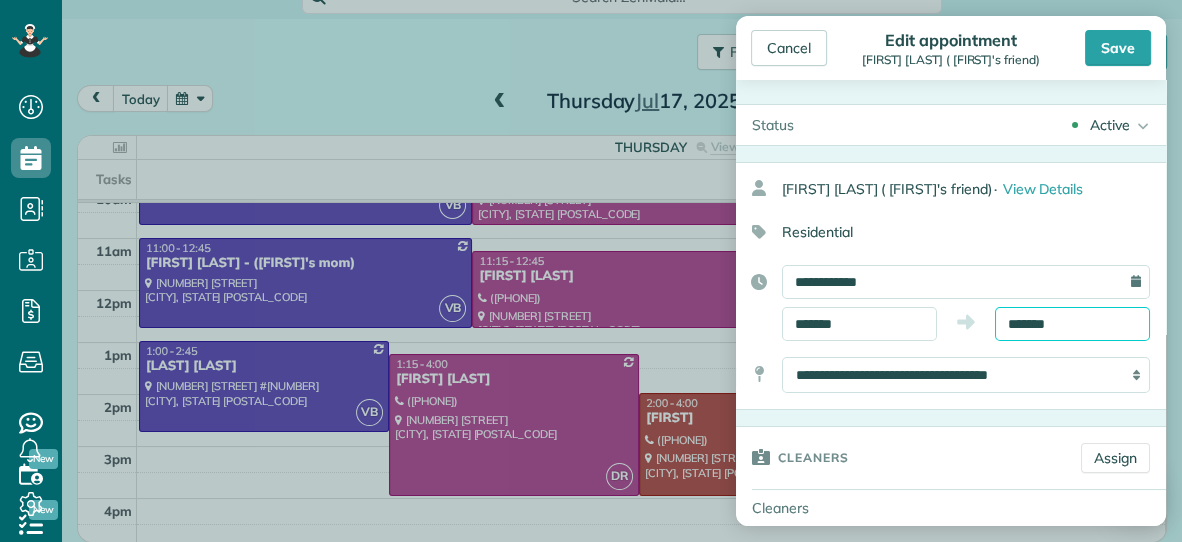 click on "*******" at bounding box center (1072, 324) 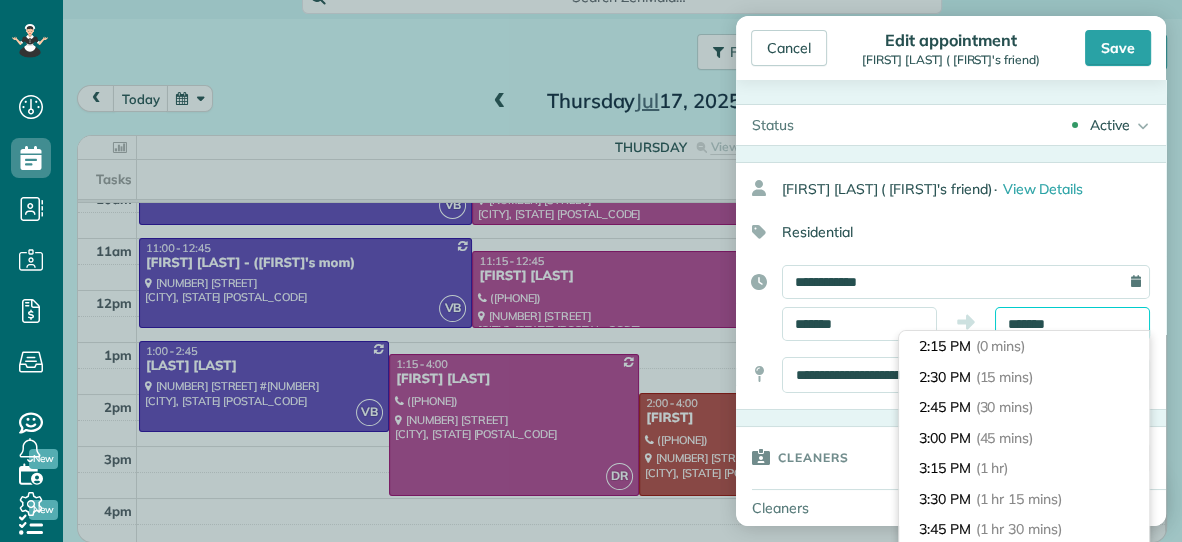 scroll, scrollTop: 212, scrollLeft: 0, axis: vertical 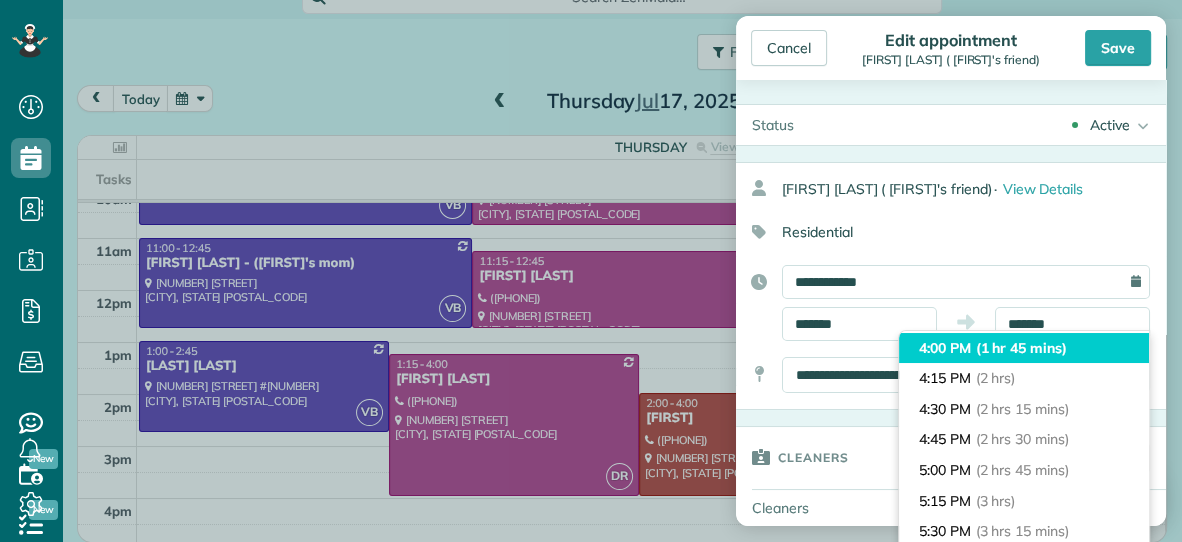 click on "(1 hr 45 mins)" at bounding box center [1021, 348] 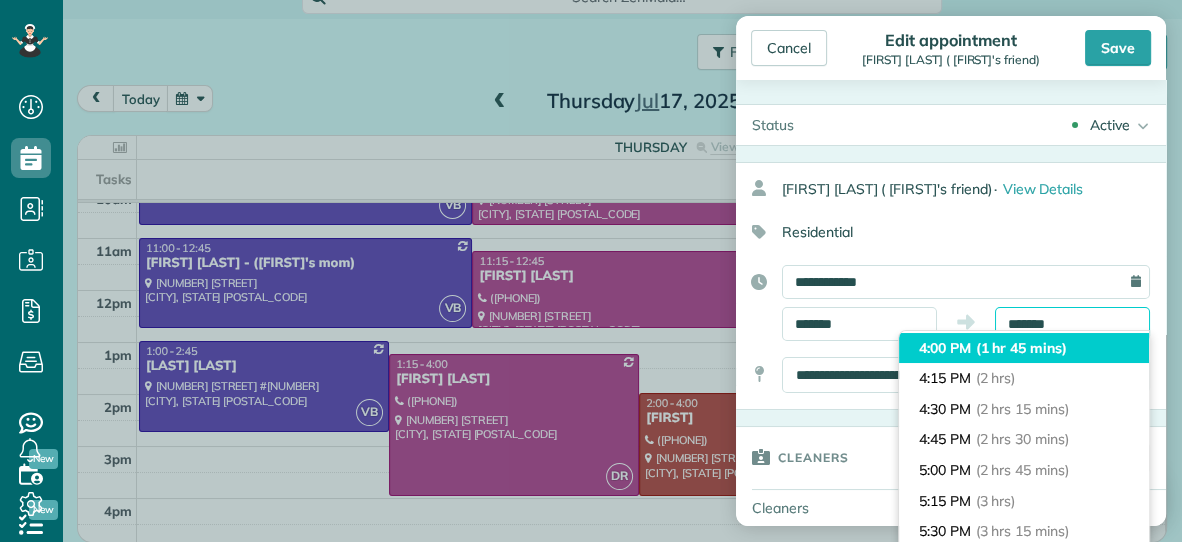 type on "*******" 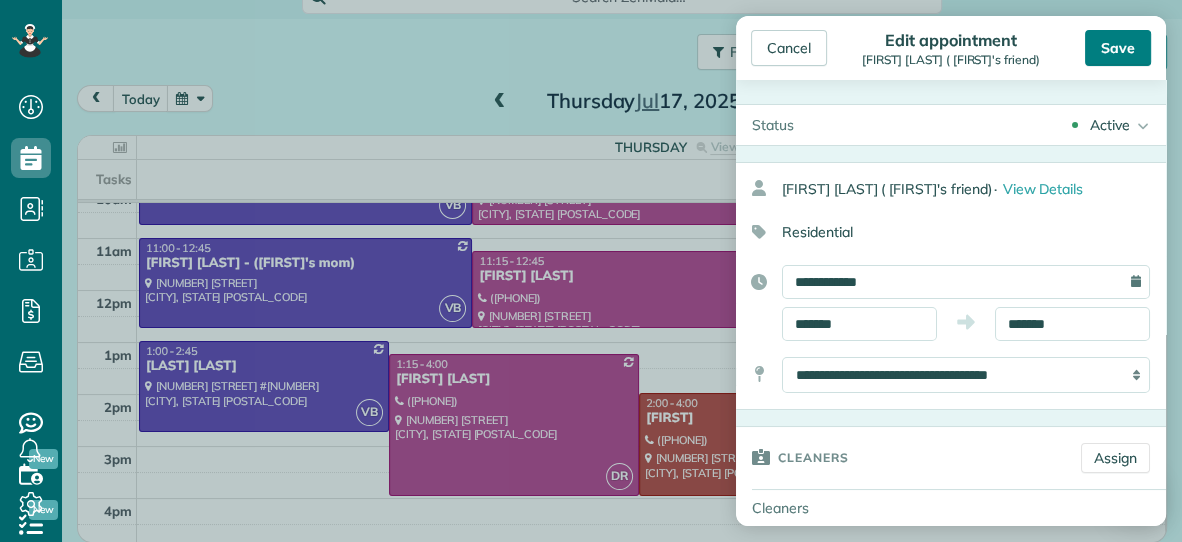 click on "Save" at bounding box center (1118, 48) 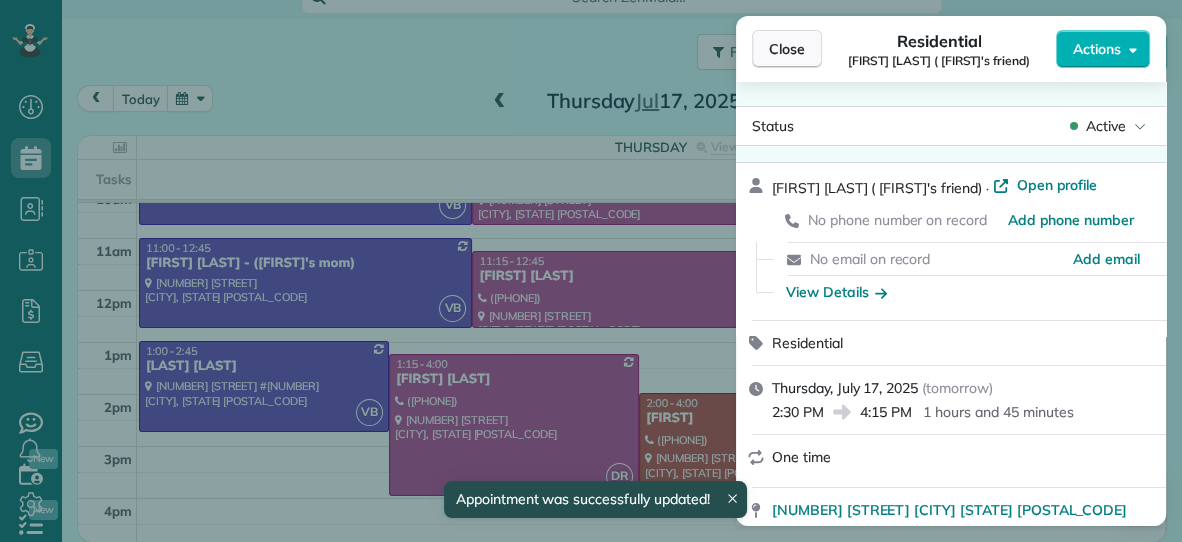 scroll, scrollTop: 96, scrollLeft: 0, axis: vertical 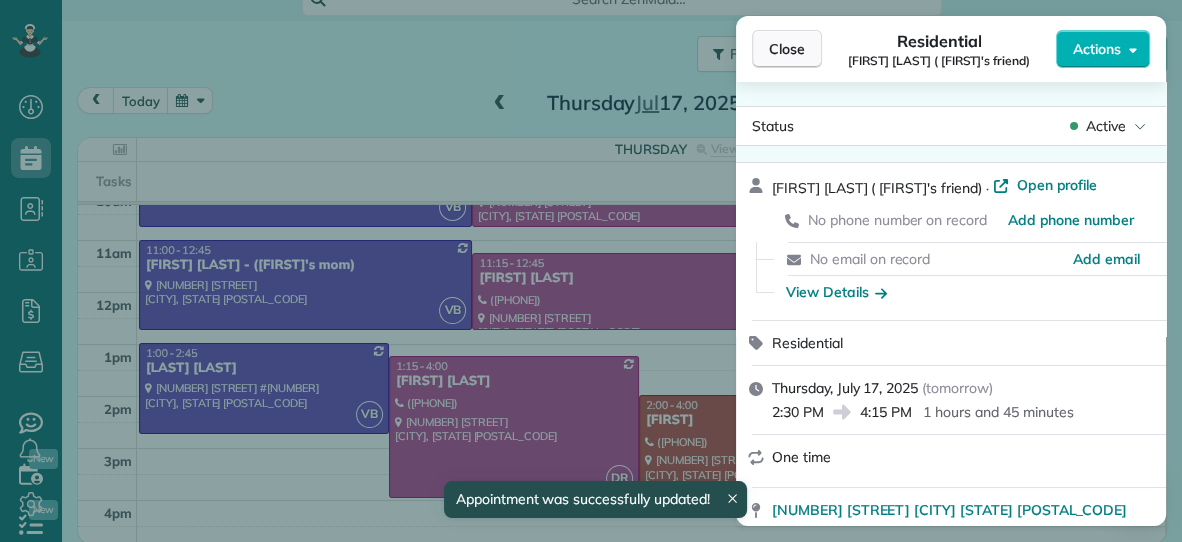 click on "Close" at bounding box center [787, 49] 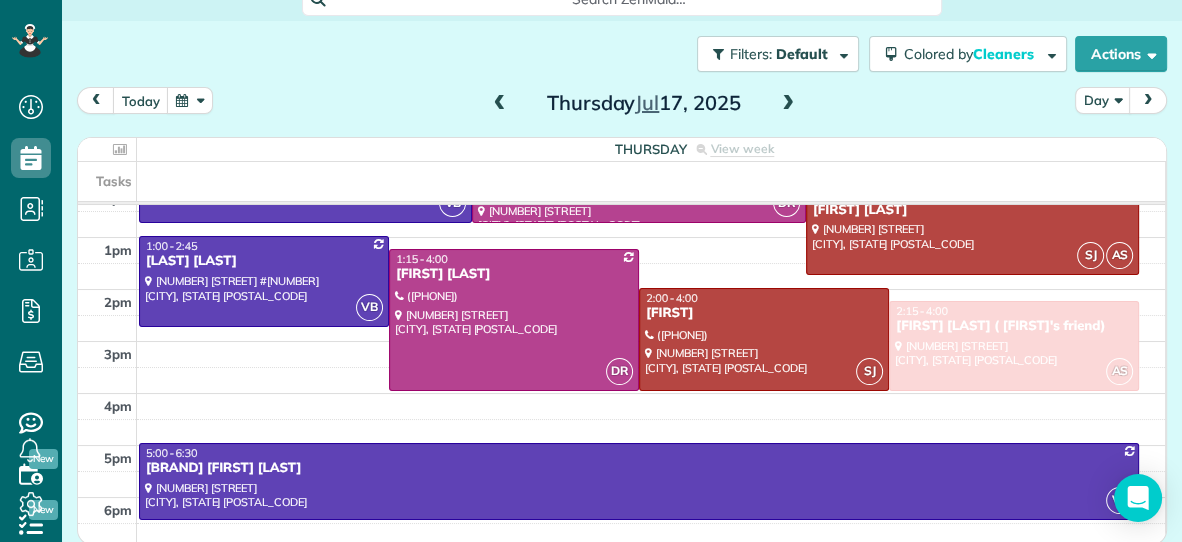 scroll, scrollTop: 0, scrollLeft: 0, axis: both 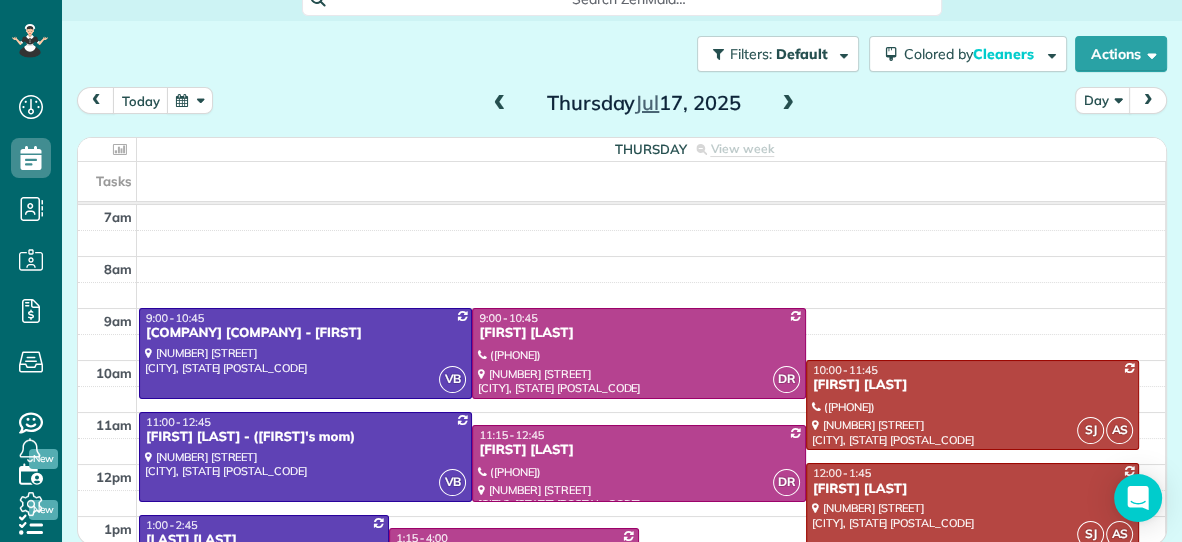 click at bounding box center [500, 104] 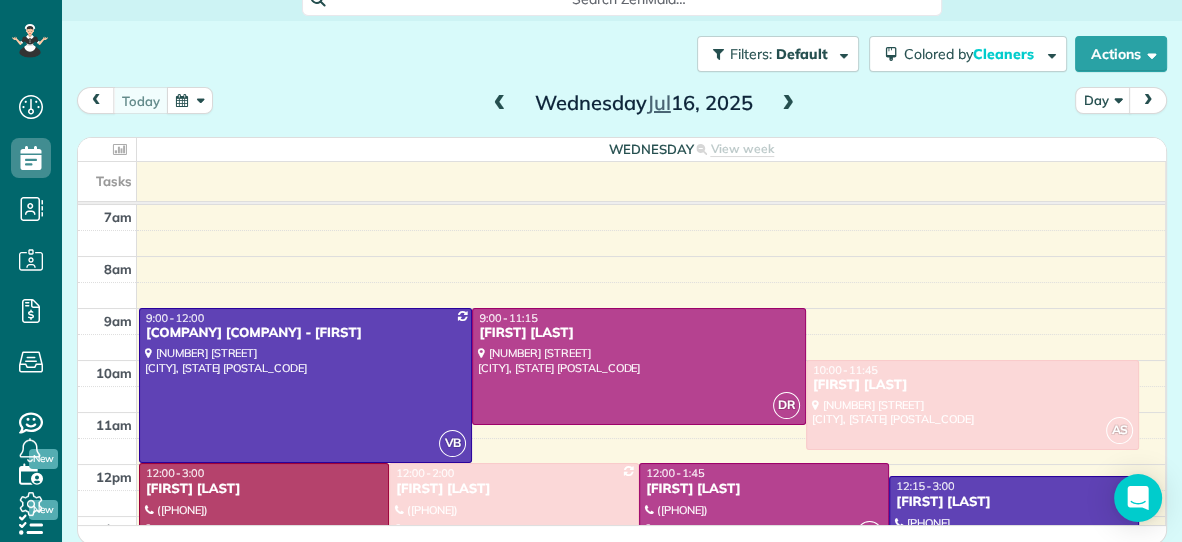click at bounding box center (190, 100) 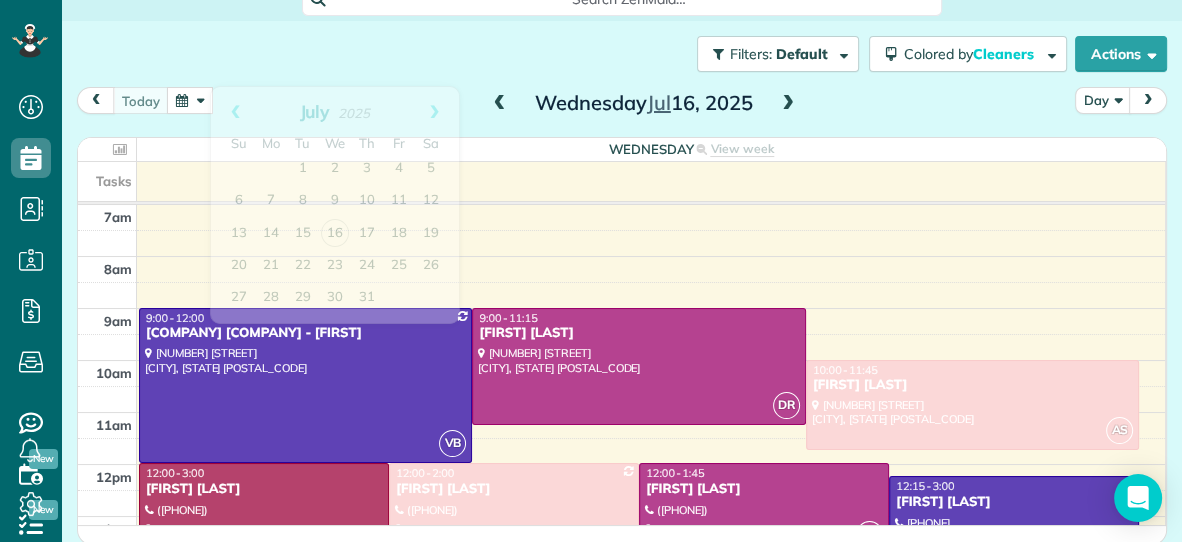 click at bounding box center (190, 100) 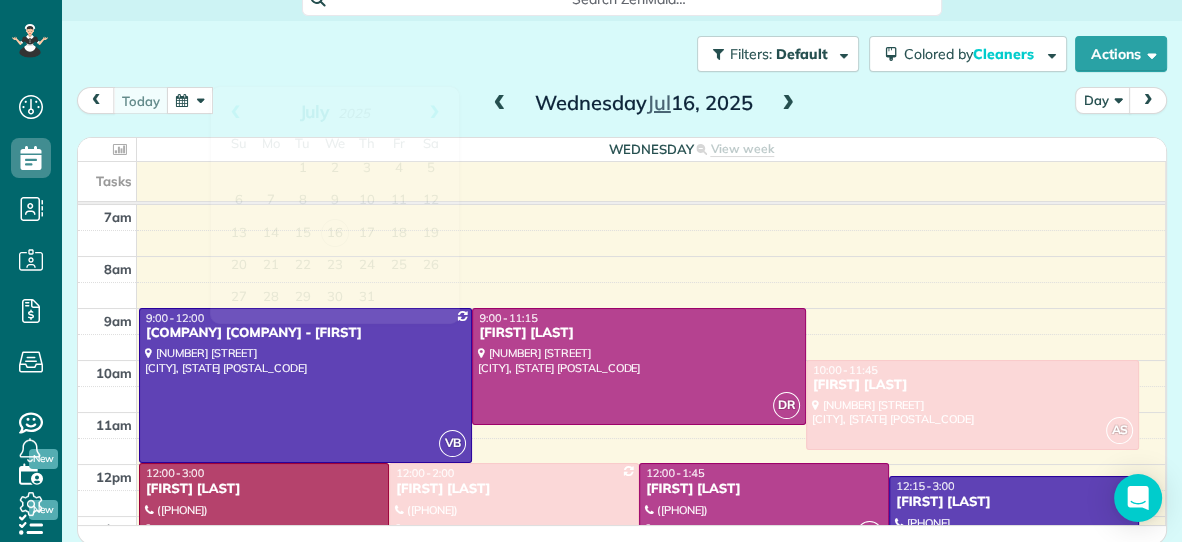 click at bounding box center [190, 100] 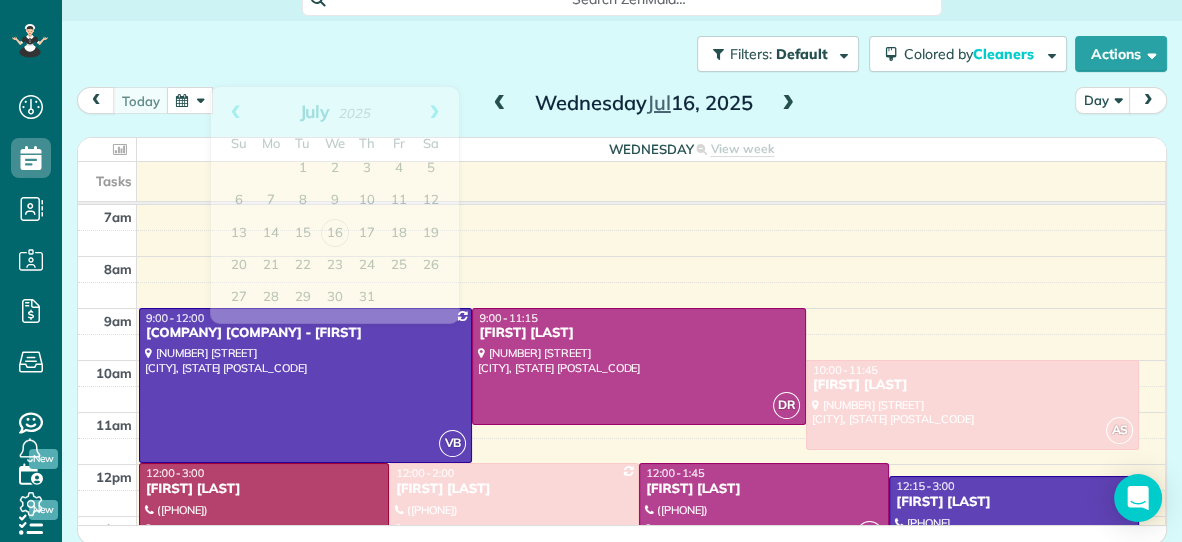 click at bounding box center [190, 100] 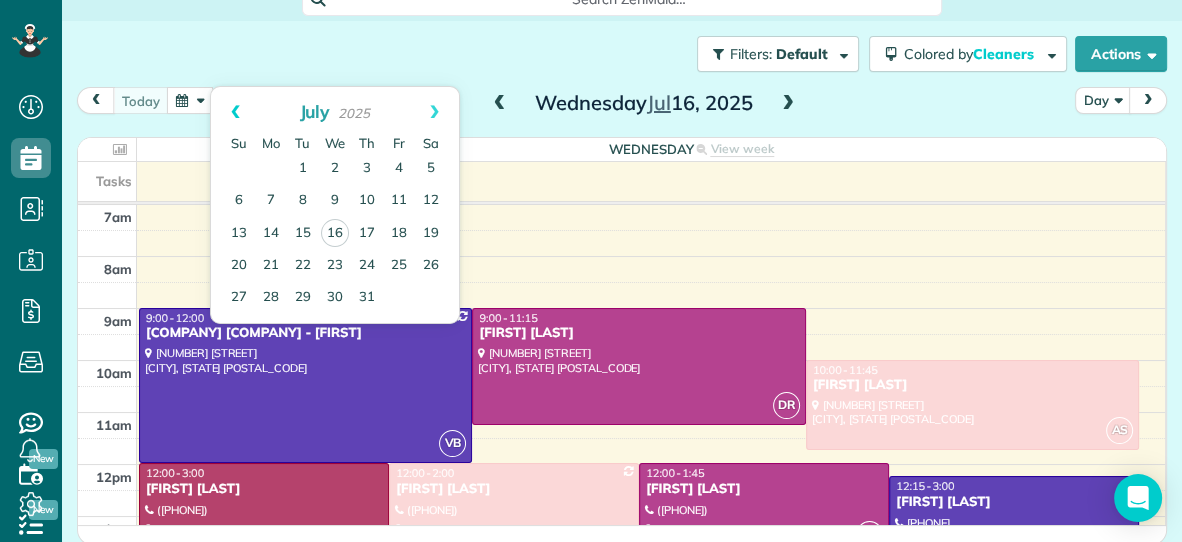 click on "Prev" at bounding box center (235, 112) 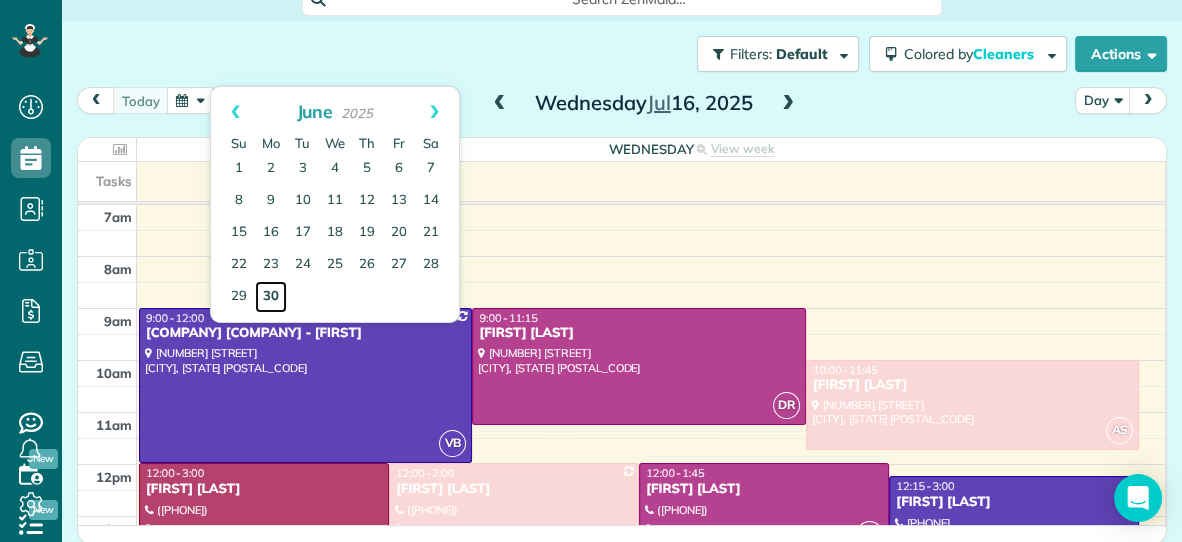 click on "30" at bounding box center [271, 297] 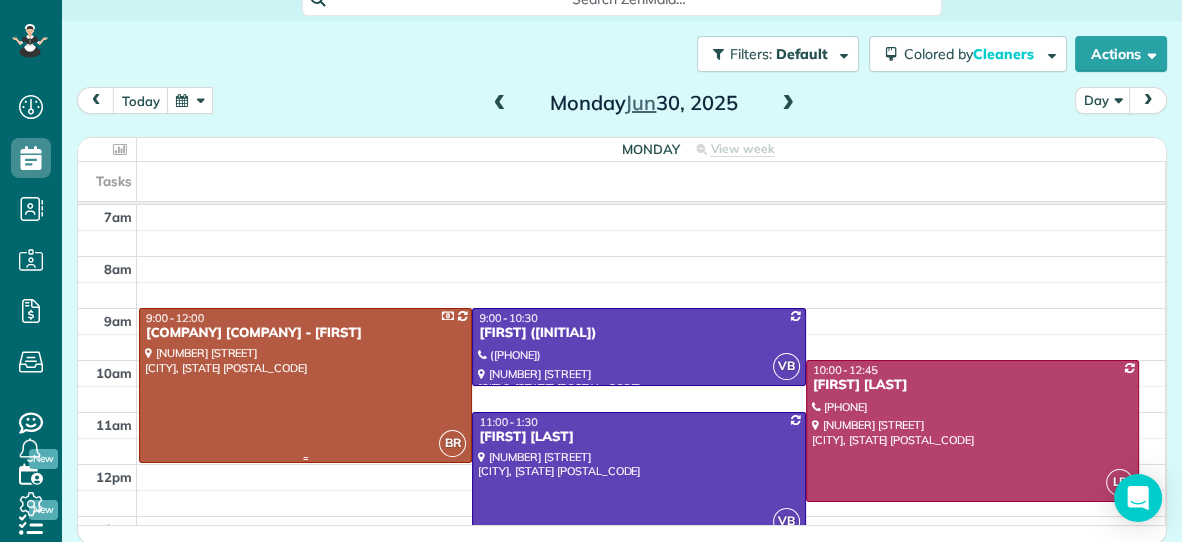 click at bounding box center (305, 385) 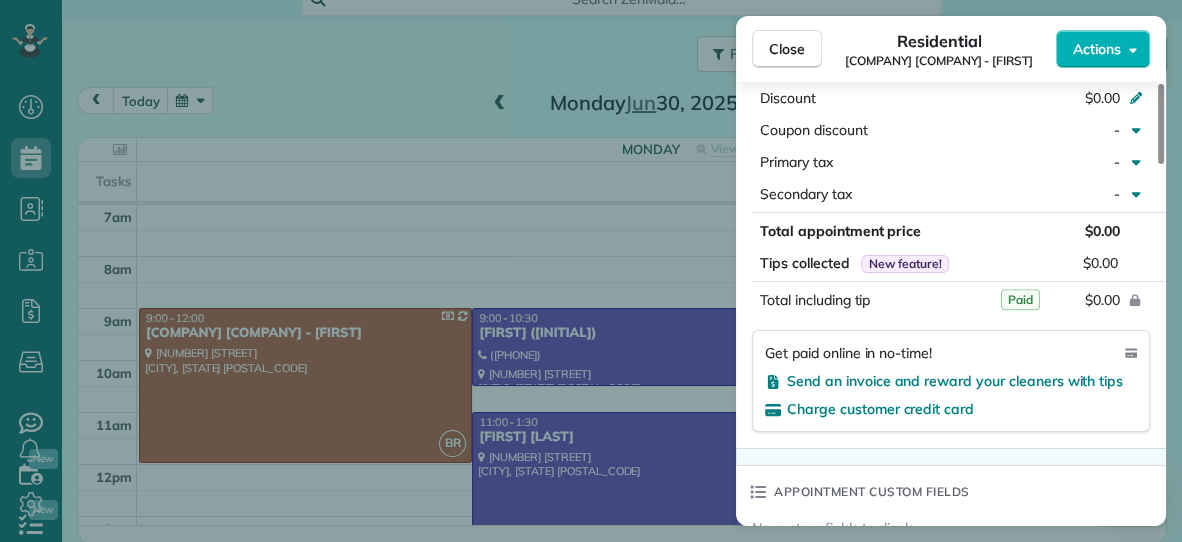 scroll, scrollTop: 1163, scrollLeft: 0, axis: vertical 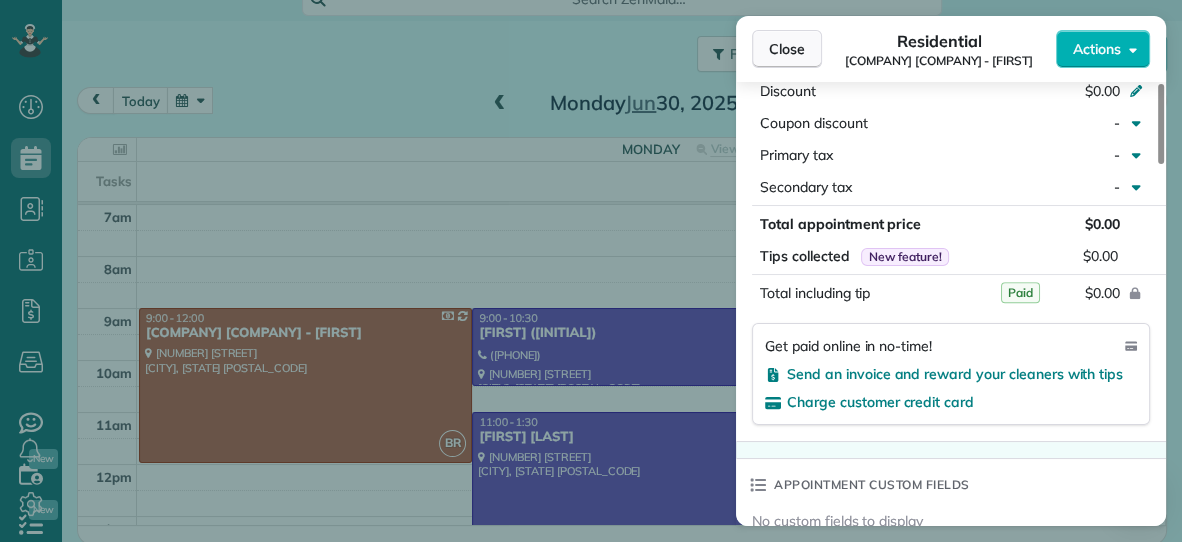 click on "Close" at bounding box center [787, 49] 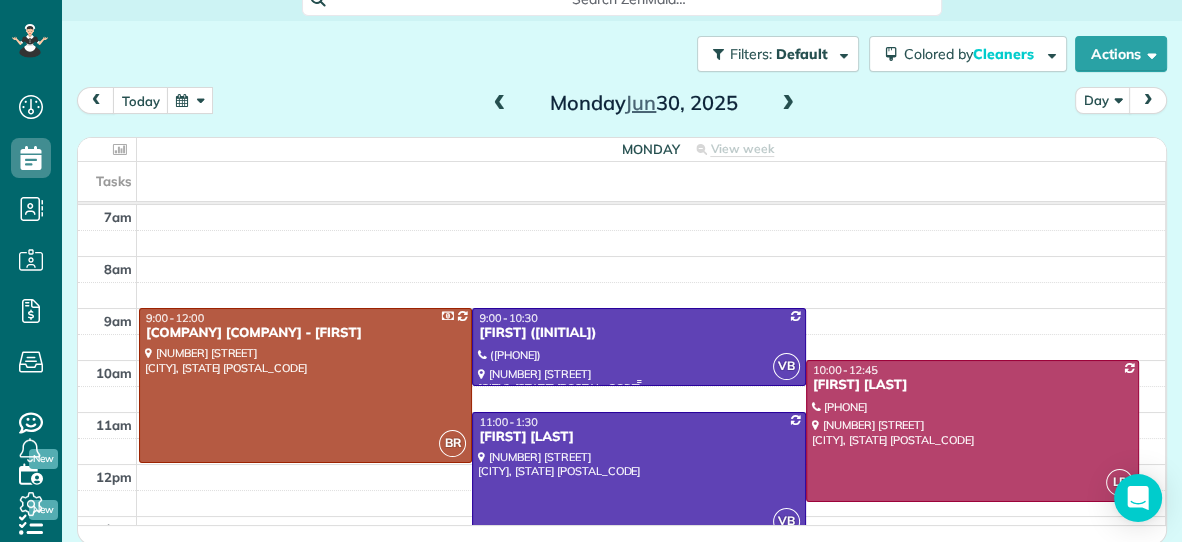 click on "[FIRST] ([INITIAL])" at bounding box center (638, 333) 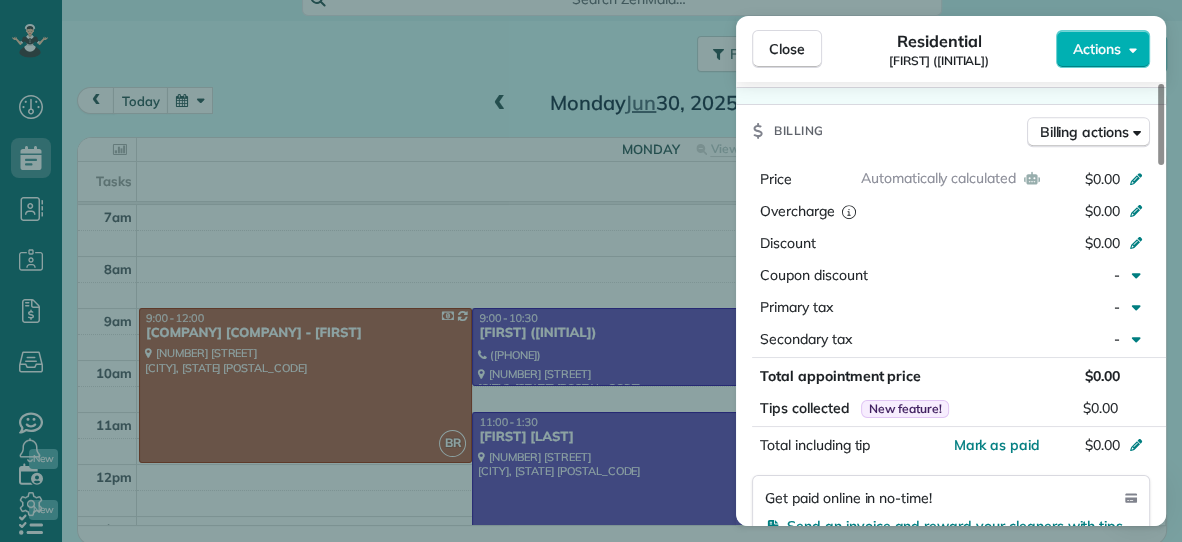 scroll, scrollTop: 976, scrollLeft: 0, axis: vertical 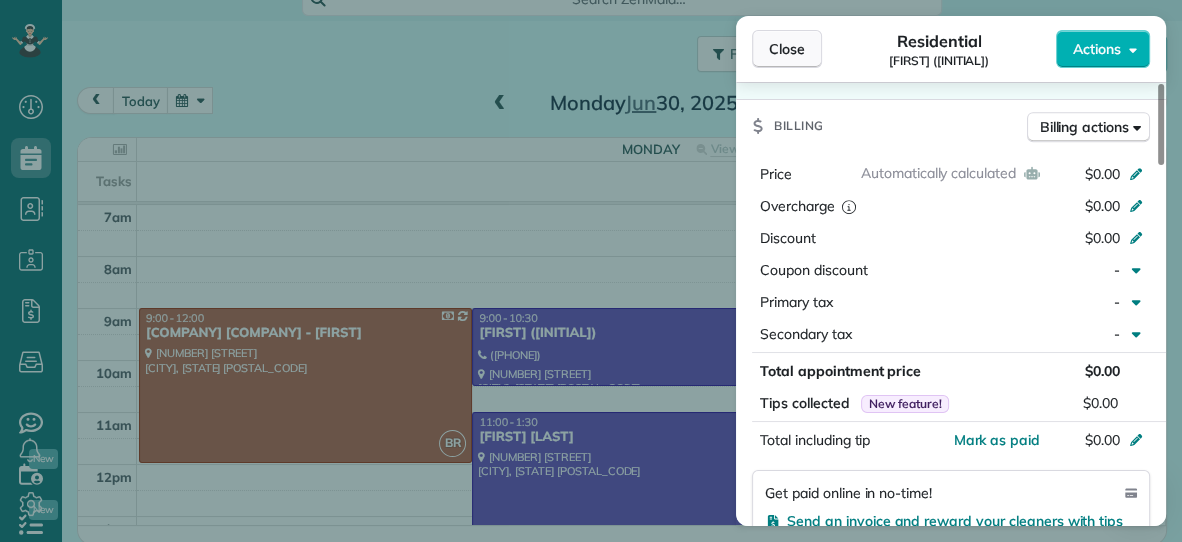 click on "Close" at bounding box center [787, 49] 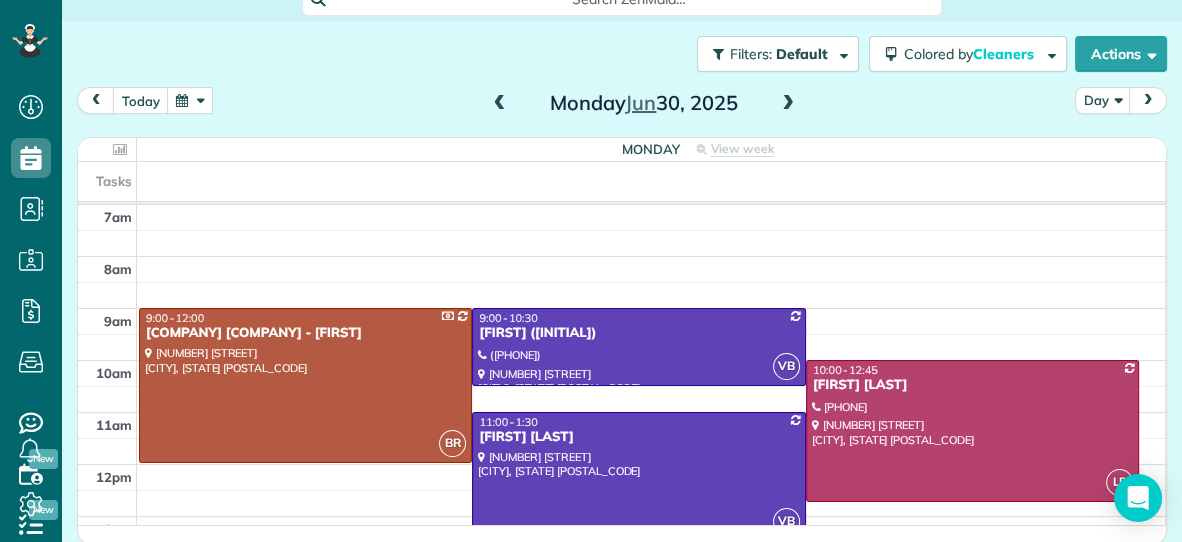 click at bounding box center (638, 476) 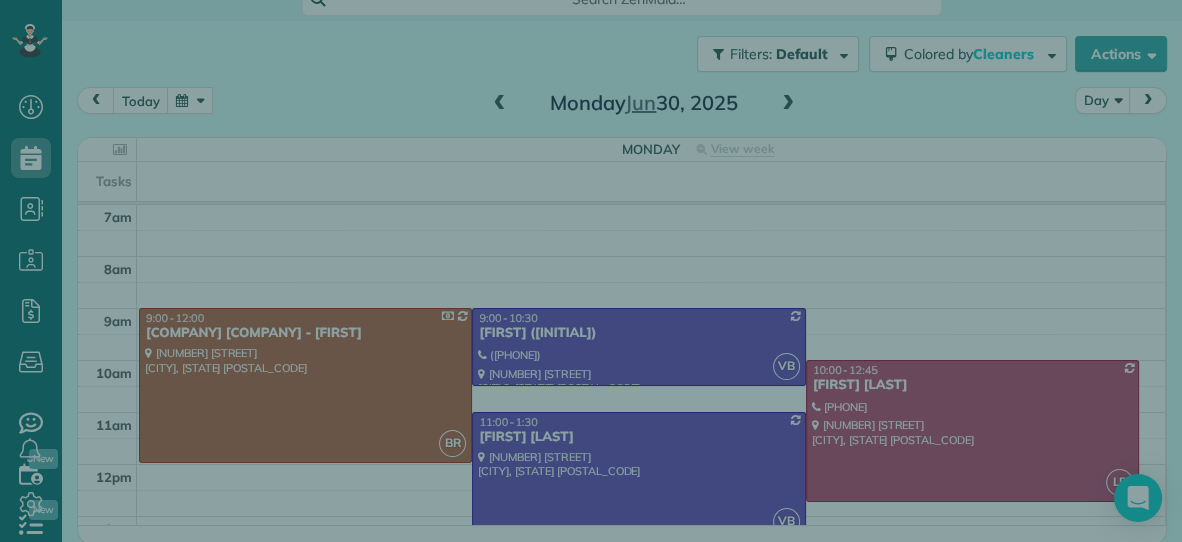 click at bounding box center (591, 271) 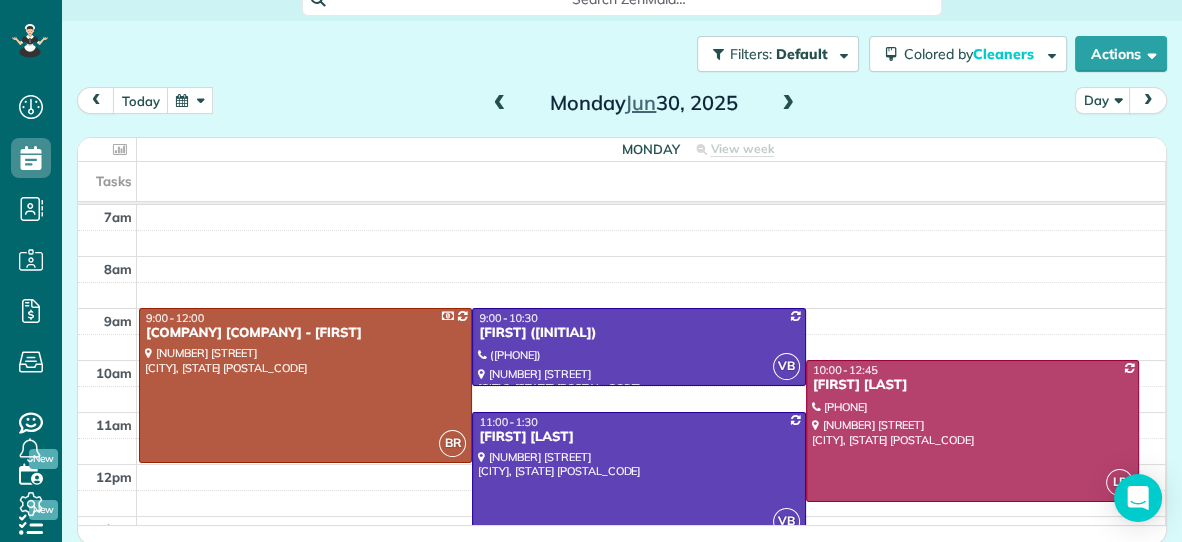 click at bounding box center (638, 476) 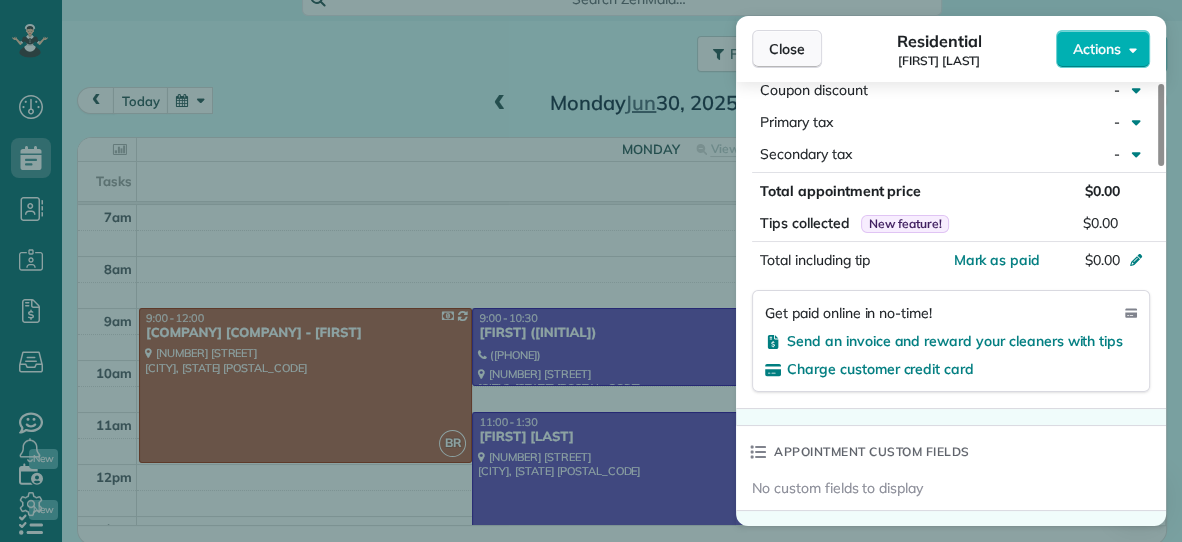 scroll, scrollTop: 1153, scrollLeft: 0, axis: vertical 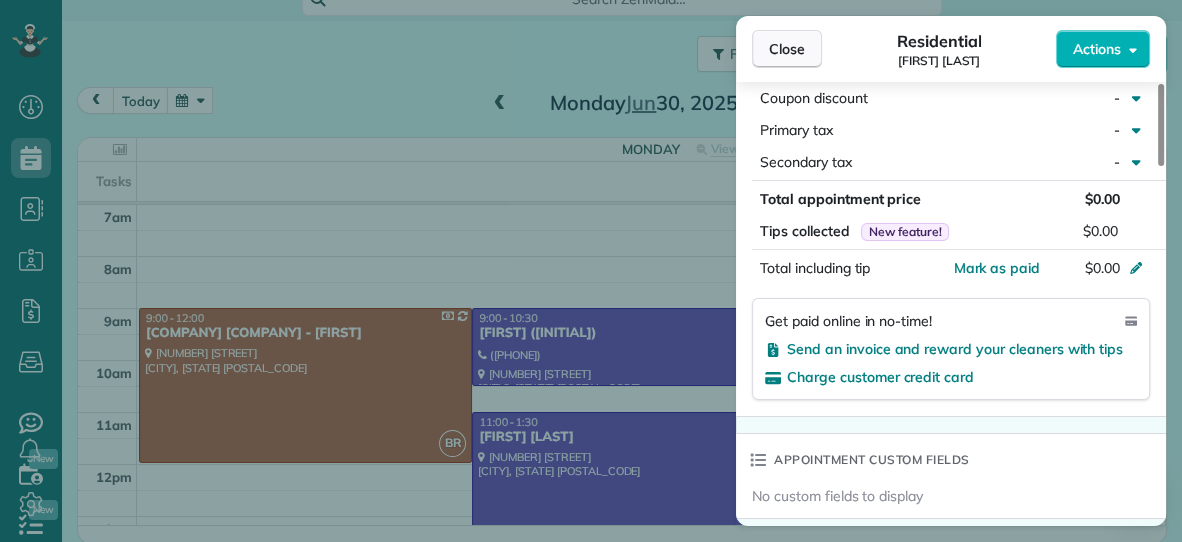 click on "Close" at bounding box center [787, 49] 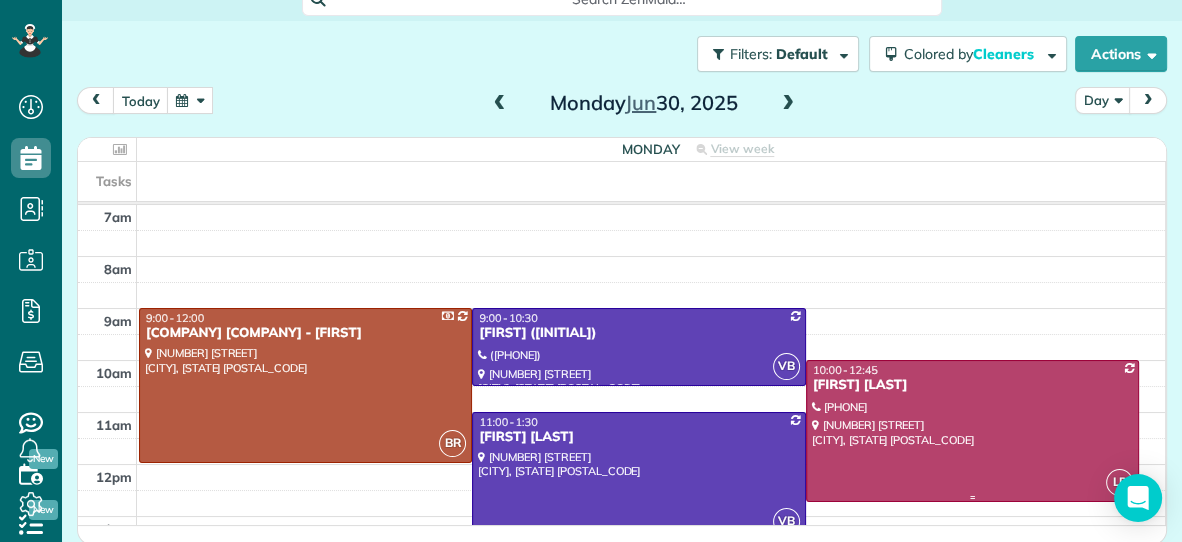 click at bounding box center (972, 431) 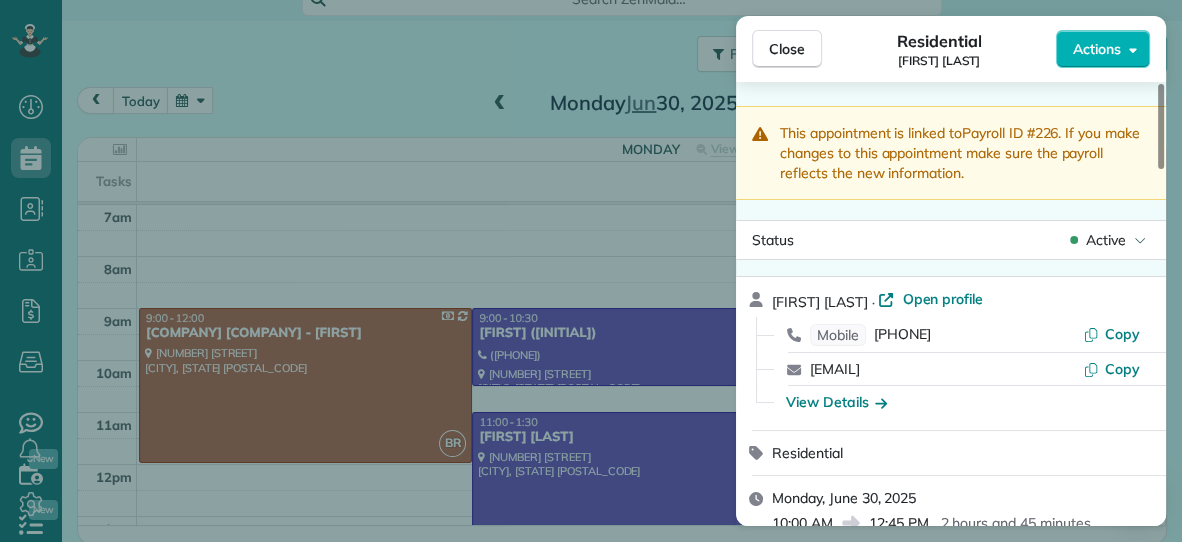 scroll, scrollTop: 0, scrollLeft: 0, axis: both 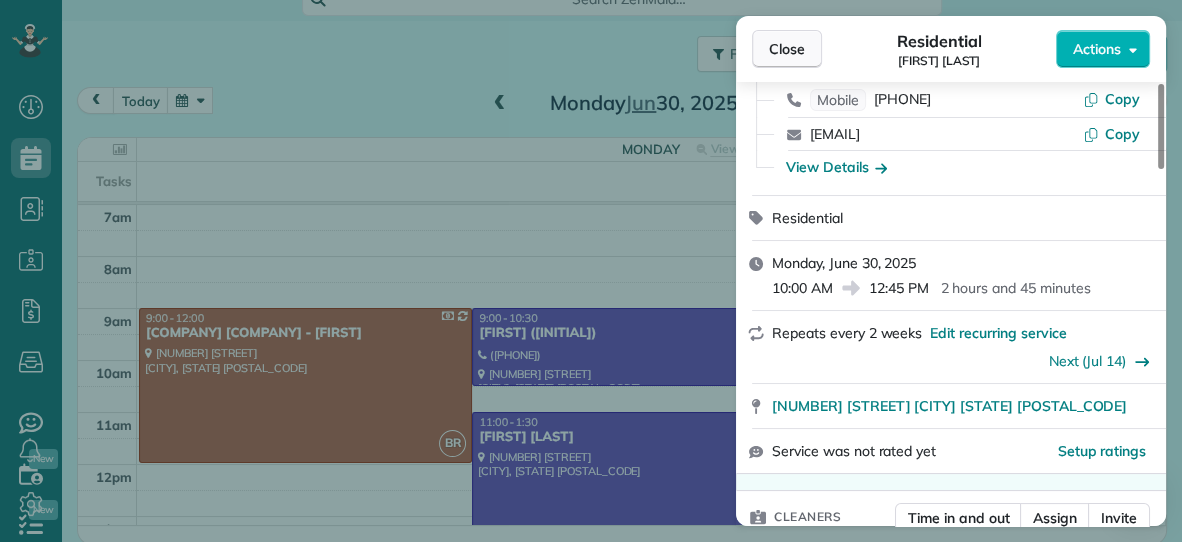 click on "Close" at bounding box center [787, 49] 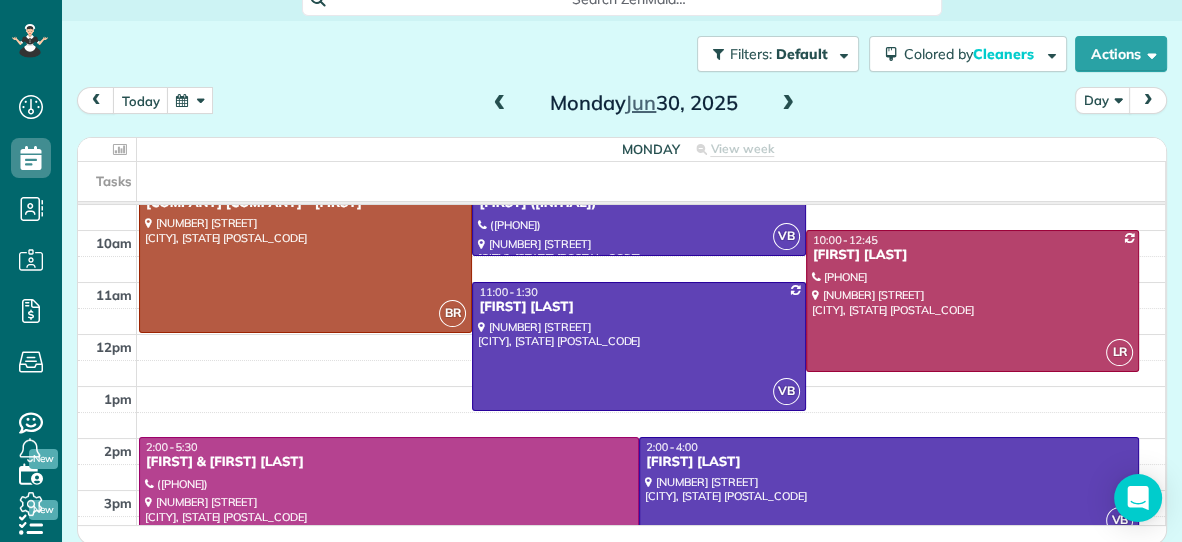 scroll, scrollTop: 133, scrollLeft: 0, axis: vertical 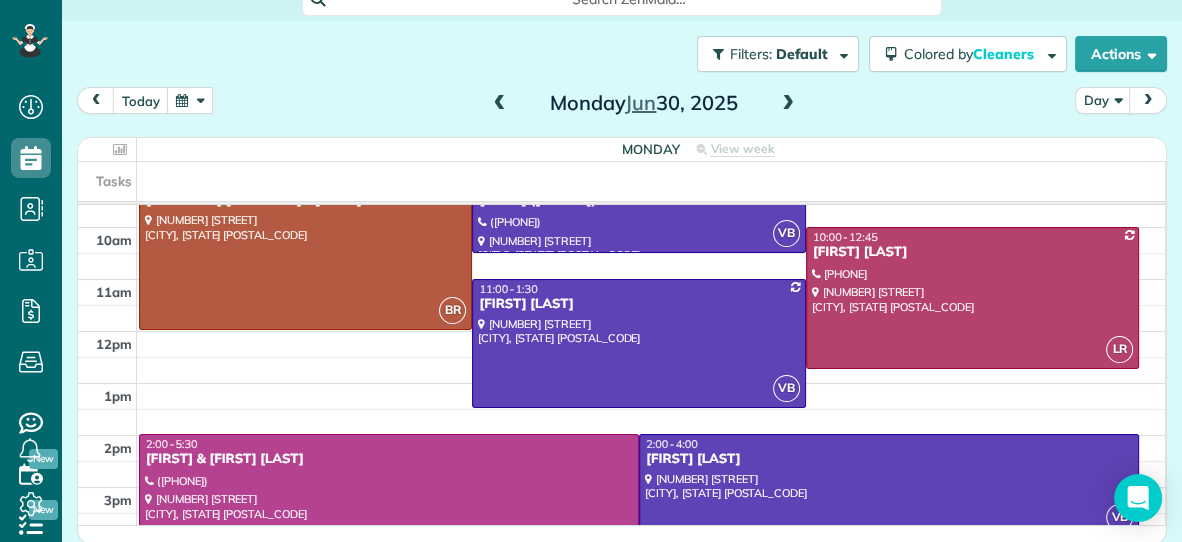 click on "[FIRST] & [FIRST] [LAST]" at bounding box center (389, 459) 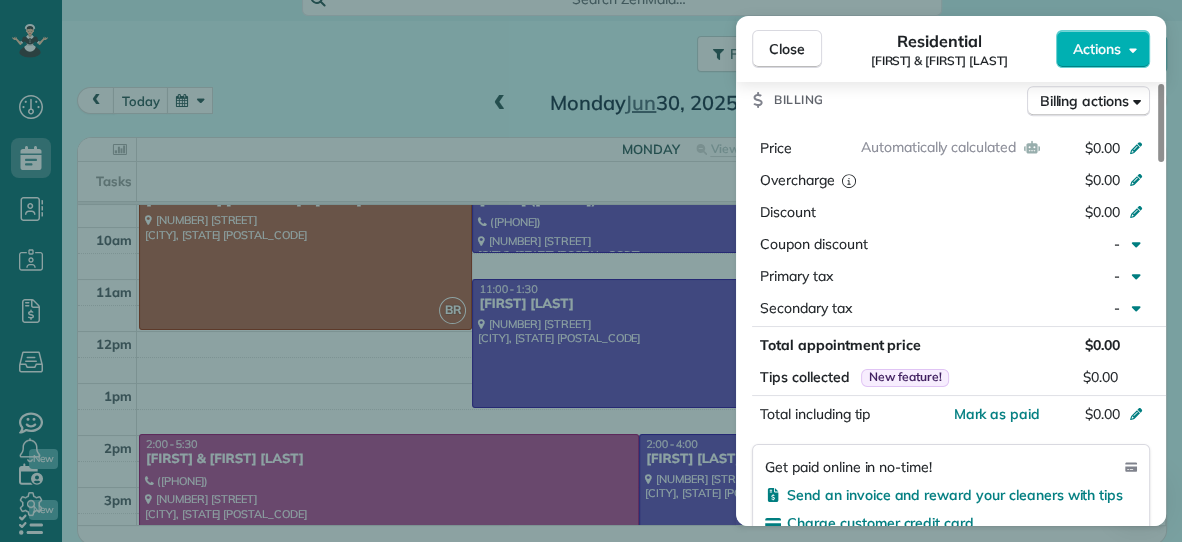scroll, scrollTop: 985, scrollLeft: 0, axis: vertical 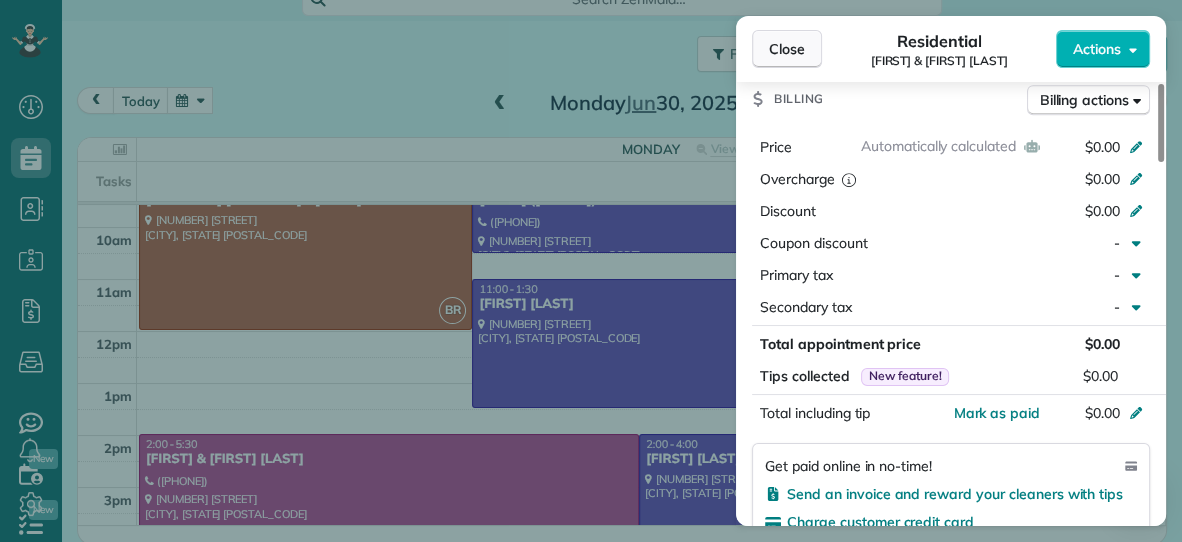 click on "Close" at bounding box center (787, 49) 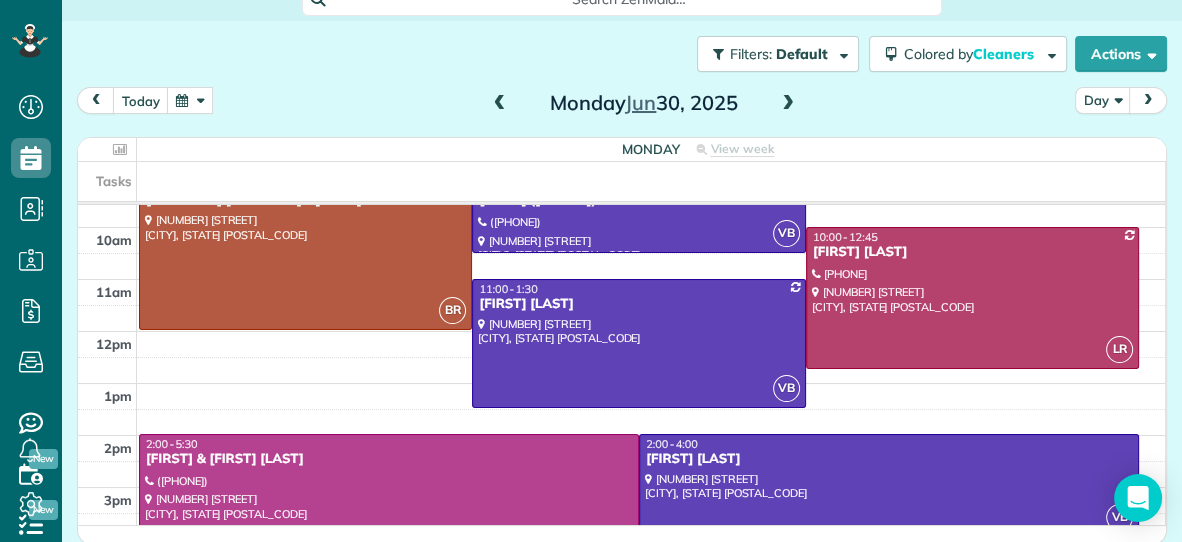 click at bounding box center [889, 485] 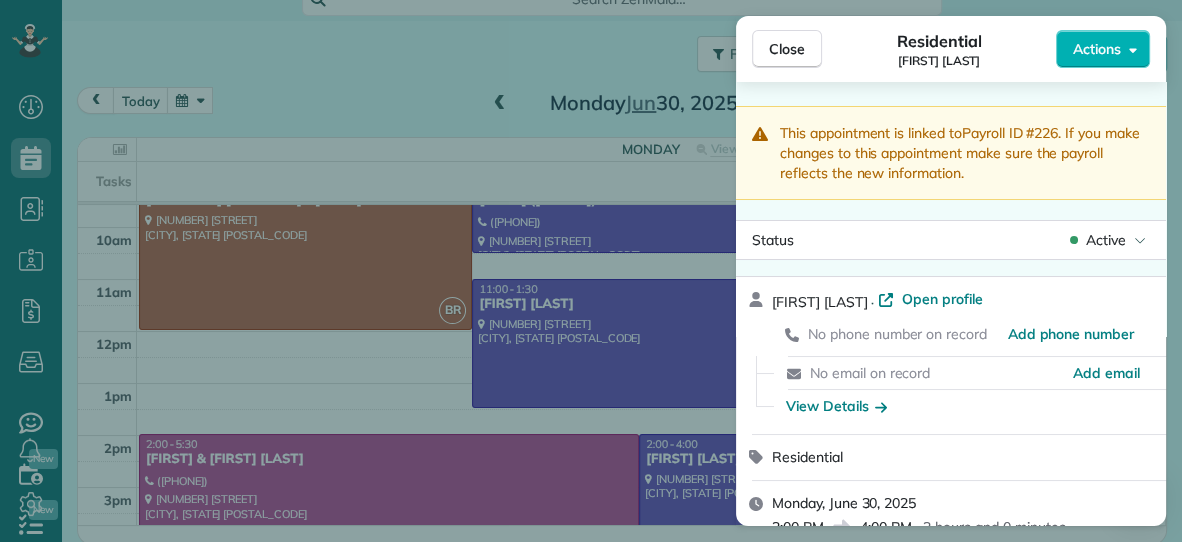 scroll, scrollTop: 706, scrollLeft: 0, axis: vertical 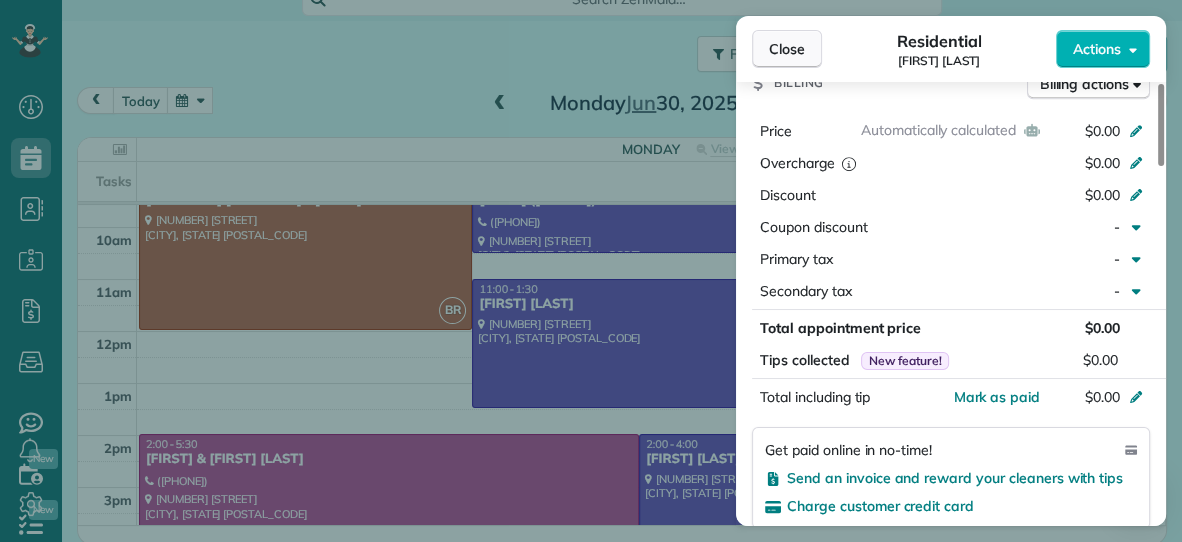 click on "Close" at bounding box center [787, 49] 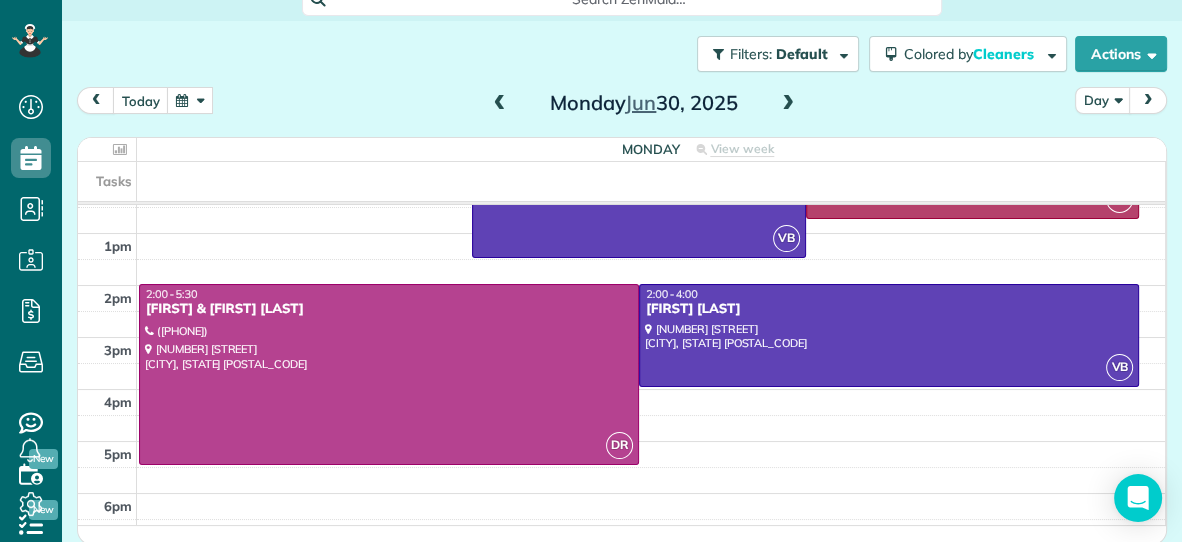 scroll, scrollTop: 299, scrollLeft: 0, axis: vertical 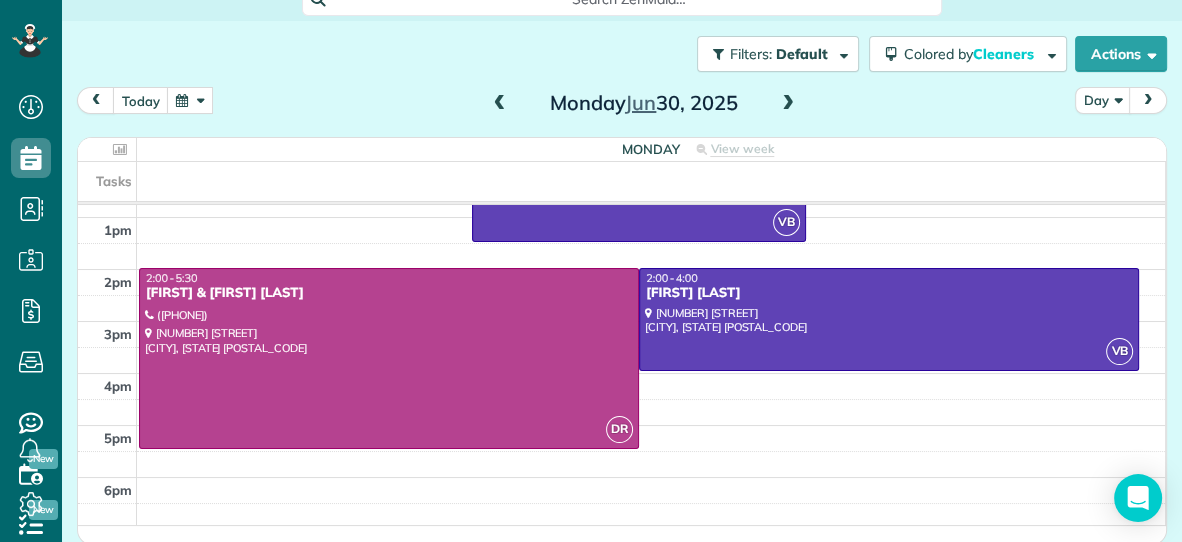 click at bounding box center [788, 104] 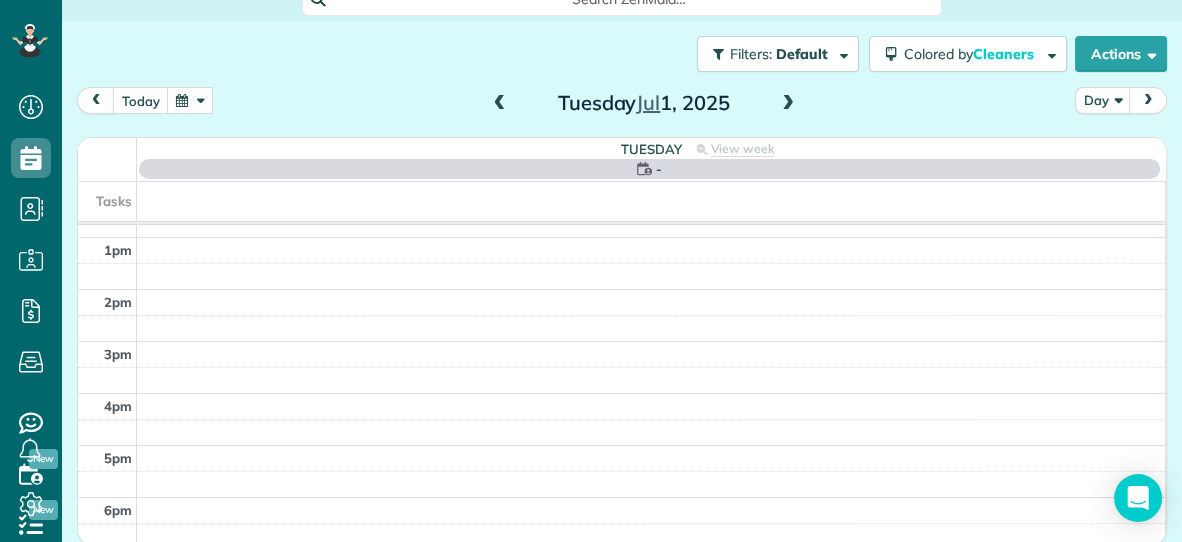 scroll, scrollTop: 0, scrollLeft: 0, axis: both 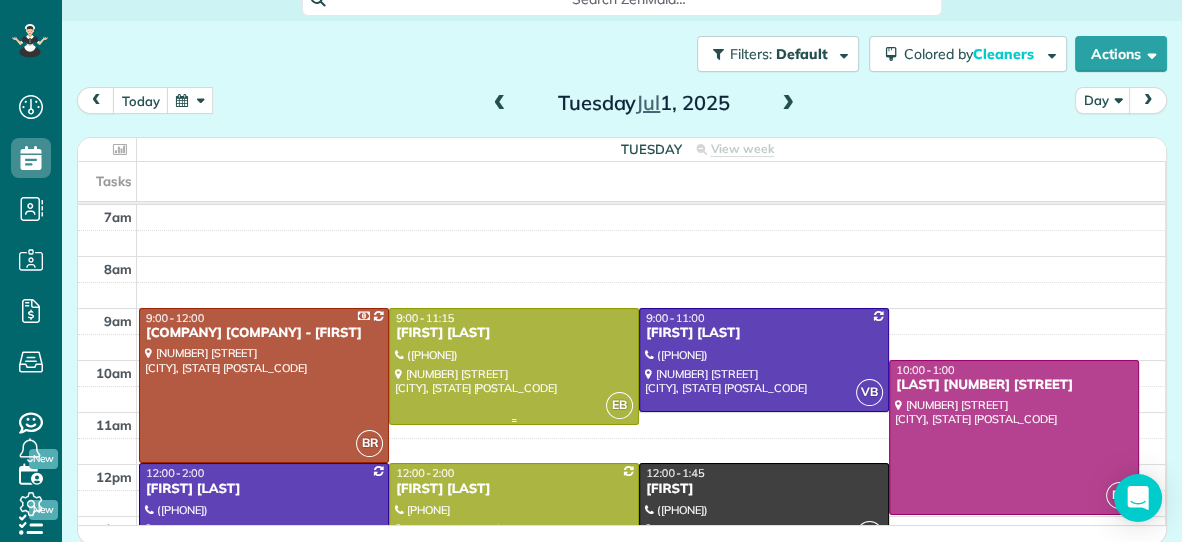 click on "9:00 - 11:15" at bounding box center [514, 318] 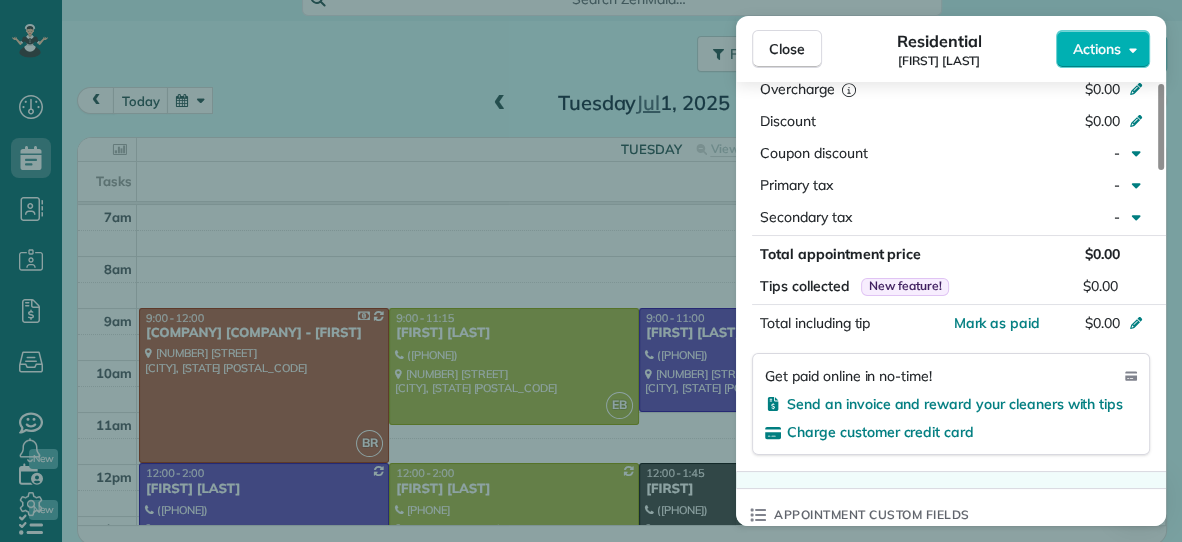 scroll, scrollTop: 1074, scrollLeft: 0, axis: vertical 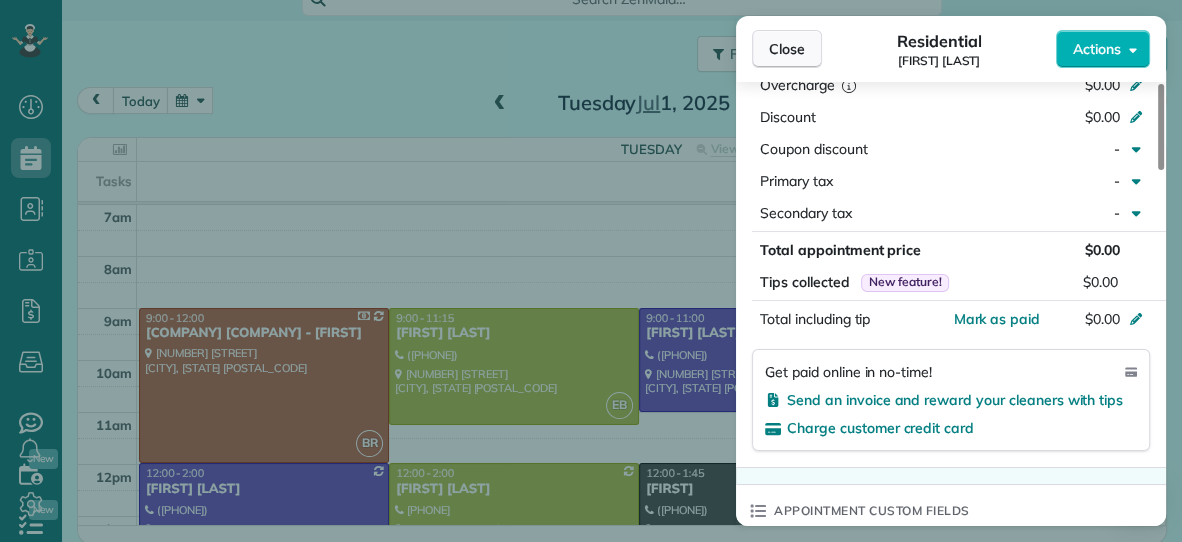 click on "Close" at bounding box center (787, 49) 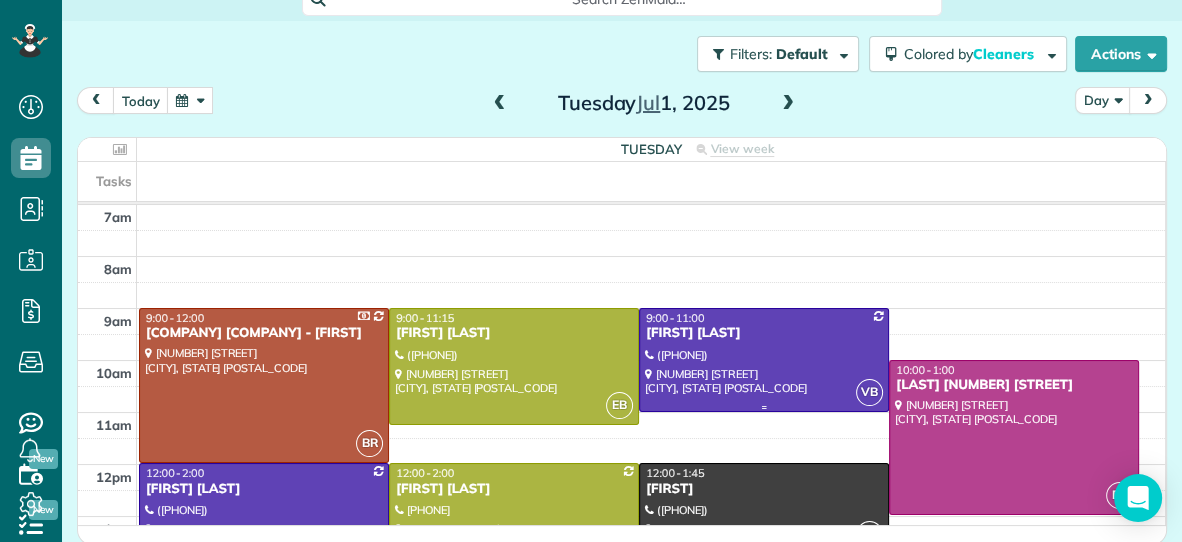 click at bounding box center (764, 359) 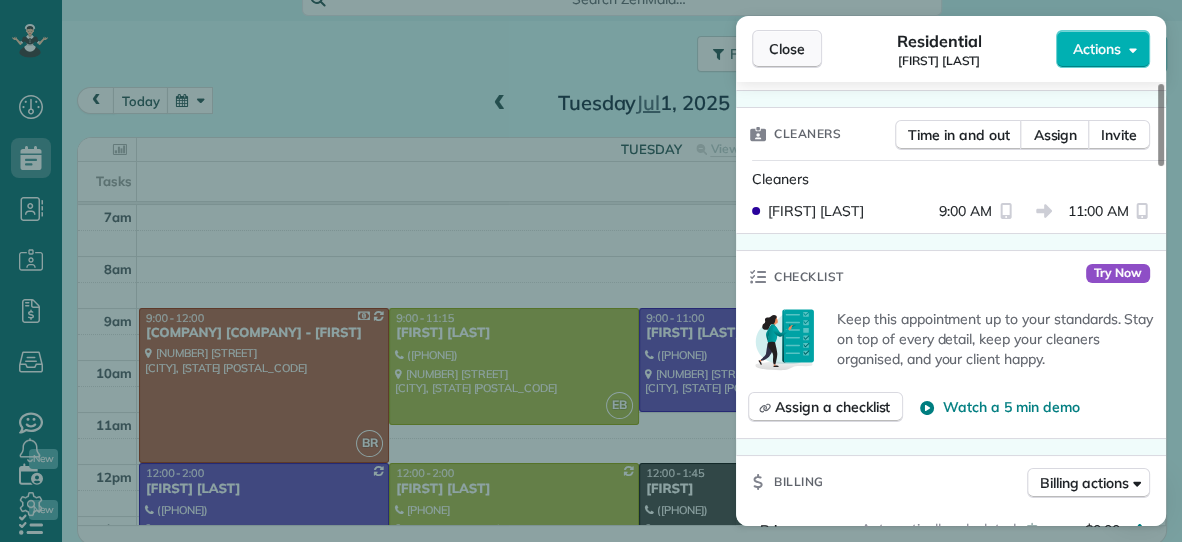 scroll, scrollTop: 617, scrollLeft: 0, axis: vertical 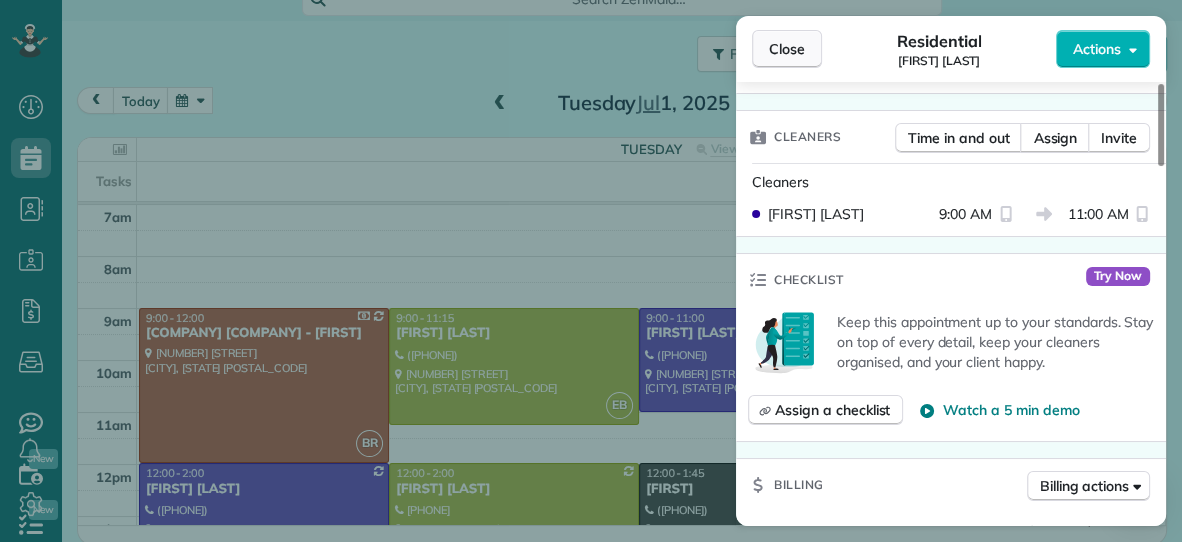 click on "Close" at bounding box center (787, 49) 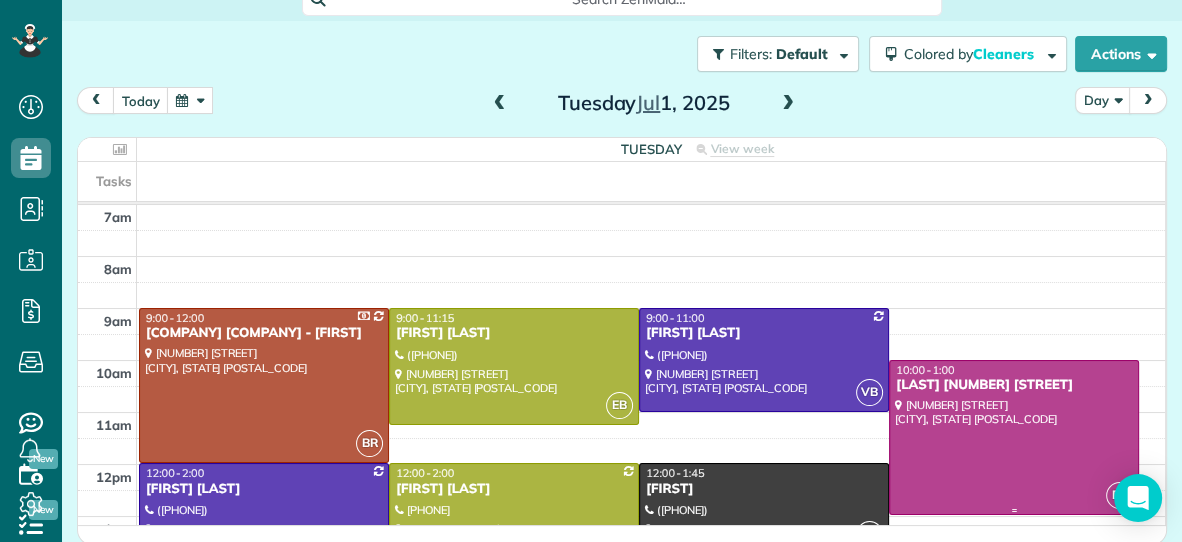 click at bounding box center (1014, 437) 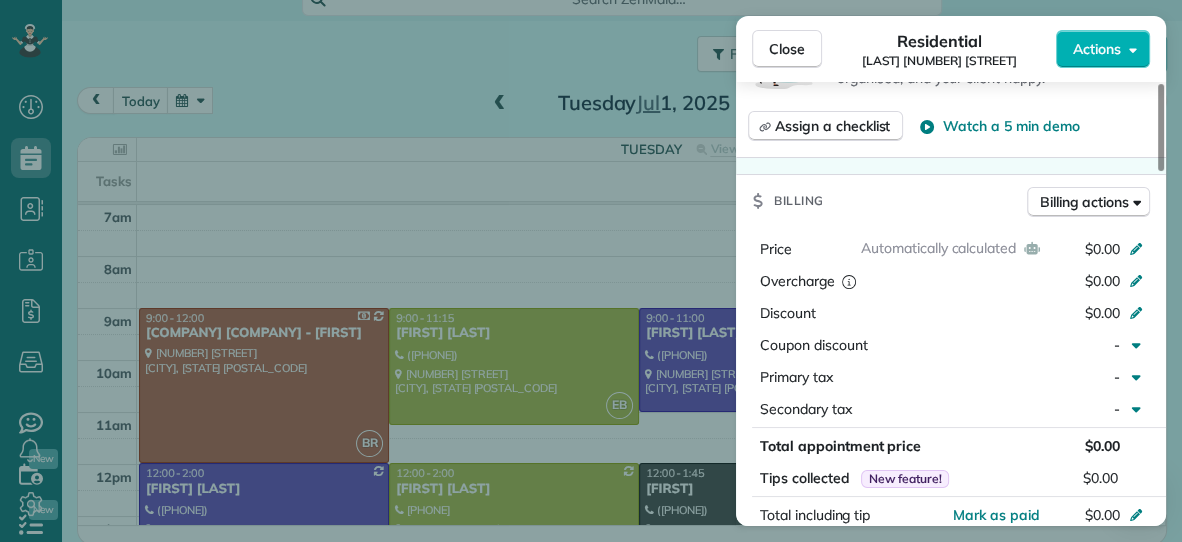 scroll, scrollTop: 987, scrollLeft: 0, axis: vertical 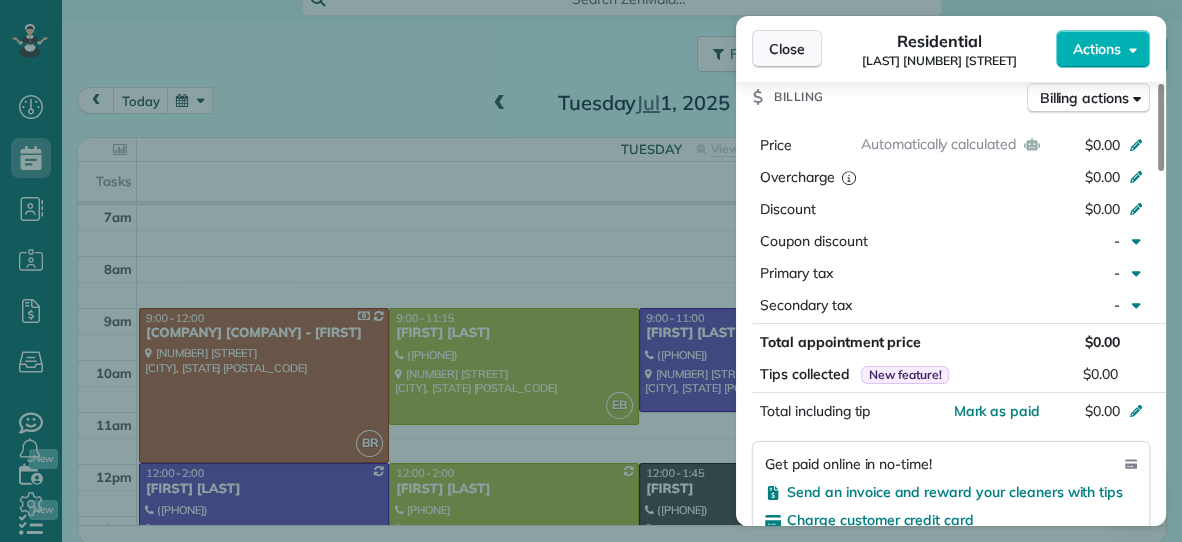 click on "Close" at bounding box center (787, 49) 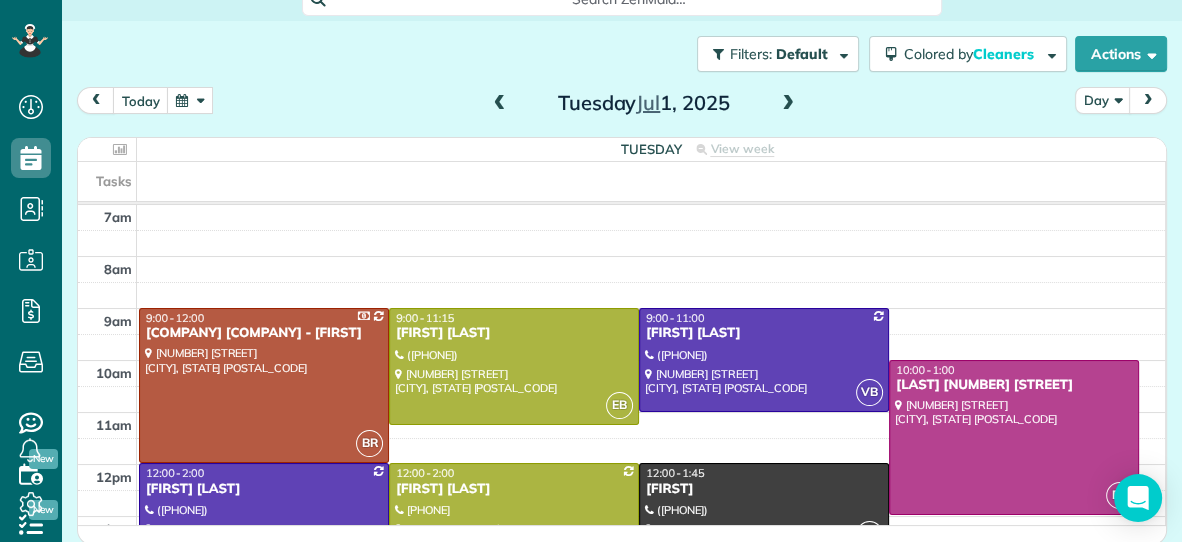 click on "[FIRST] [LAST]" at bounding box center [264, 489] 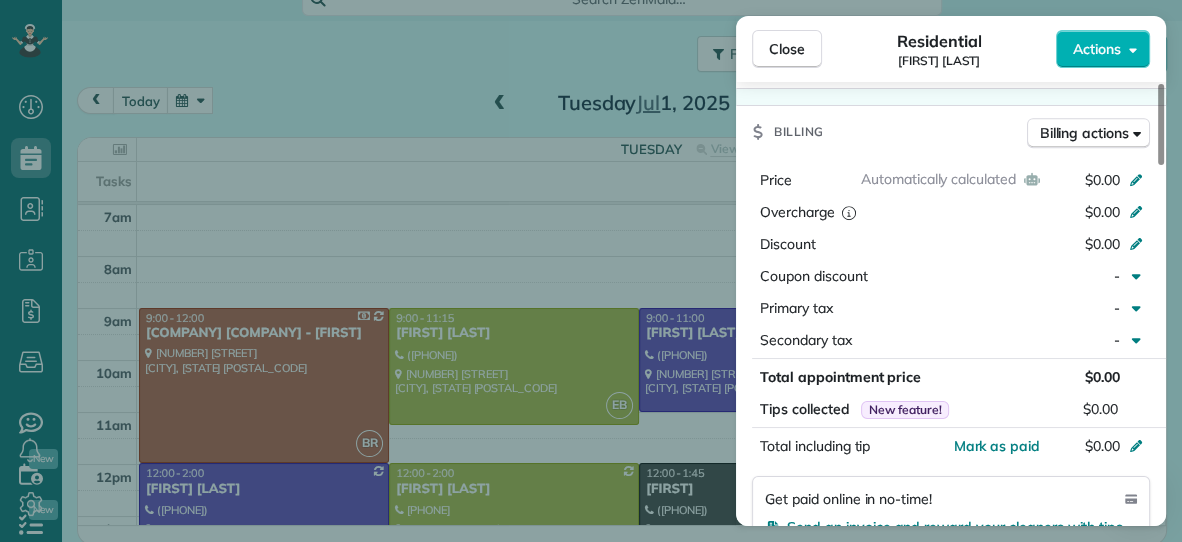 scroll, scrollTop: 991, scrollLeft: 0, axis: vertical 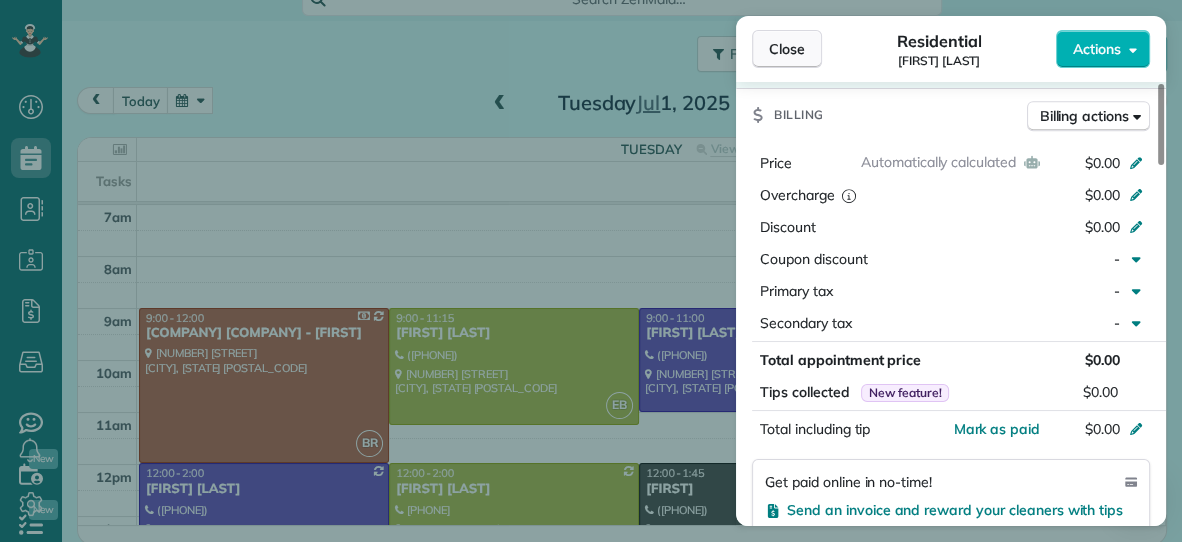 click on "Close" at bounding box center (787, 49) 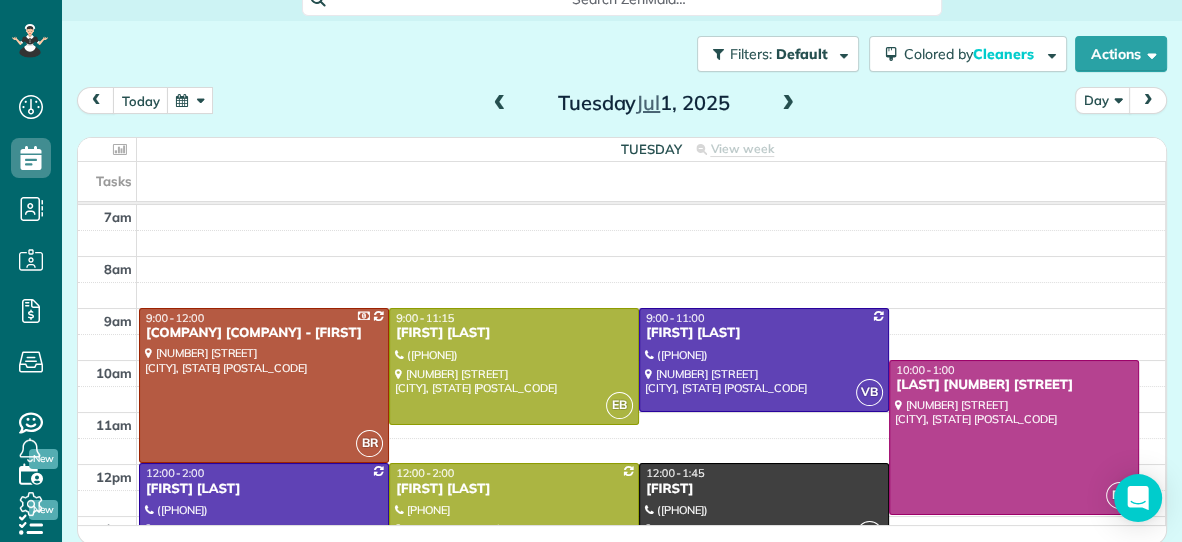 click at bounding box center (514, 514) 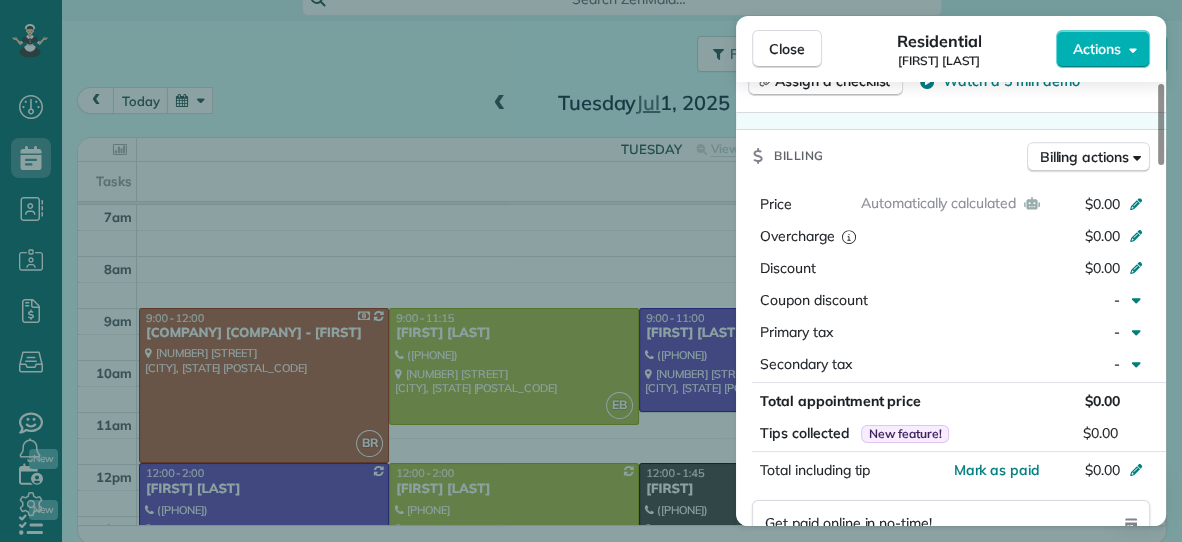 scroll, scrollTop: 886, scrollLeft: 0, axis: vertical 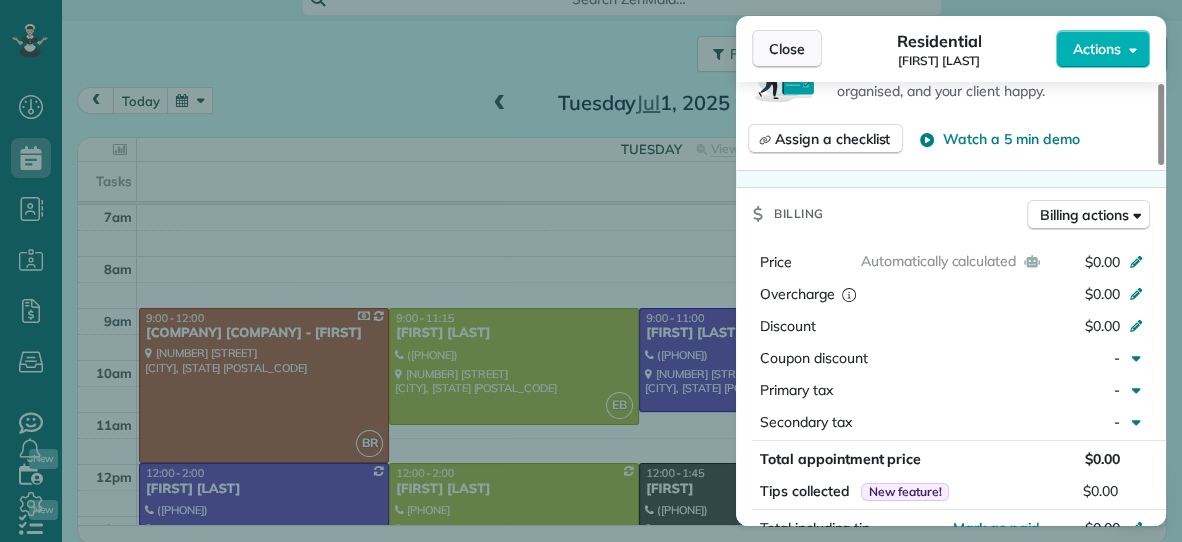 click on "Close" at bounding box center [787, 49] 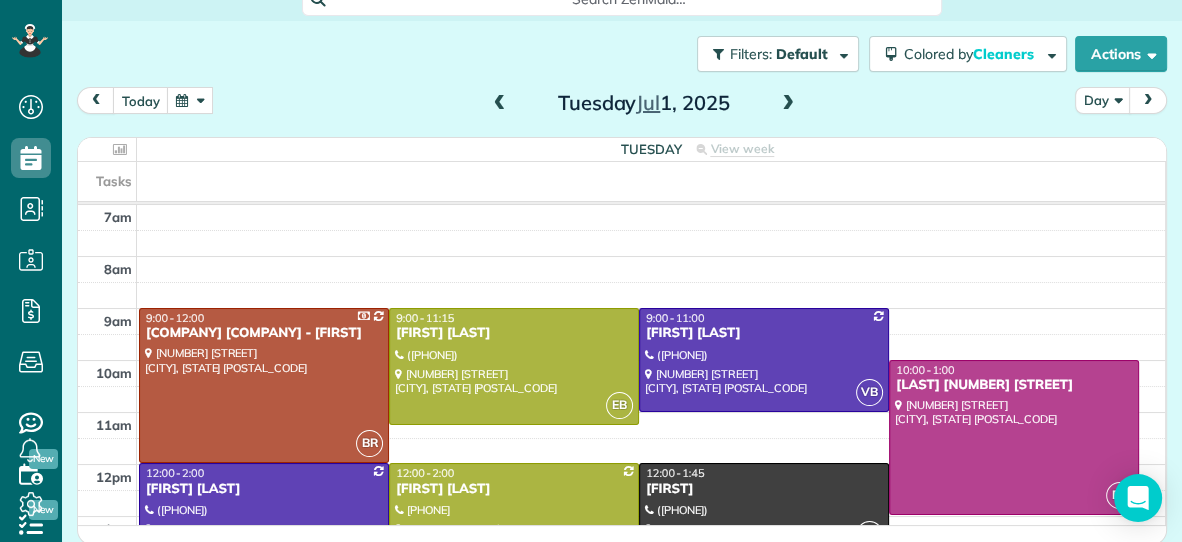 click on "[FIRST]" at bounding box center (764, 489) 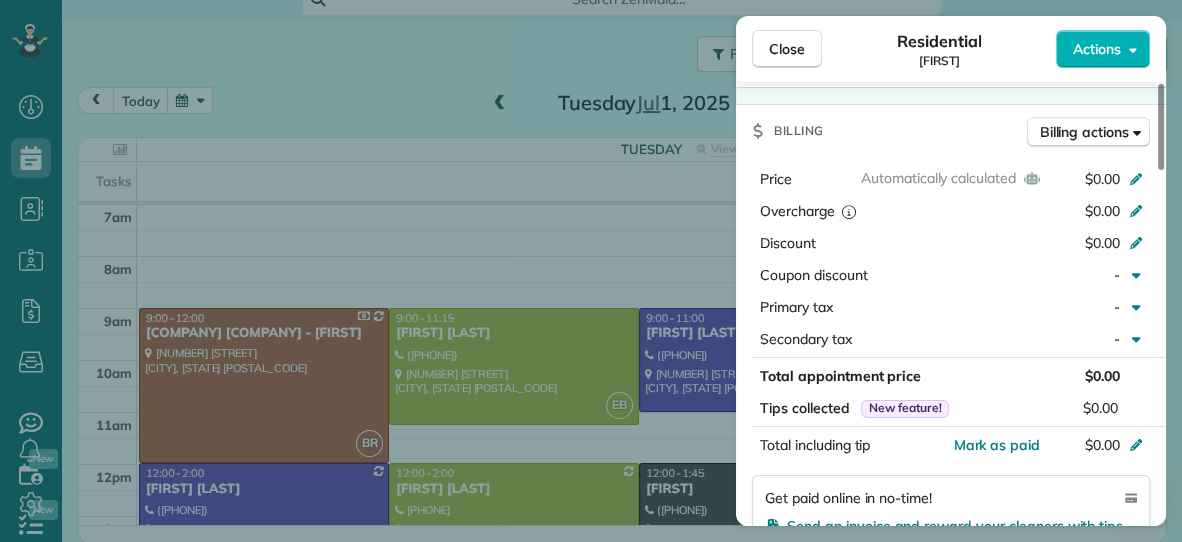 scroll, scrollTop: 951, scrollLeft: 0, axis: vertical 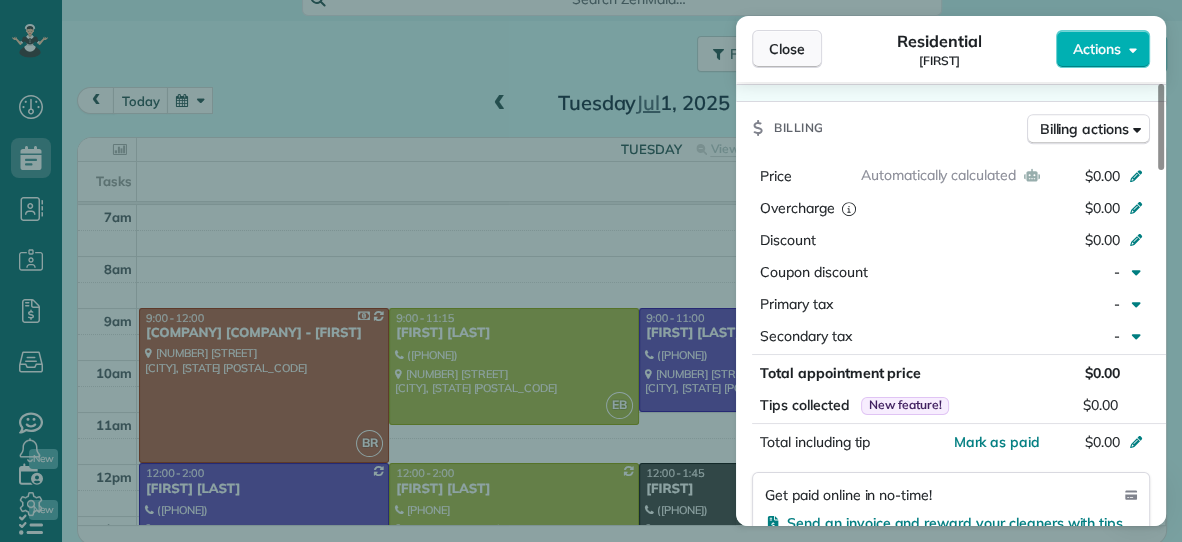click on "Close" at bounding box center (787, 49) 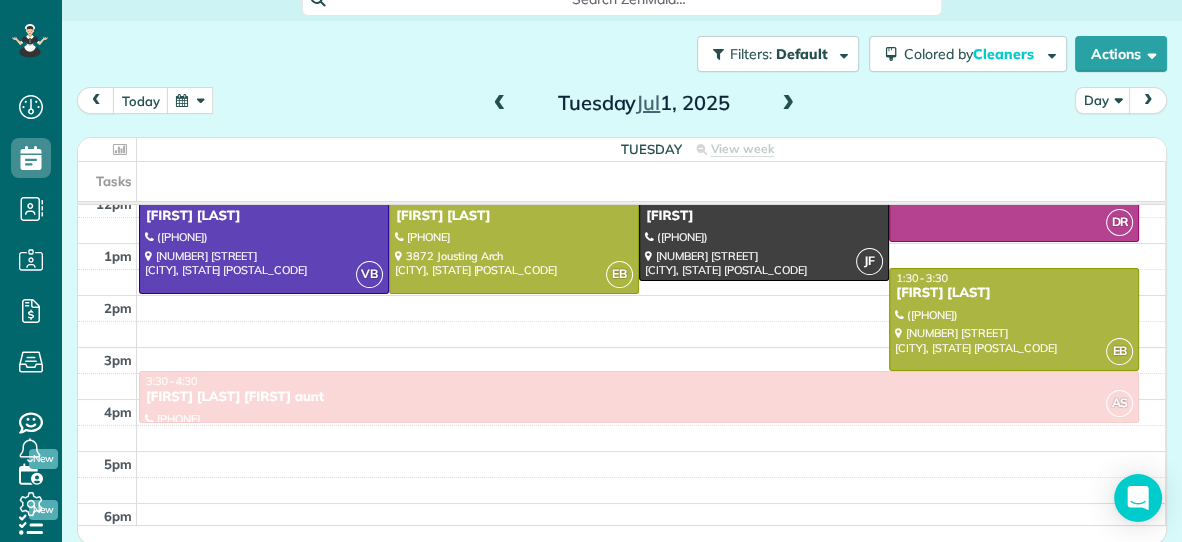 scroll, scrollTop: 275, scrollLeft: 0, axis: vertical 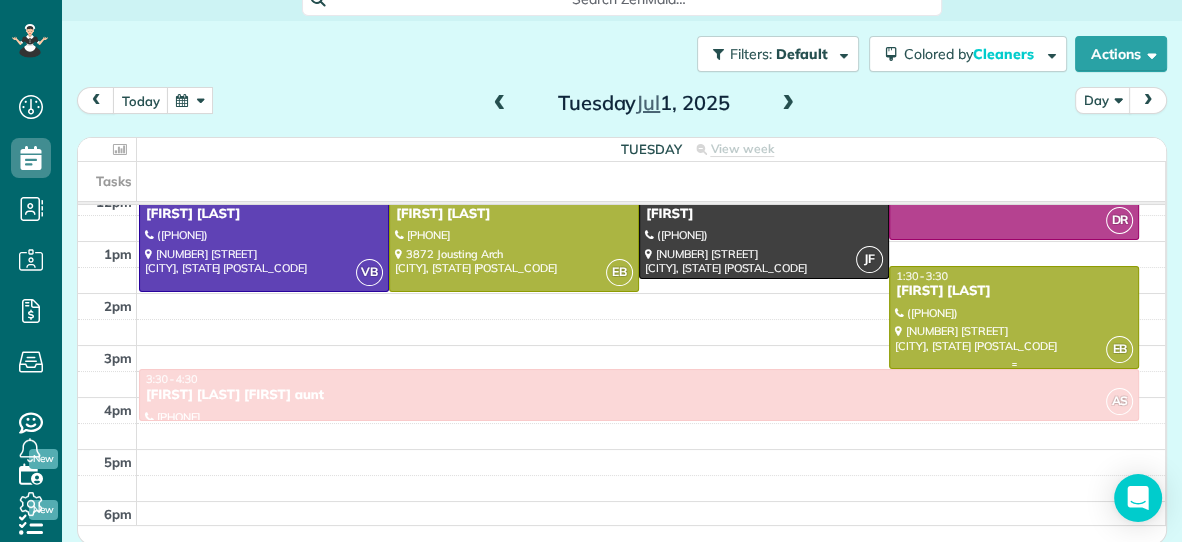 click at bounding box center (1014, 317) 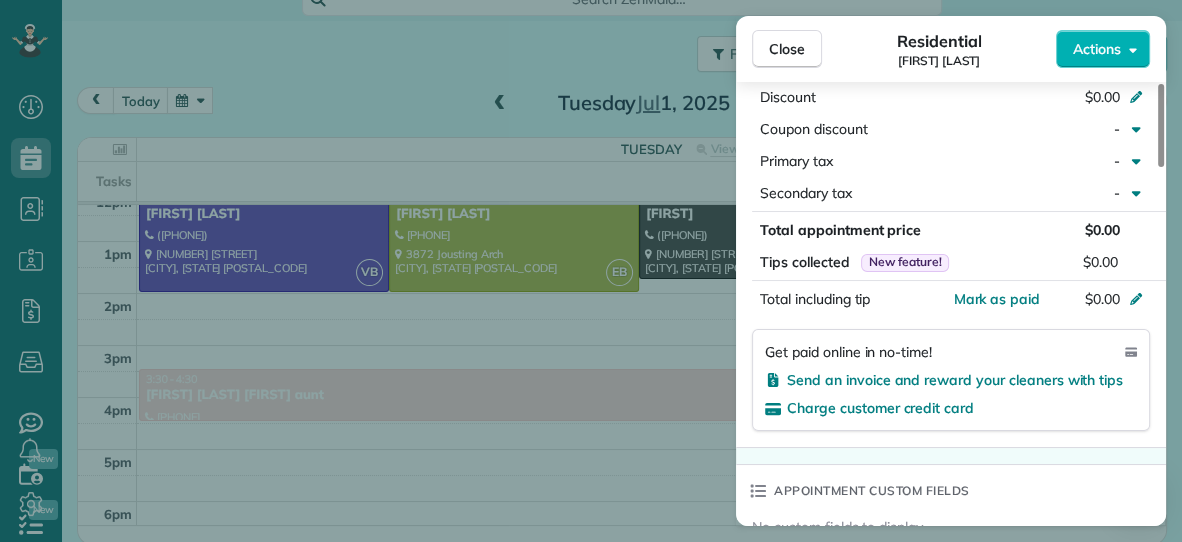 scroll, scrollTop: 1125, scrollLeft: 0, axis: vertical 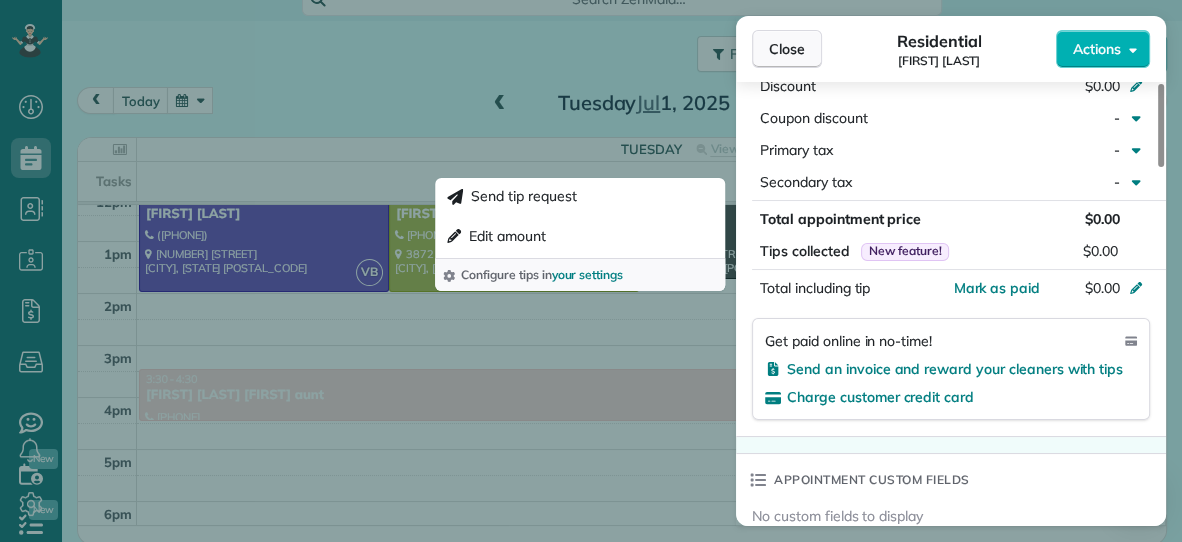 click on "Close" at bounding box center [787, 49] 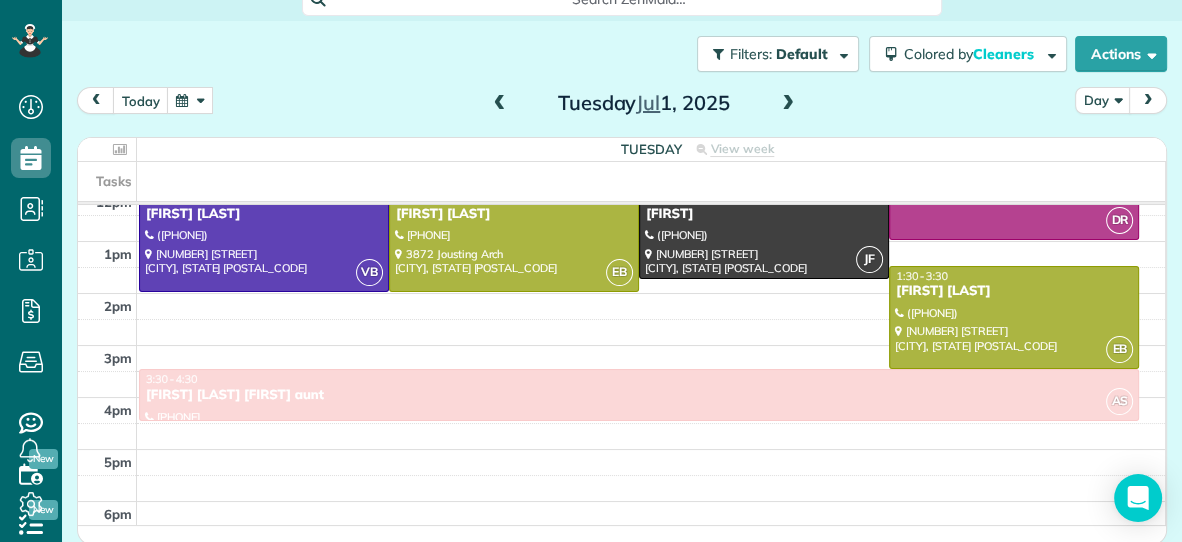 click at bounding box center (788, 104) 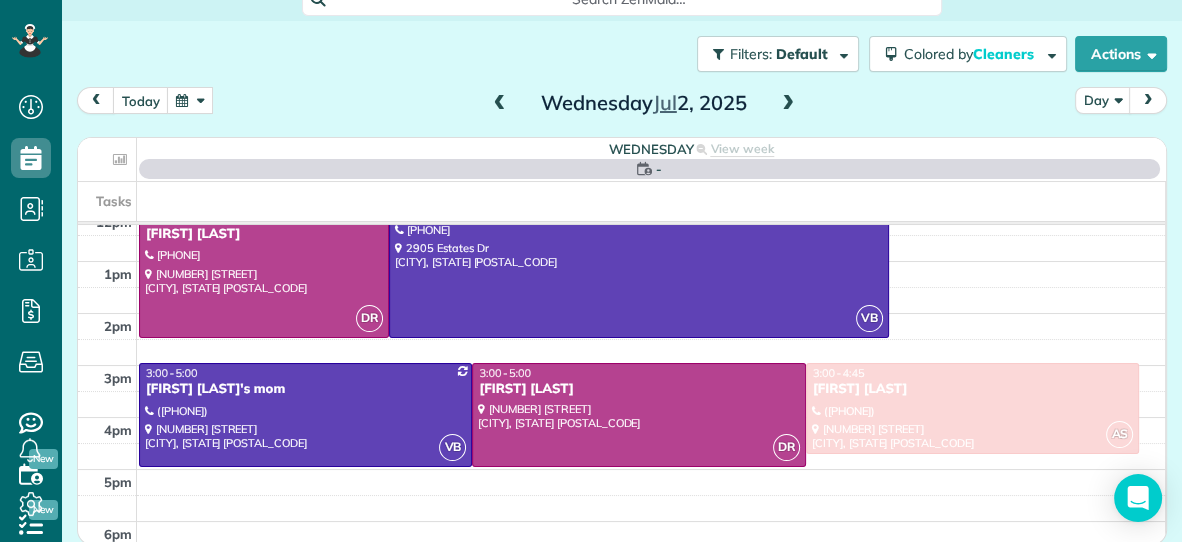 scroll, scrollTop: 0, scrollLeft: 0, axis: both 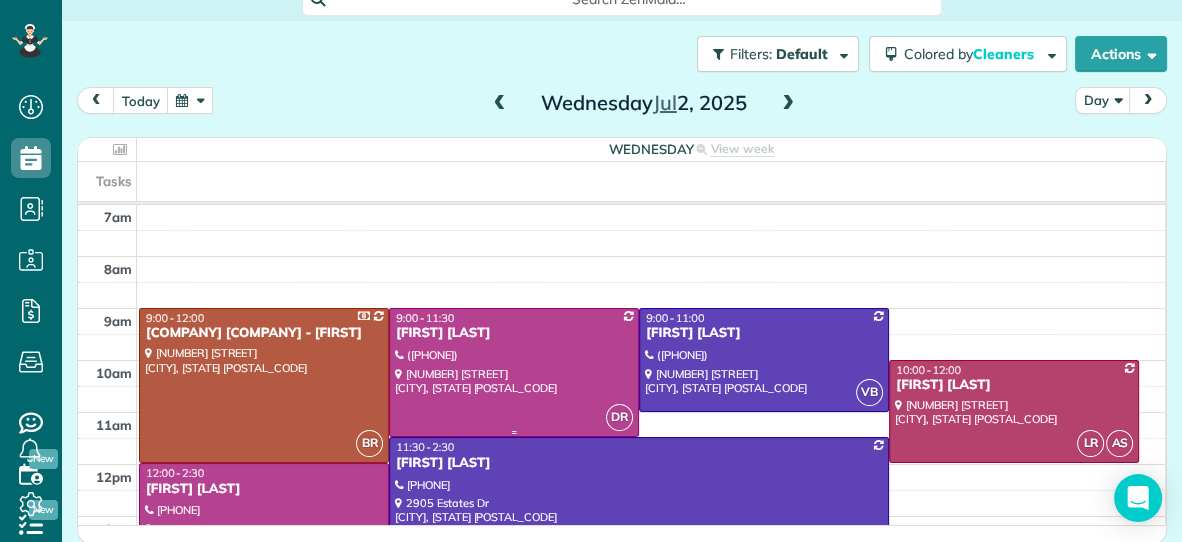 click on "9:00 - 11:30" at bounding box center [514, 318] 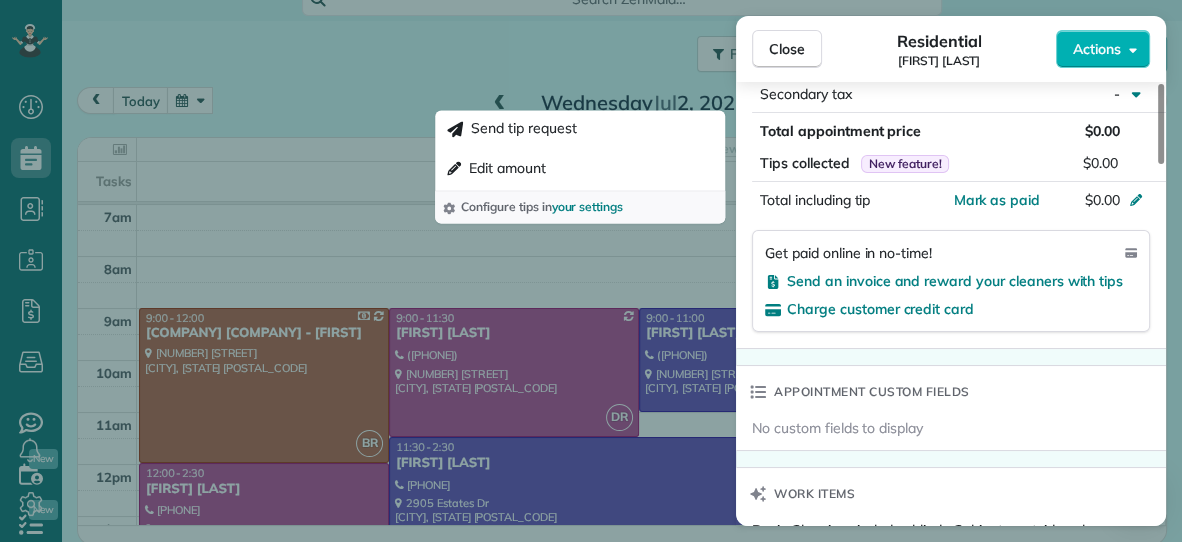 scroll, scrollTop: 1215, scrollLeft: 0, axis: vertical 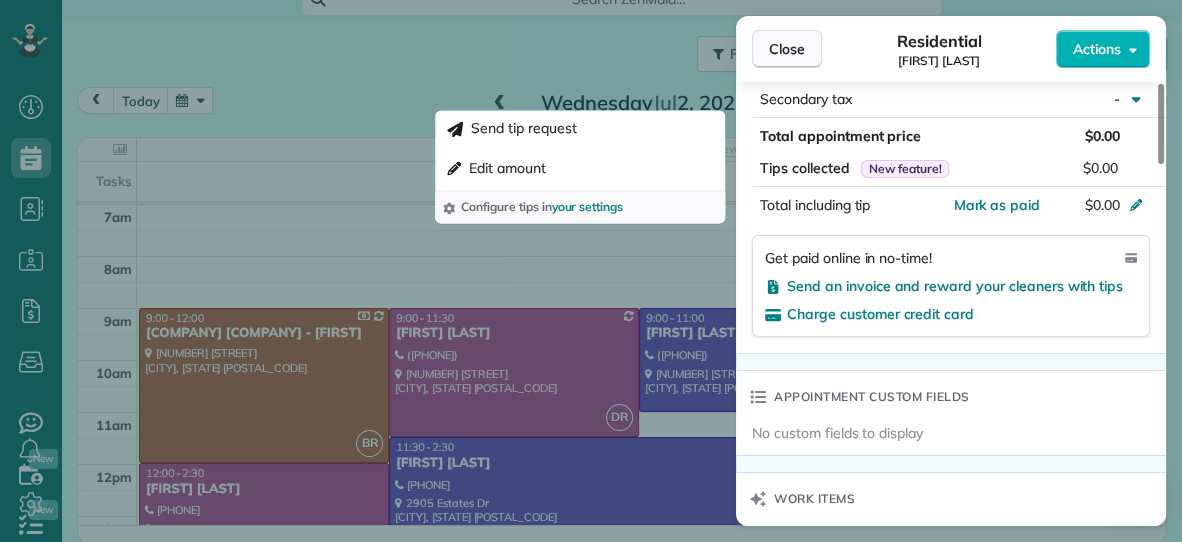 click on "Close" at bounding box center (787, 49) 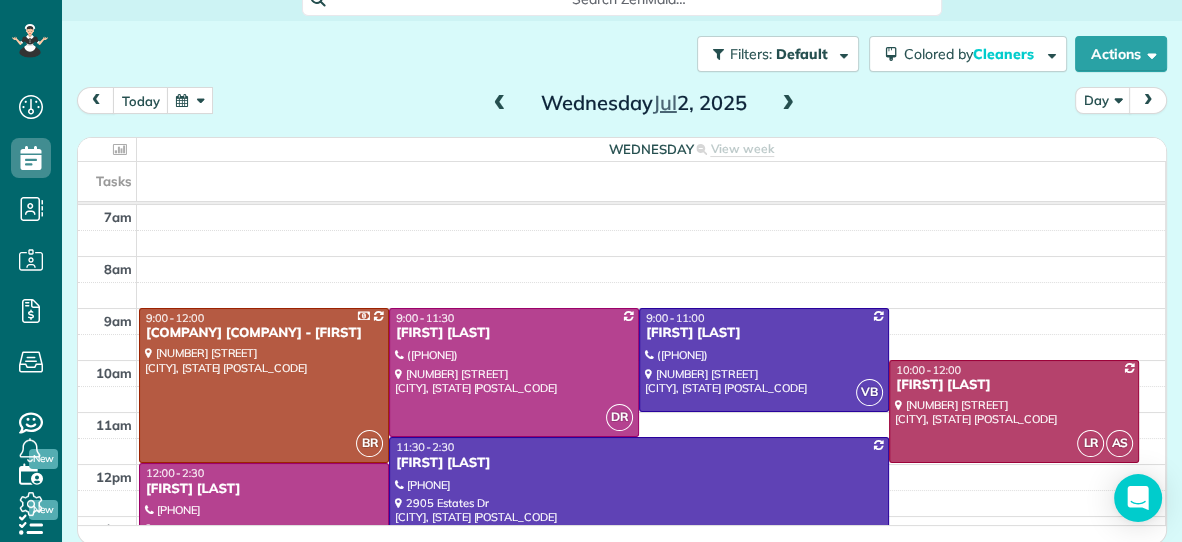 scroll, scrollTop: 299, scrollLeft: 0, axis: vertical 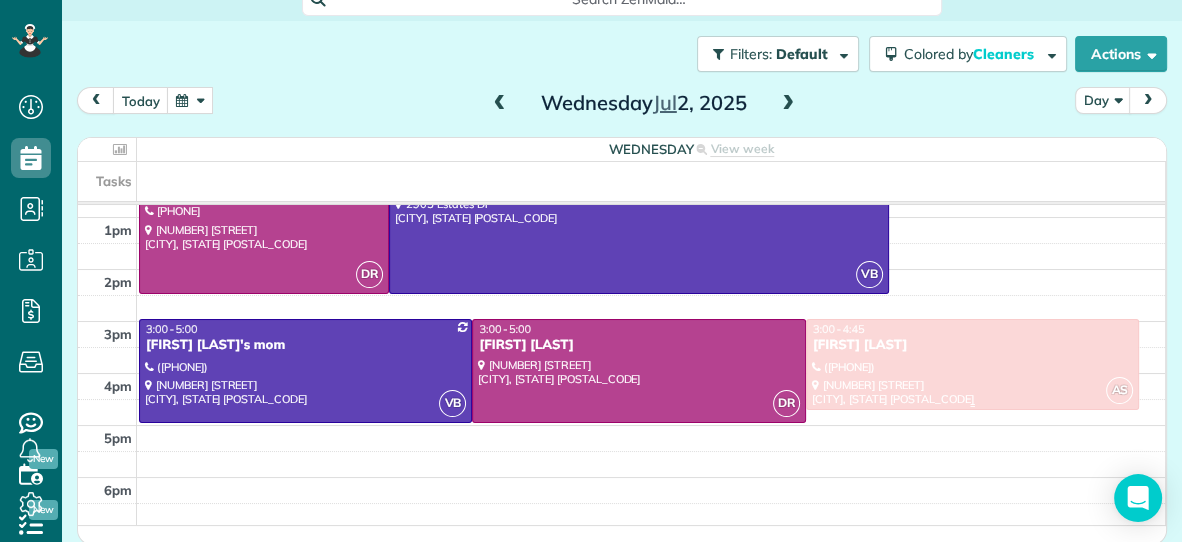 click at bounding box center [972, 364] 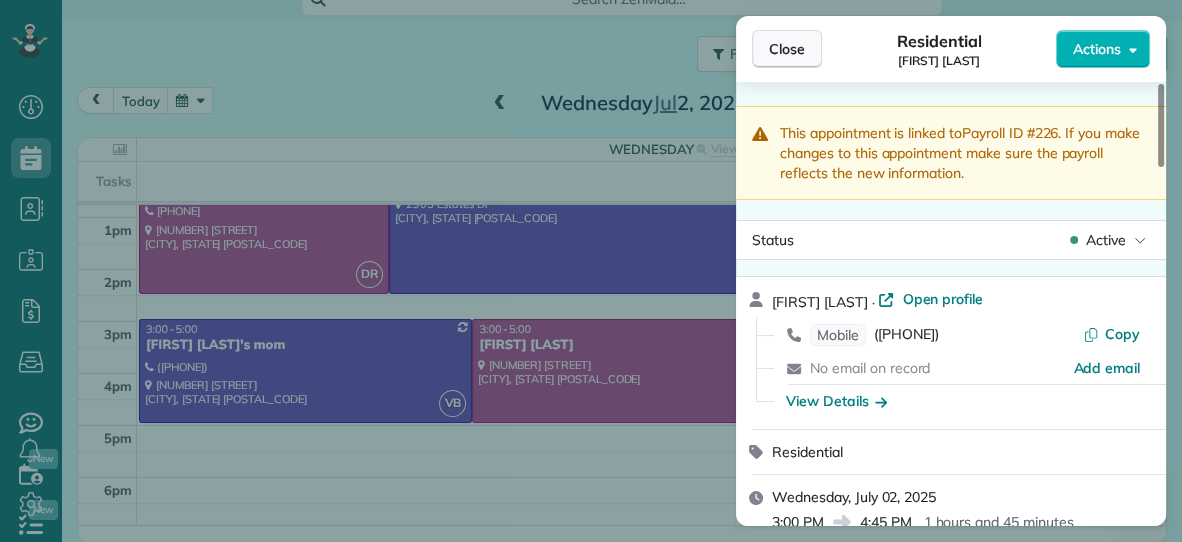click on "Close" at bounding box center (787, 49) 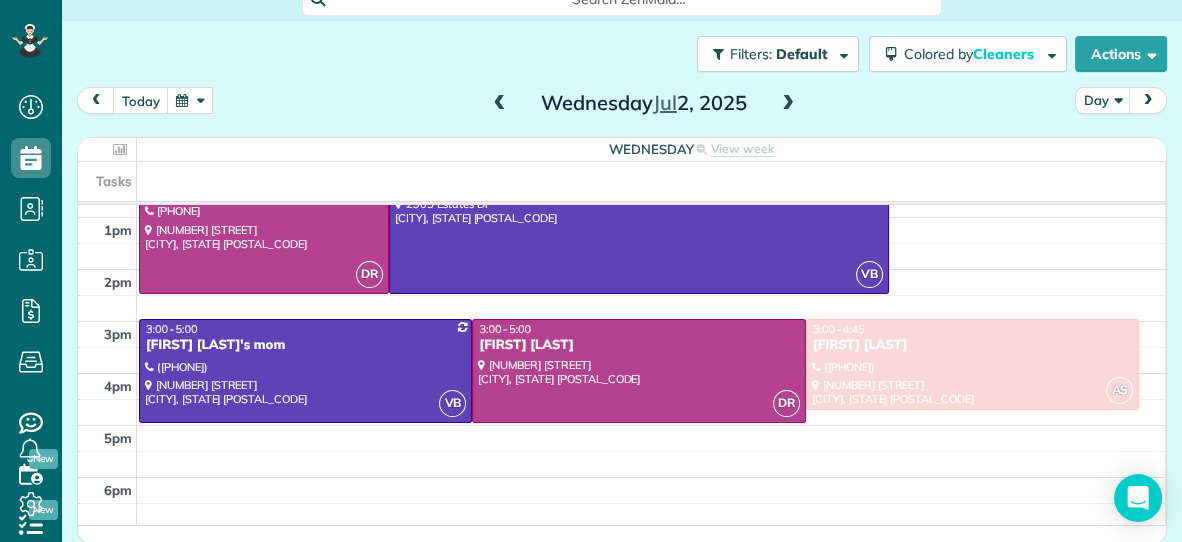 click at bounding box center [788, 104] 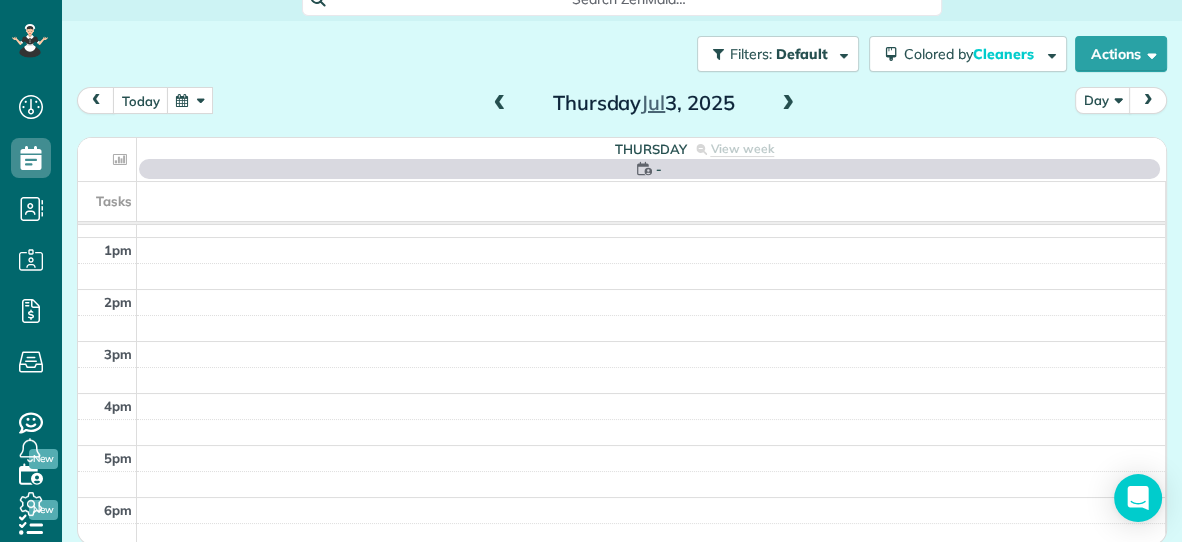scroll, scrollTop: 0, scrollLeft: 0, axis: both 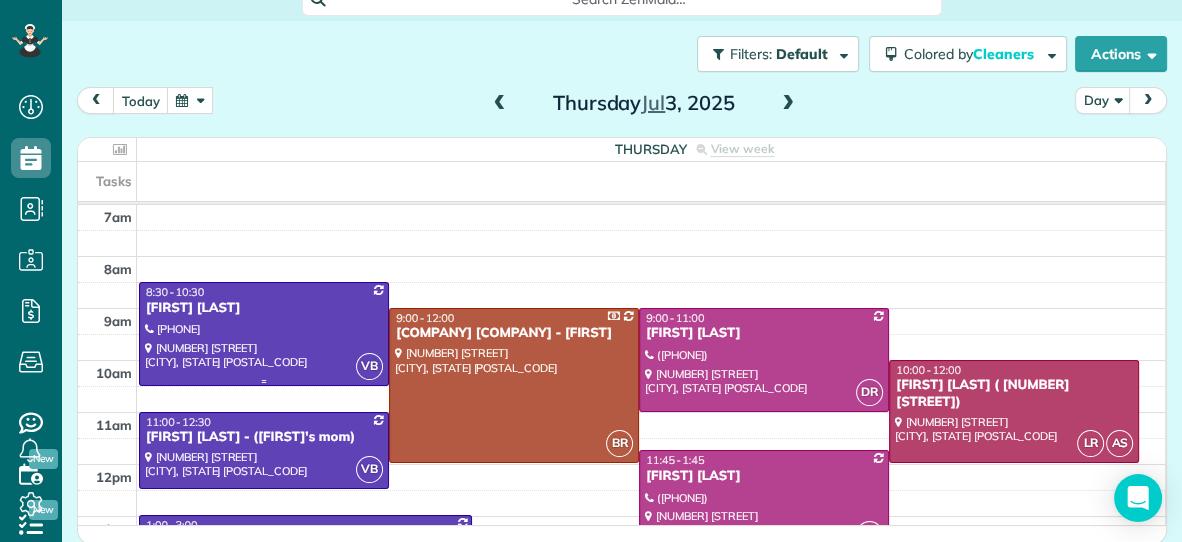 click on "[FIRST] [LAST]" at bounding box center [264, 308] 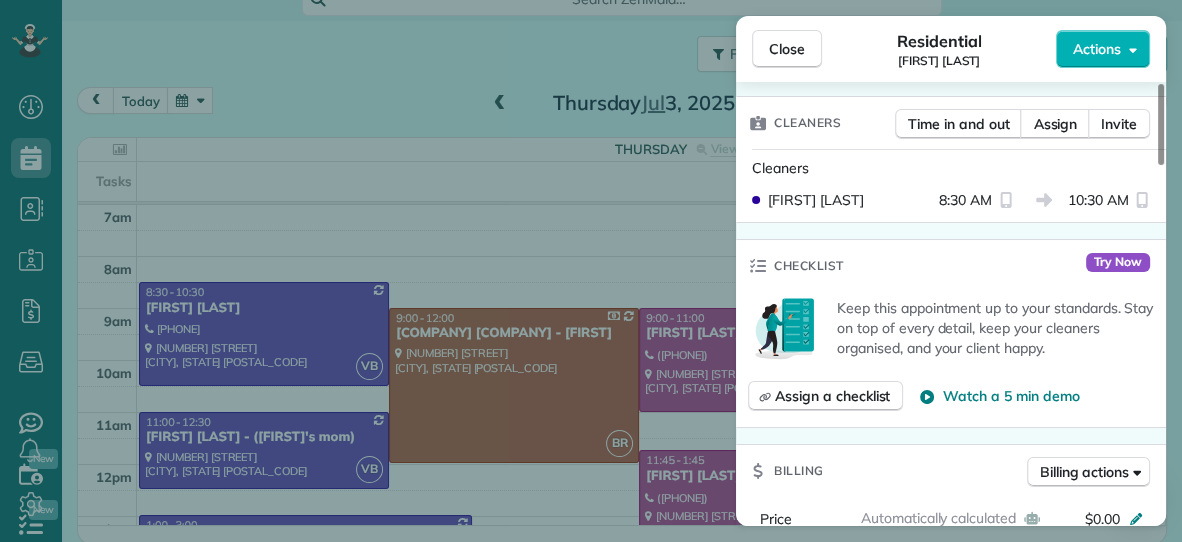 scroll, scrollTop: 593, scrollLeft: 0, axis: vertical 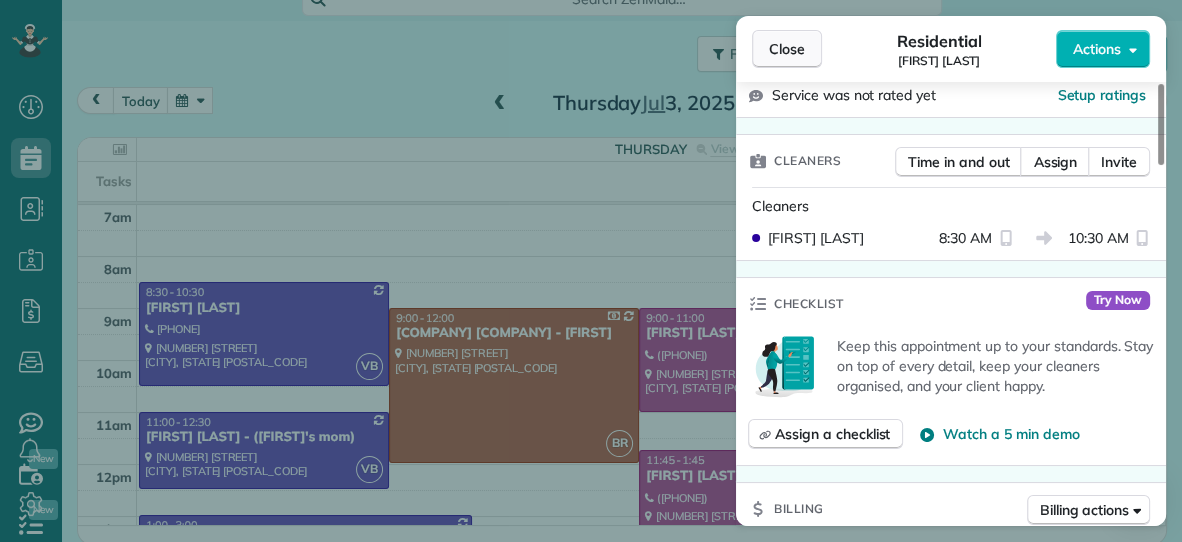 click on "Close" at bounding box center (787, 49) 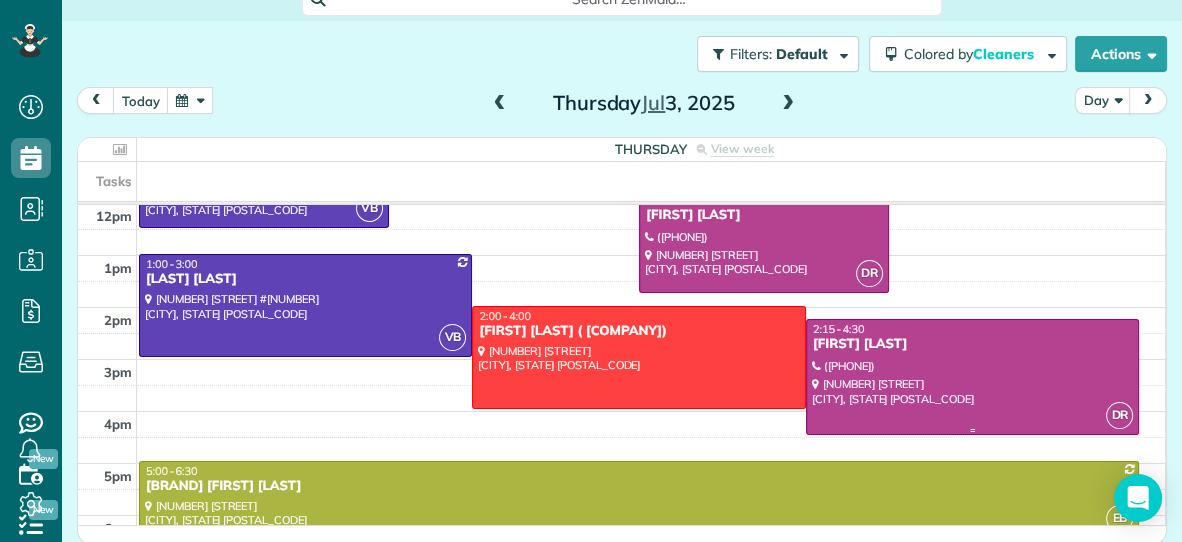 scroll, scrollTop: 299, scrollLeft: 0, axis: vertical 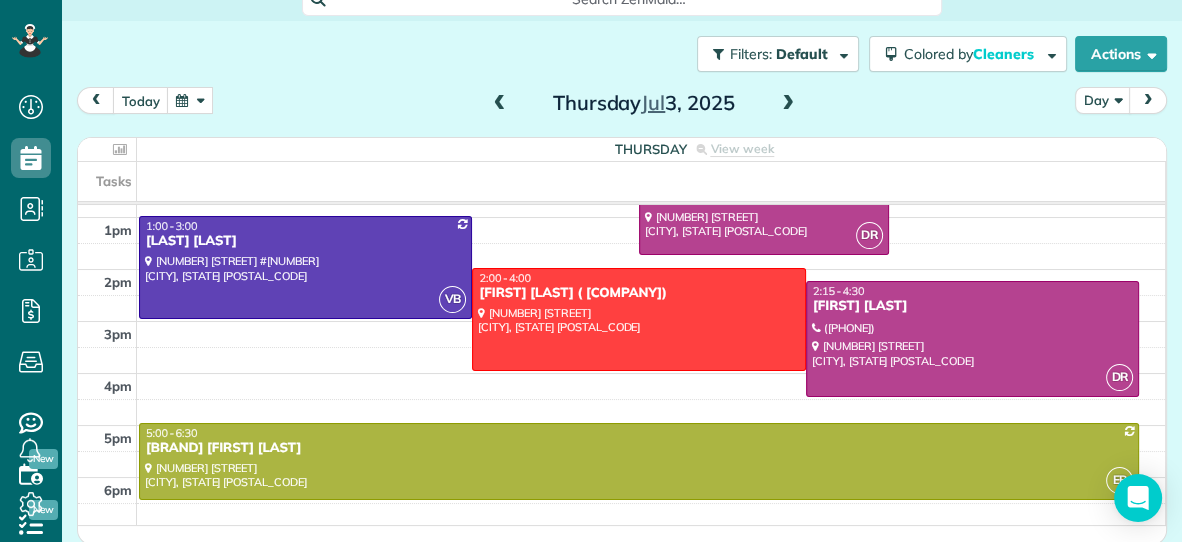 click at bounding box center (788, 104) 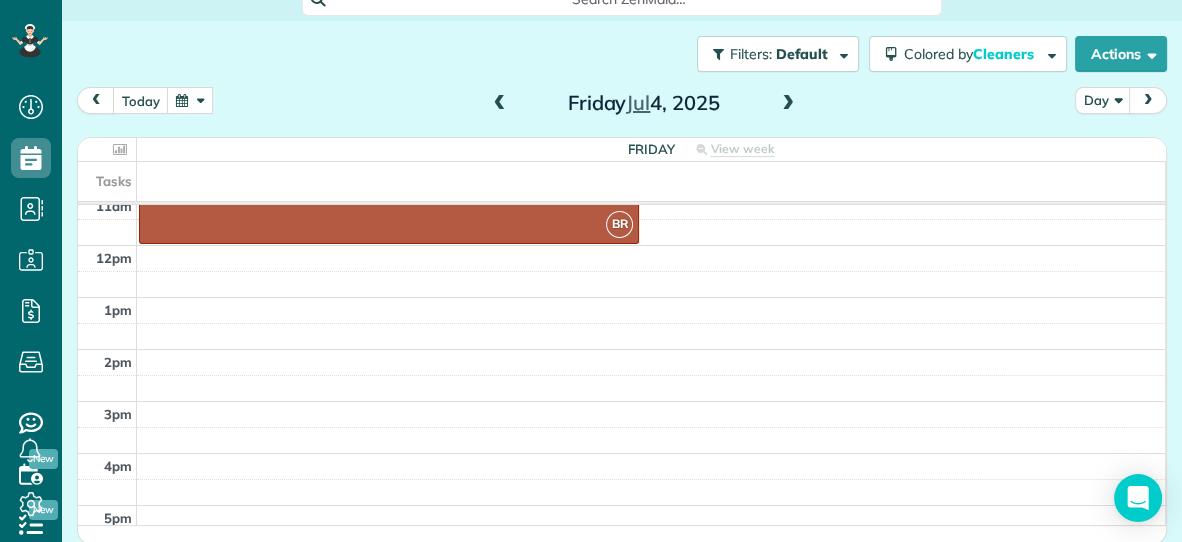 scroll, scrollTop: 299, scrollLeft: 0, axis: vertical 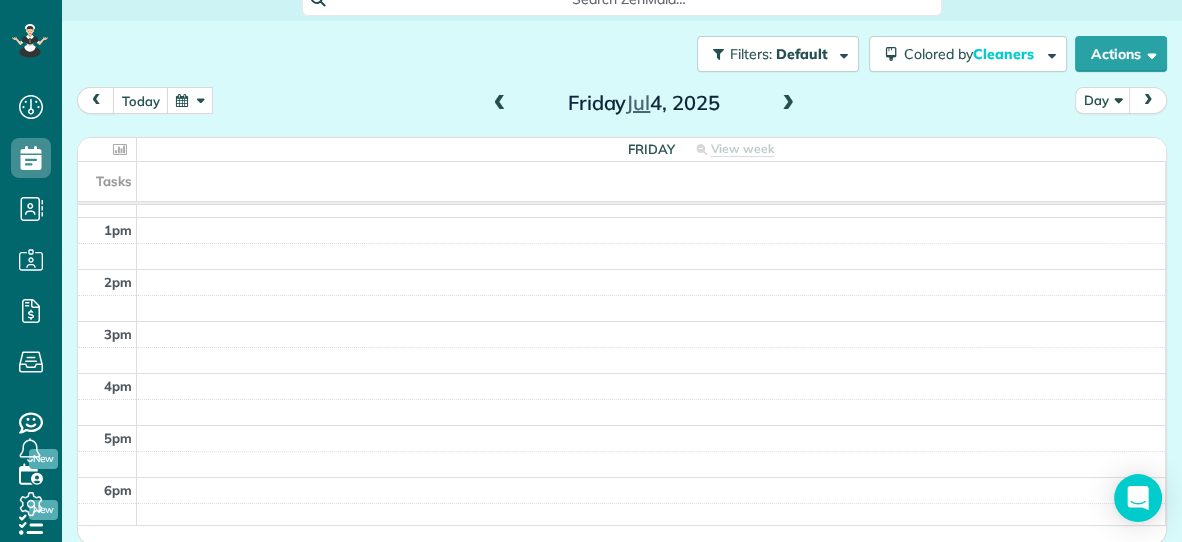 click at bounding box center [788, 104] 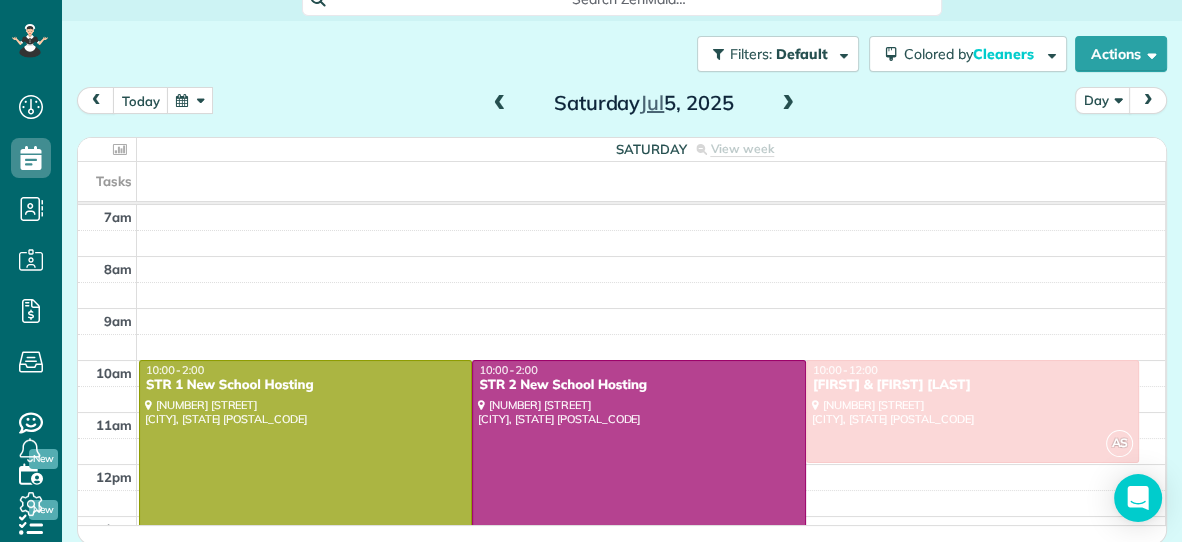 scroll, scrollTop: 17, scrollLeft: 0, axis: vertical 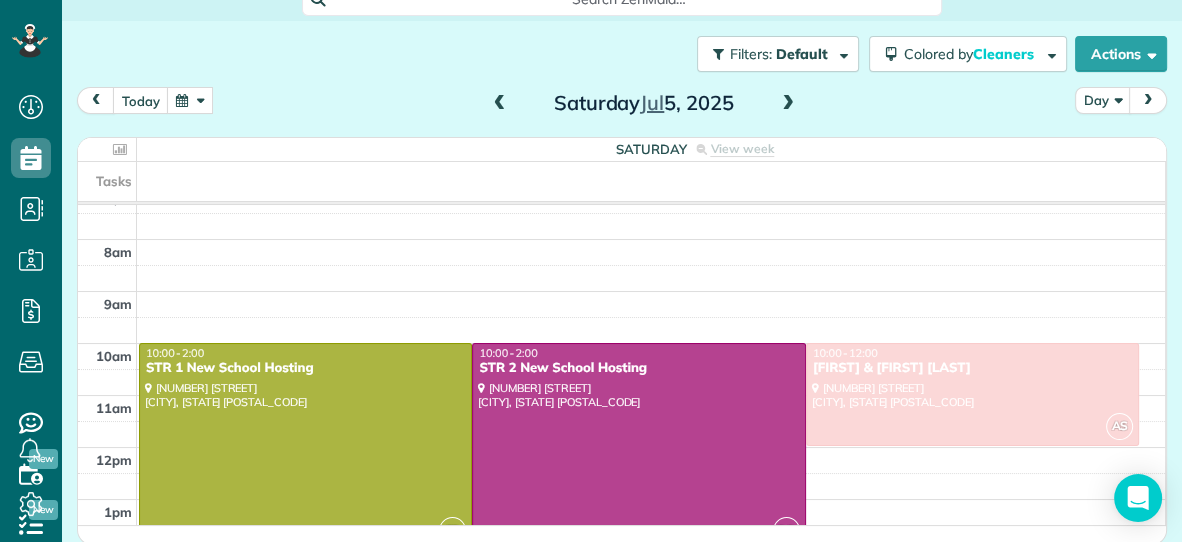 click at bounding box center [788, 104] 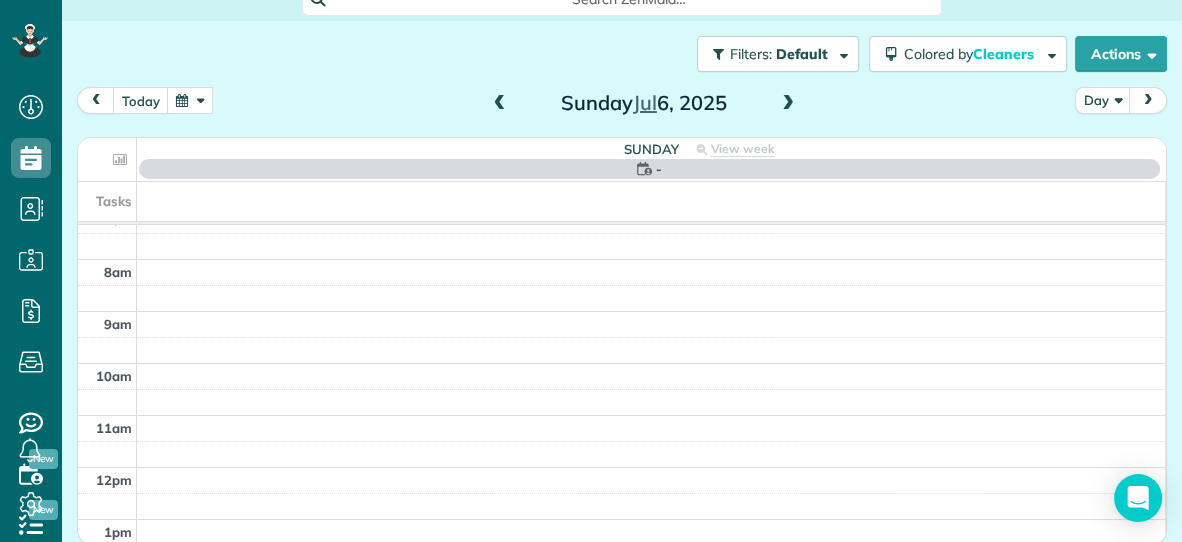 scroll, scrollTop: 0, scrollLeft: 0, axis: both 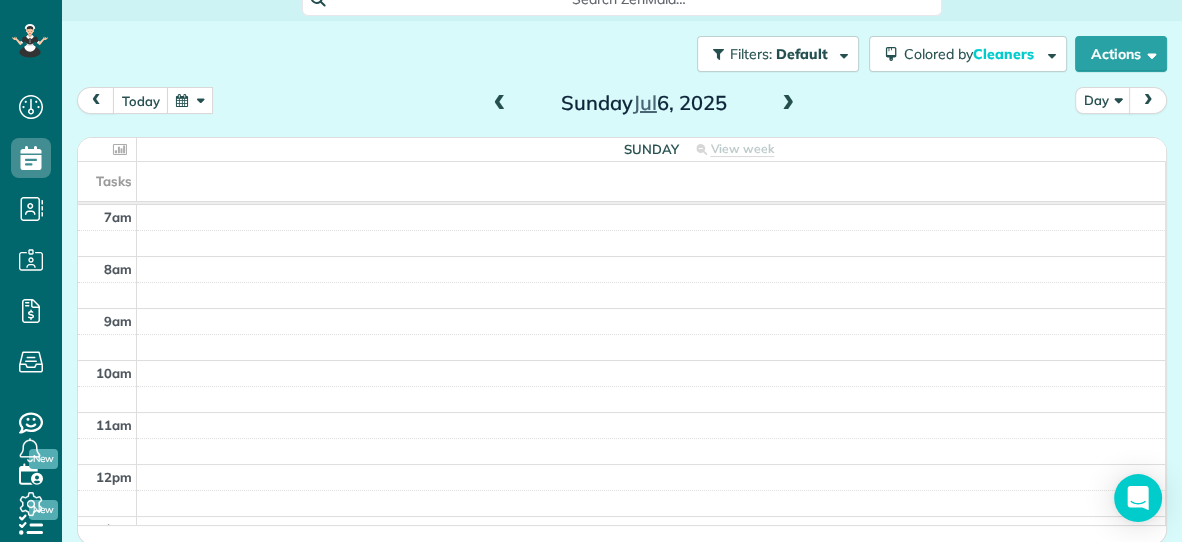 click at bounding box center (788, 104) 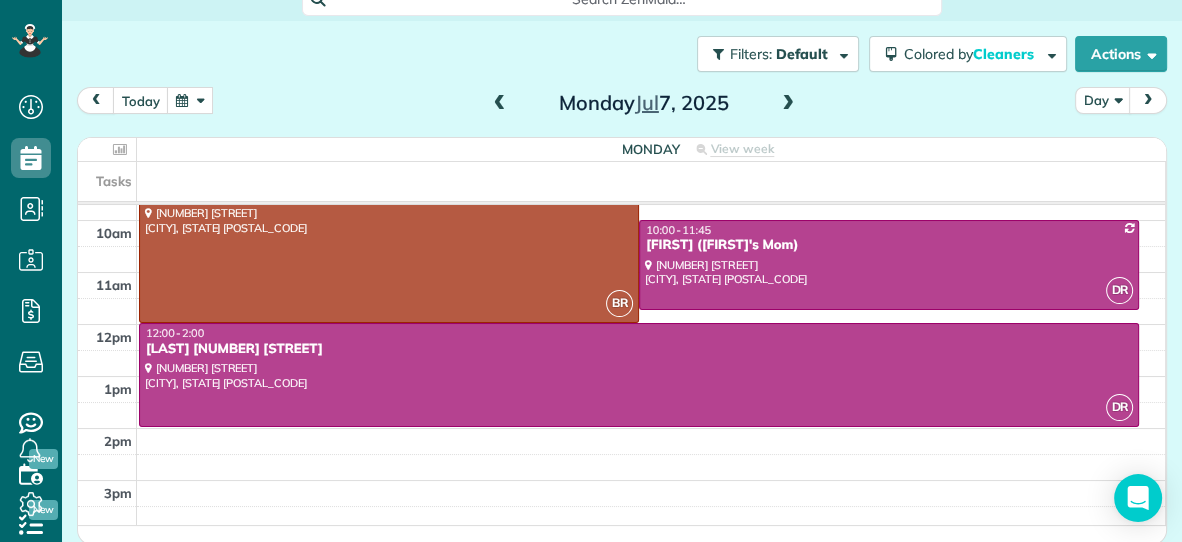 scroll, scrollTop: 138, scrollLeft: 0, axis: vertical 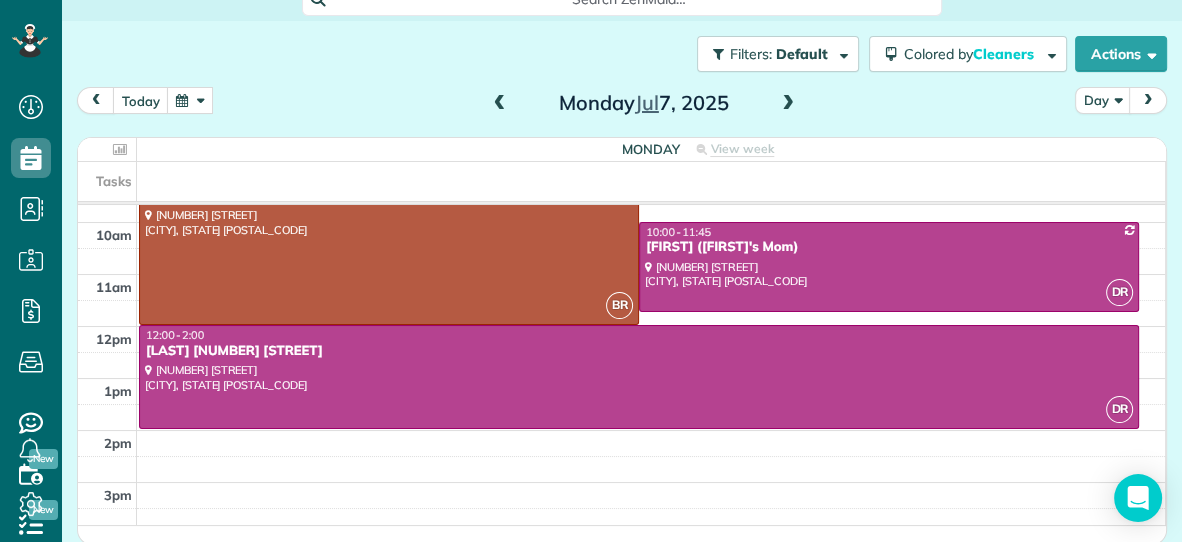 click at bounding box center [788, 104] 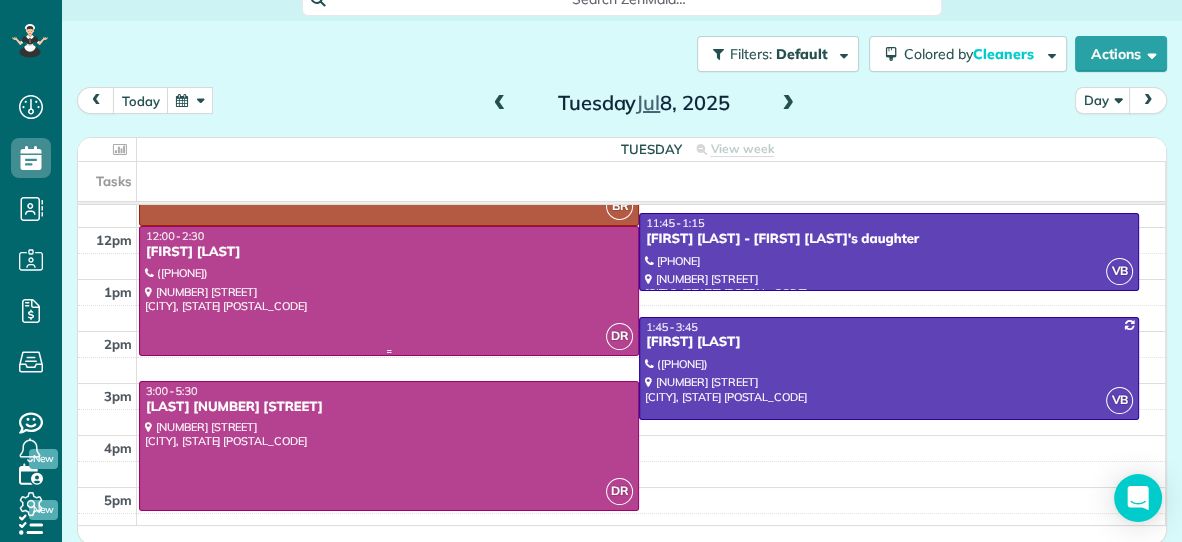 scroll, scrollTop: 299, scrollLeft: 0, axis: vertical 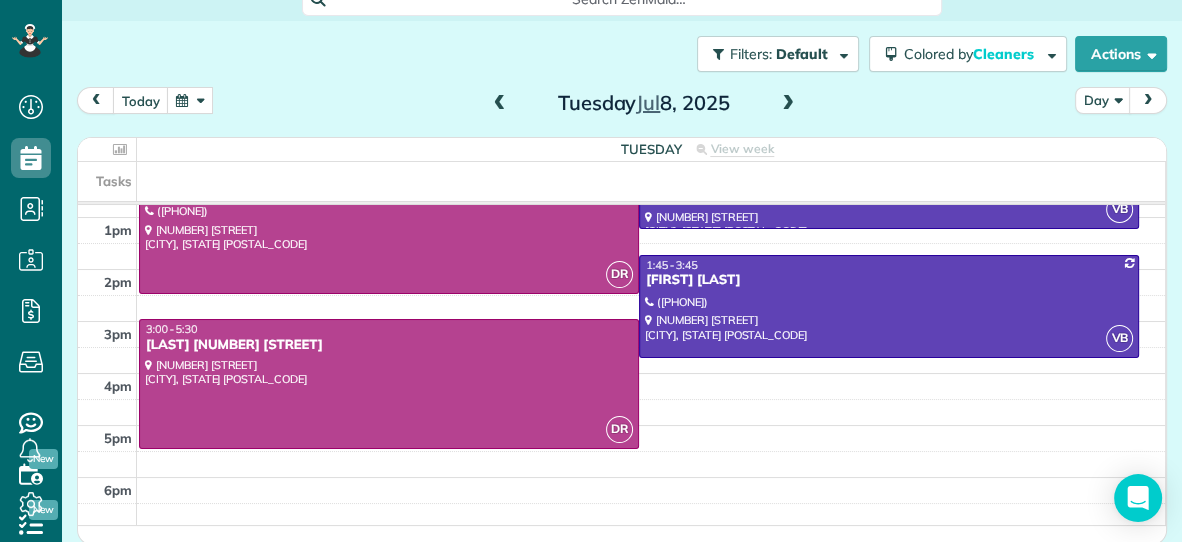 click at bounding box center [788, 104] 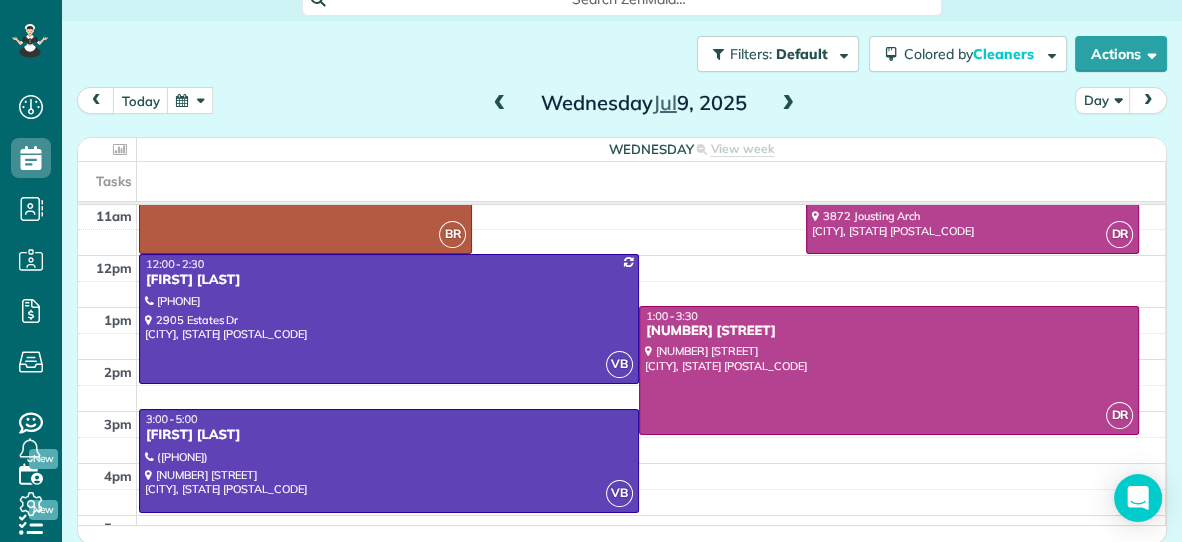 scroll, scrollTop: 220, scrollLeft: 0, axis: vertical 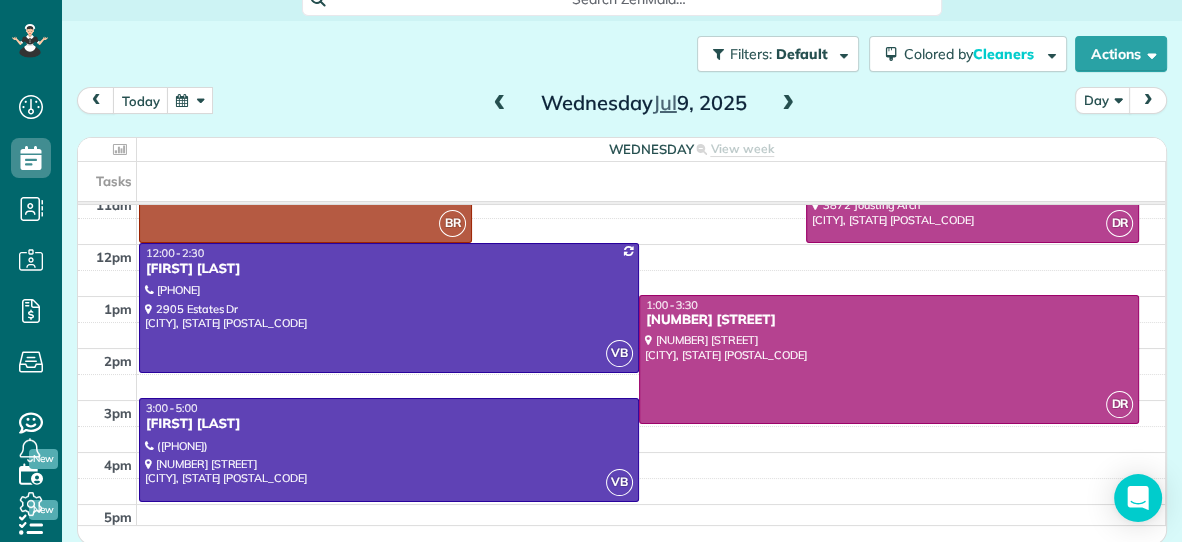 click at bounding box center (788, 104) 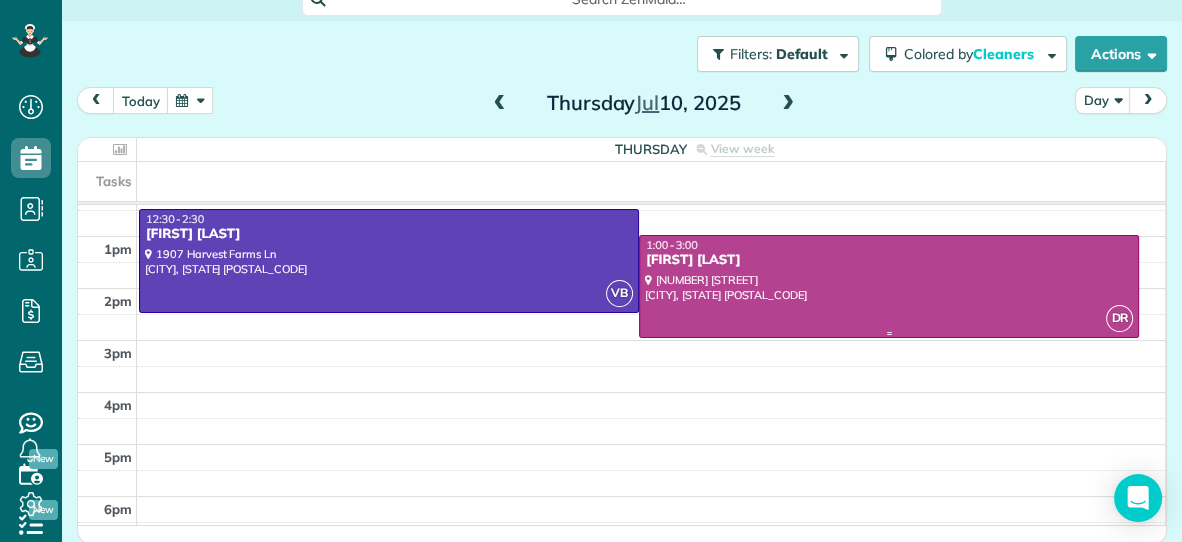 scroll, scrollTop: 287, scrollLeft: 0, axis: vertical 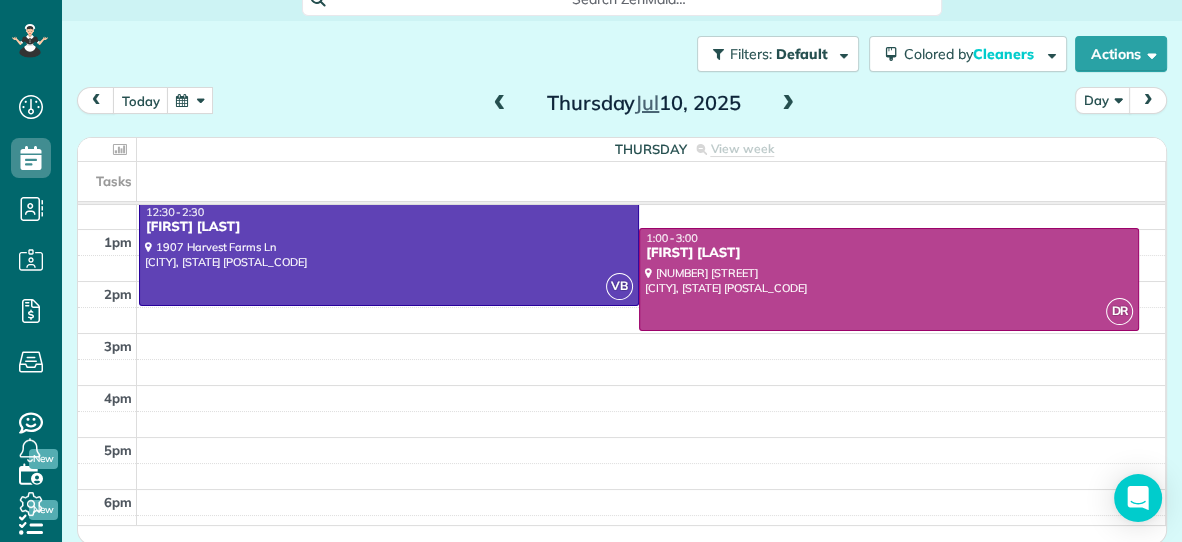 click at bounding box center (788, 104) 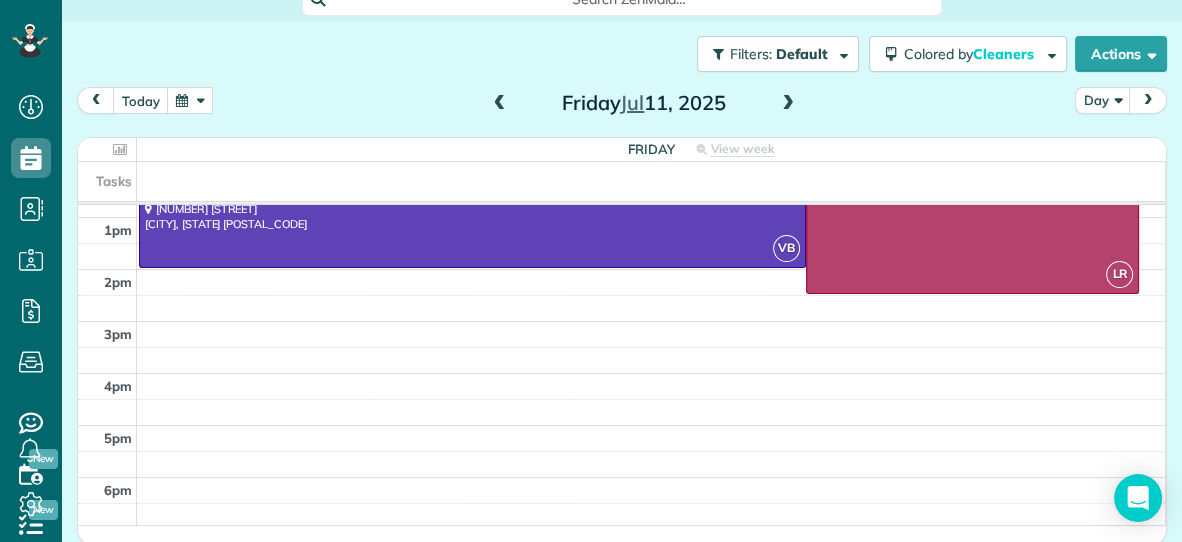 scroll, scrollTop: 0, scrollLeft: 0, axis: both 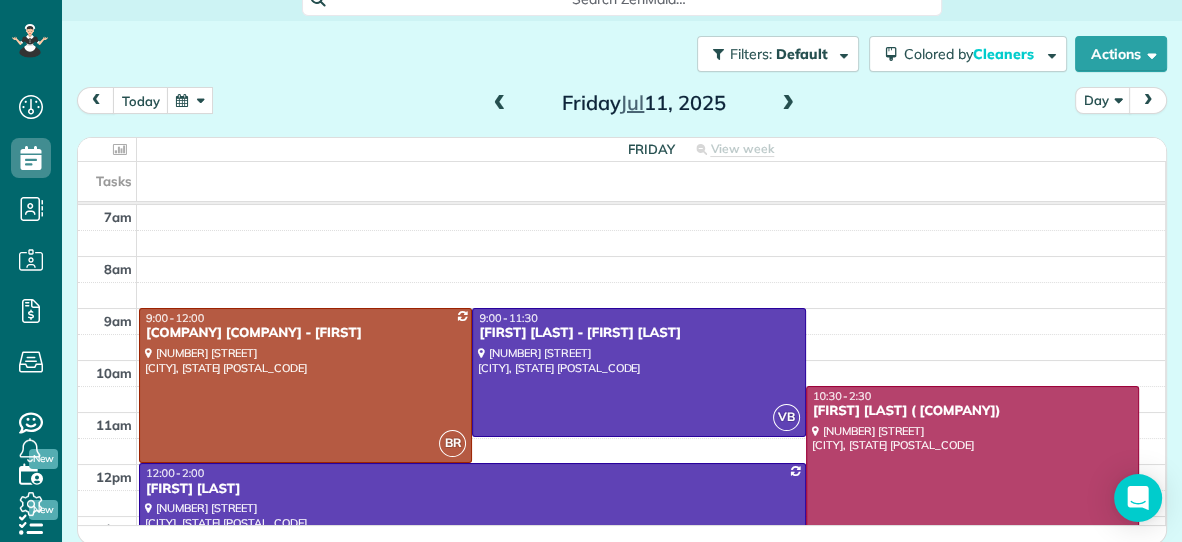 click at bounding box center (788, 104) 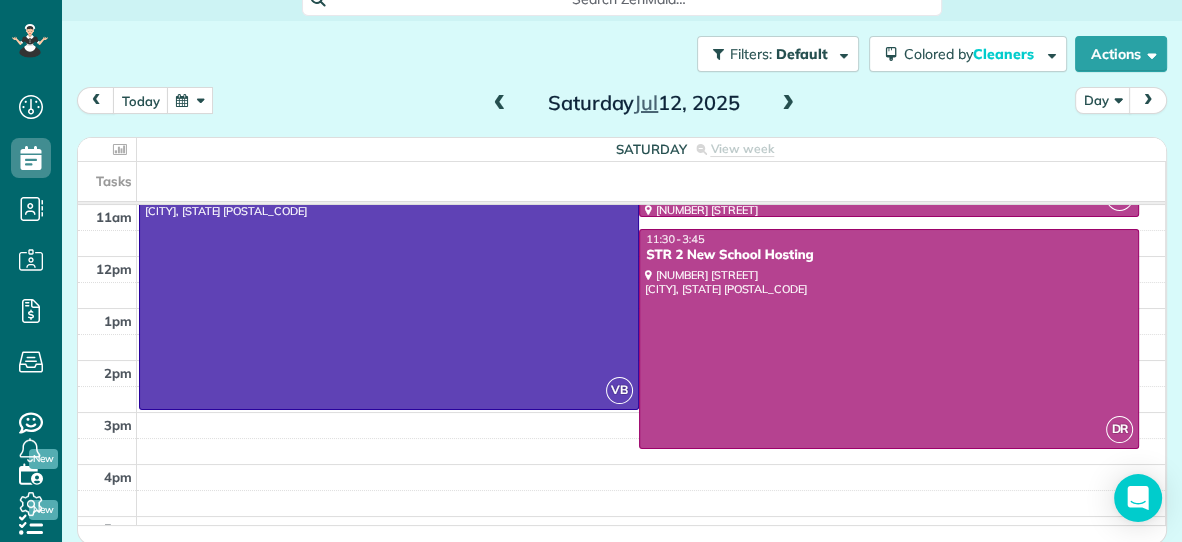 scroll, scrollTop: 299, scrollLeft: 0, axis: vertical 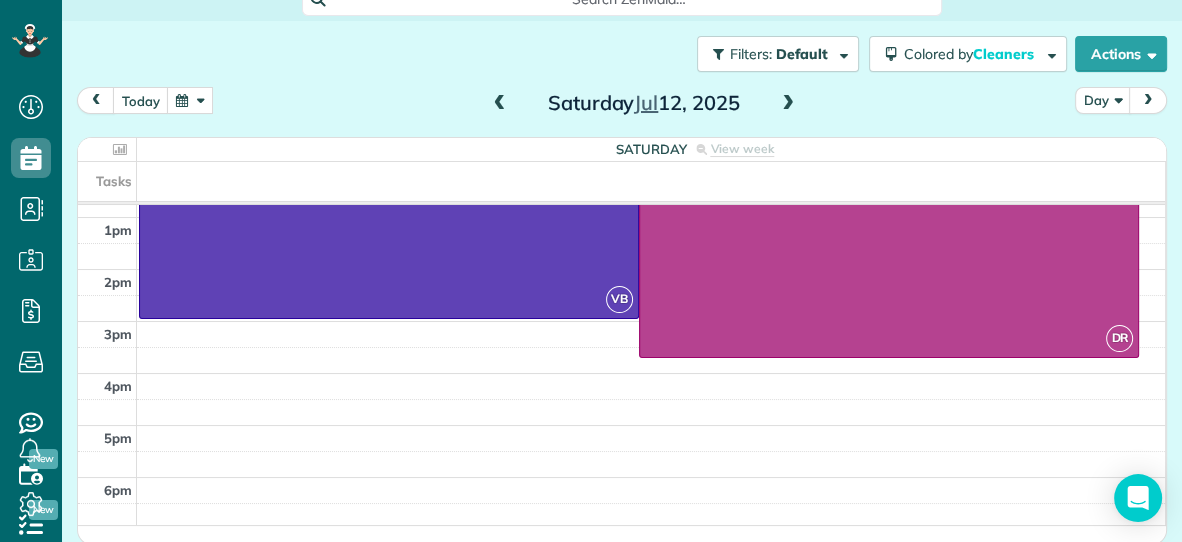 click at bounding box center [788, 104] 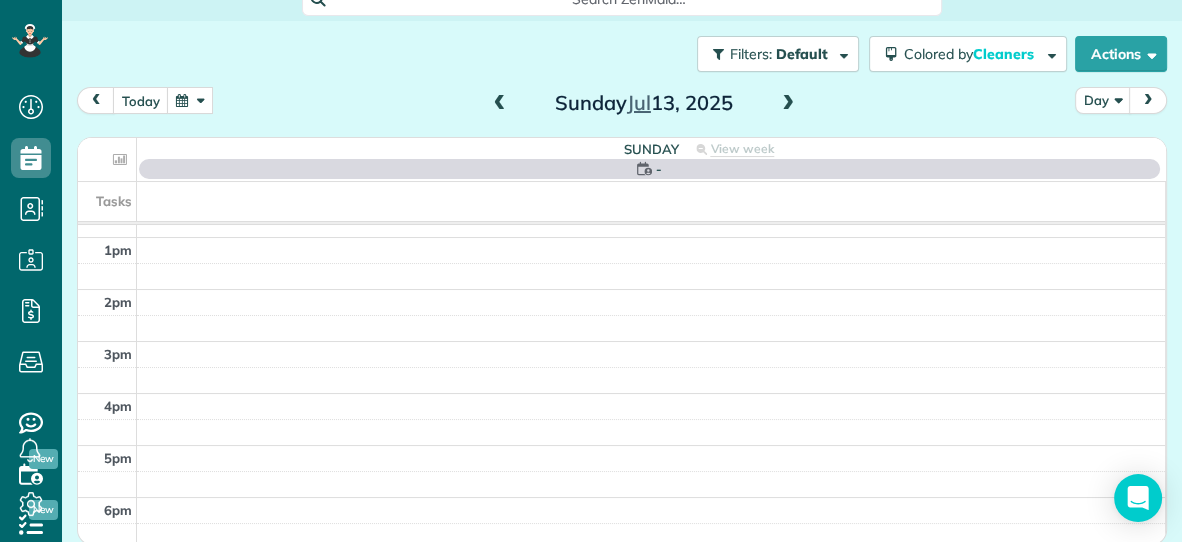 scroll, scrollTop: 0, scrollLeft: 0, axis: both 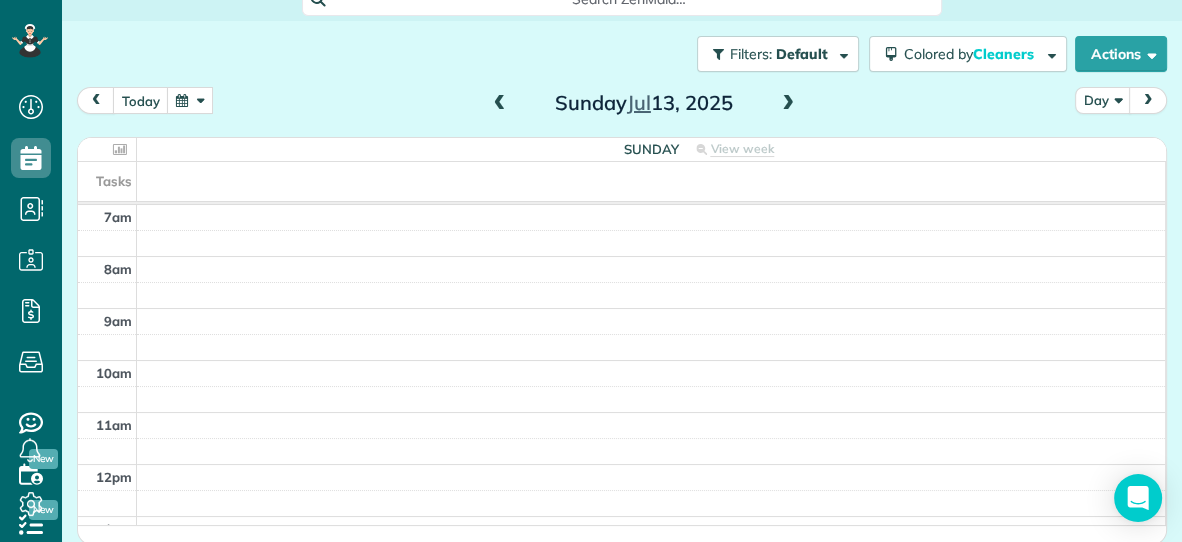 click at bounding box center [788, 104] 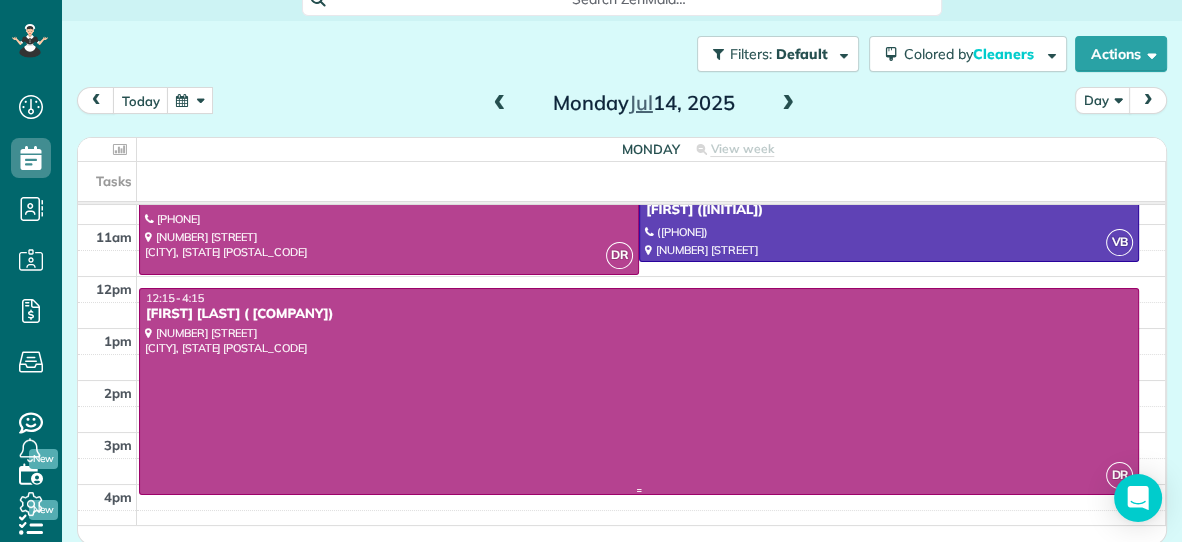 scroll, scrollTop: 189, scrollLeft: 0, axis: vertical 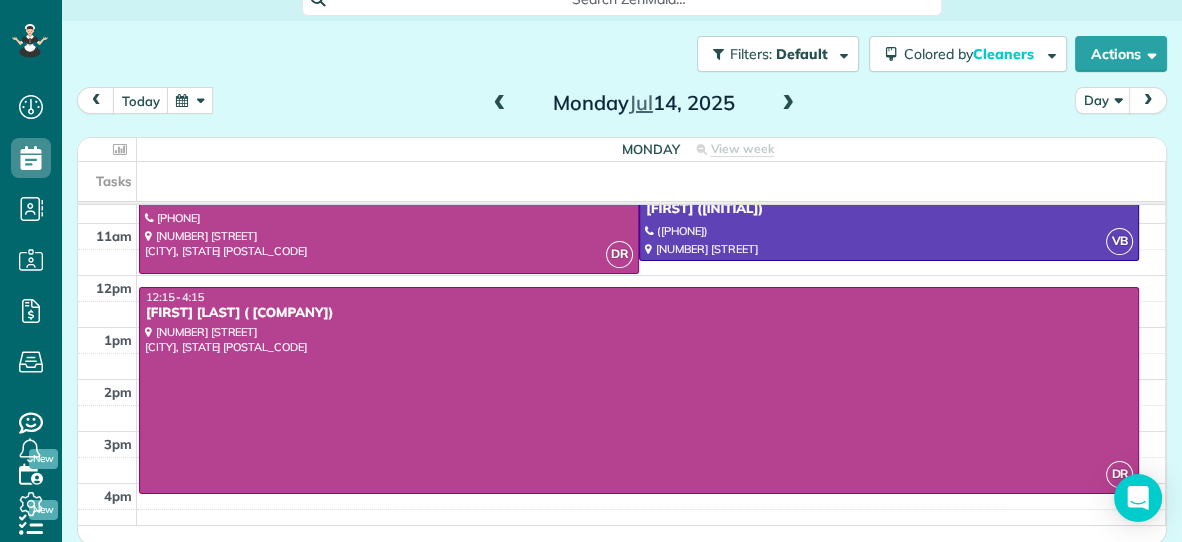 click at bounding box center [788, 104] 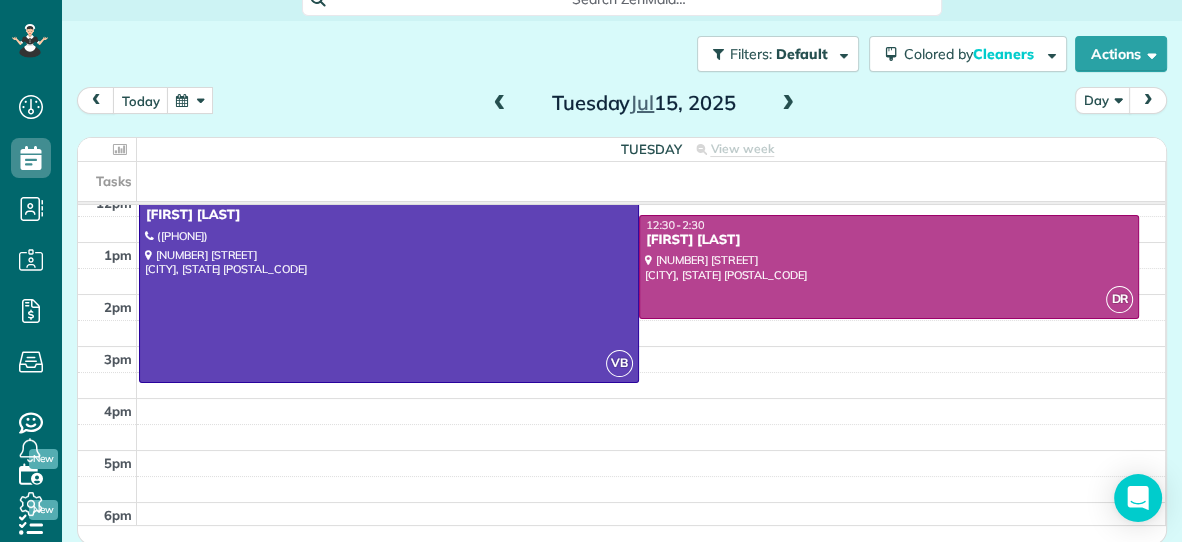 scroll, scrollTop: 281, scrollLeft: 0, axis: vertical 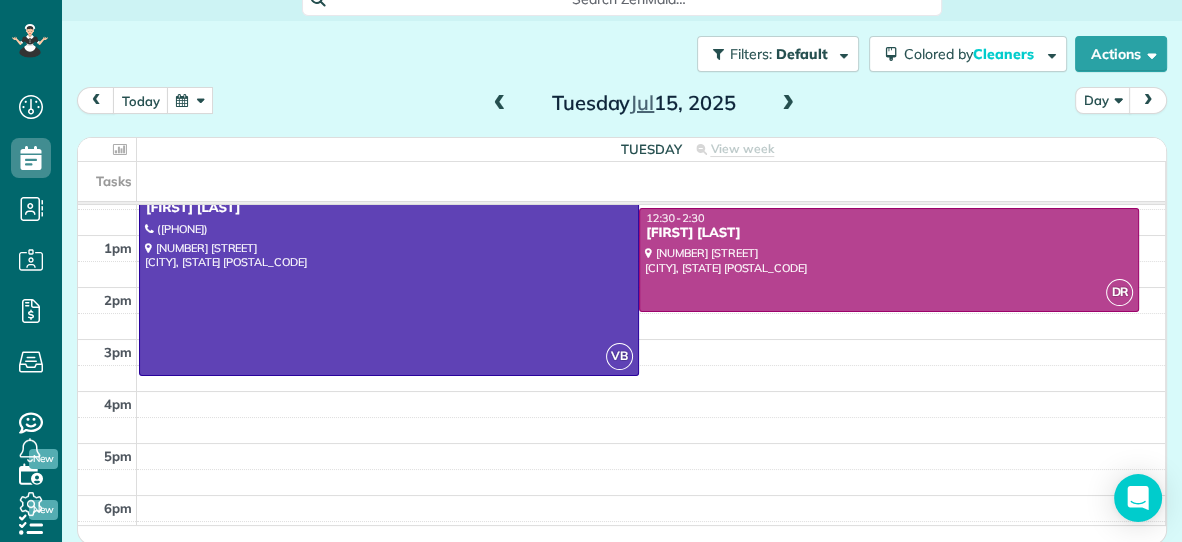 click at bounding box center [788, 104] 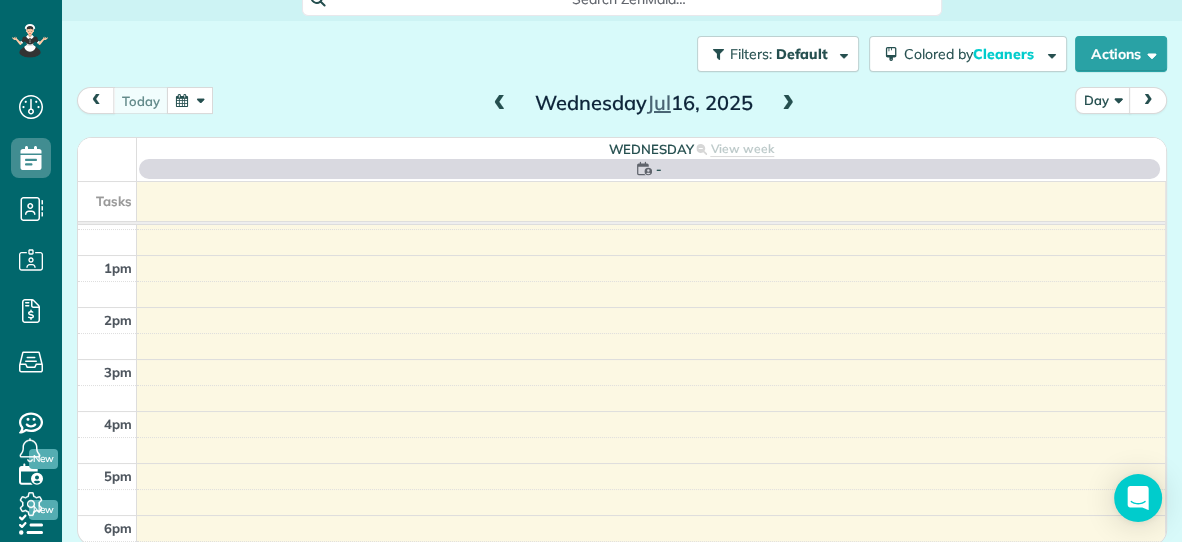 scroll, scrollTop: 0, scrollLeft: 0, axis: both 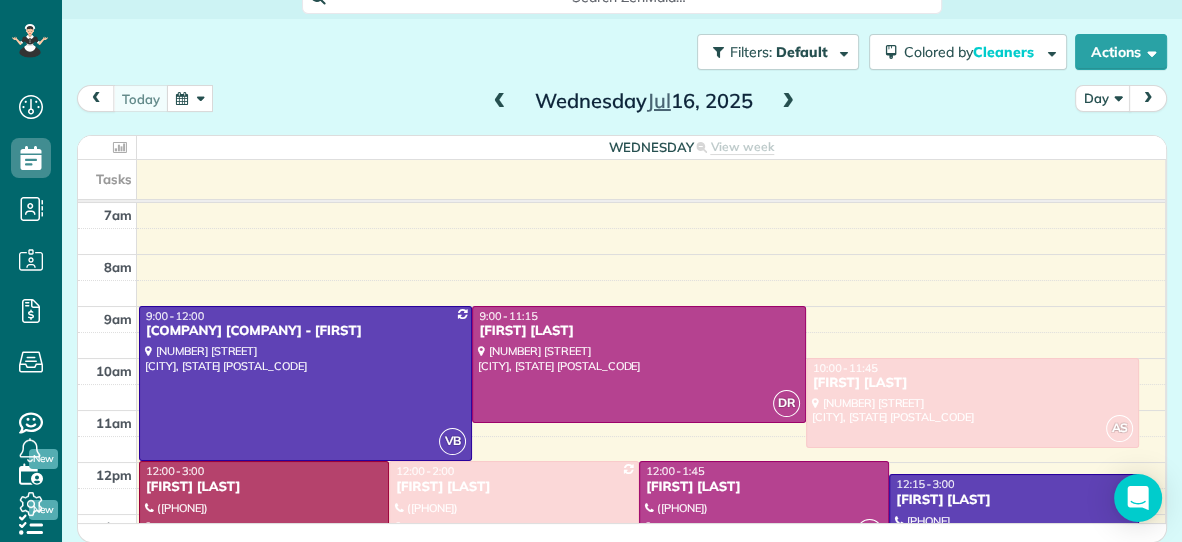 click at bounding box center [190, 98] 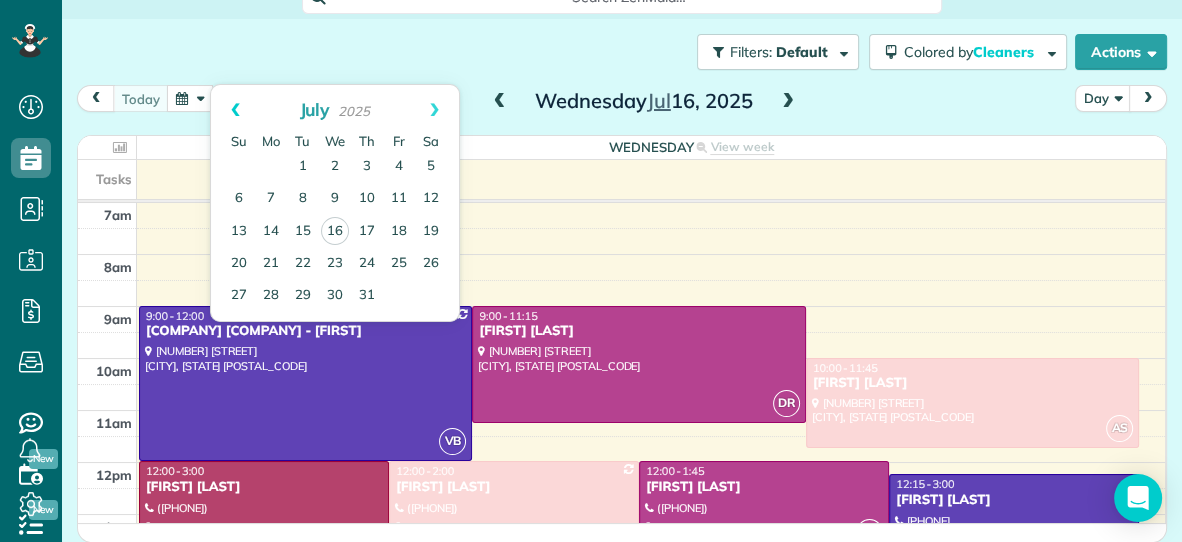 click on "Prev" at bounding box center [235, 110] 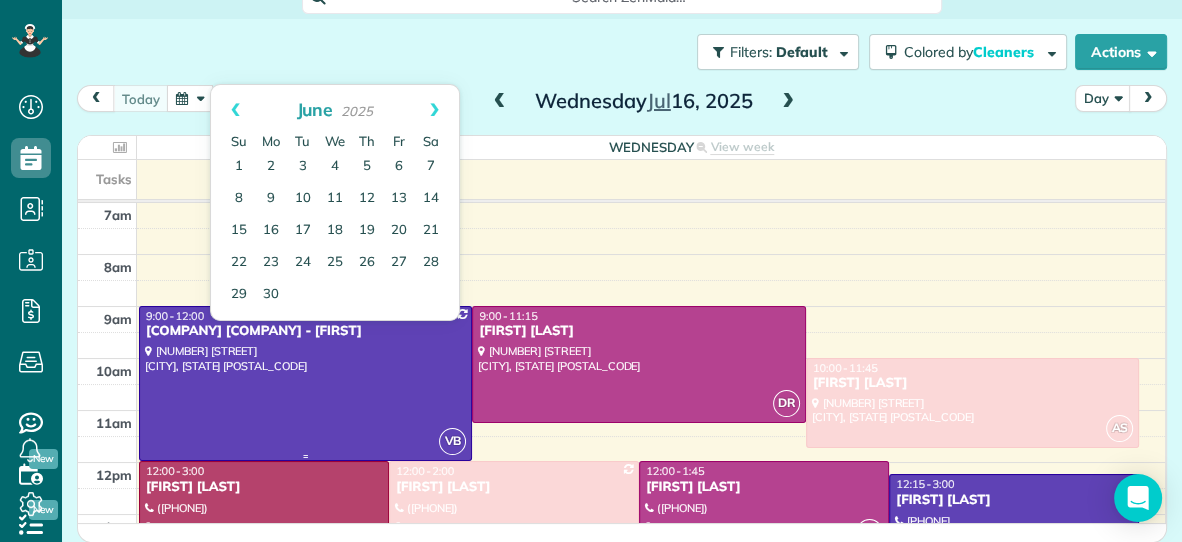 click at bounding box center [305, 383] 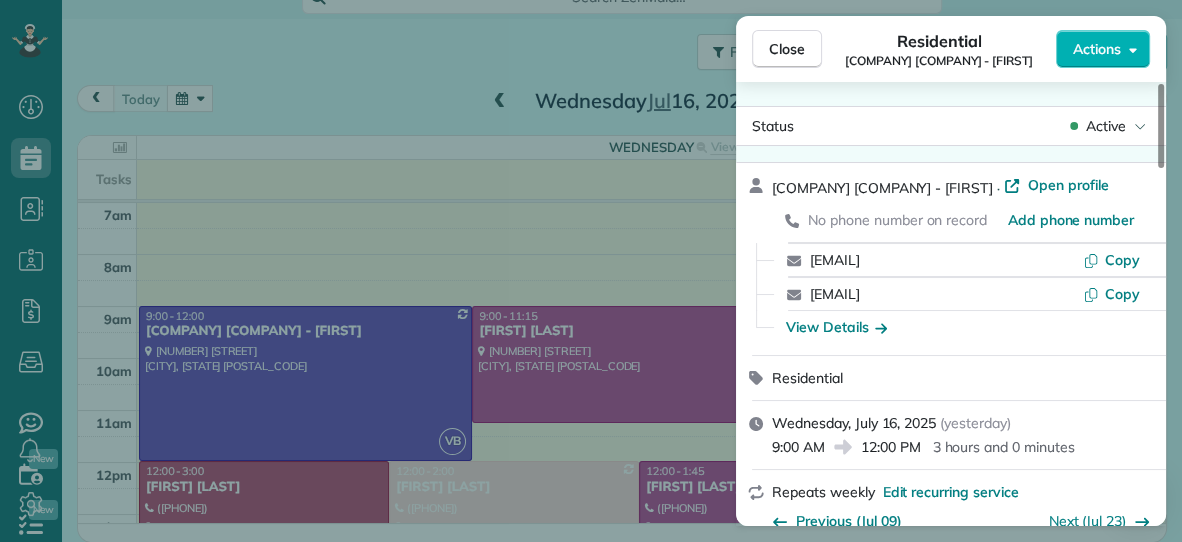 scroll, scrollTop: 0, scrollLeft: 0, axis: both 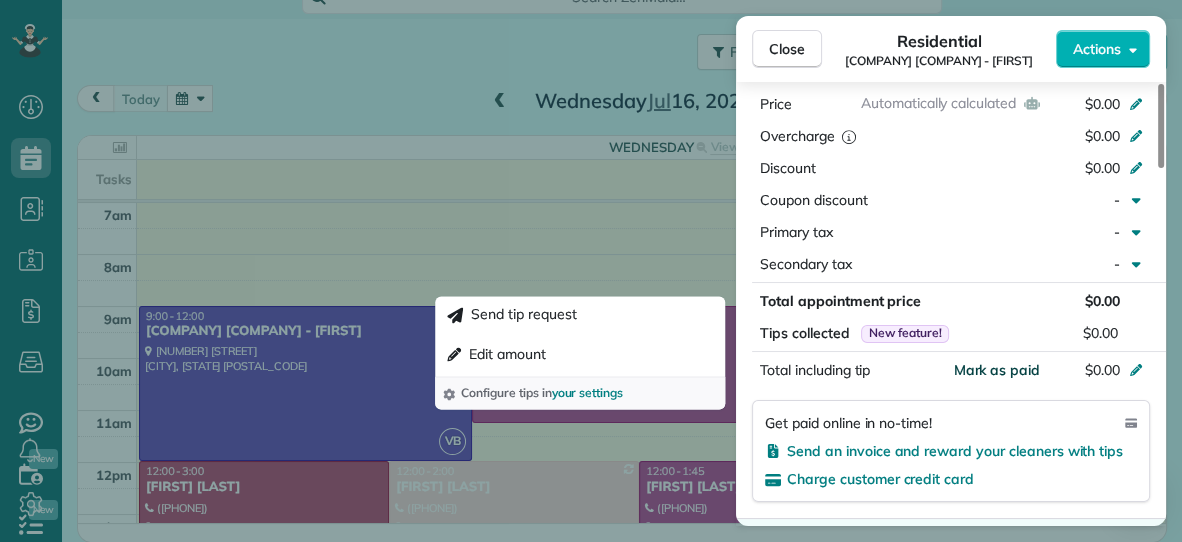click on "Mark as paid" at bounding box center (996, 370) 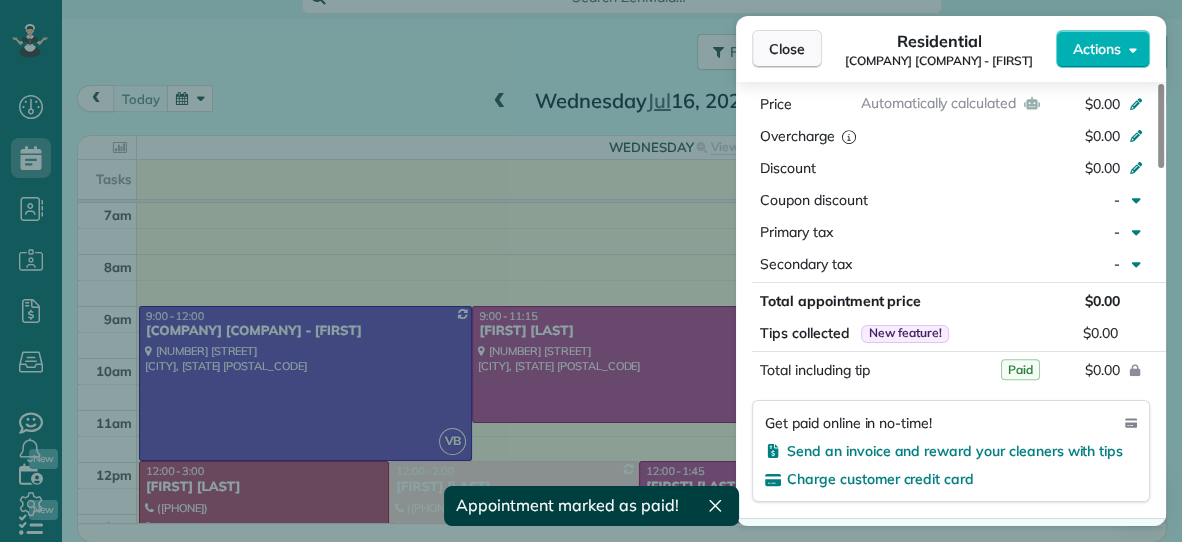 click on "Close" at bounding box center (787, 49) 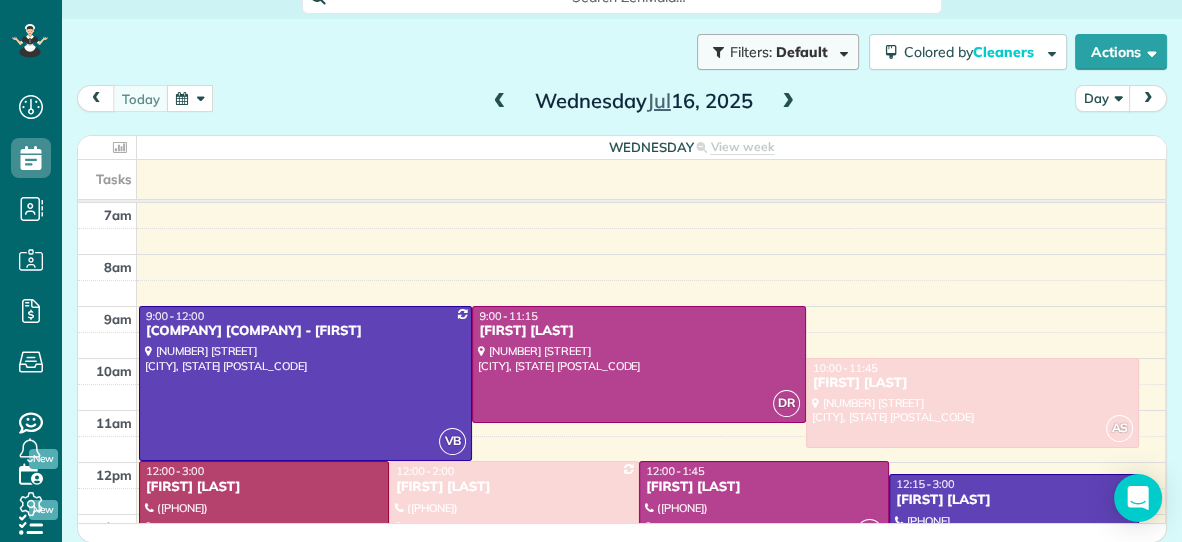 click on "Filters:   Default" at bounding box center (780, 52) 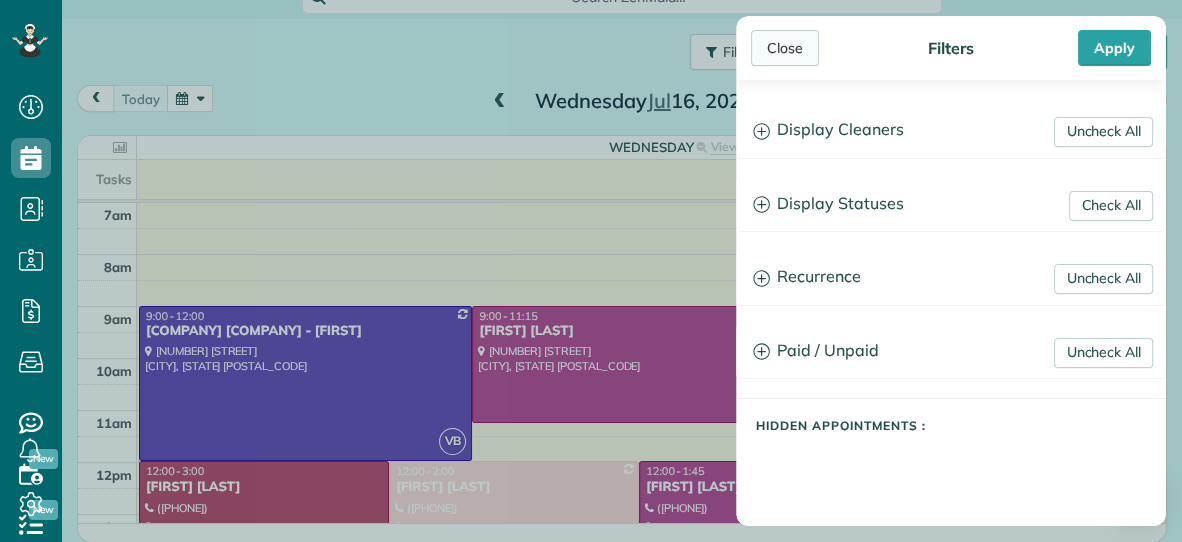 click on "Close" at bounding box center (785, 48) 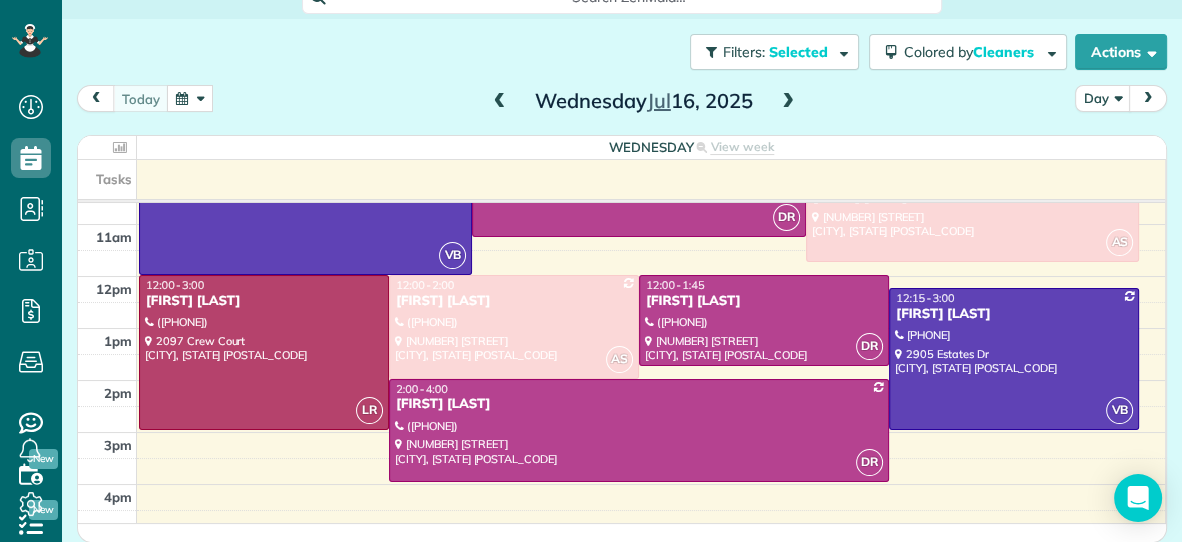 scroll, scrollTop: 196, scrollLeft: 0, axis: vertical 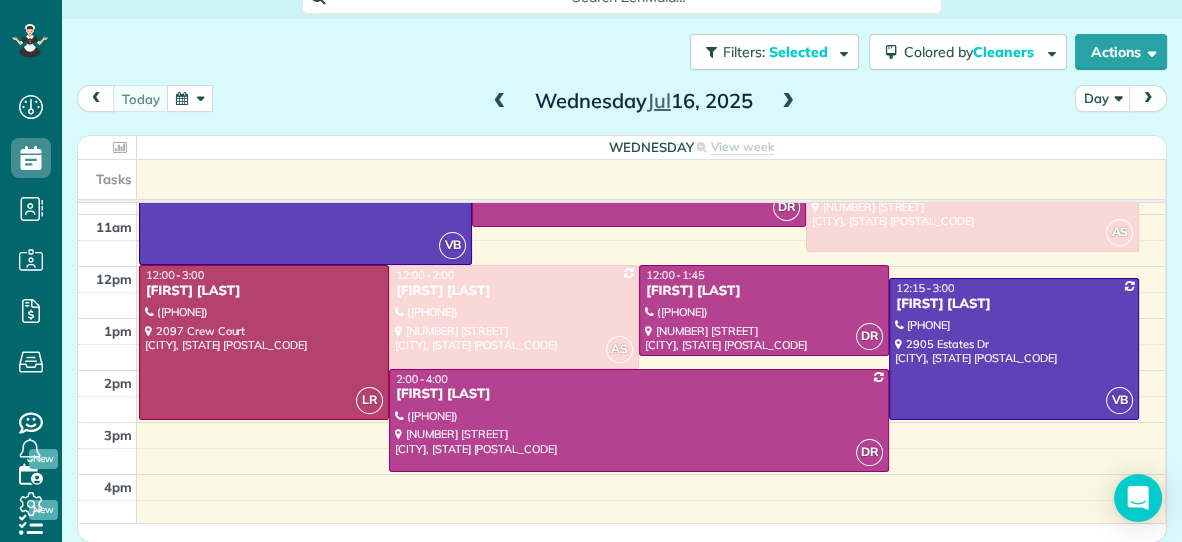 click at bounding box center [190, 98] 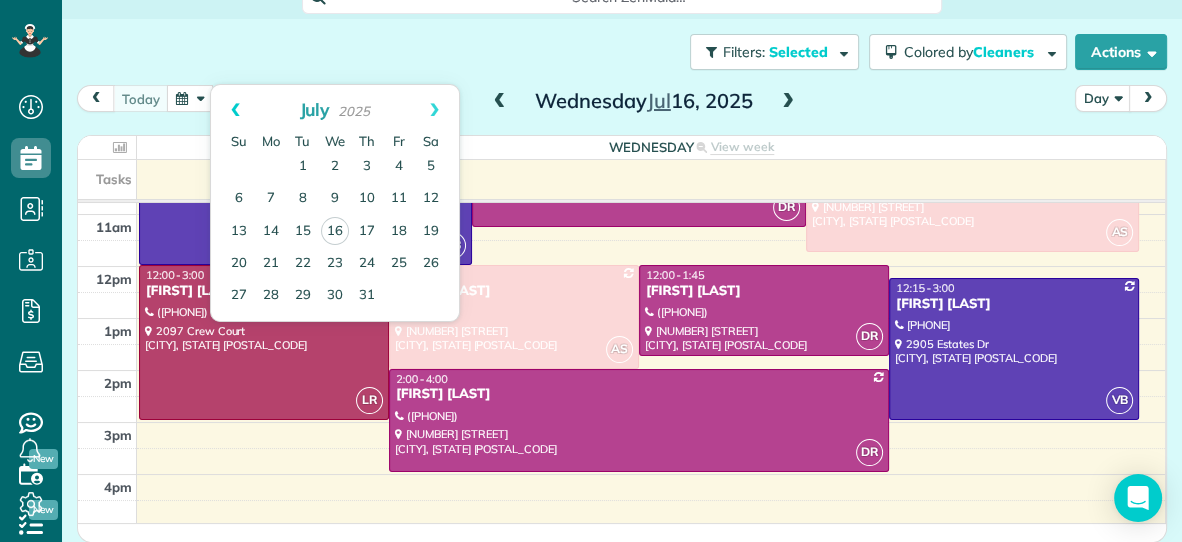 click on "Prev" at bounding box center [235, 110] 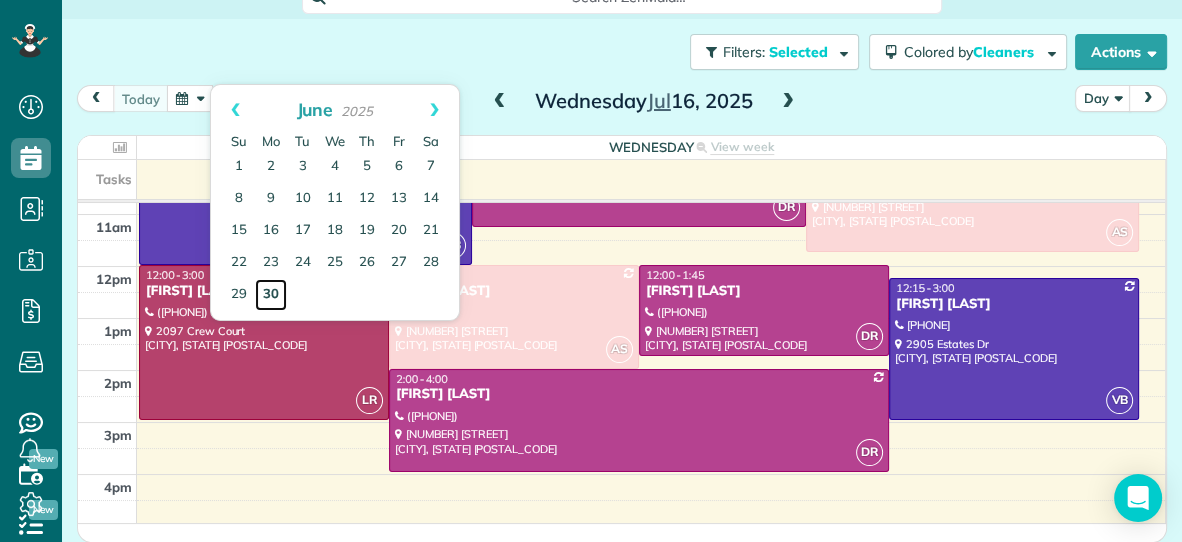 click on "30" at bounding box center (271, 295) 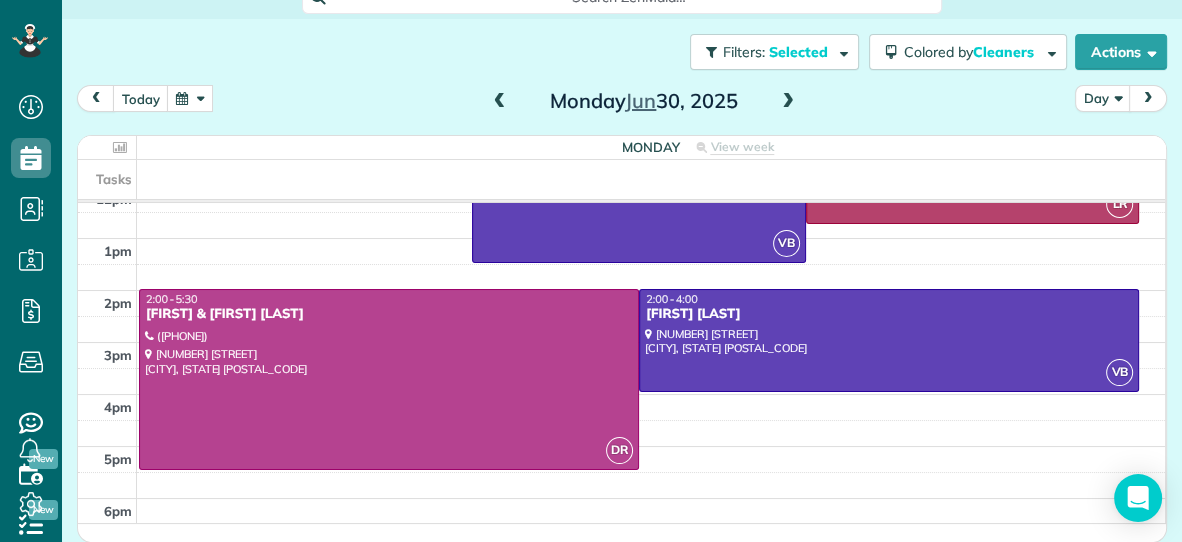 scroll, scrollTop: 299, scrollLeft: 0, axis: vertical 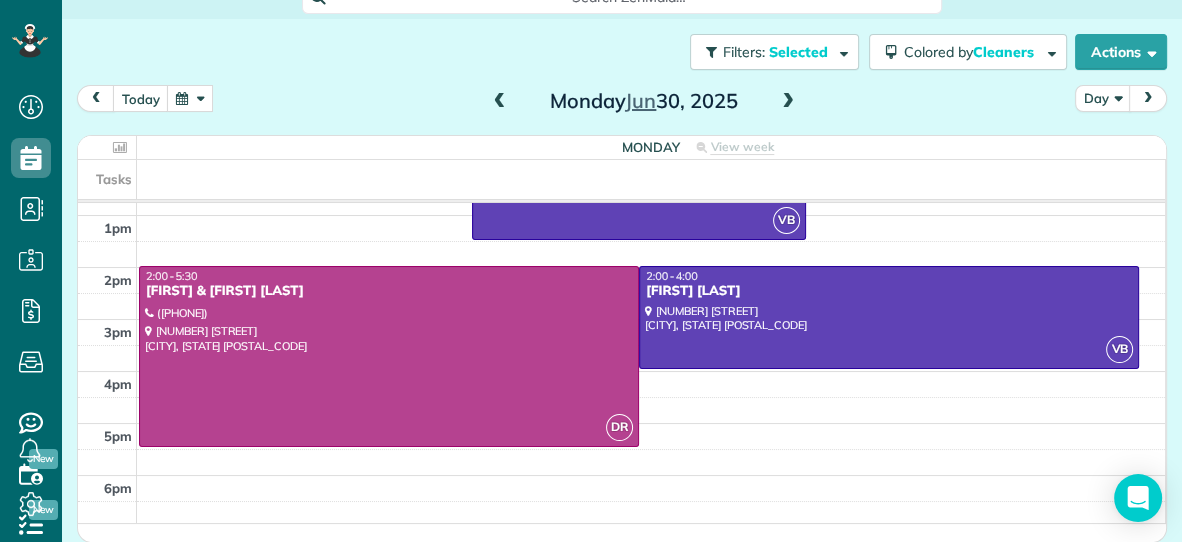 click at bounding box center (788, 102) 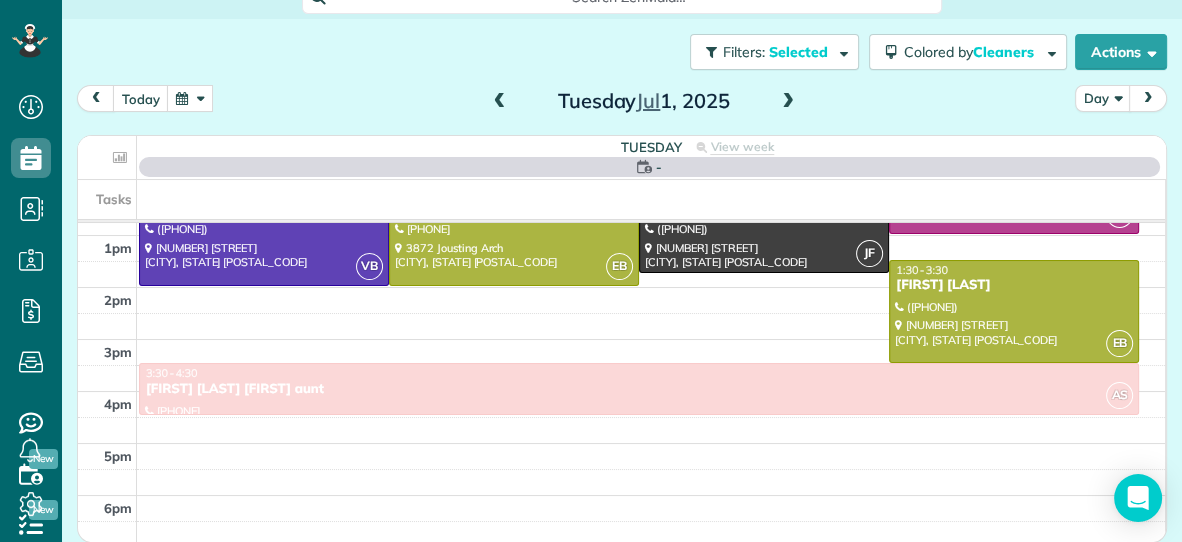 scroll, scrollTop: 0, scrollLeft: 0, axis: both 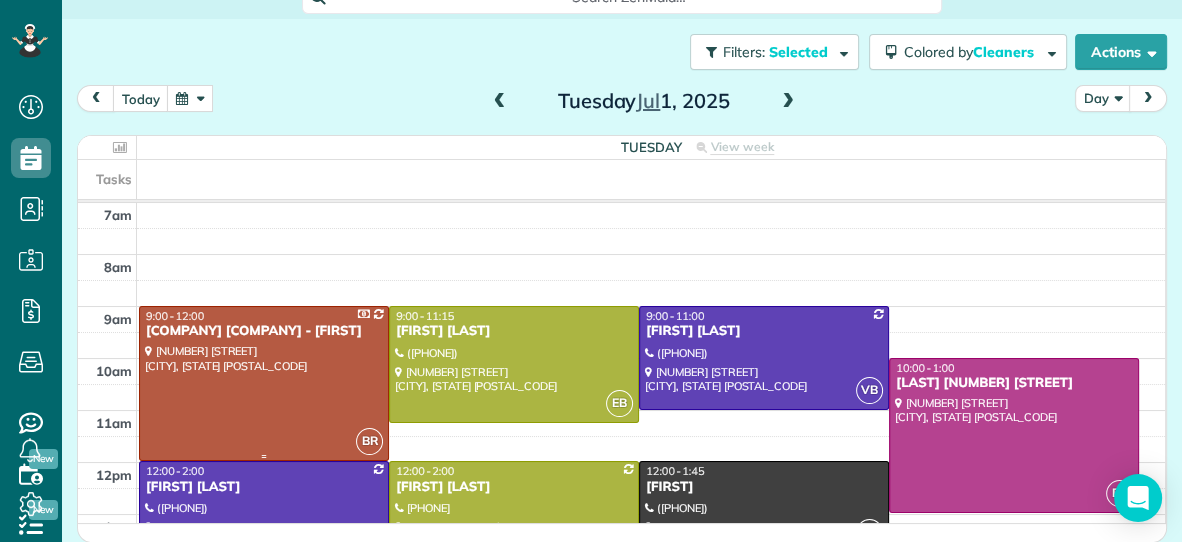 click at bounding box center (264, 383) 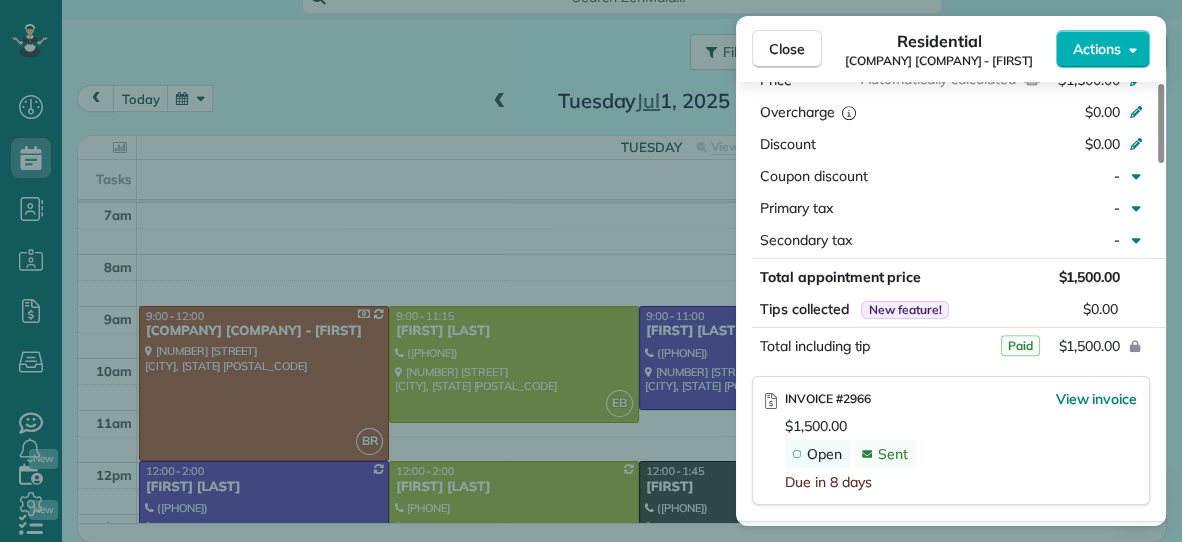 scroll, scrollTop: 1116, scrollLeft: 0, axis: vertical 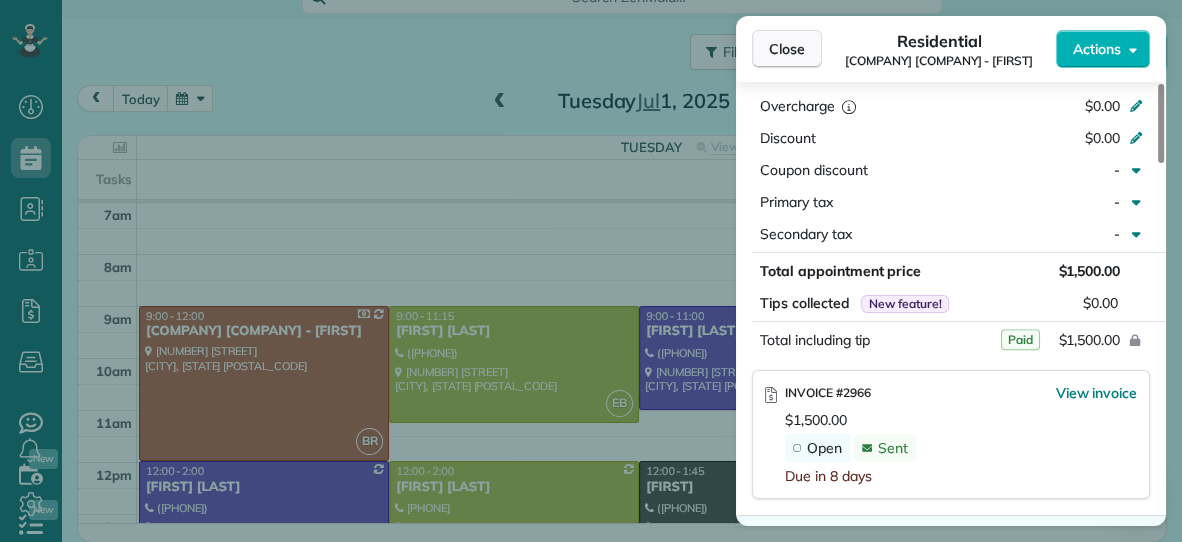 click on "Close" at bounding box center [787, 49] 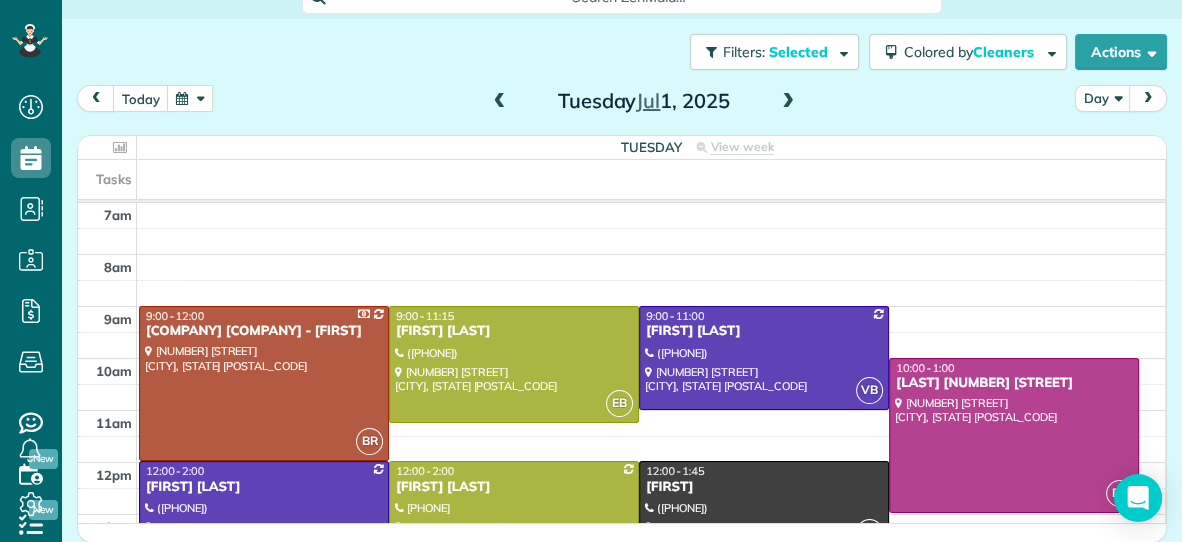 click at bounding box center [788, 102] 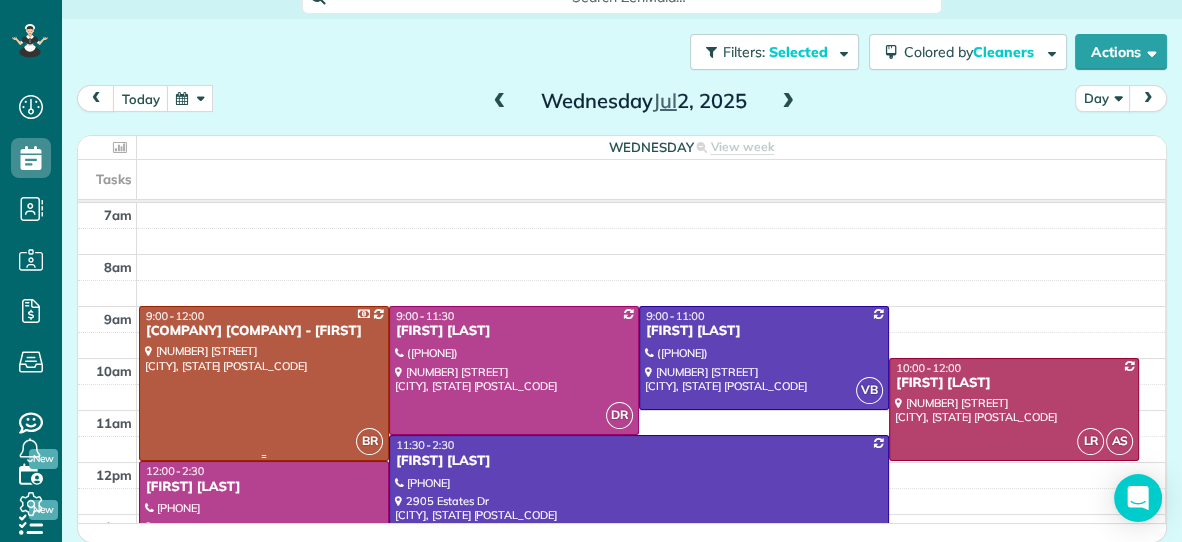 click at bounding box center (264, 383) 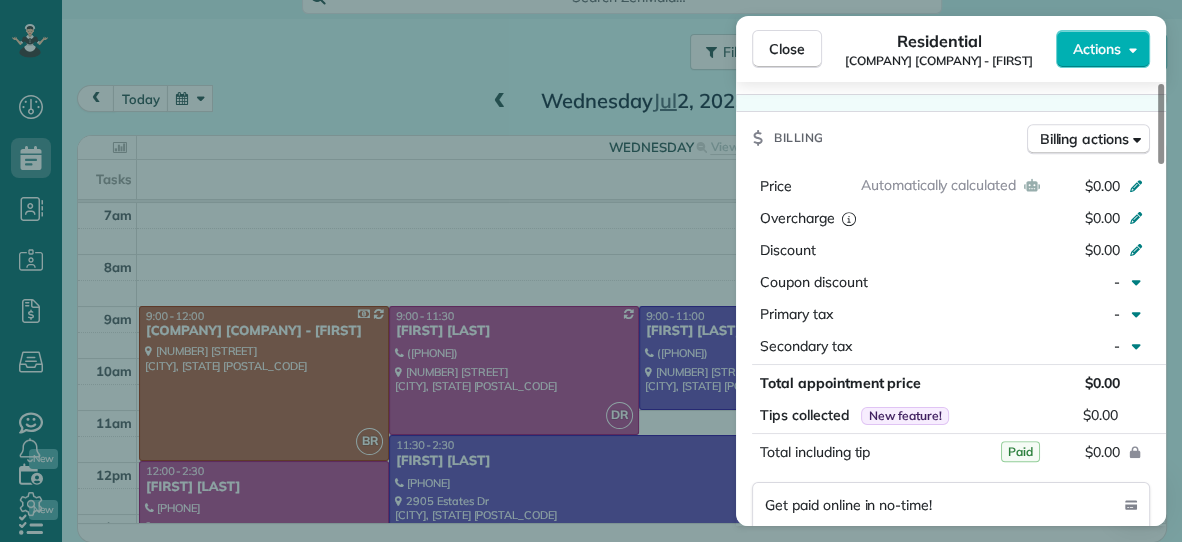 scroll, scrollTop: 1006, scrollLeft: 0, axis: vertical 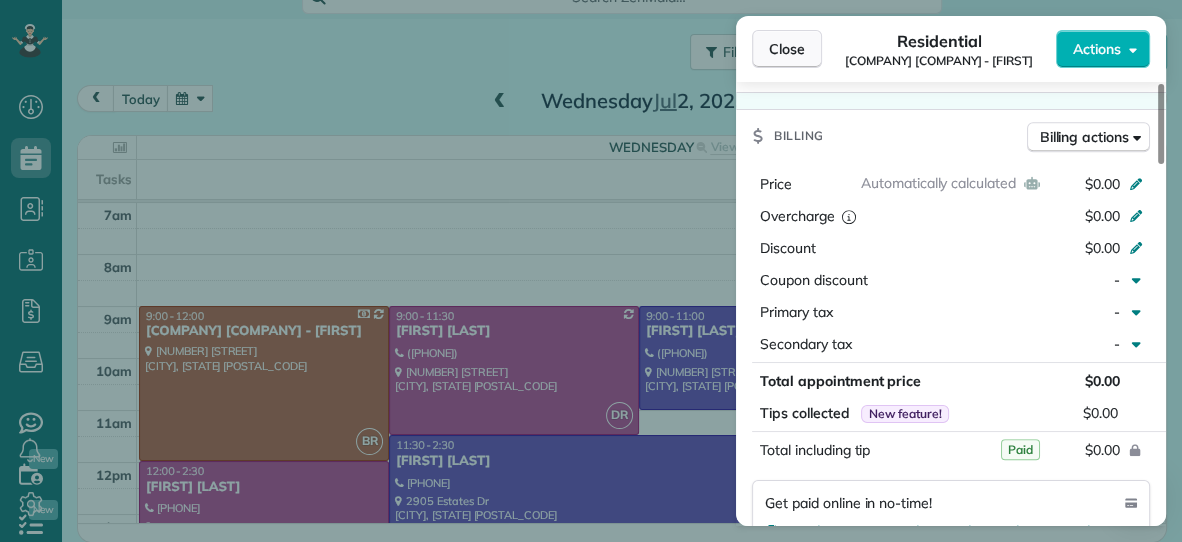click on "Close" at bounding box center [787, 49] 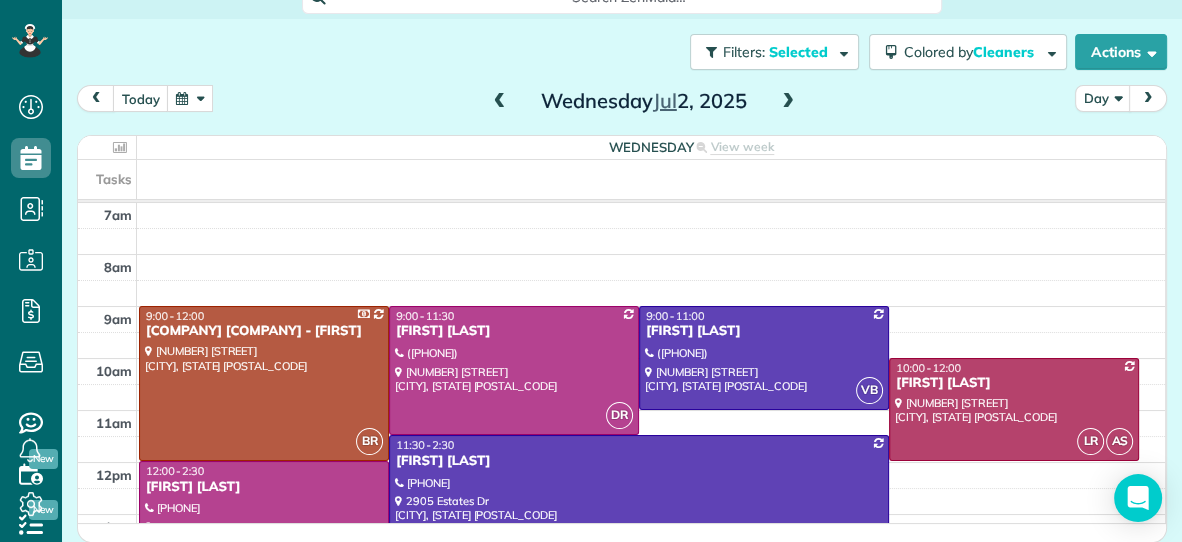 click at bounding box center (788, 102) 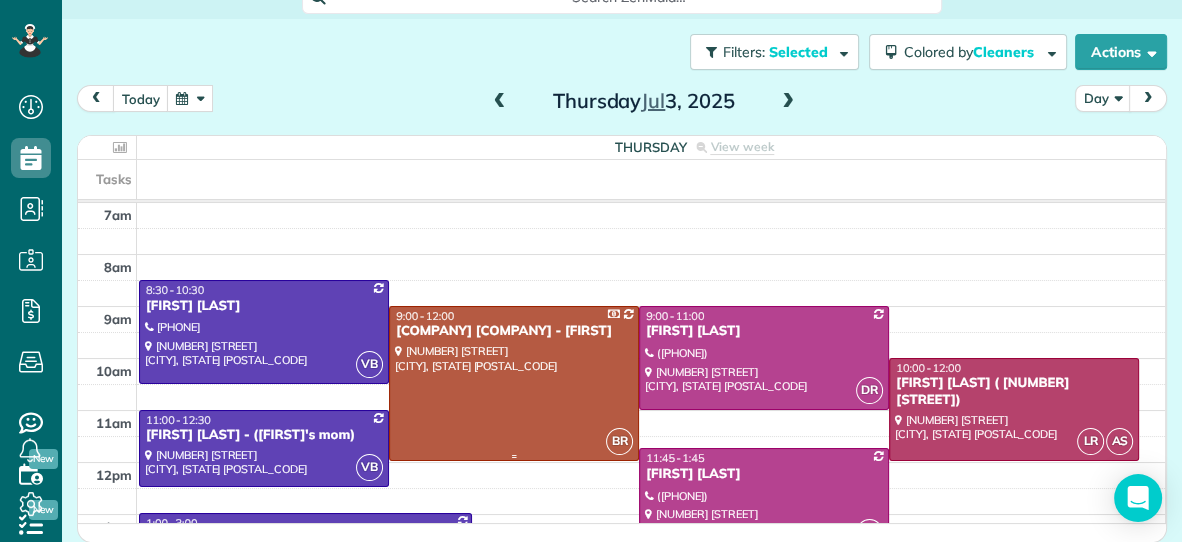 click at bounding box center (514, 383) 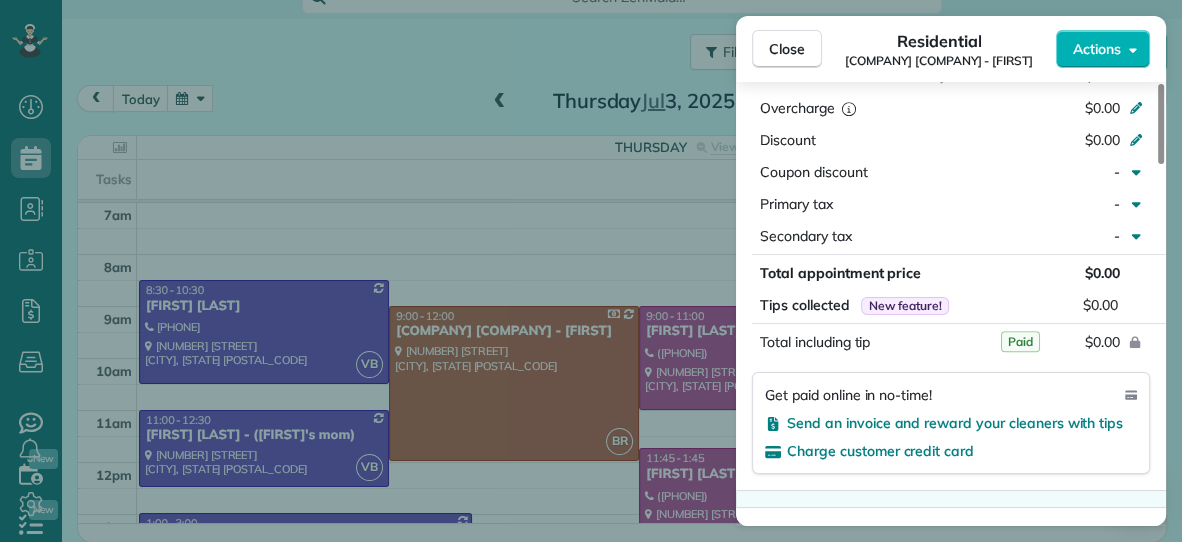 scroll, scrollTop: 1147, scrollLeft: 0, axis: vertical 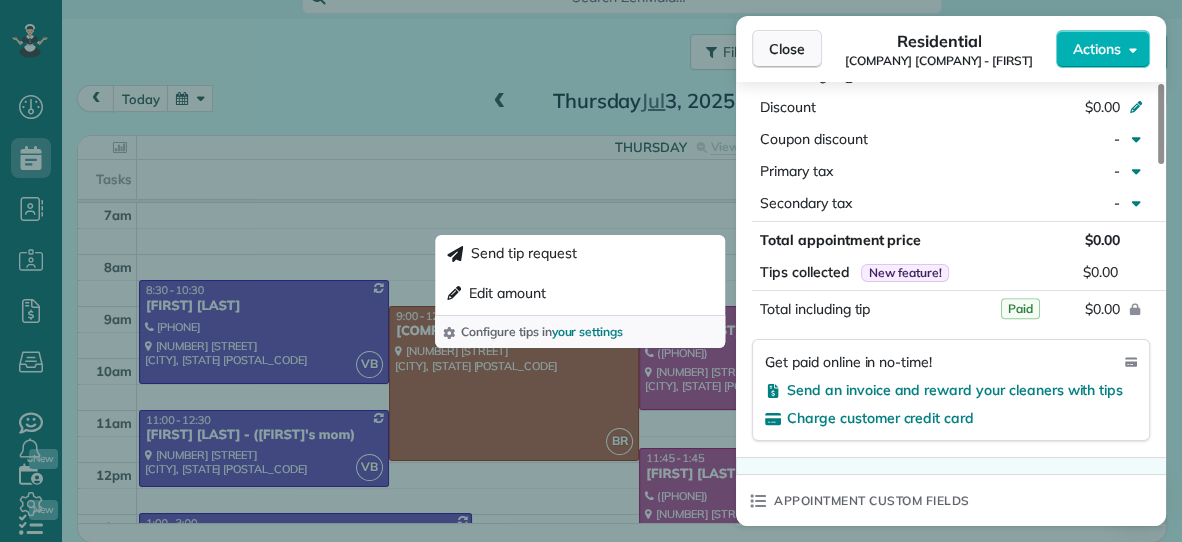 click on "Close" at bounding box center [787, 49] 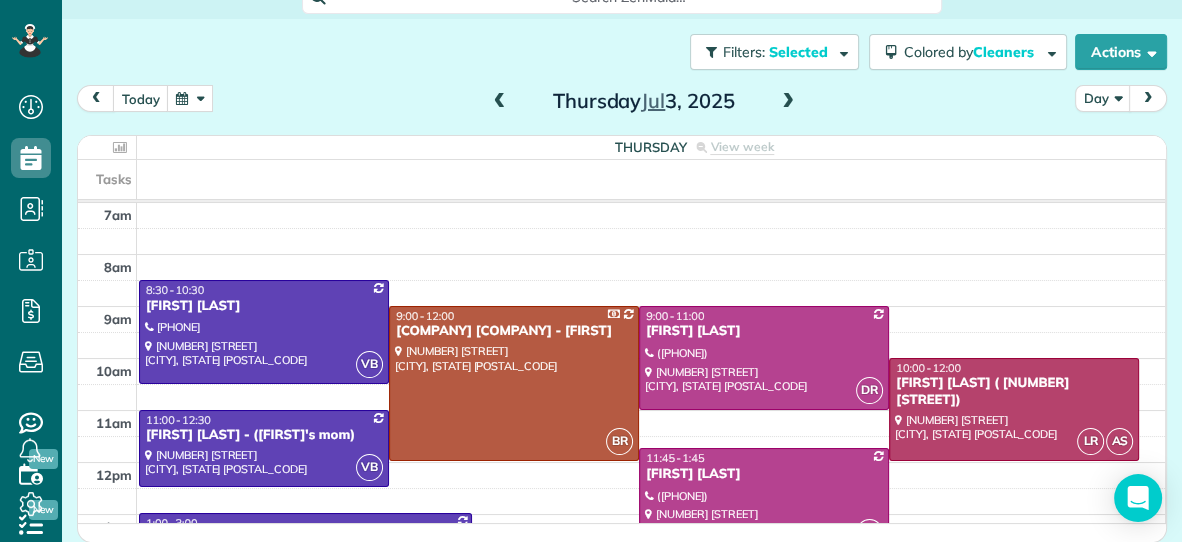 click at bounding box center (788, 102) 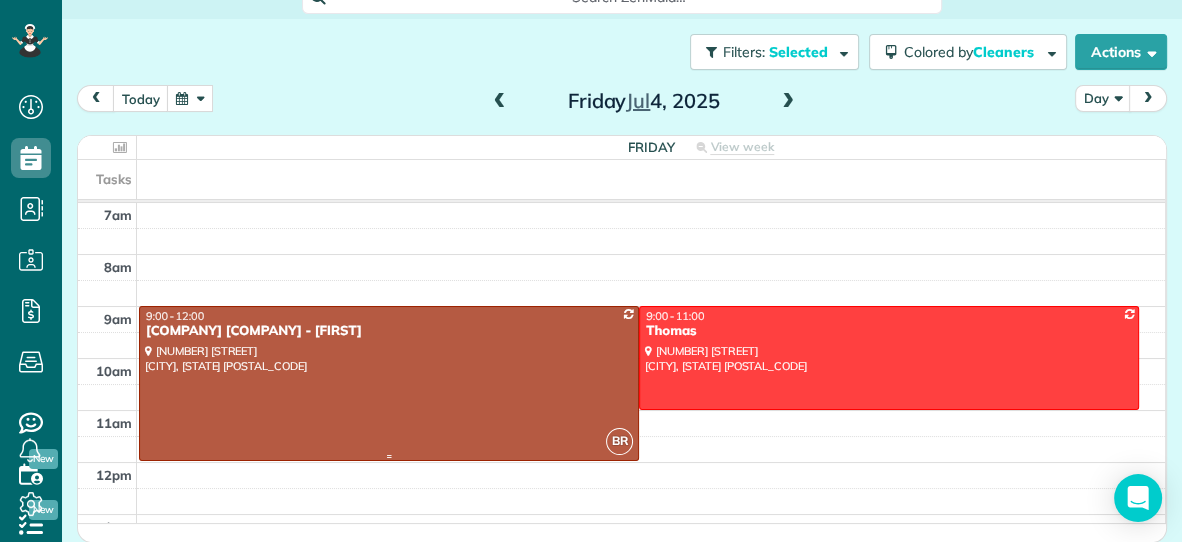 click at bounding box center (389, 383) 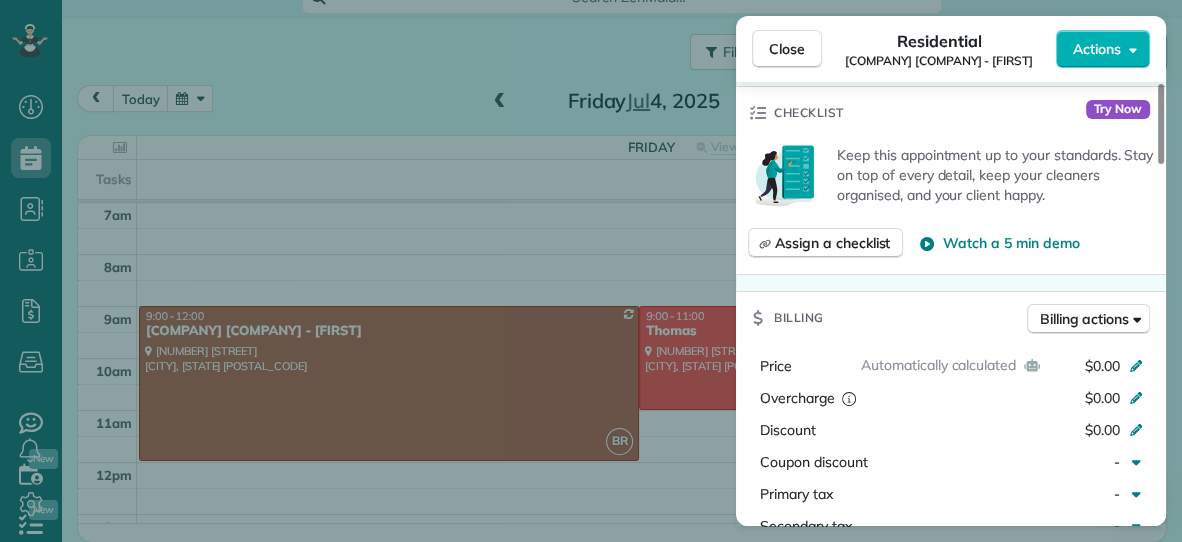 scroll, scrollTop: 803, scrollLeft: 0, axis: vertical 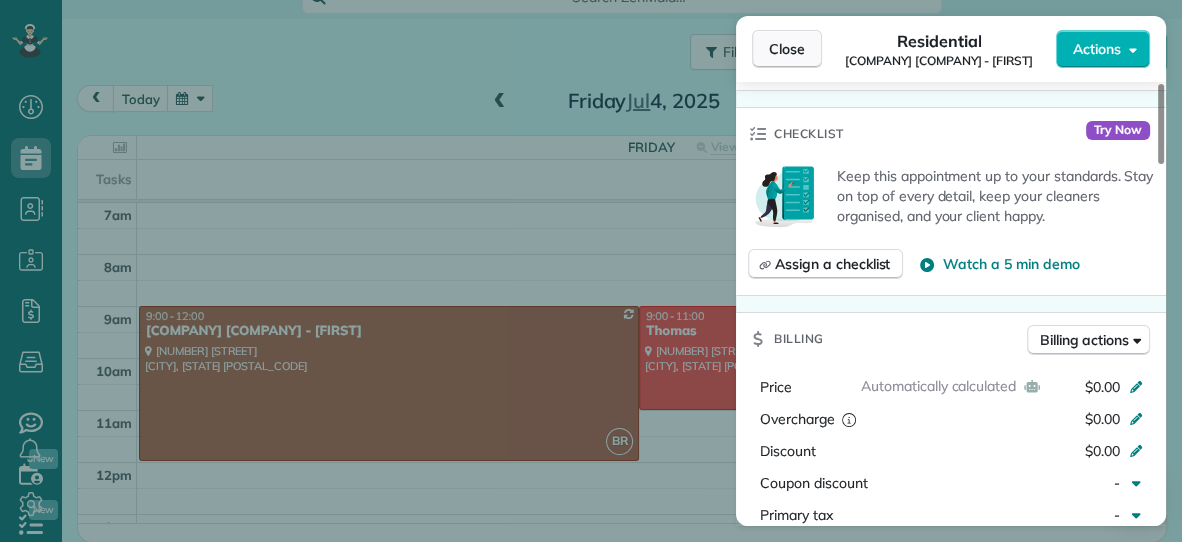 click on "Close" at bounding box center (787, 49) 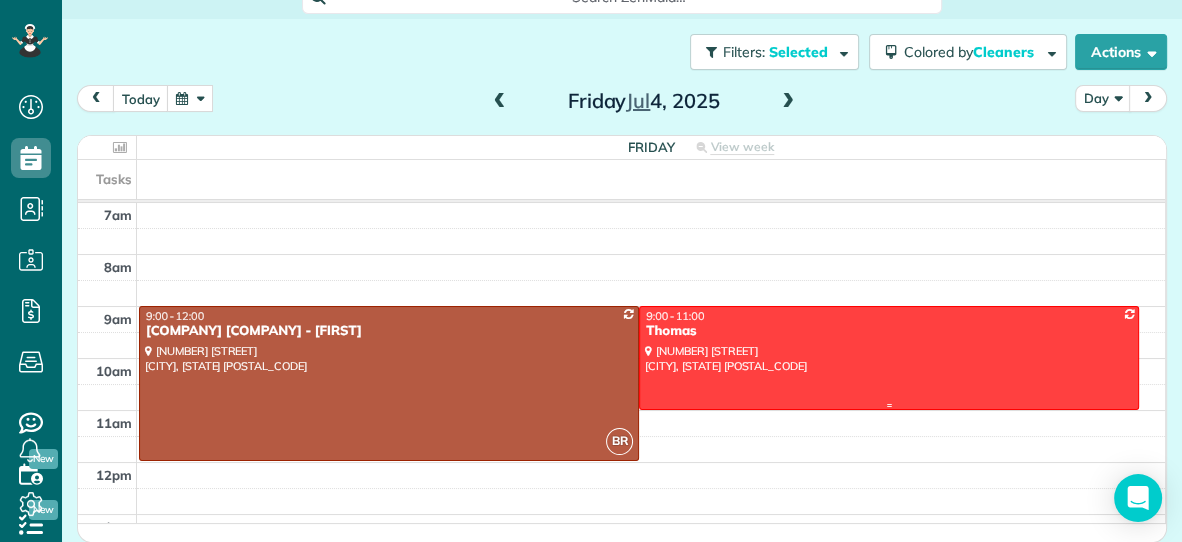 click at bounding box center (889, 357) 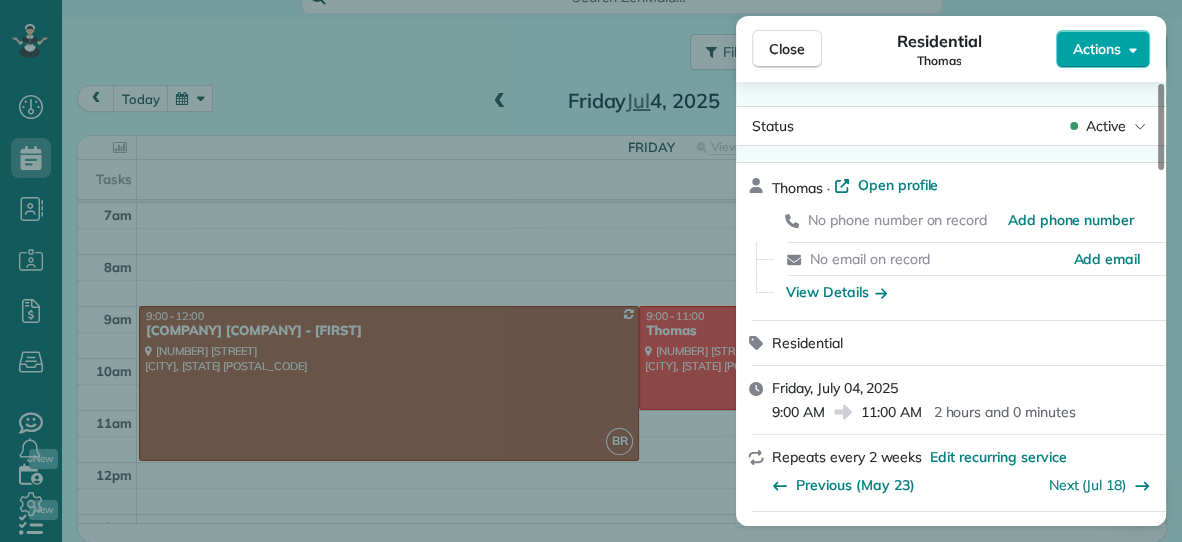 click on "Actions" at bounding box center (1103, 49) 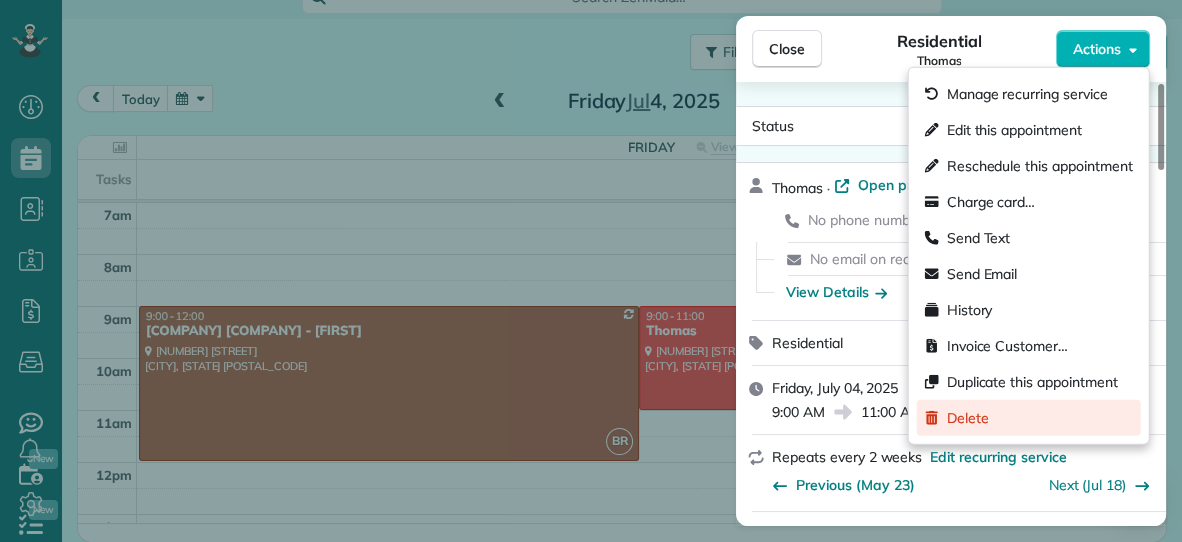 click on "Delete" at bounding box center (1029, 418) 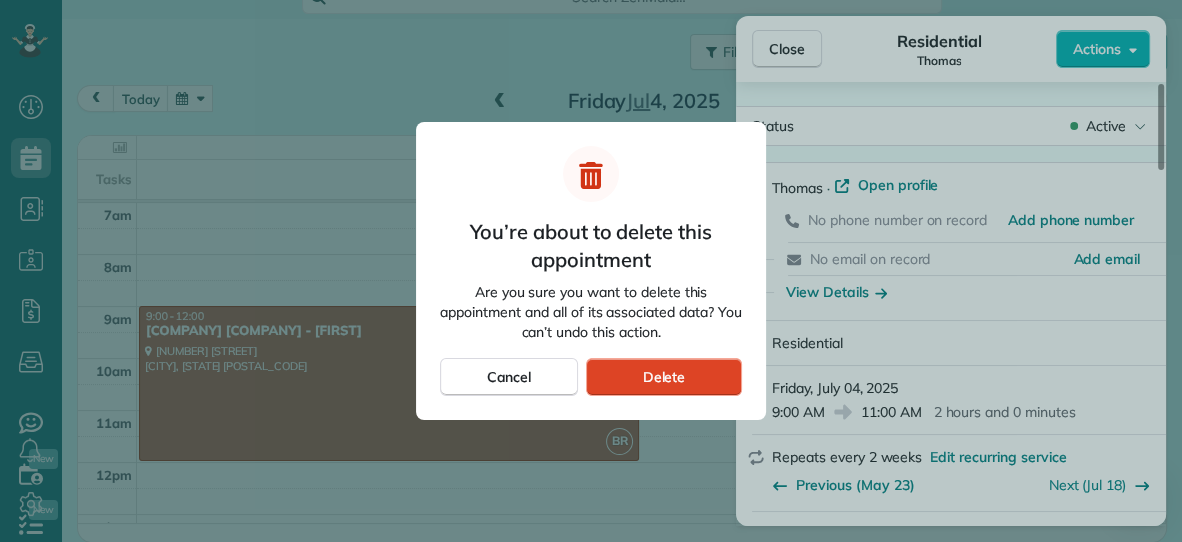 click on "Delete" at bounding box center (664, 377) 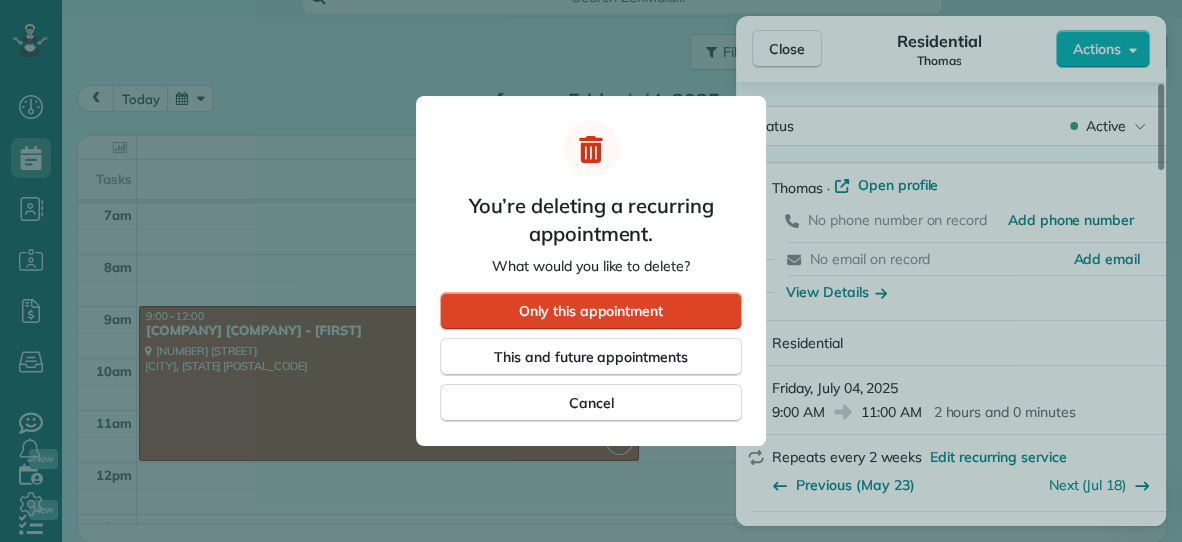 click on "Only this appointment" at bounding box center (591, 311) 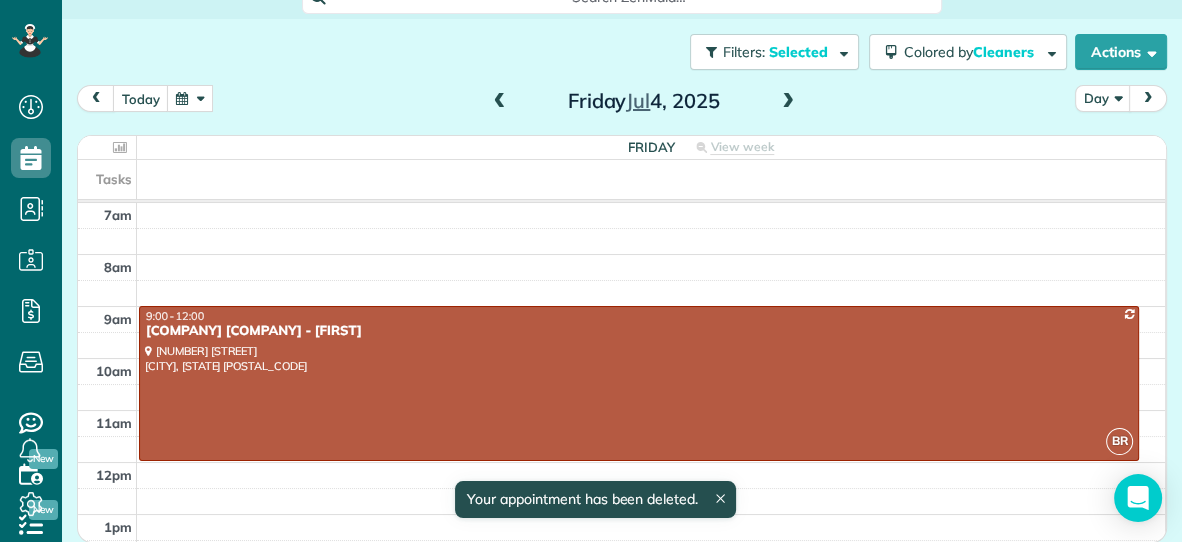 click at bounding box center [788, 102] 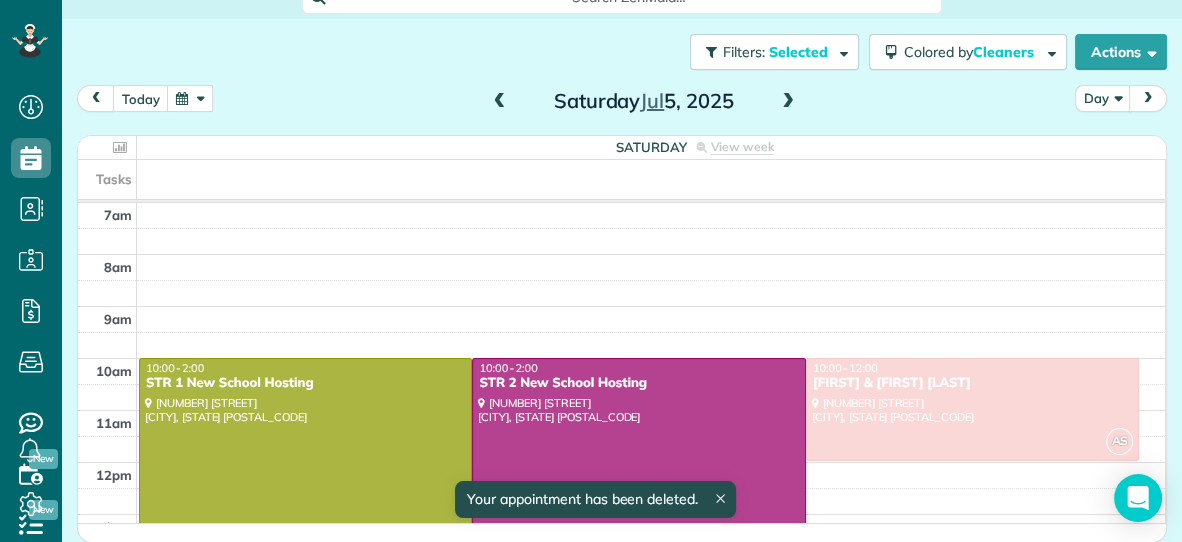 click at bounding box center [788, 102] 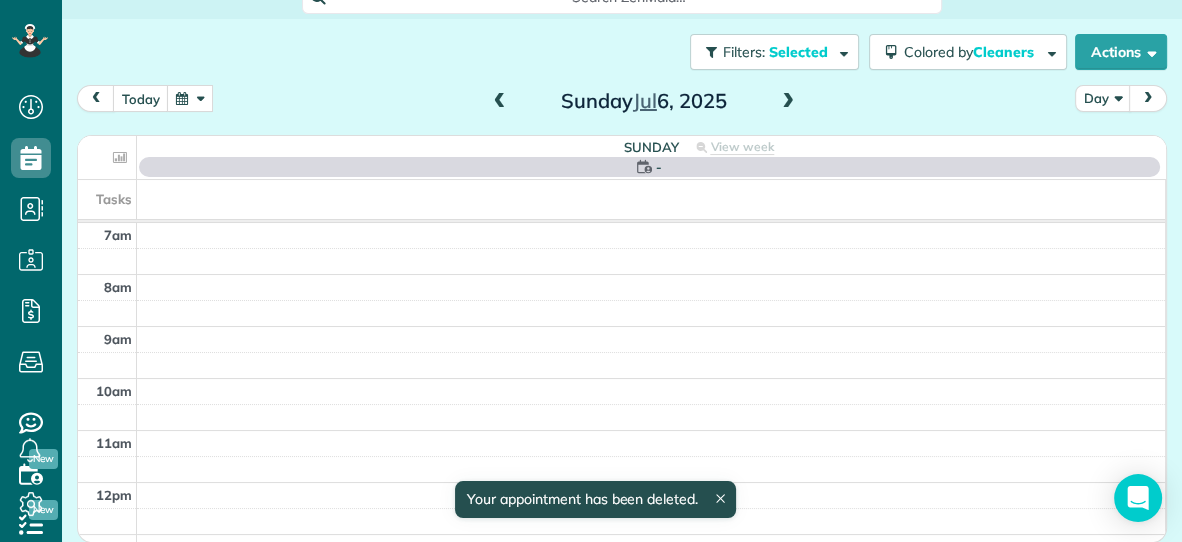 click at bounding box center (788, 102) 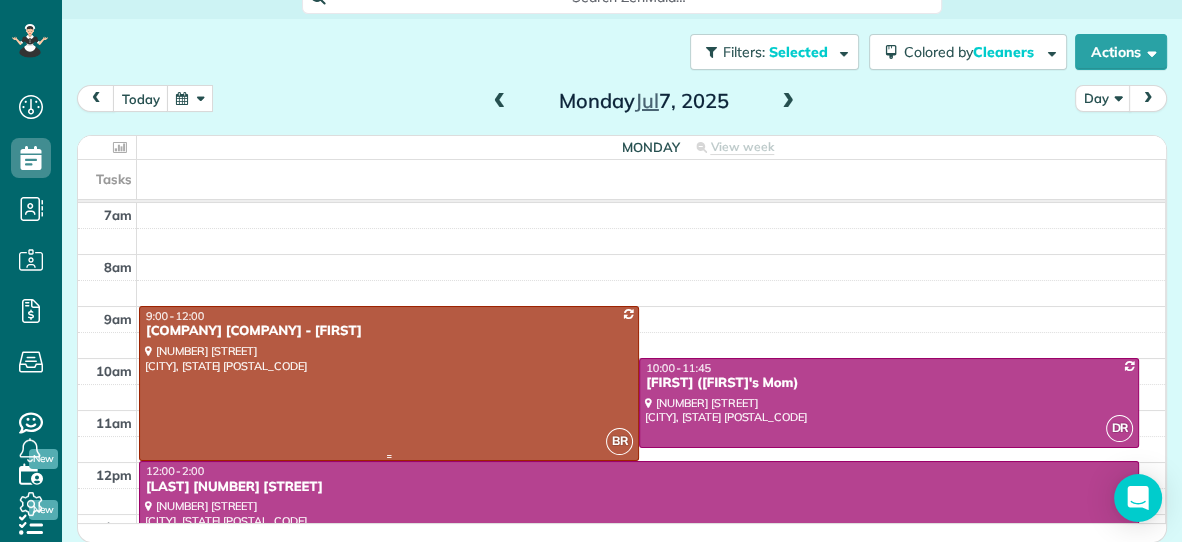 click at bounding box center (389, 383) 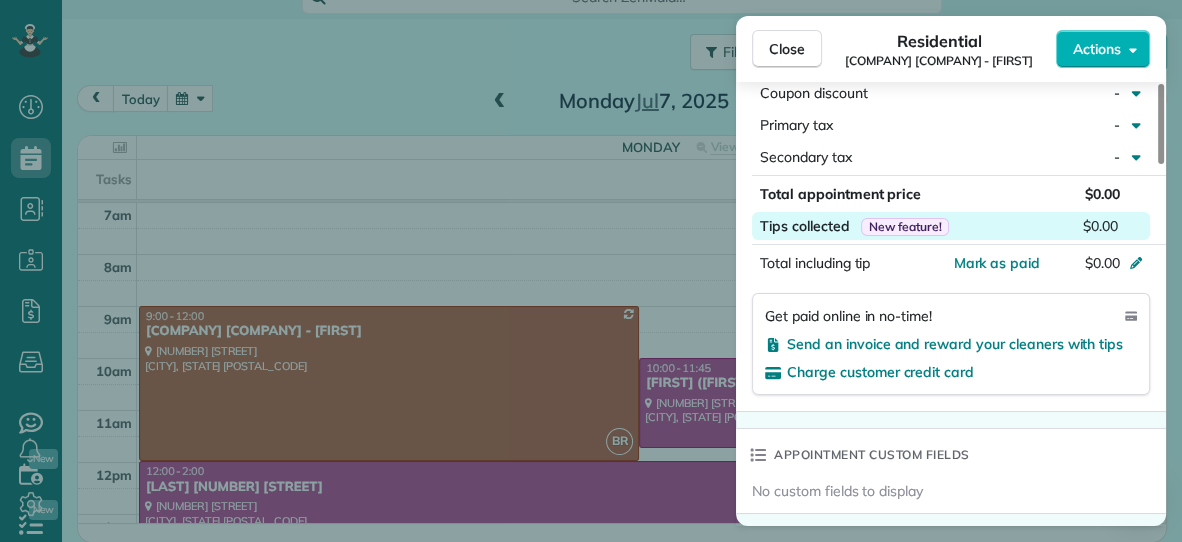 scroll, scrollTop: 1193, scrollLeft: 0, axis: vertical 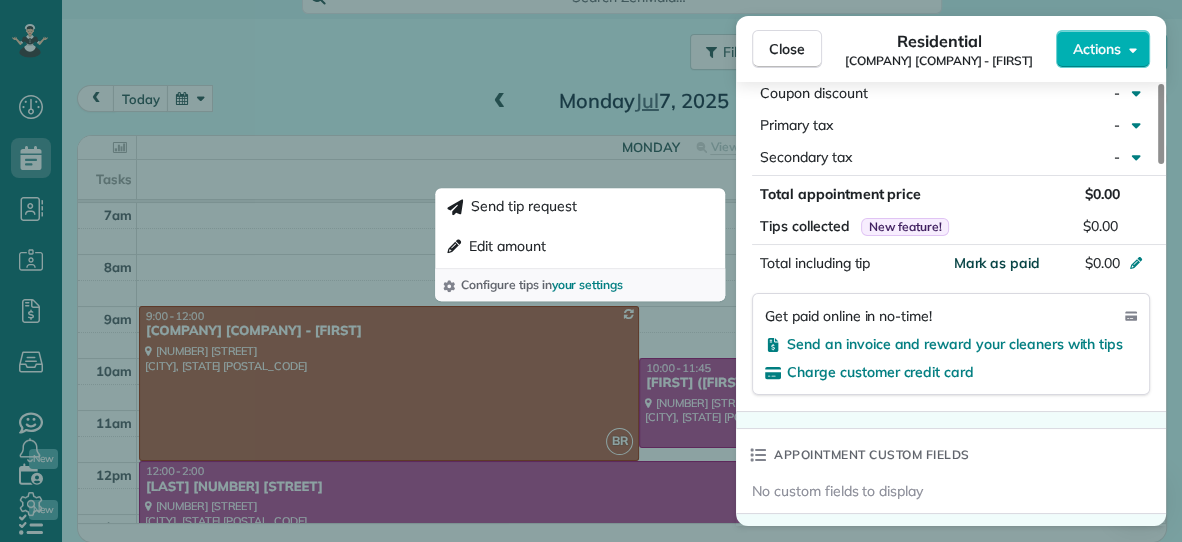 click on "Mark as paid" at bounding box center (996, 263) 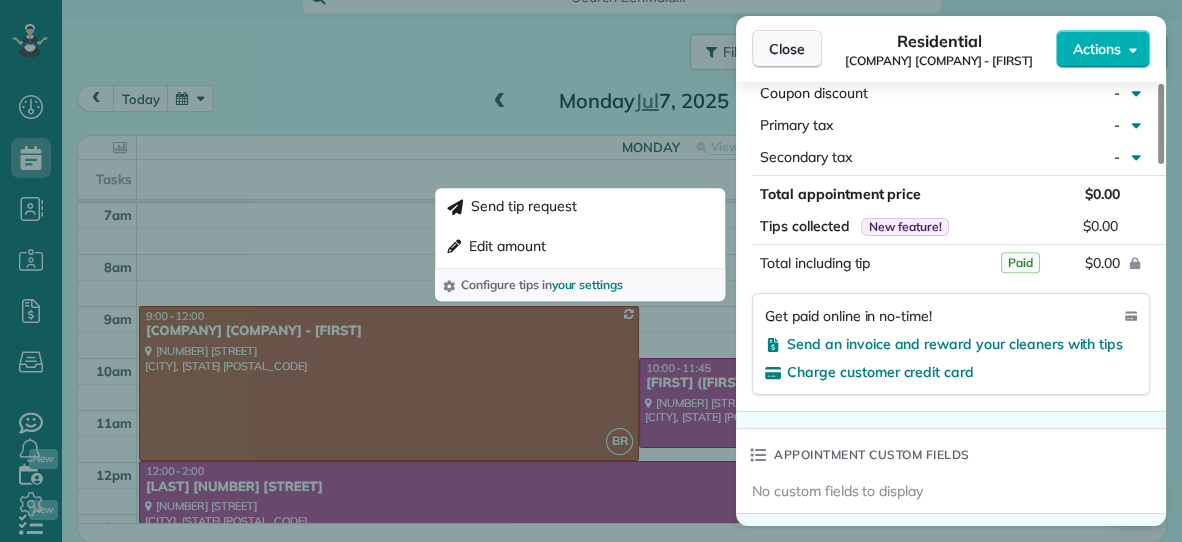 click on "Close" at bounding box center [787, 49] 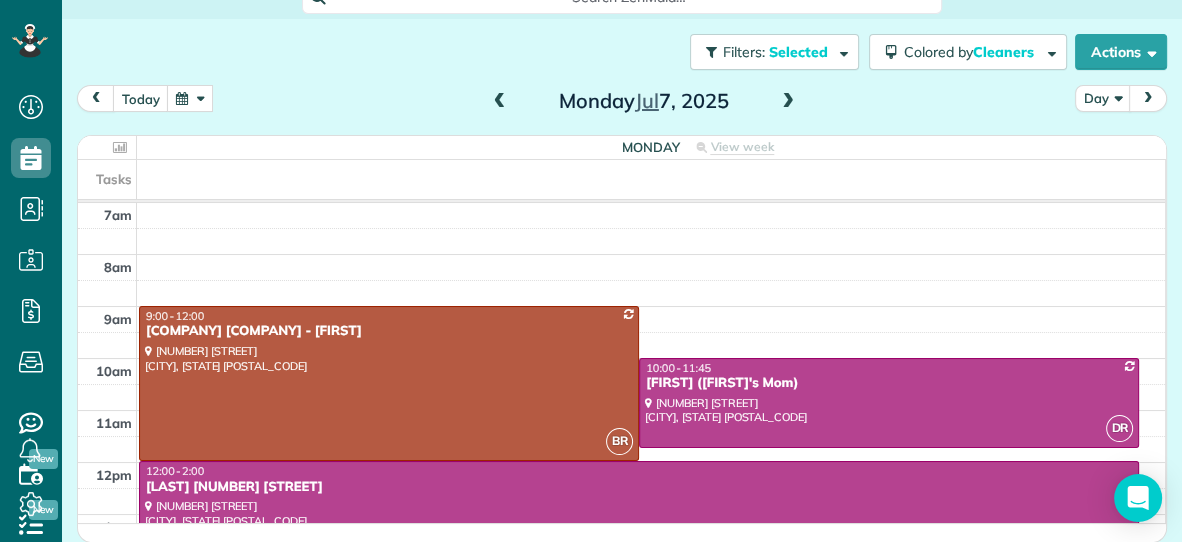 click at bounding box center [788, 102] 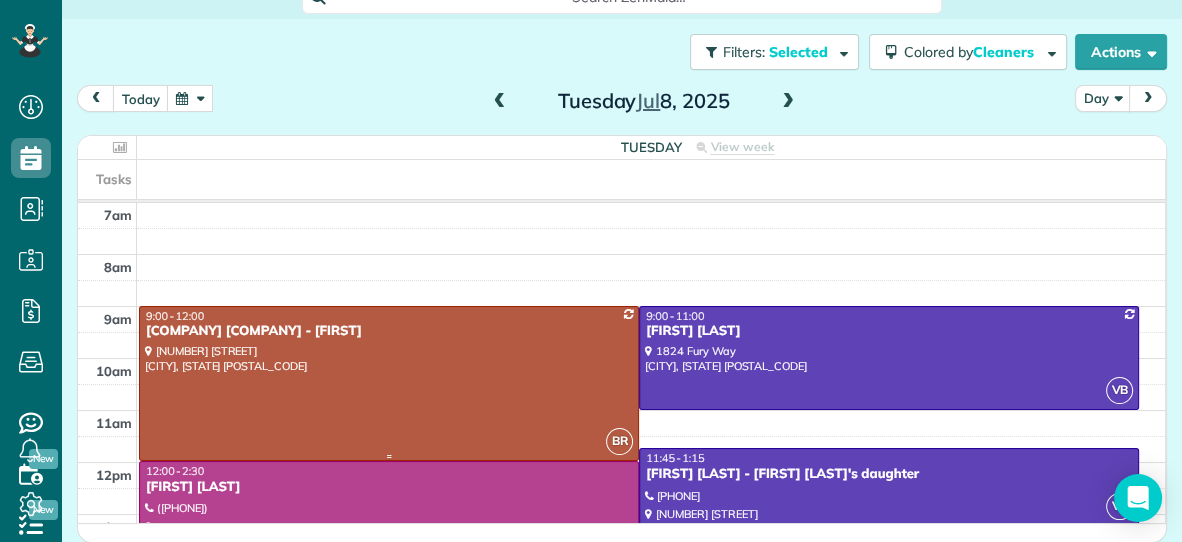 click at bounding box center [389, 383] 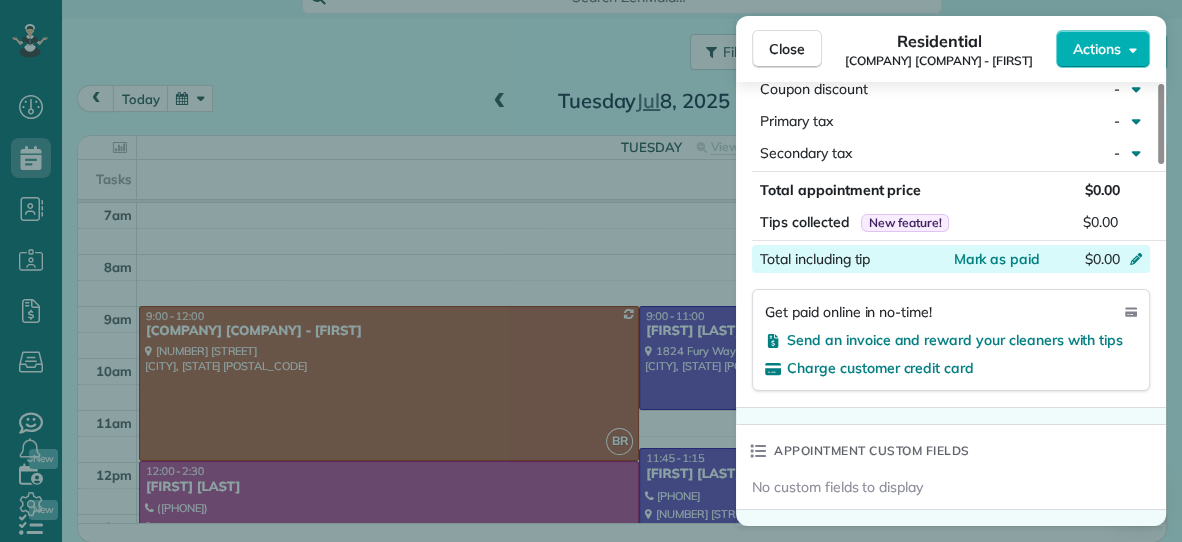 scroll, scrollTop: 1193, scrollLeft: 0, axis: vertical 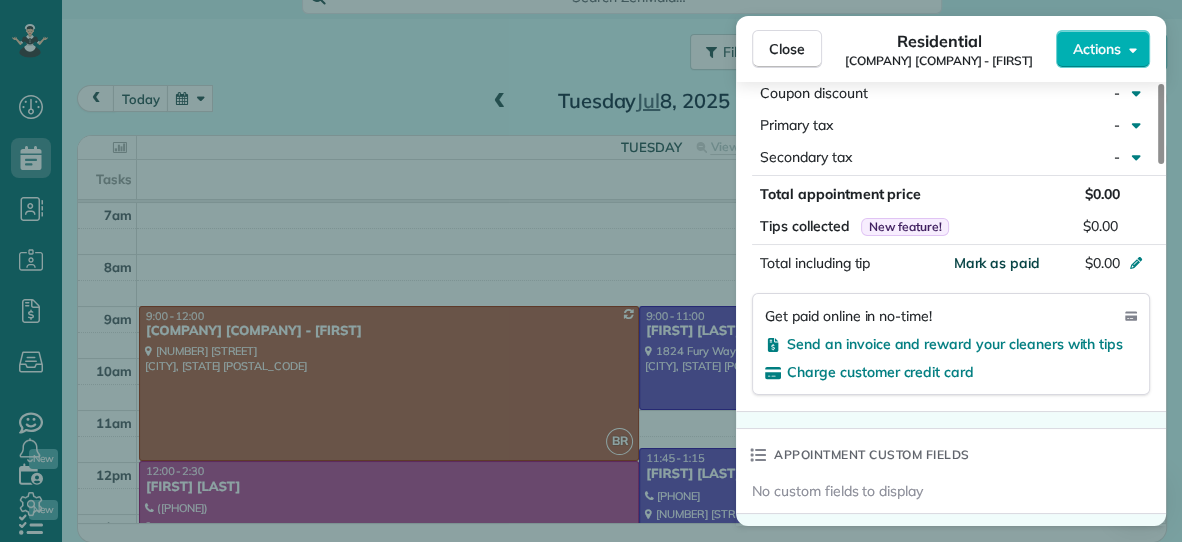 click on "Mark as paid" at bounding box center [996, 263] 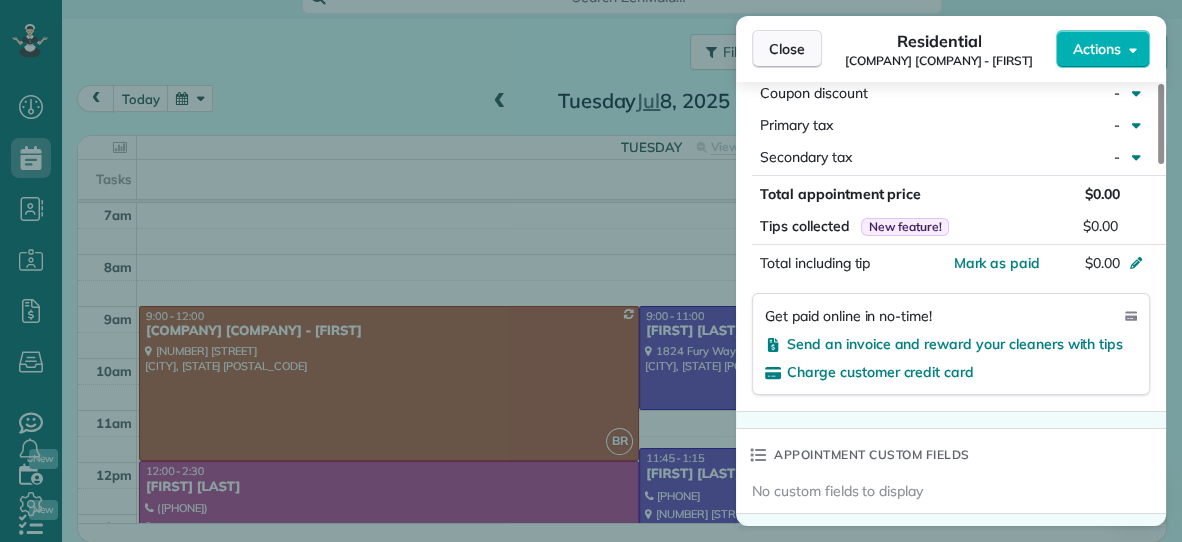 click on "Close" at bounding box center (787, 49) 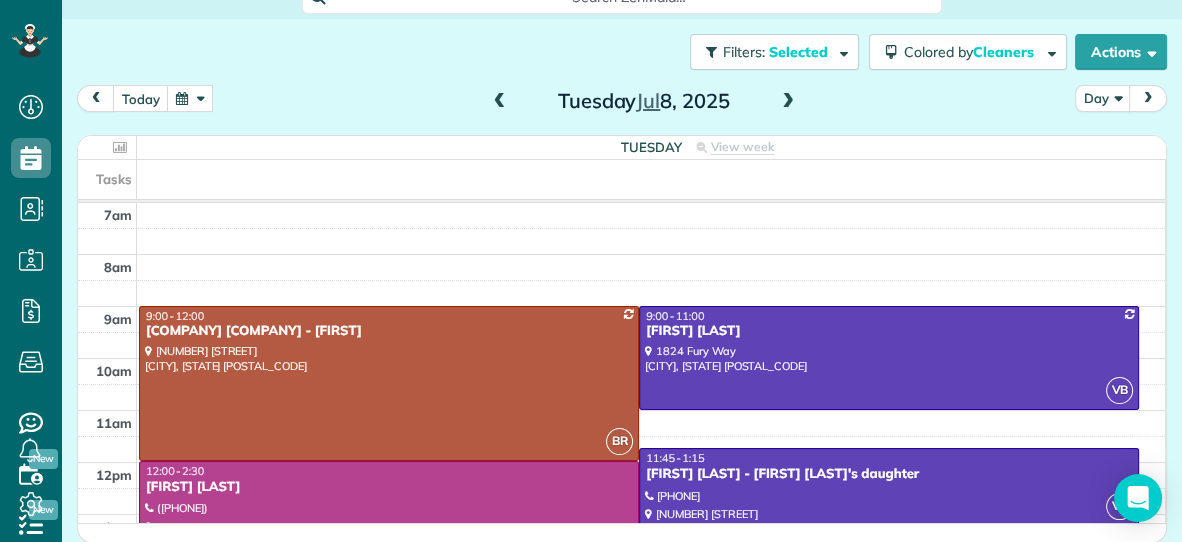 click at bounding box center (788, 102) 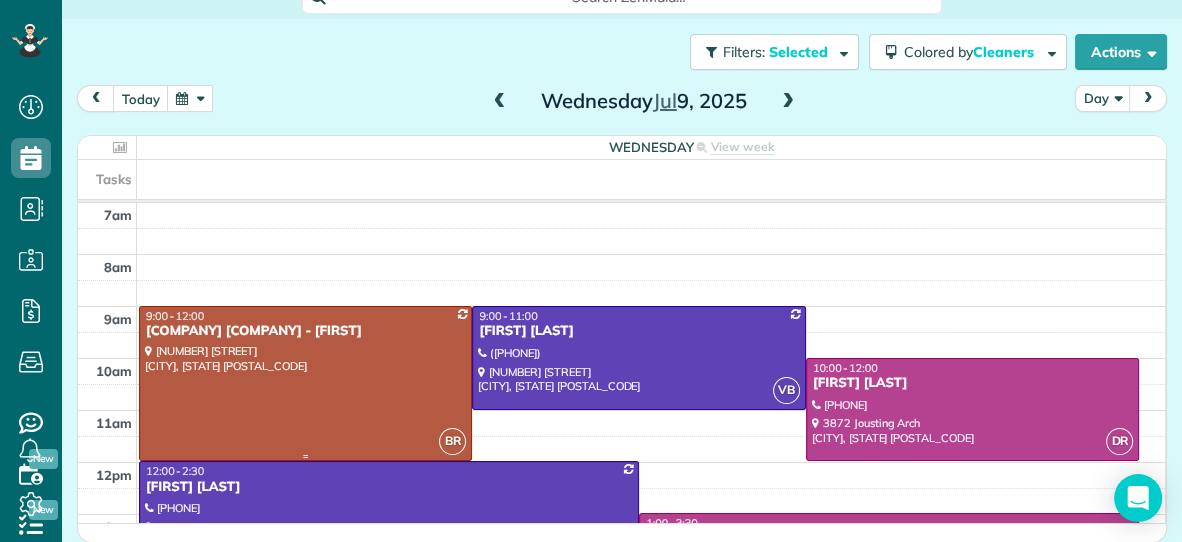 click at bounding box center [305, 383] 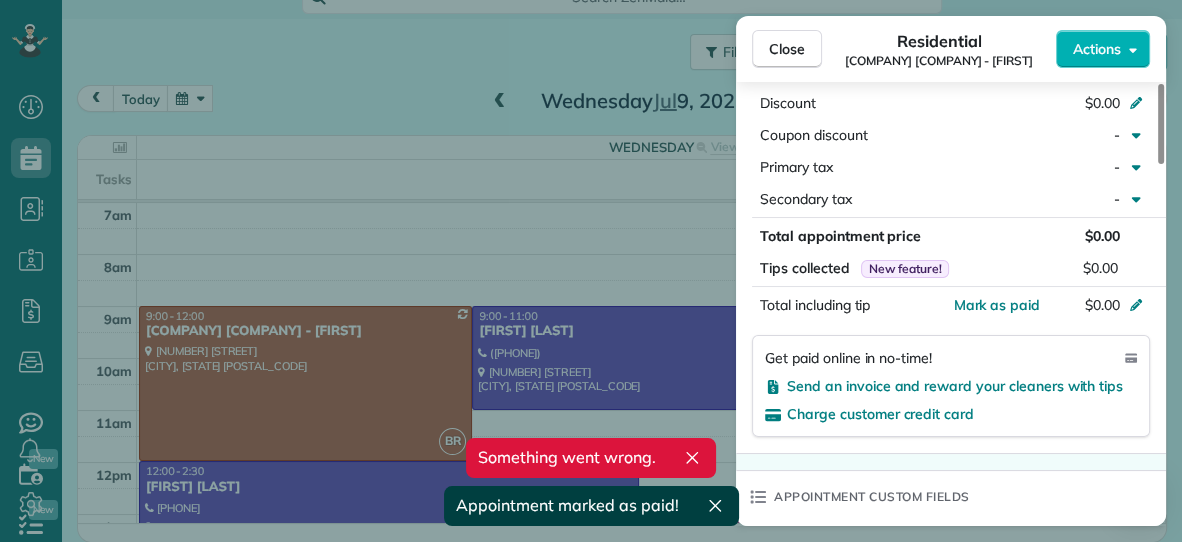 scroll, scrollTop: 1167, scrollLeft: 0, axis: vertical 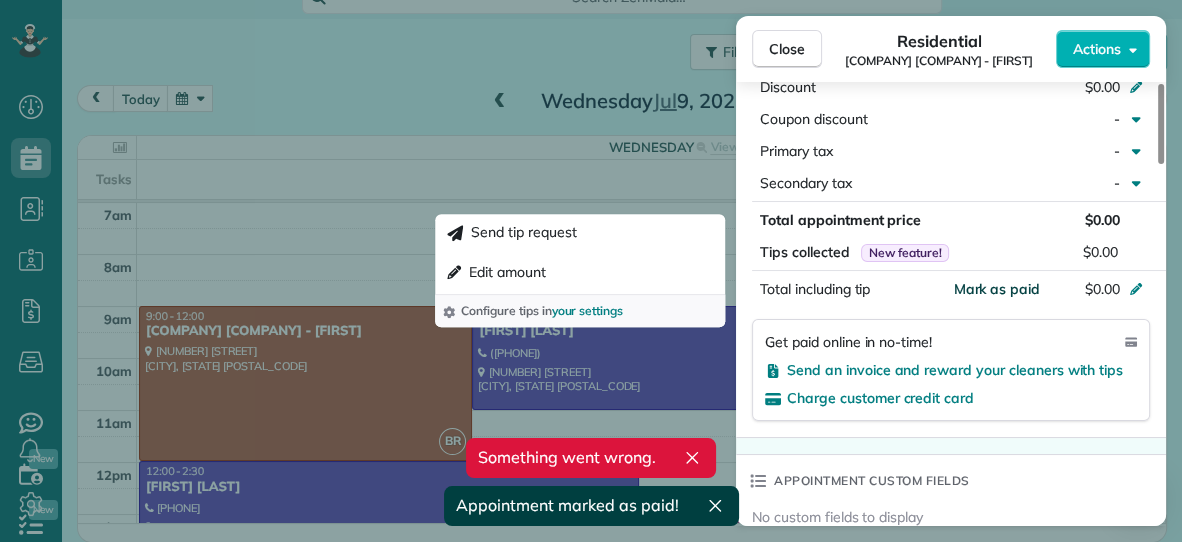 click on "Mark as paid" at bounding box center (996, 289) 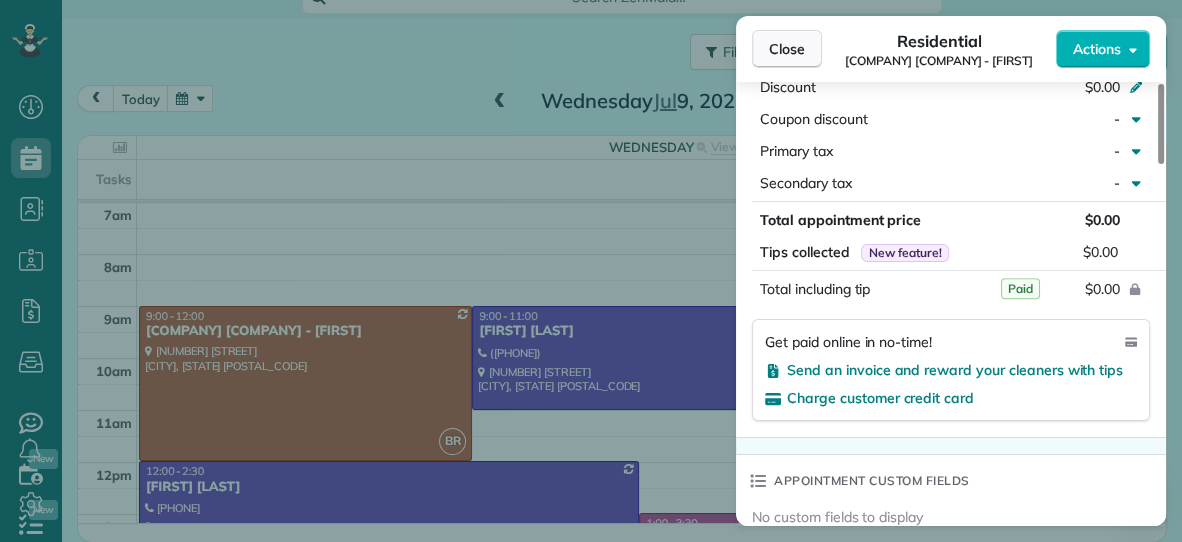 click on "Close" at bounding box center (787, 49) 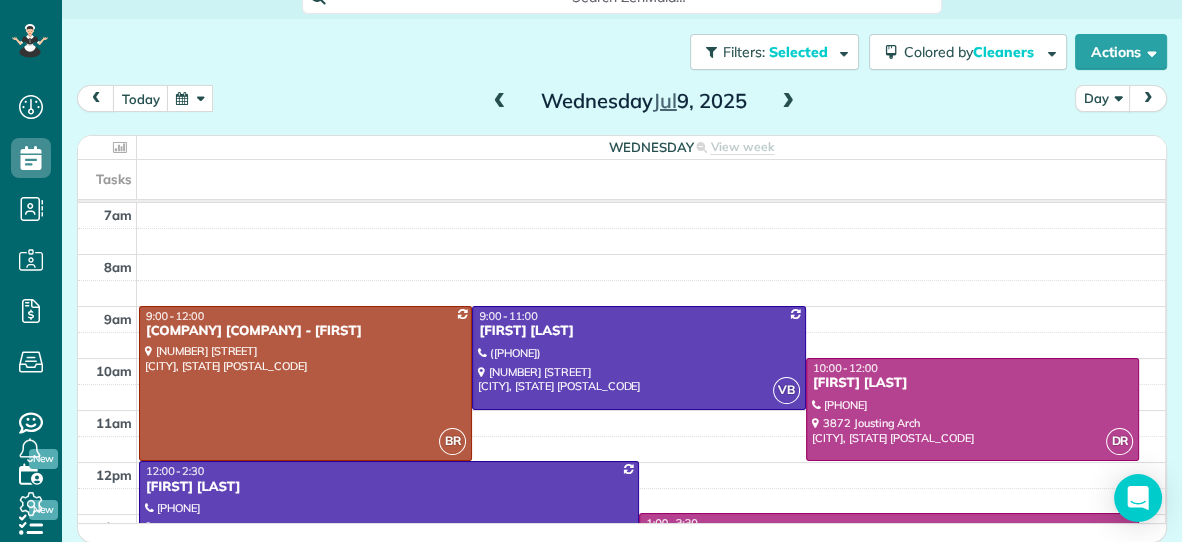click at bounding box center (788, 102) 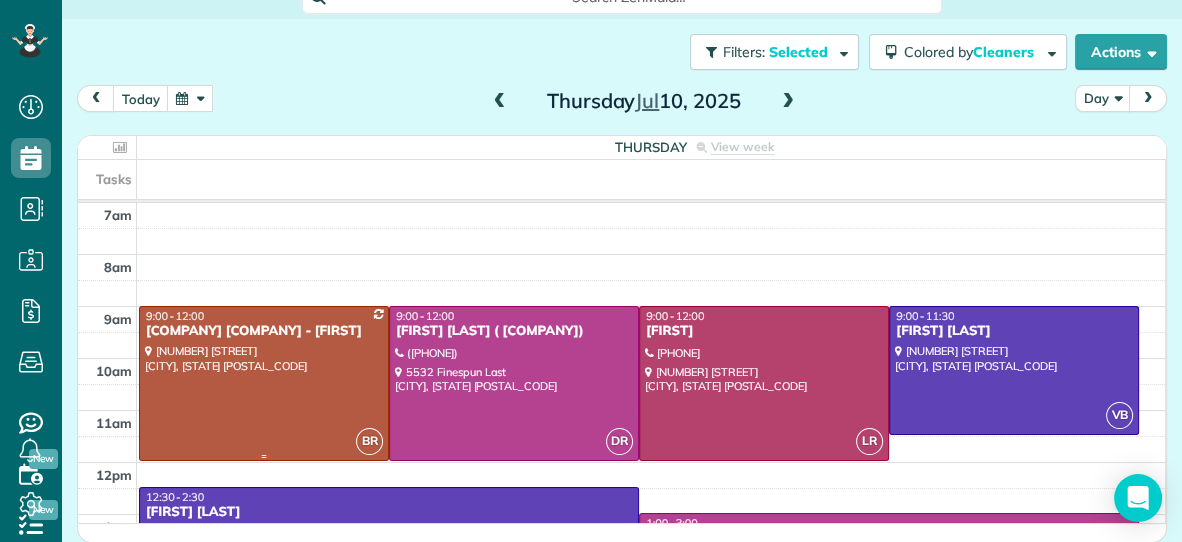 click on "9:00 - 12:00" at bounding box center (264, 316) 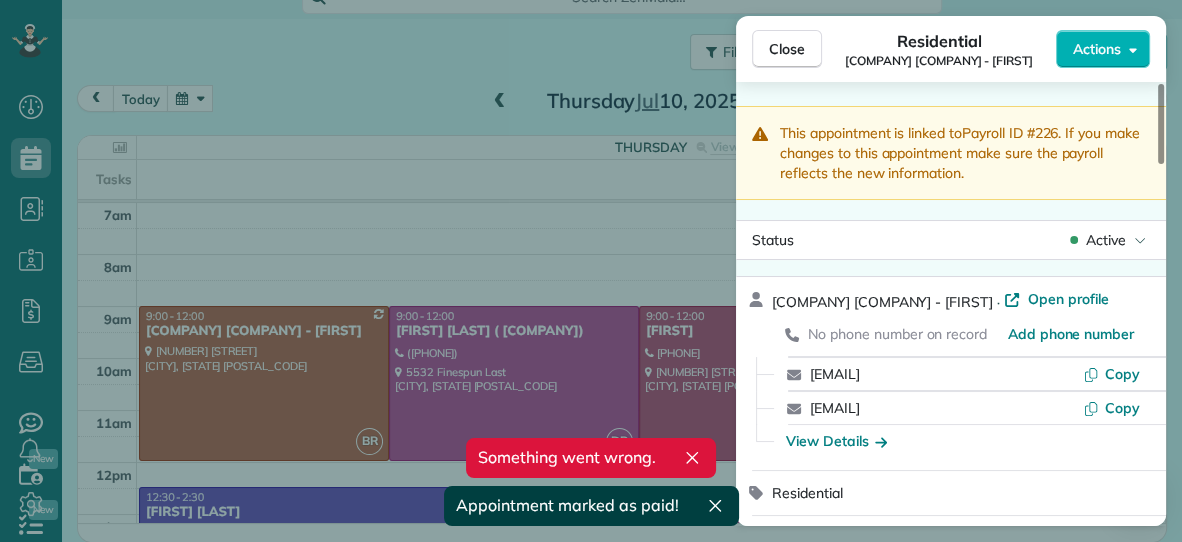 click on "Close Residential [COMPANY] [COMPANY] [FIRST] Actions This appointment is linked to Payroll ID #[NUMBER] . If you make changes to this appointment make sure the payroll reflects the new information. Status Active [COMPANY] [COMPANY] [FIRST] · Open profile No phone number on record Add phone number [EMAIL] Copy [EMAIL] Copy View Details Residential [DAY], [MONTH] [DAY_NUM], [YEAR] ( last week ) [TIME] [TIME] [DURATION] Repeats weekly Edit recurring service Previous ( [MONTH] [DAY_NUM] ) Next ( [MONTH] [DAY_NUM] ) [NUMBER] [STREET] [CITY] [STATE] [POSTAL_CODE] Service was not rated yet Setup ratings Cleaners Time in and out Assign Invite Cleaners [FIRST] [LAST] [TIME] [TIME] Checklist Try Now Keep this appointment up to your standards. Stay on top of every detail, keep your cleaners organised, and your client happy. Assign a checklist Watch a 5 min demo Billing Billing actions Automatically calculated Price $[NUMBER] Overcharge $[NUMBER] Discount $[NUMBER] Coupon discount - Primary tax -" at bounding box center [591, 271] 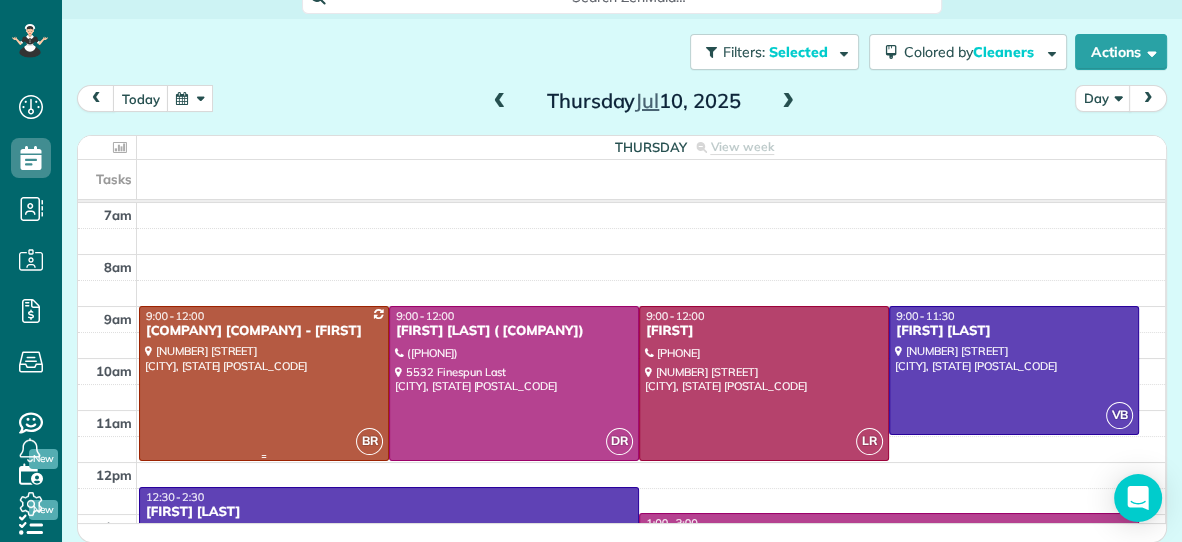 click at bounding box center [264, 383] 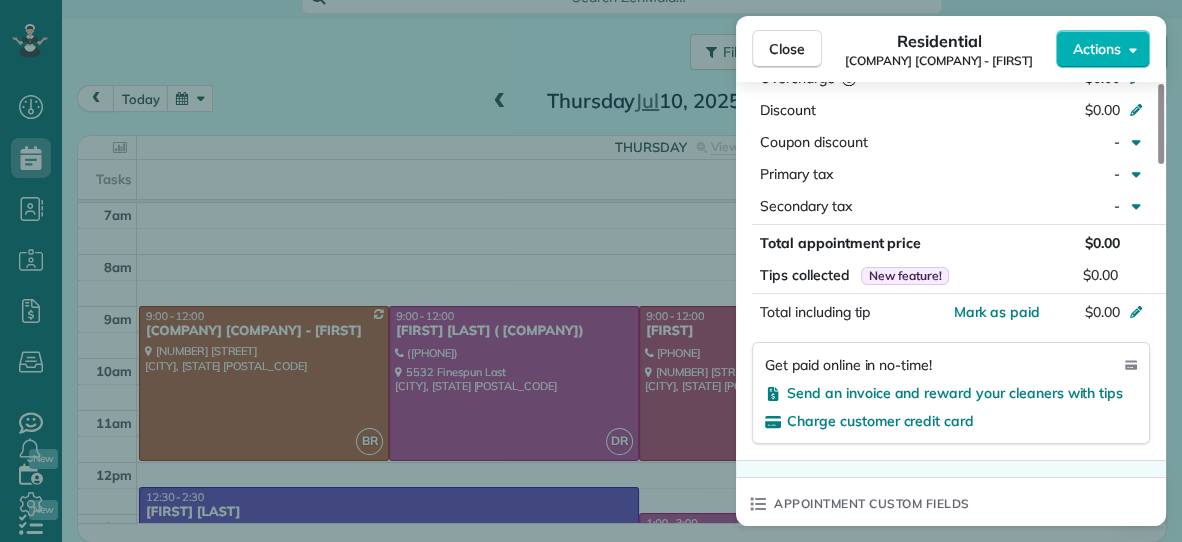 scroll, scrollTop: 1145, scrollLeft: 0, axis: vertical 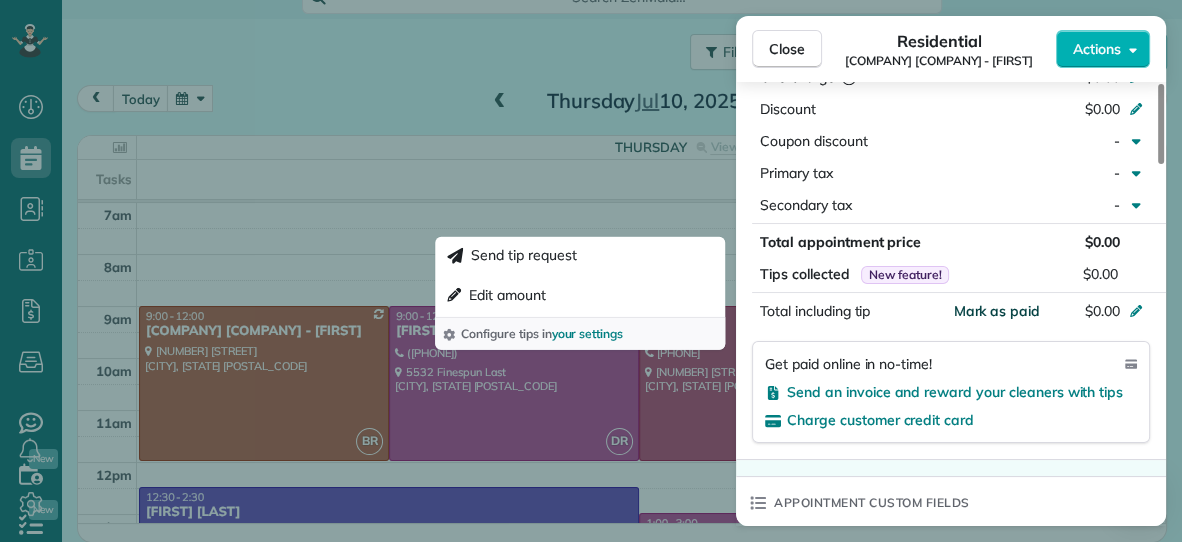 click on "Mark as paid" at bounding box center (996, 311) 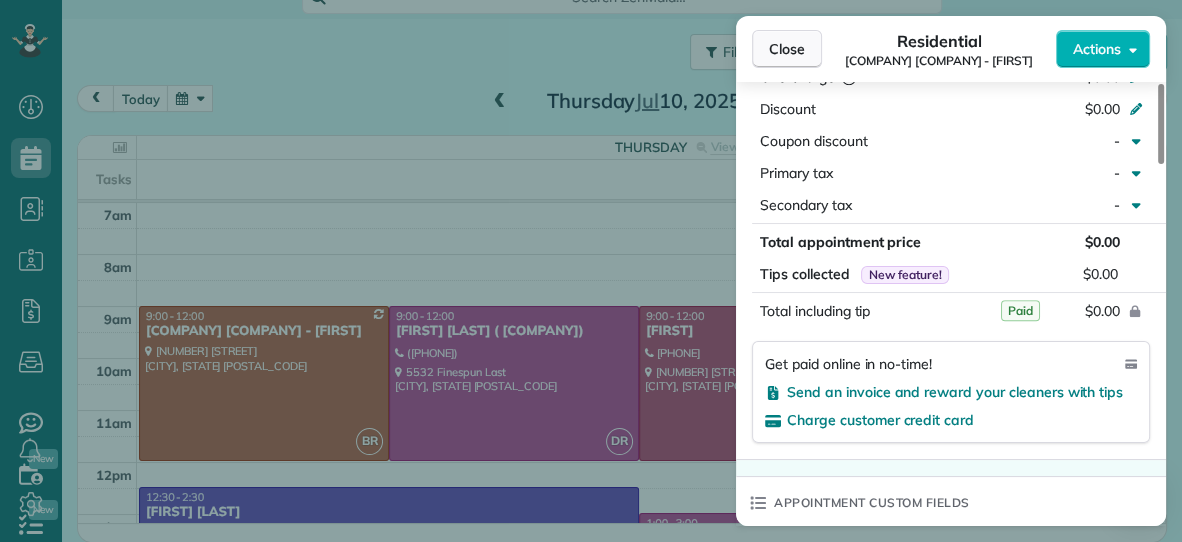 click on "Close" at bounding box center (787, 49) 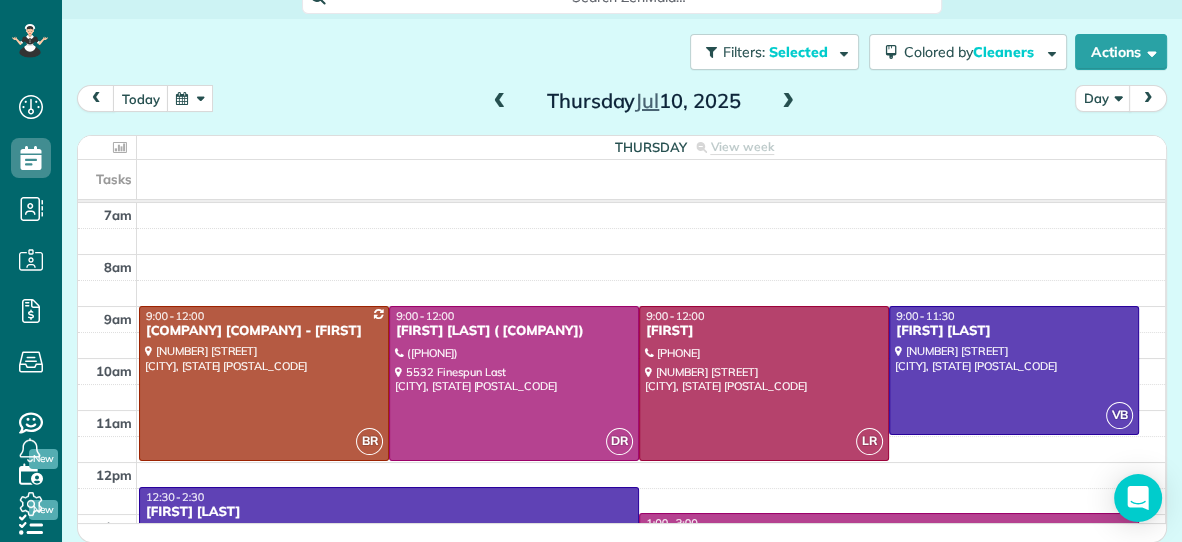 click at bounding box center (788, 102) 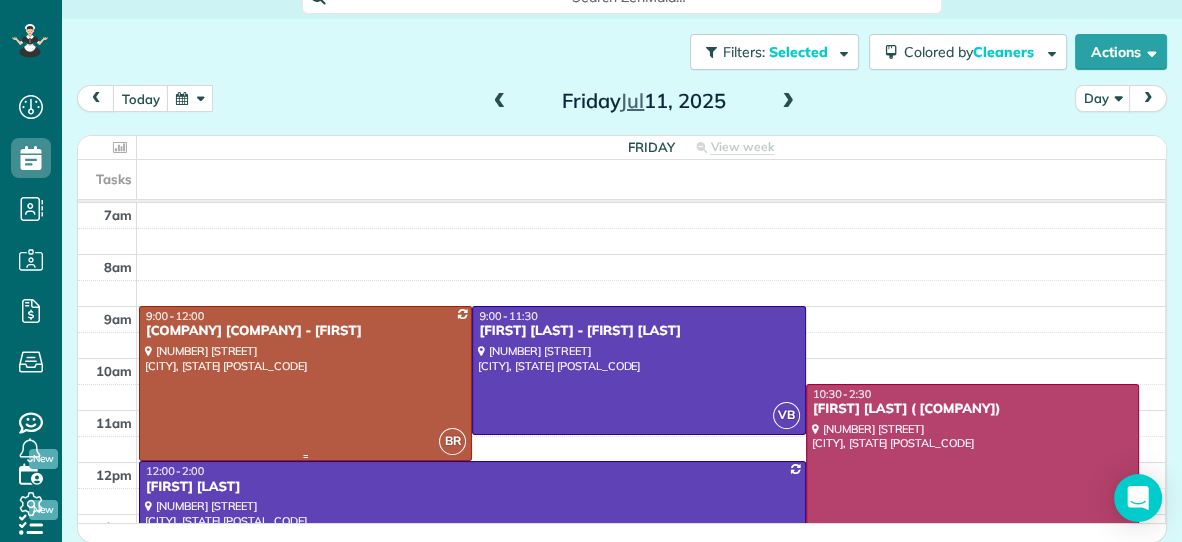 click at bounding box center [305, 383] 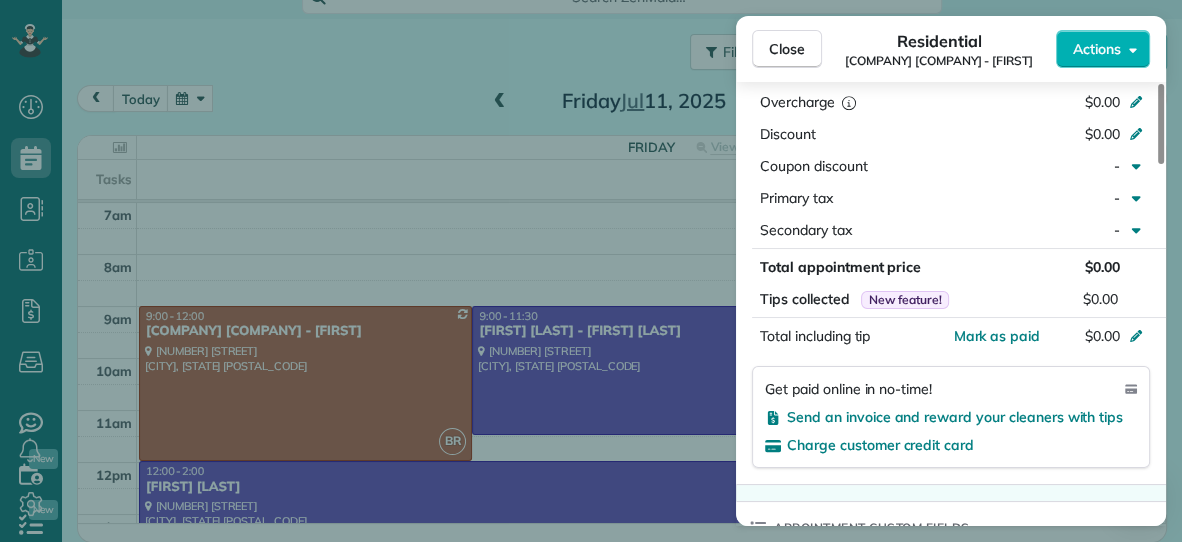 scroll, scrollTop: 1121, scrollLeft: 0, axis: vertical 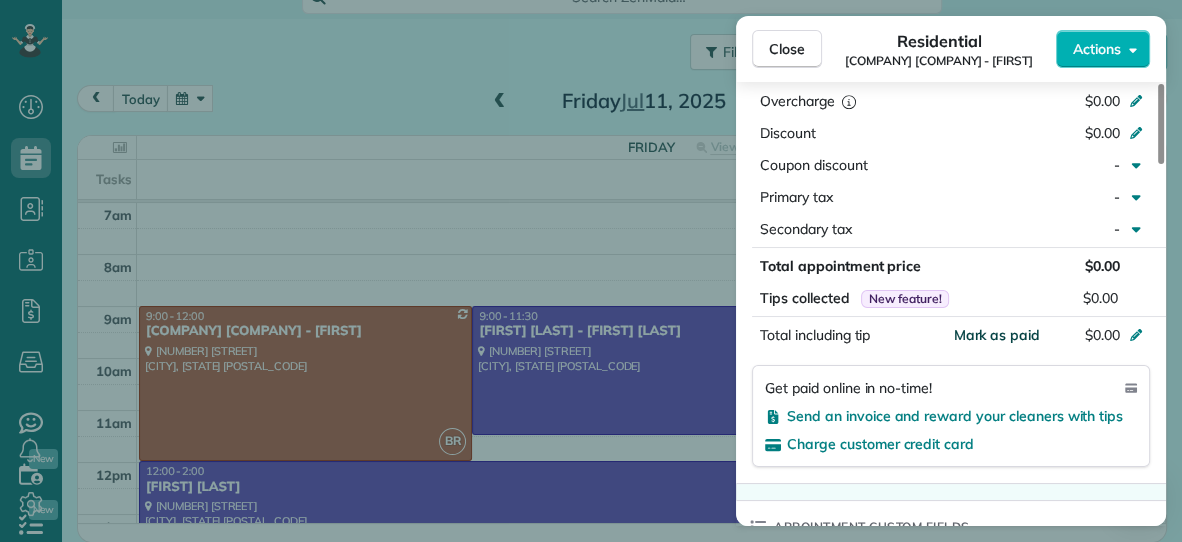 click on "Mark as paid" at bounding box center (996, 335) 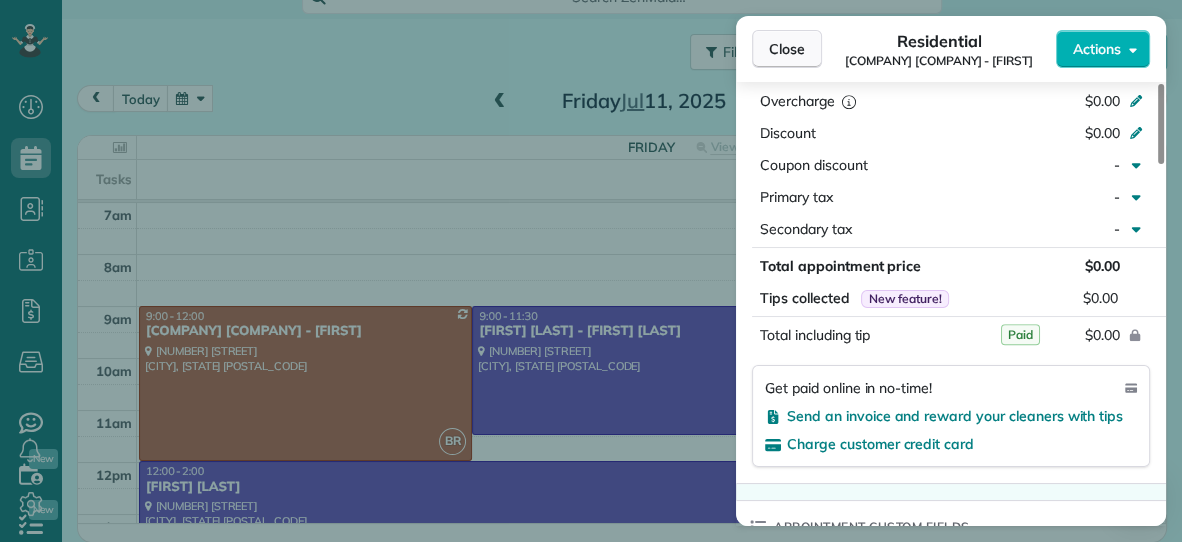 click on "Close" at bounding box center (787, 49) 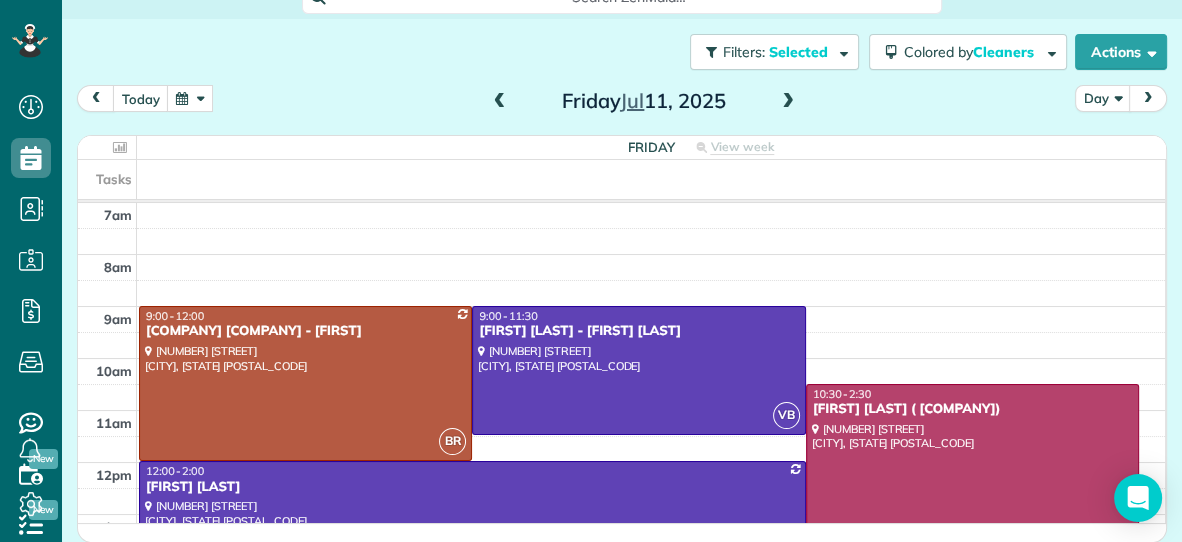 click at bounding box center (788, 102) 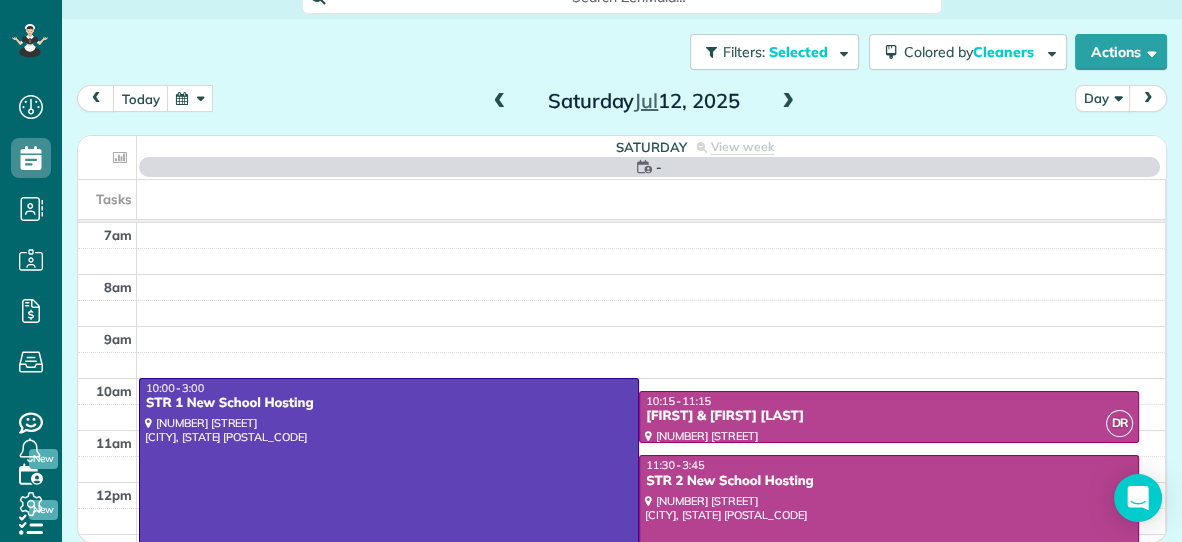 click at bounding box center (788, 102) 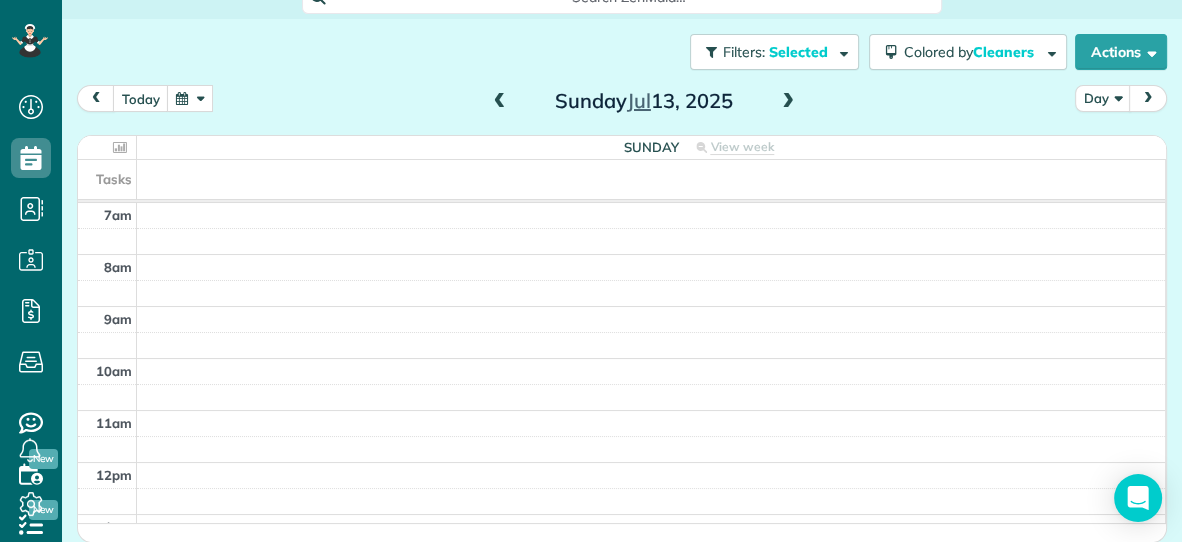 click at bounding box center [788, 102] 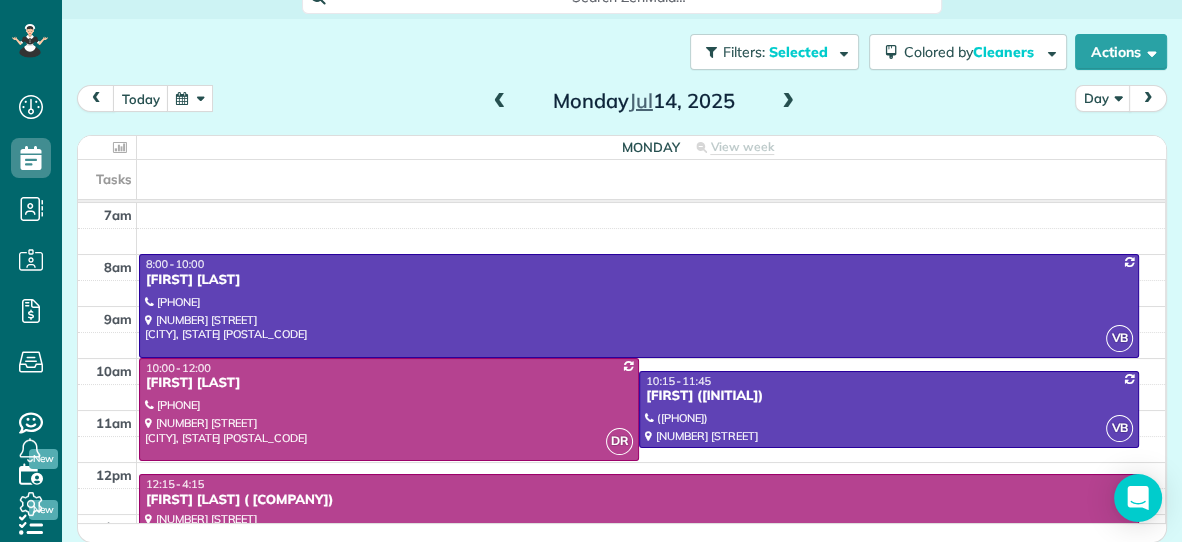 click at bounding box center (788, 102) 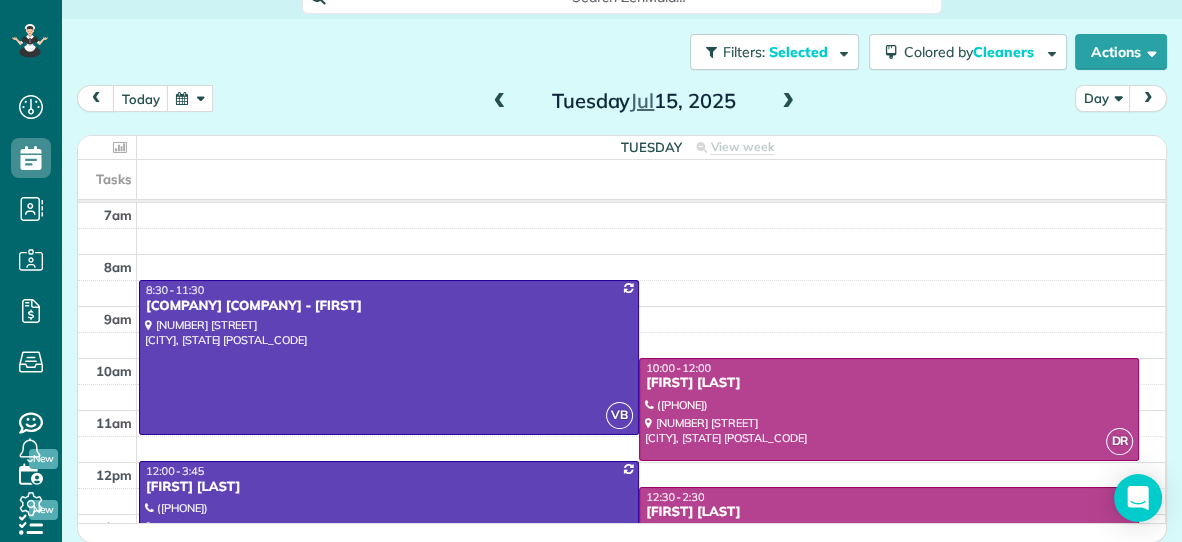 click at bounding box center (500, 102) 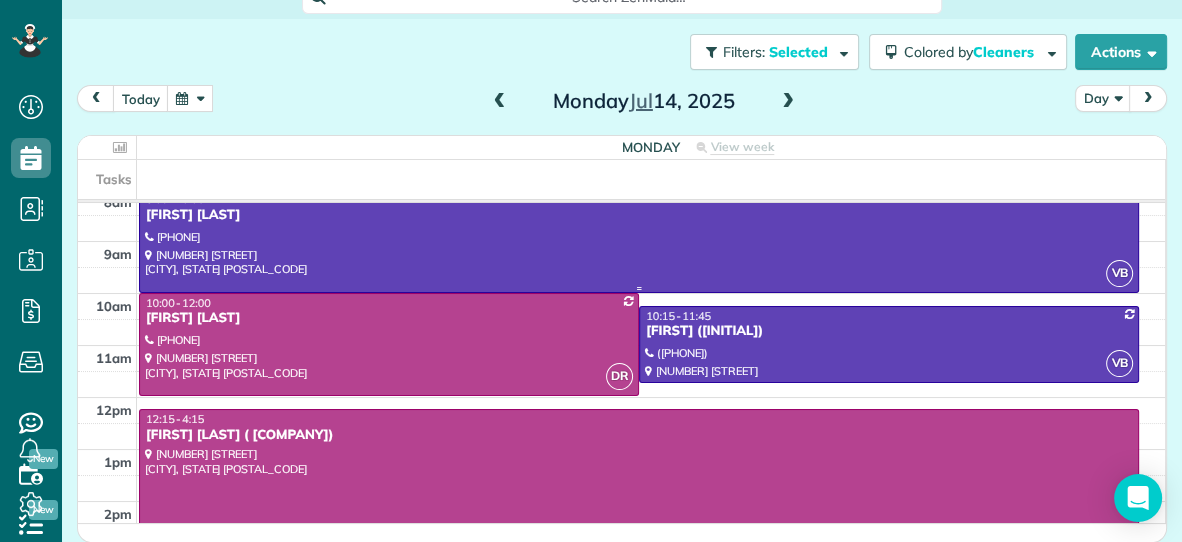scroll, scrollTop: 0, scrollLeft: 0, axis: both 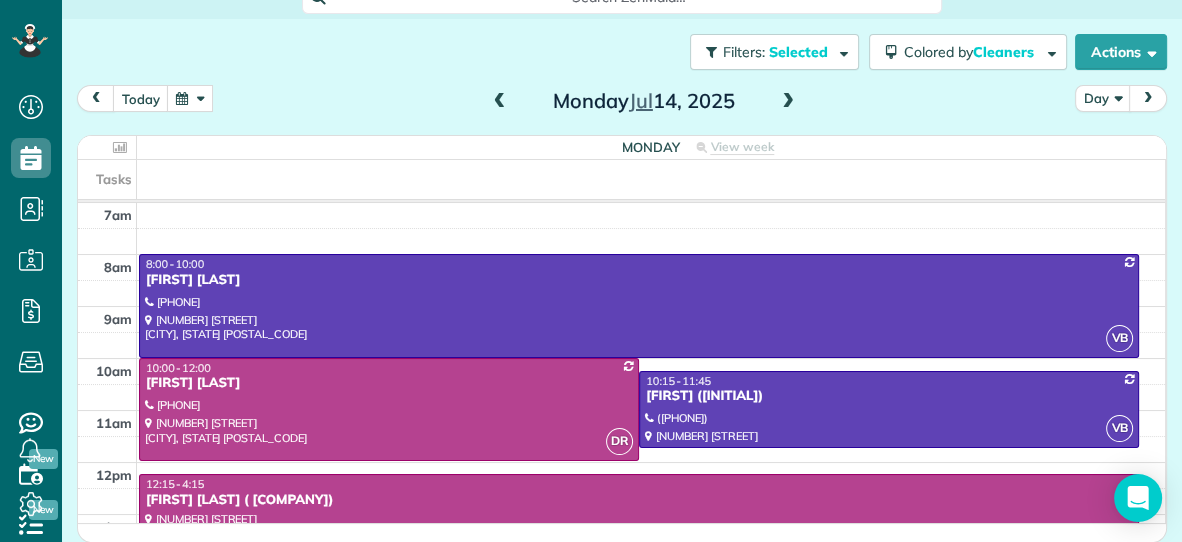 click at bounding box center [788, 102] 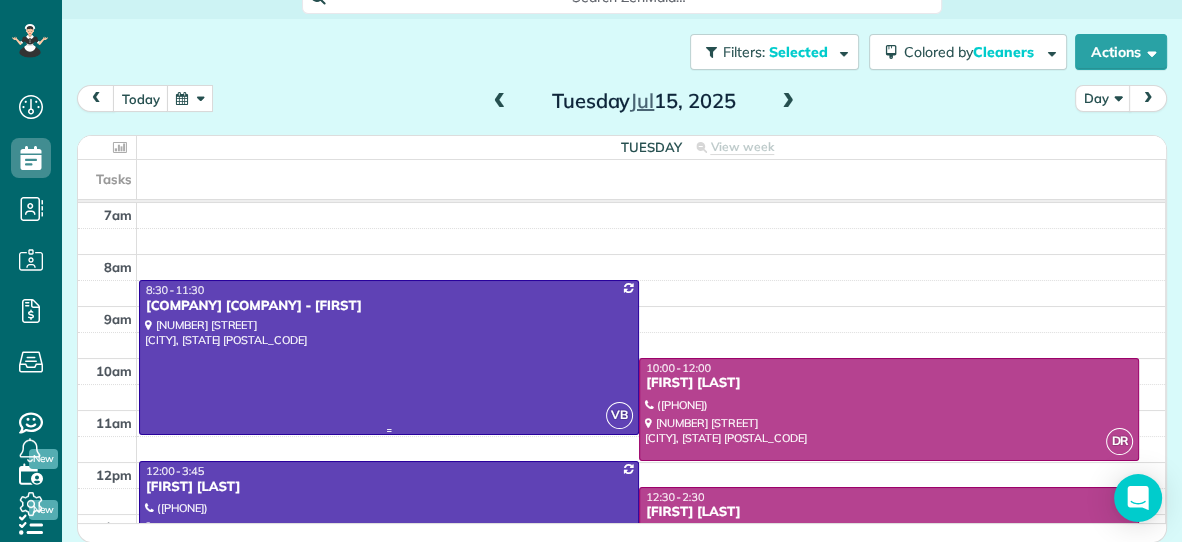 click at bounding box center (389, 357) 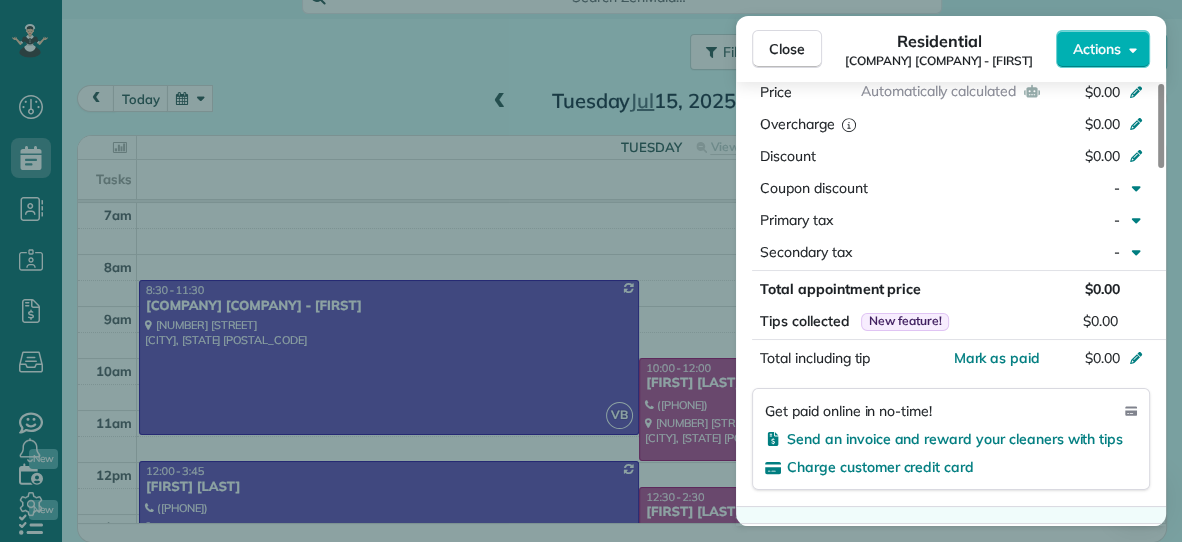 scroll, scrollTop: 998, scrollLeft: 0, axis: vertical 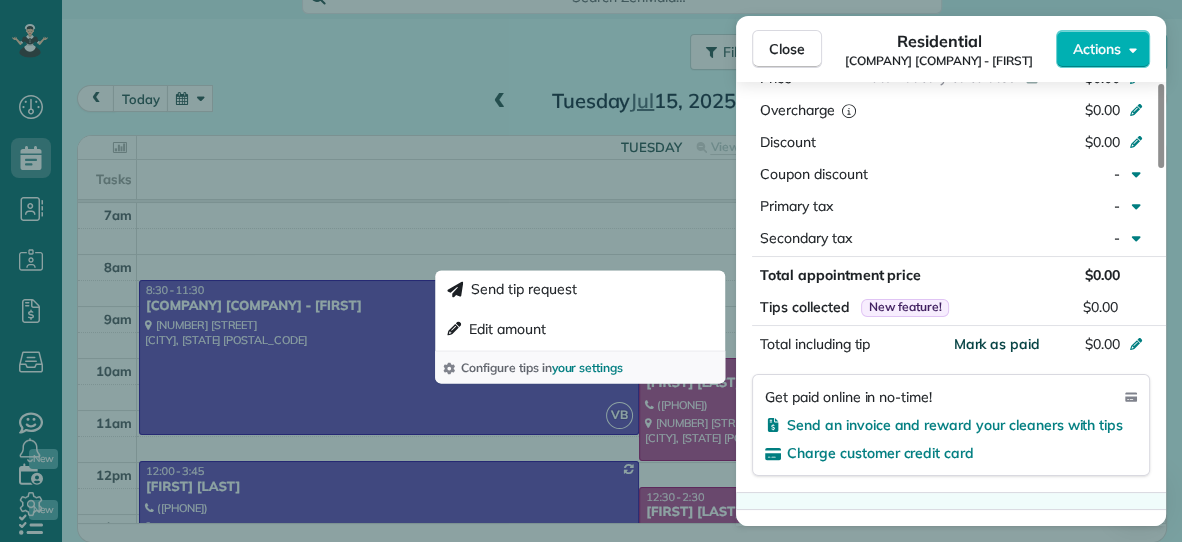 click on "Mark as paid" at bounding box center (996, 344) 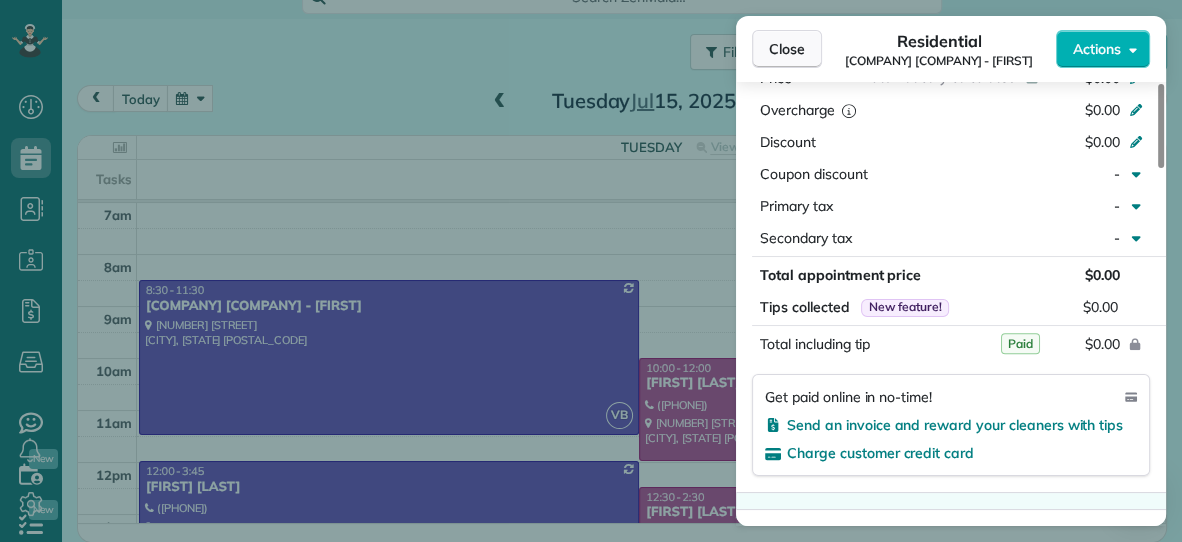 click on "Close" at bounding box center (787, 49) 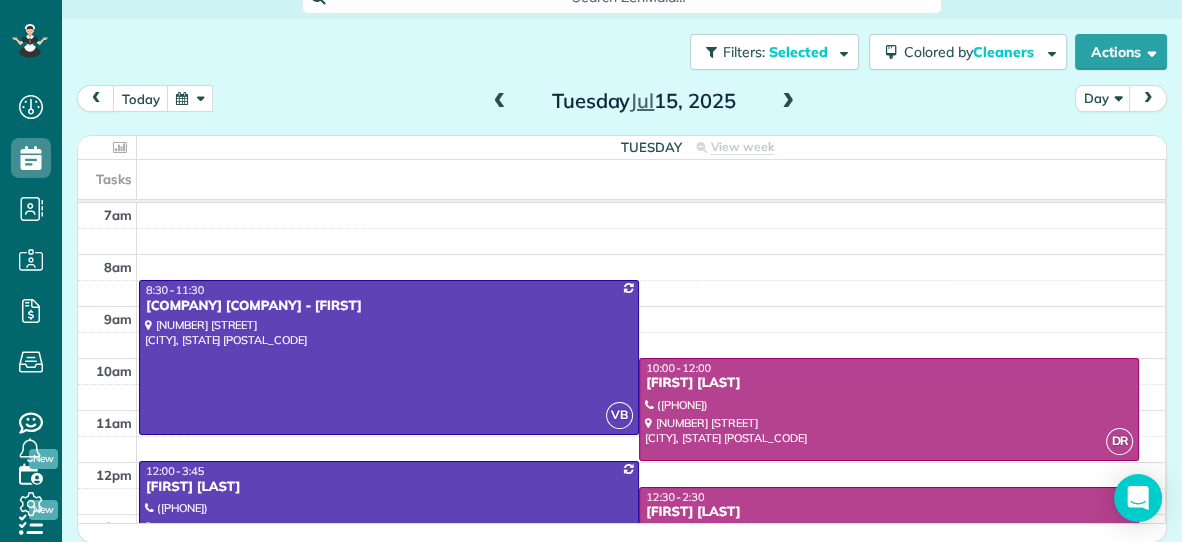 click at bounding box center (788, 102) 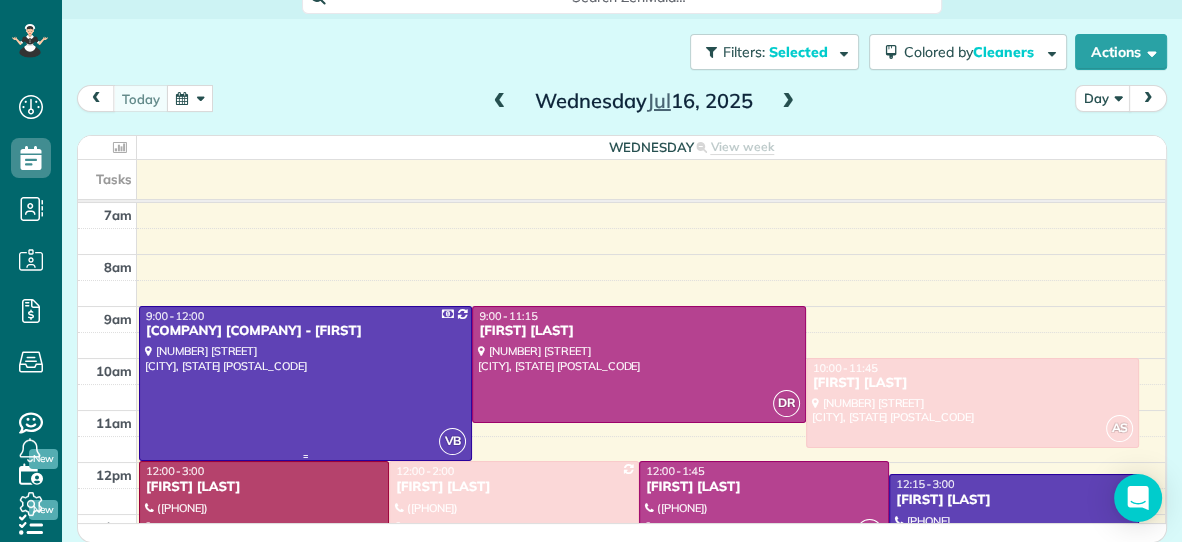 click at bounding box center (305, 383) 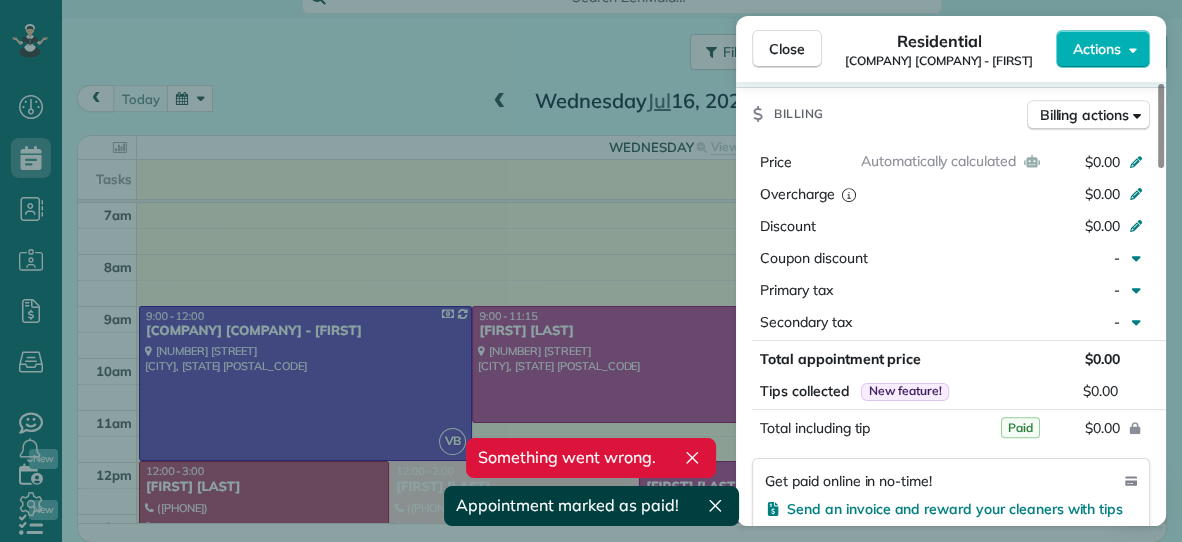 scroll, scrollTop: 936, scrollLeft: 0, axis: vertical 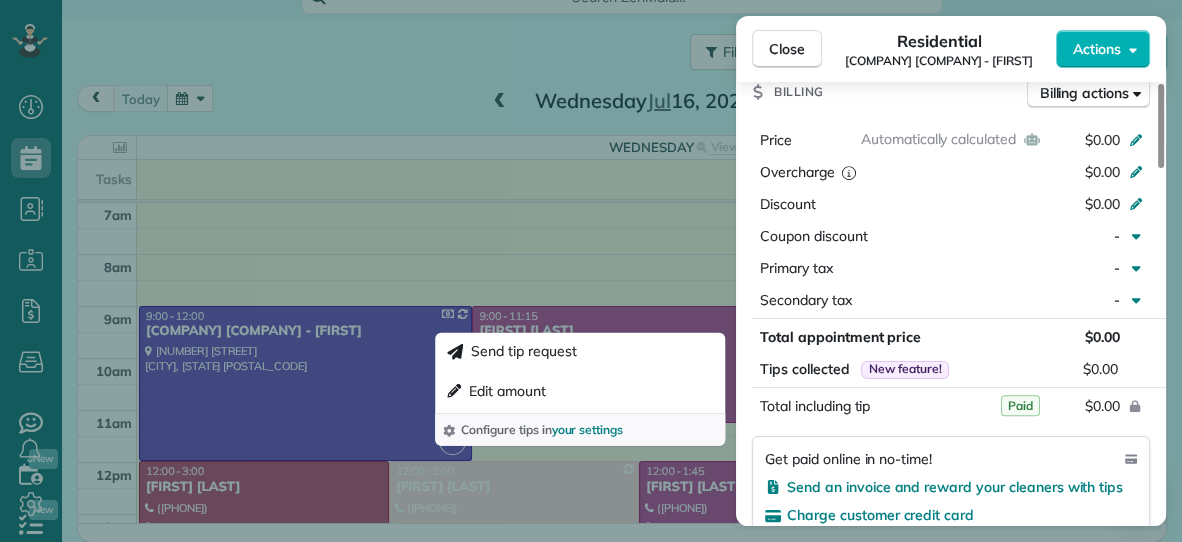 click on "Paid" at bounding box center [1020, 405] 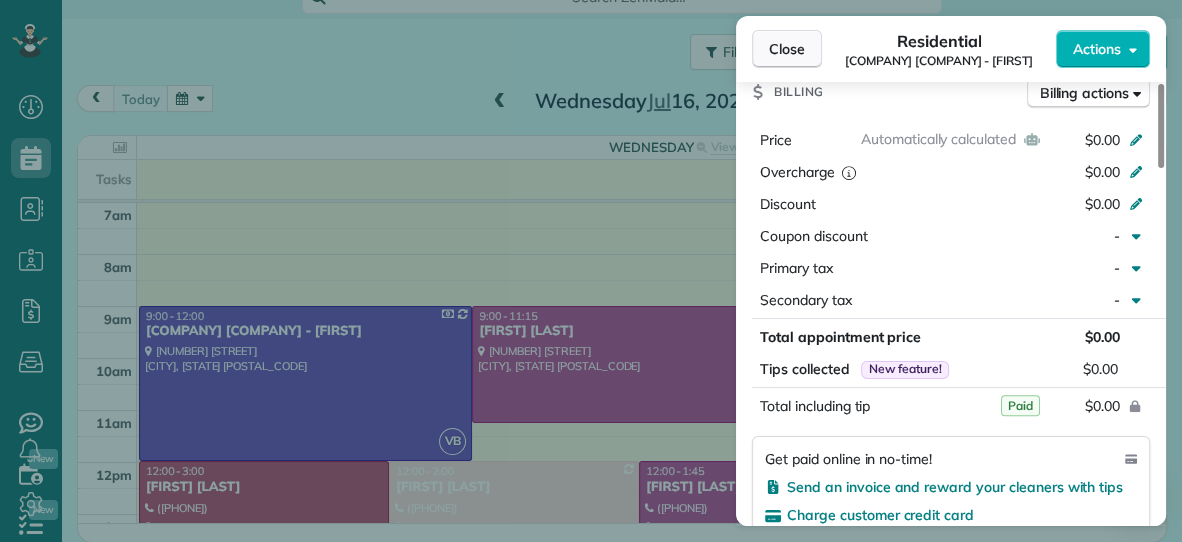 click on "Close" at bounding box center [787, 49] 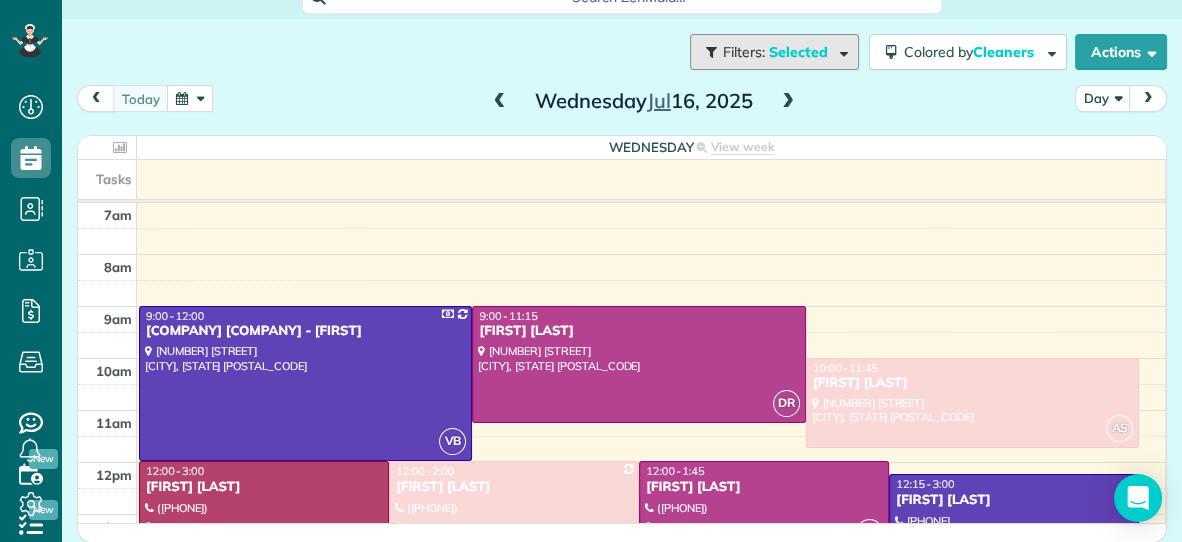 click on "Selected" at bounding box center [799, 52] 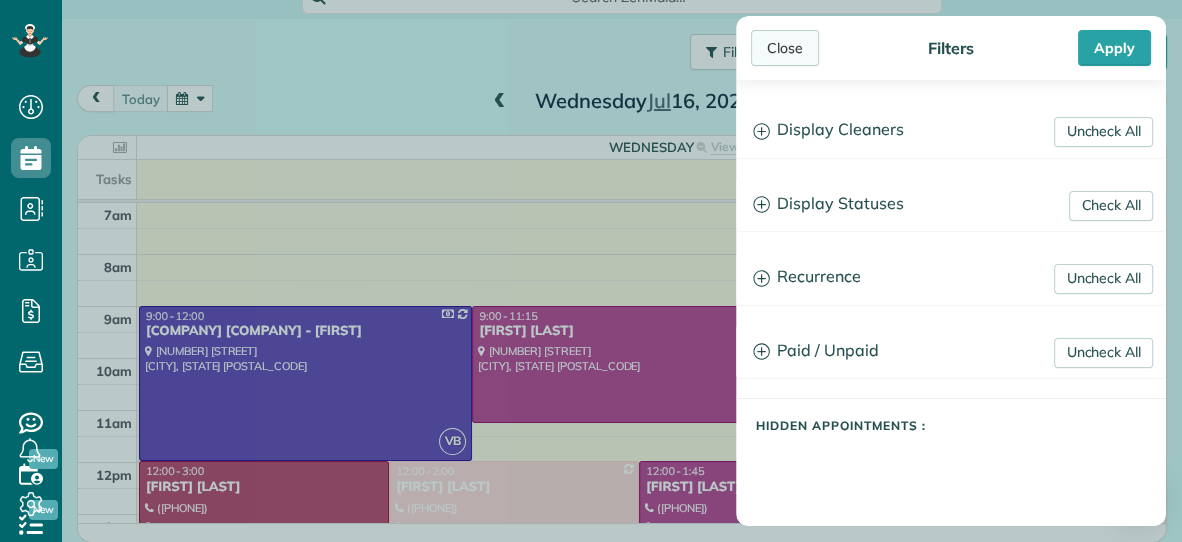 click on "Close" at bounding box center [785, 48] 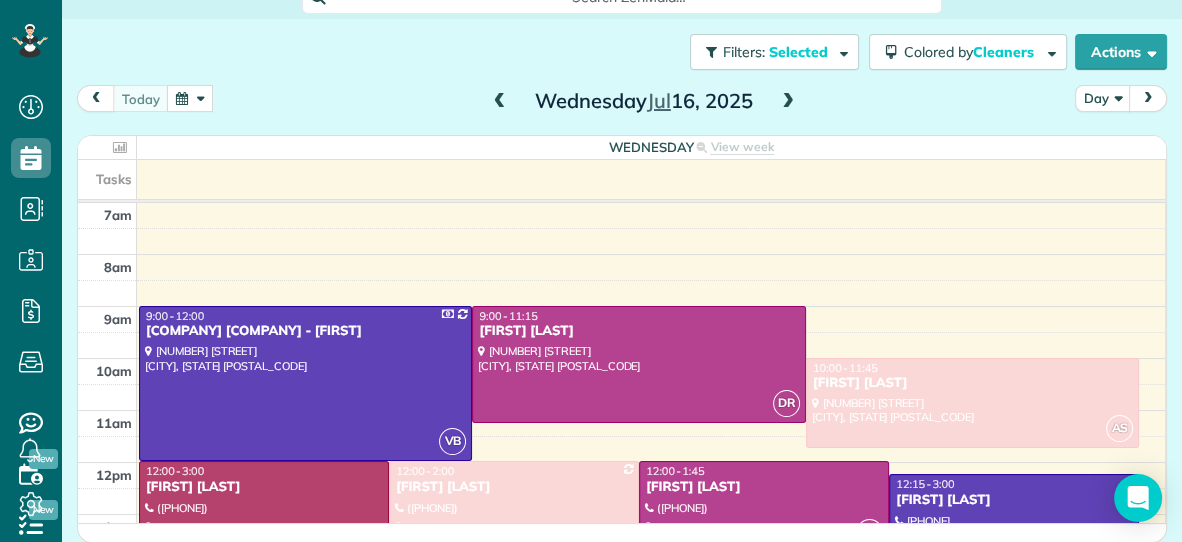 click at bounding box center [788, 102] 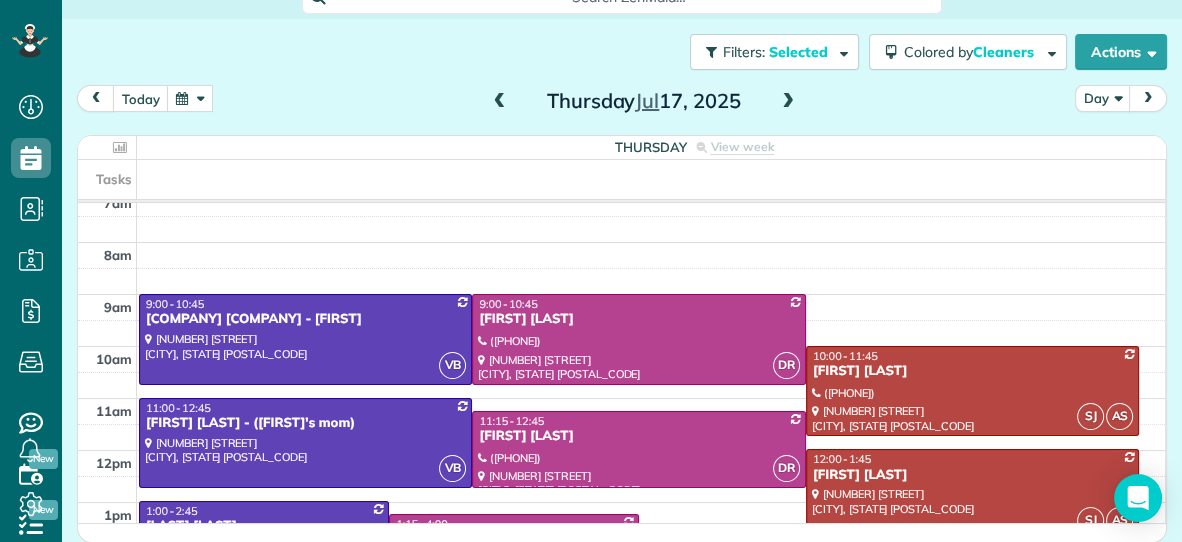 scroll, scrollTop: 0, scrollLeft: 0, axis: both 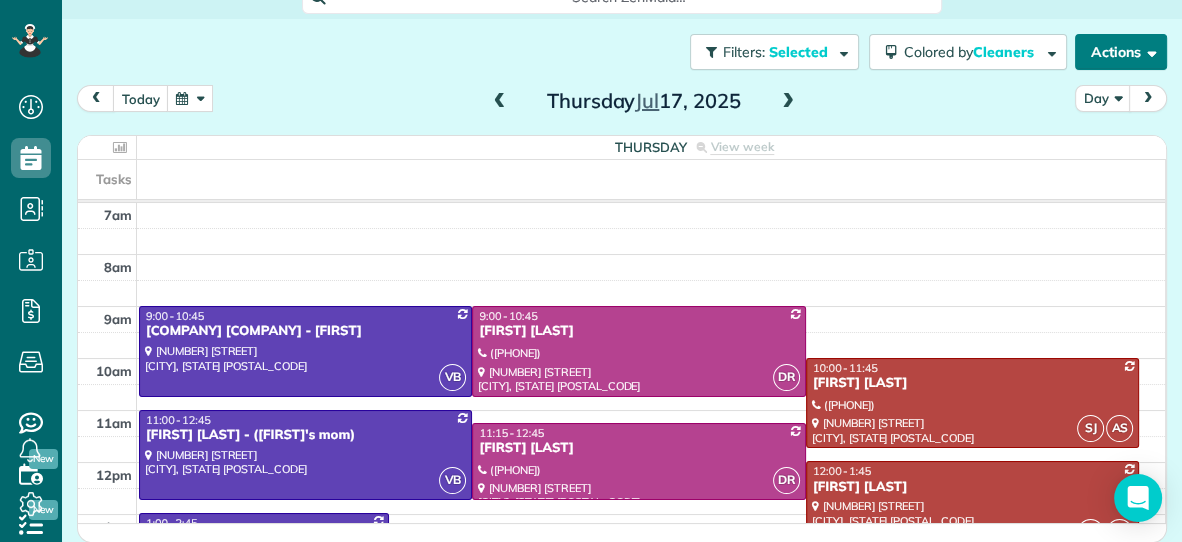 click on "Actions" at bounding box center (1121, 52) 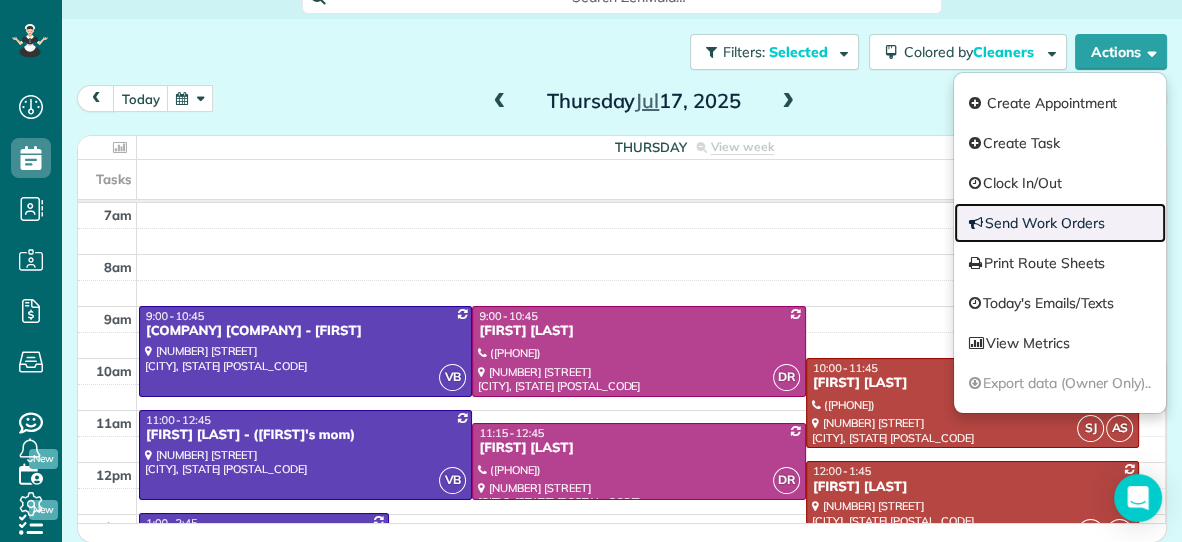 click on "Send Work Orders" at bounding box center (1060, 223) 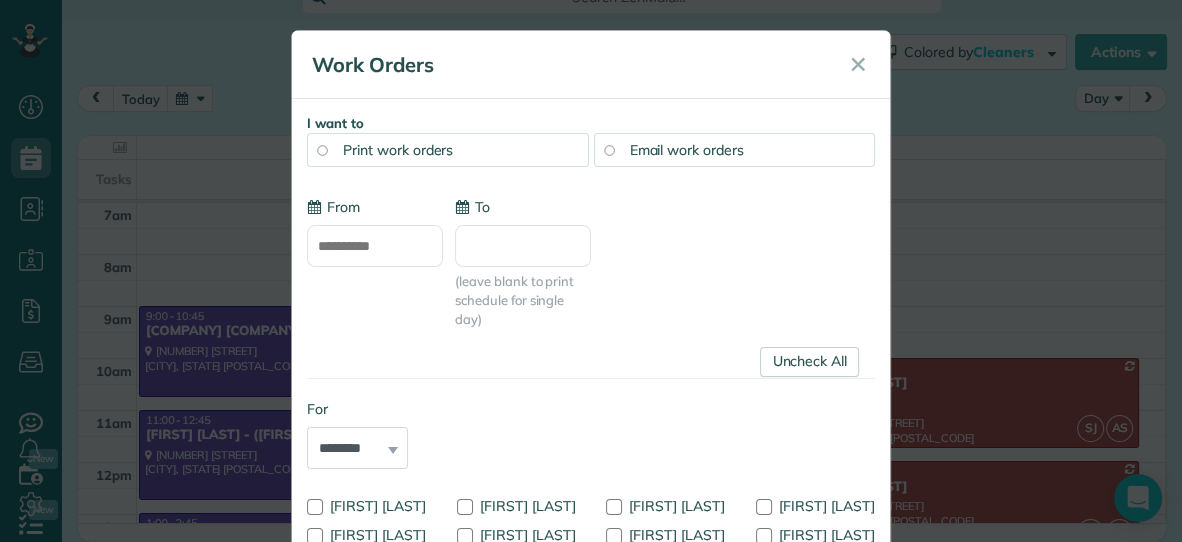 type on "**********" 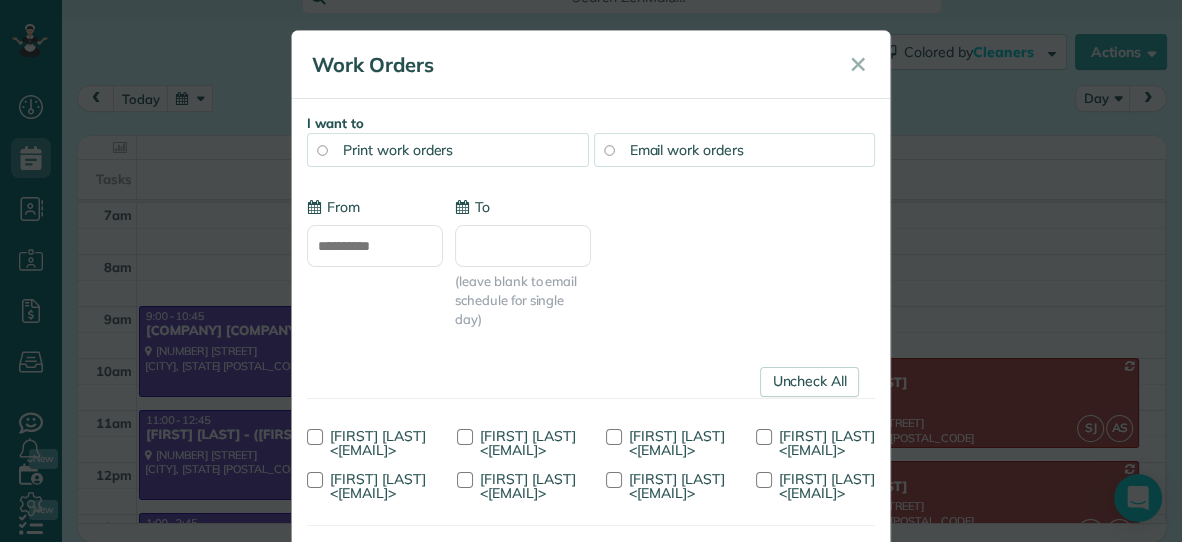 click on "To" at bounding box center [523, 246] 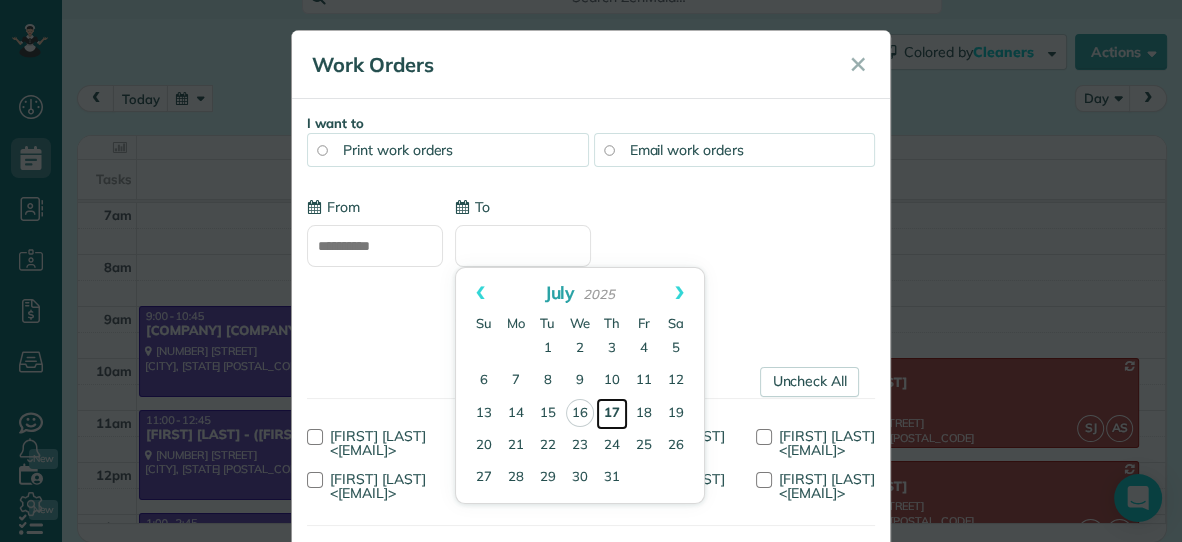 click on "17" at bounding box center (612, 414) 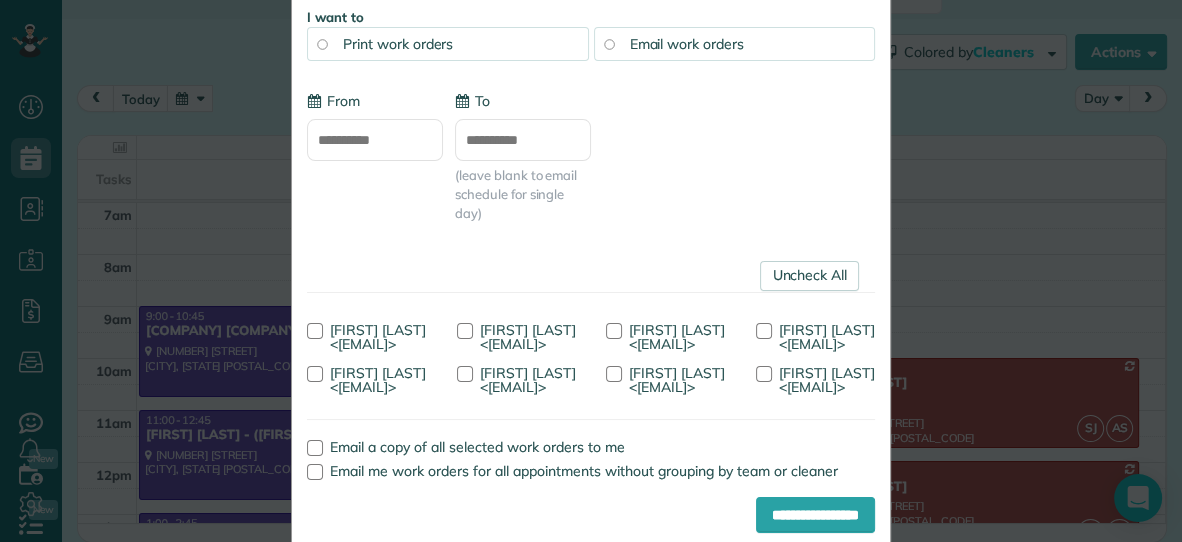 scroll, scrollTop: 255, scrollLeft: 0, axis: vertical 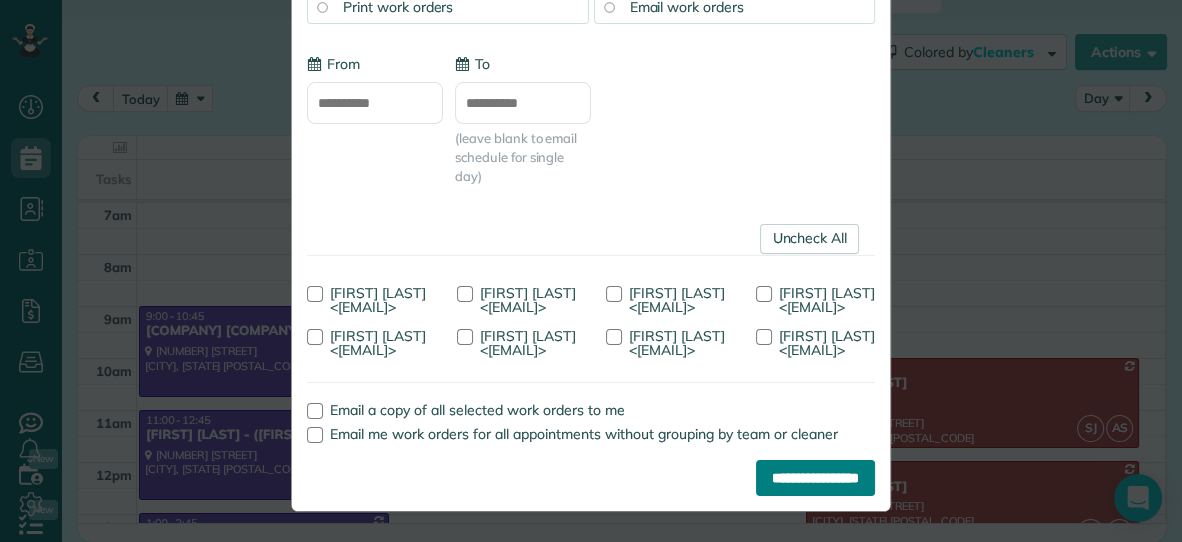 click on "**********" at bounding box center (815, 478) 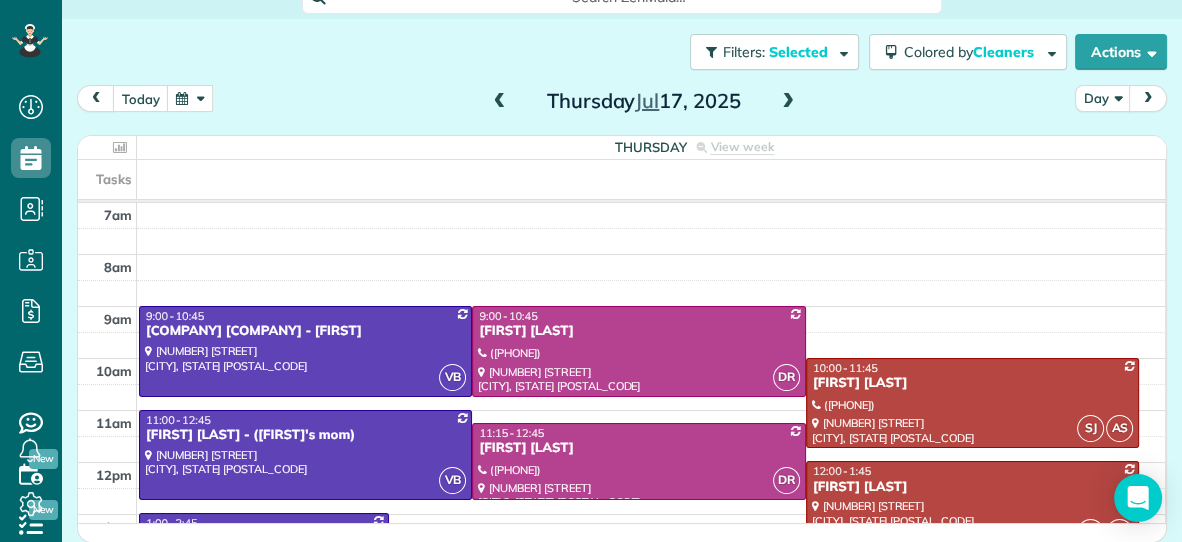 click at bounding box center [500, 102] 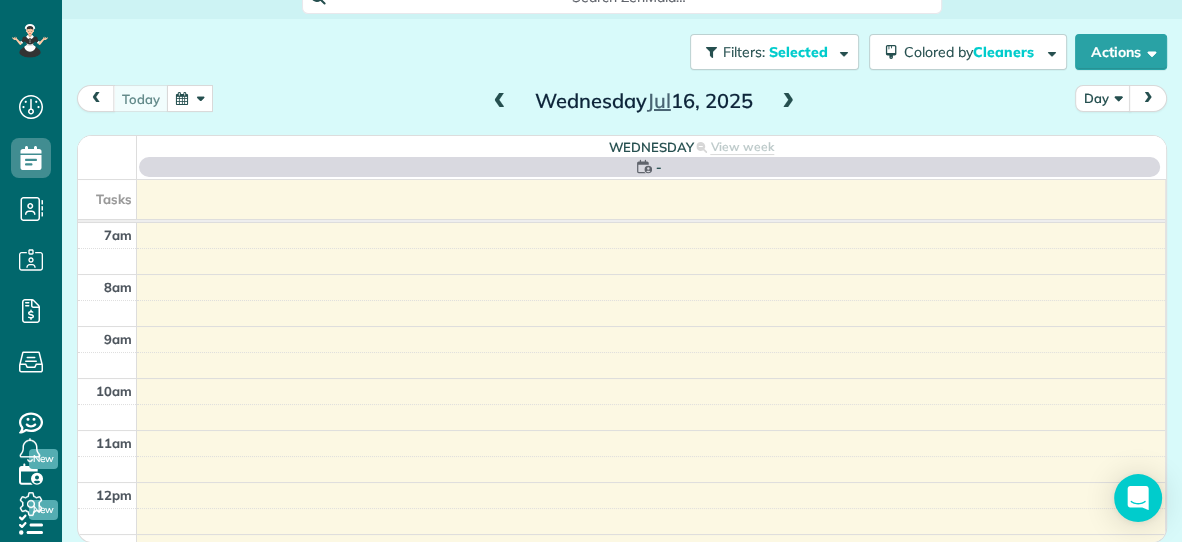 click at bounding box center [500, 102] 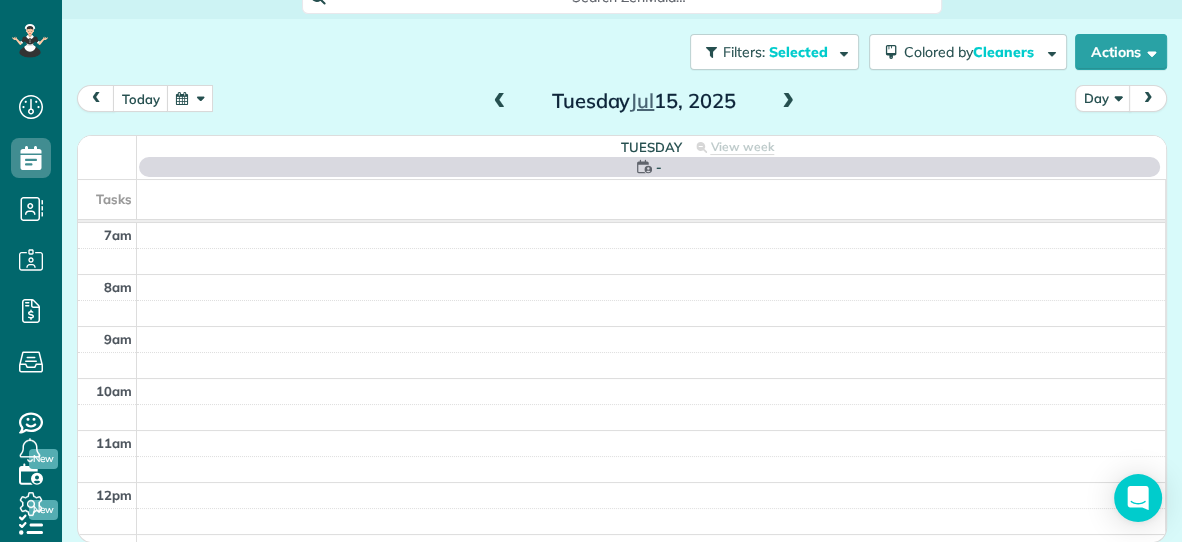 click at bounding box center (500, 102) 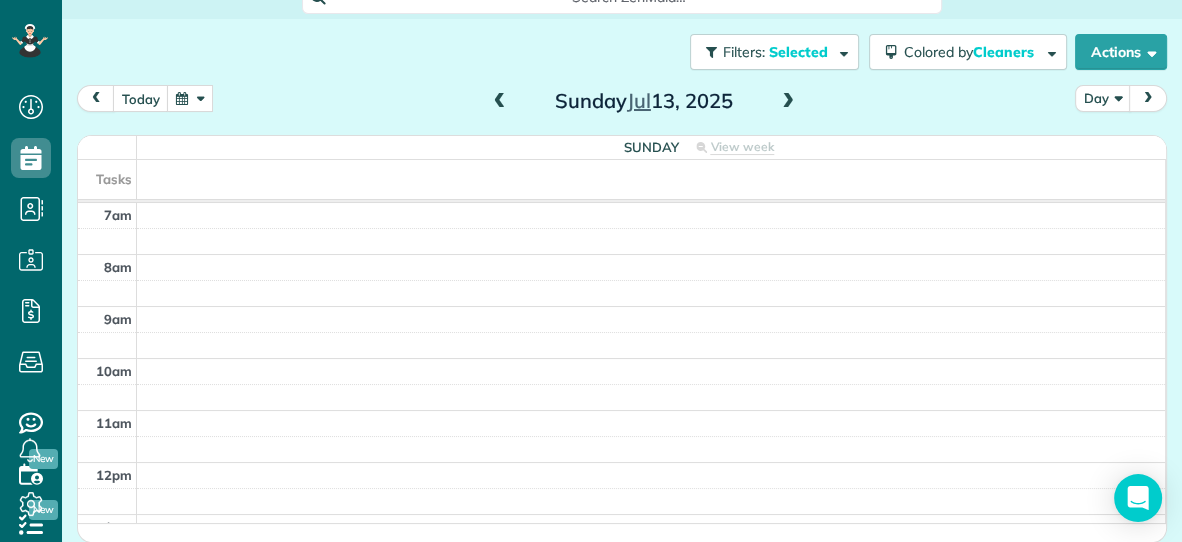 click at bounding box center (500, 102) 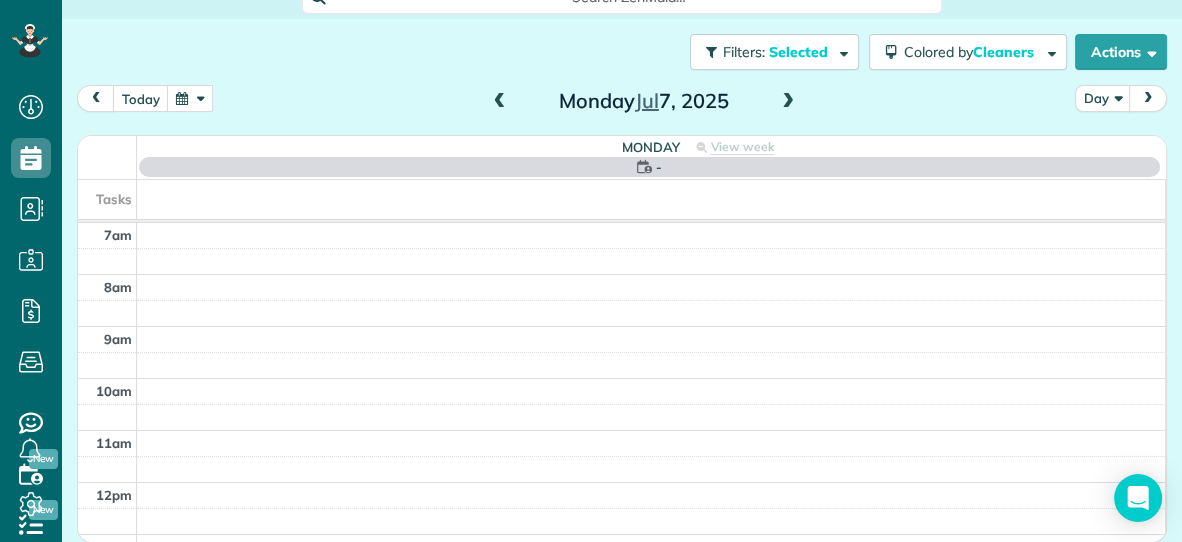click at bounding box center [500, 102] 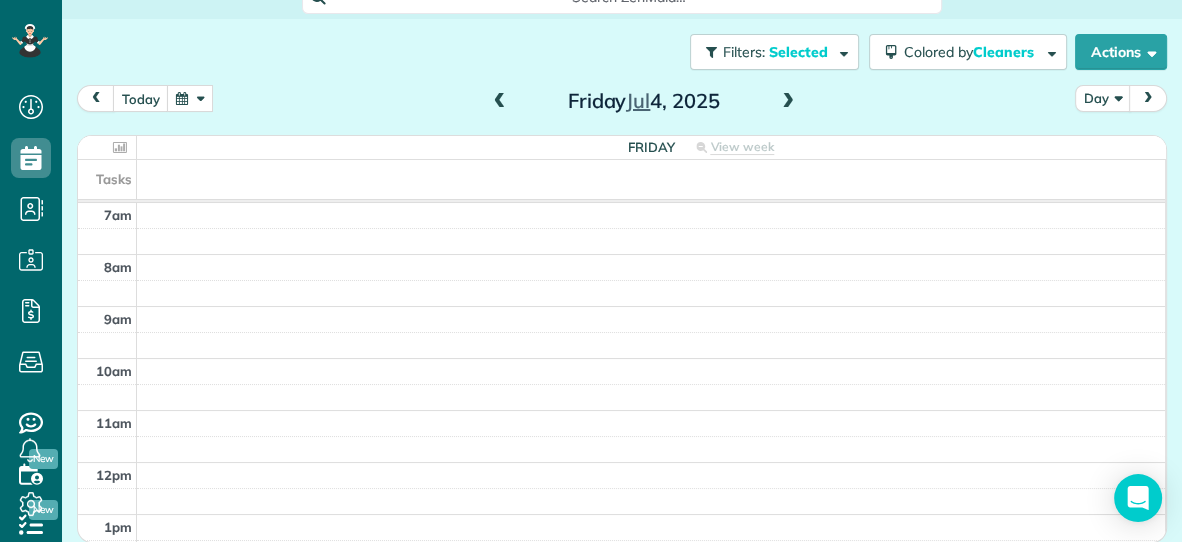 click at bounding box center [500, 102] 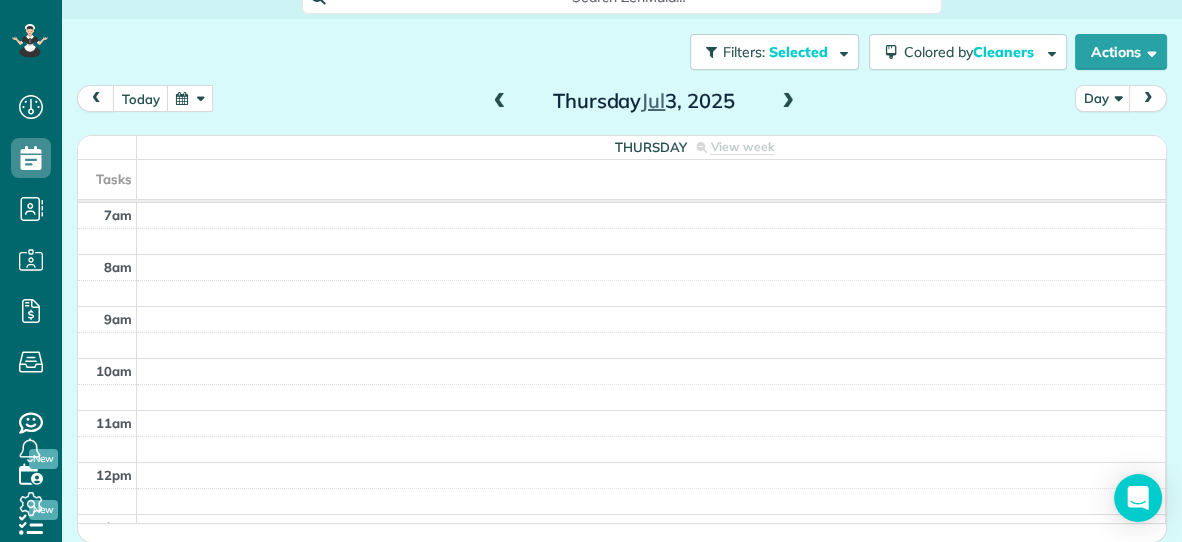 click at bounding box center [500, 102] 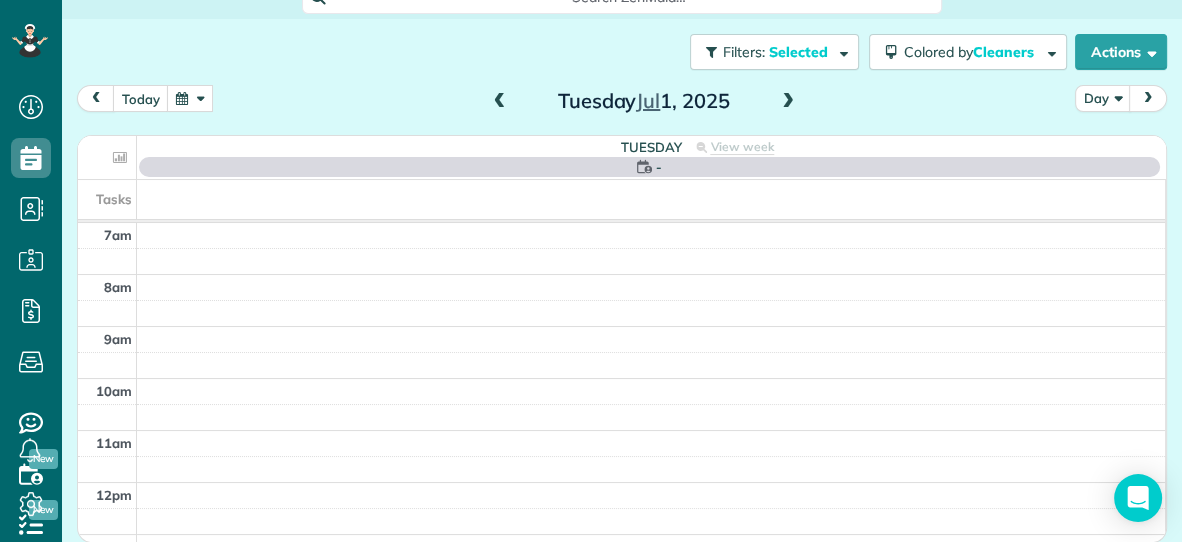 click at bounding box center [500, 102] 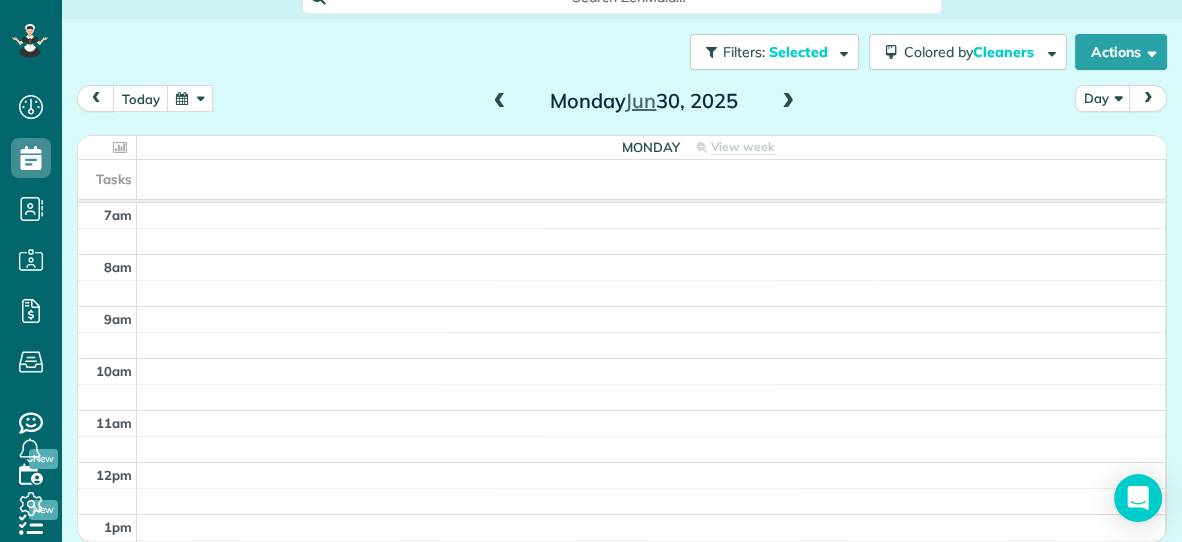 click at bounding box center (500, 102) 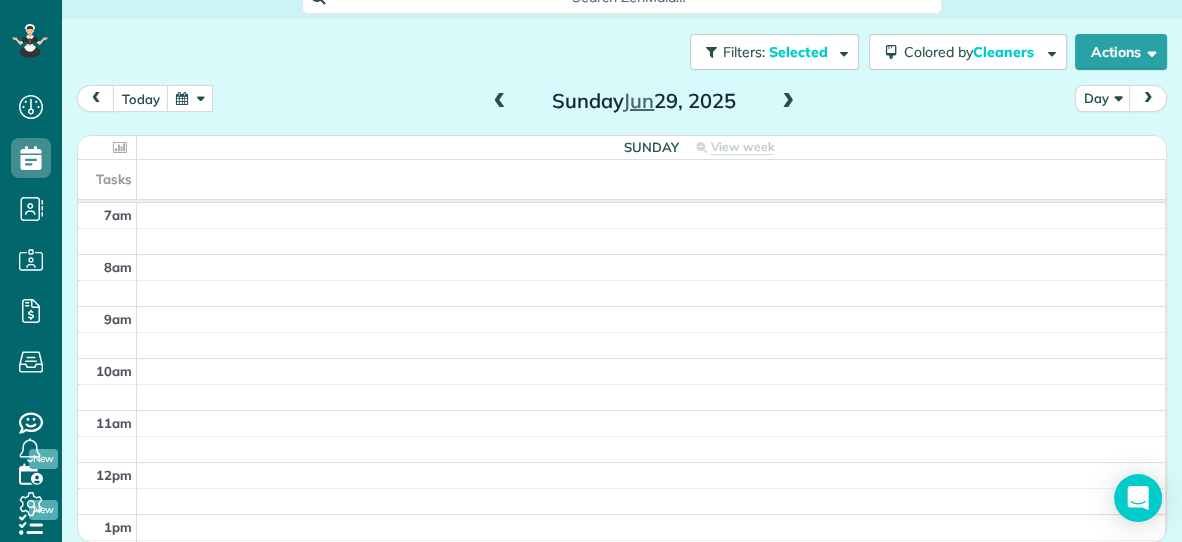 click at bounding box center [788, 102] 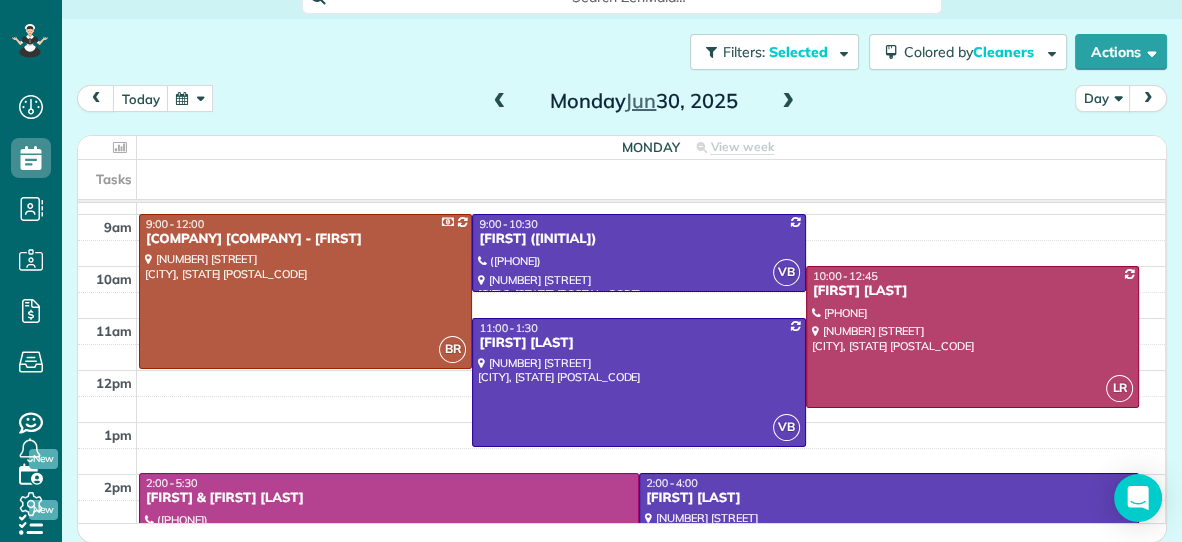 scroll, scrollTop: 95, scrollLeft: 0, axis: vertical 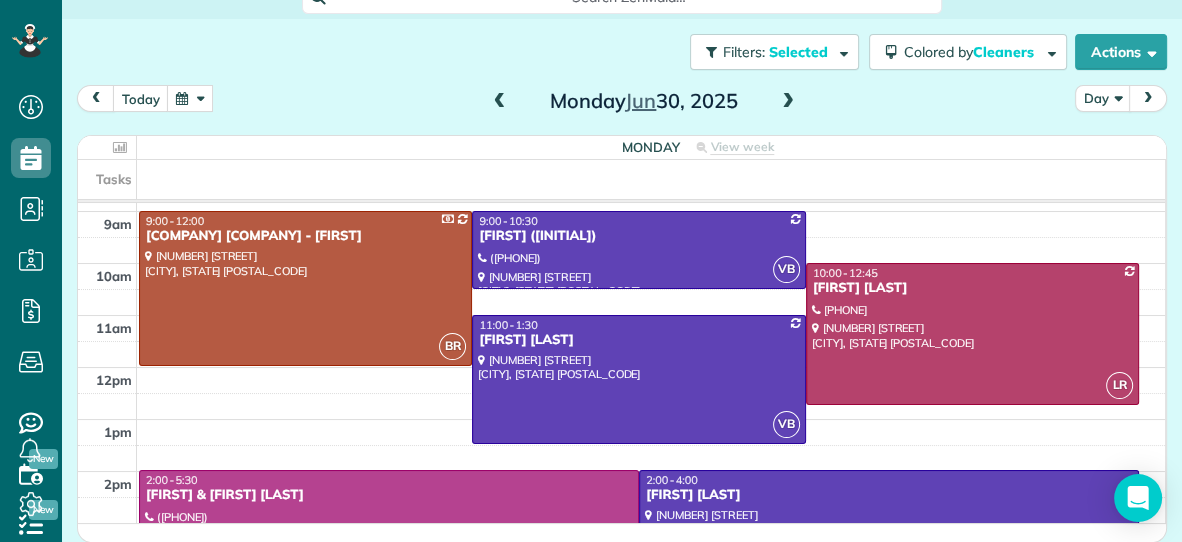 click at bounding box center (788, 102) 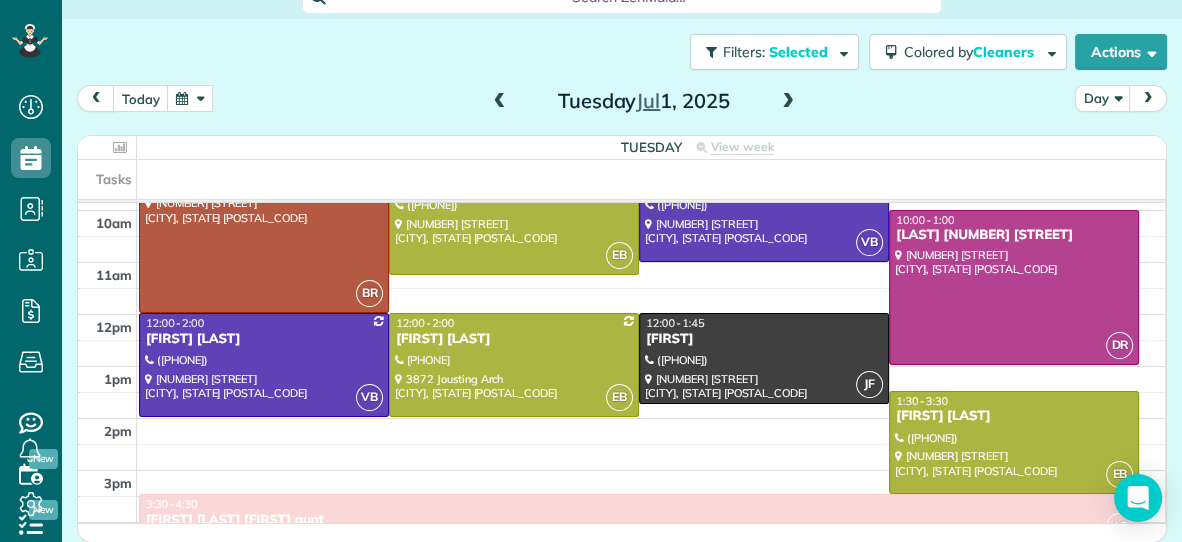 scroll, scrollTop: 149, scrollLeft: 0, axis: vertical 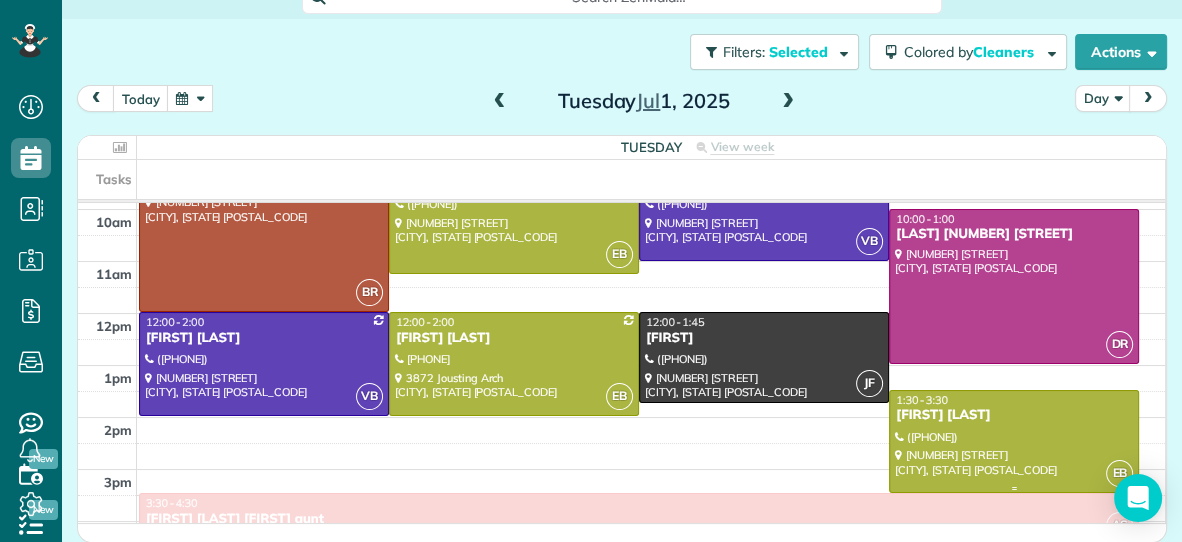 click at bounding box center [1014, 441] 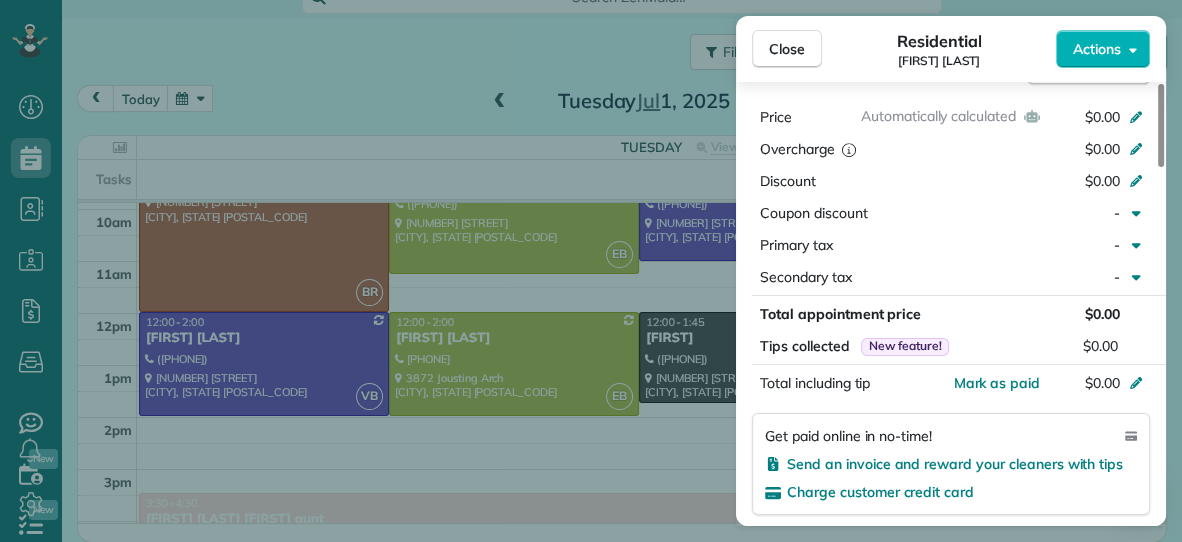 scroll, scrollTop: 1031, scrollLeft: 0, axis: vertical 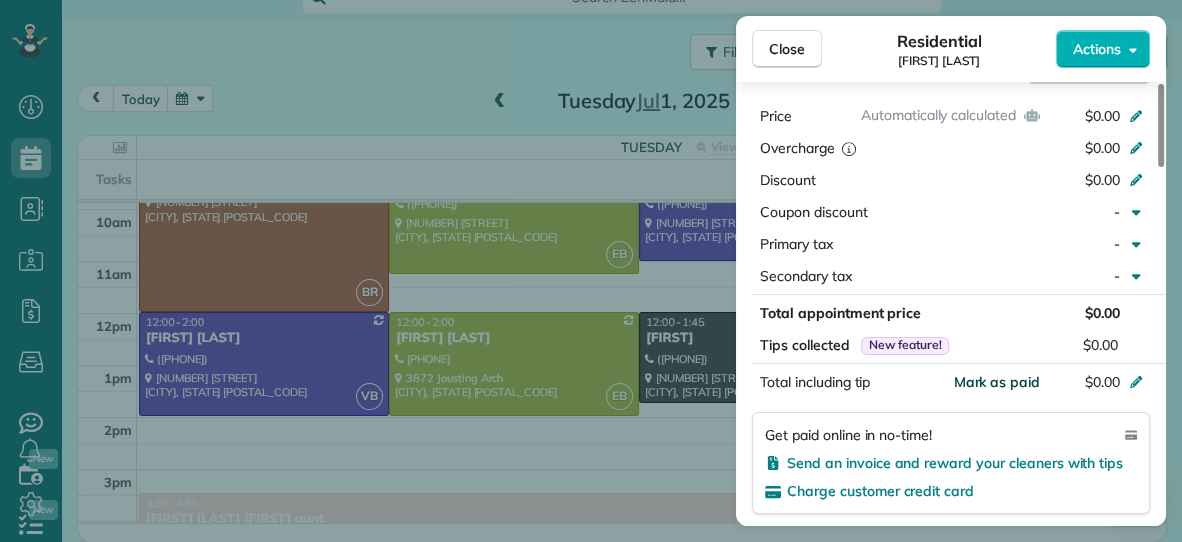 click on "Mark as paid" at bounding box center (996, 382) 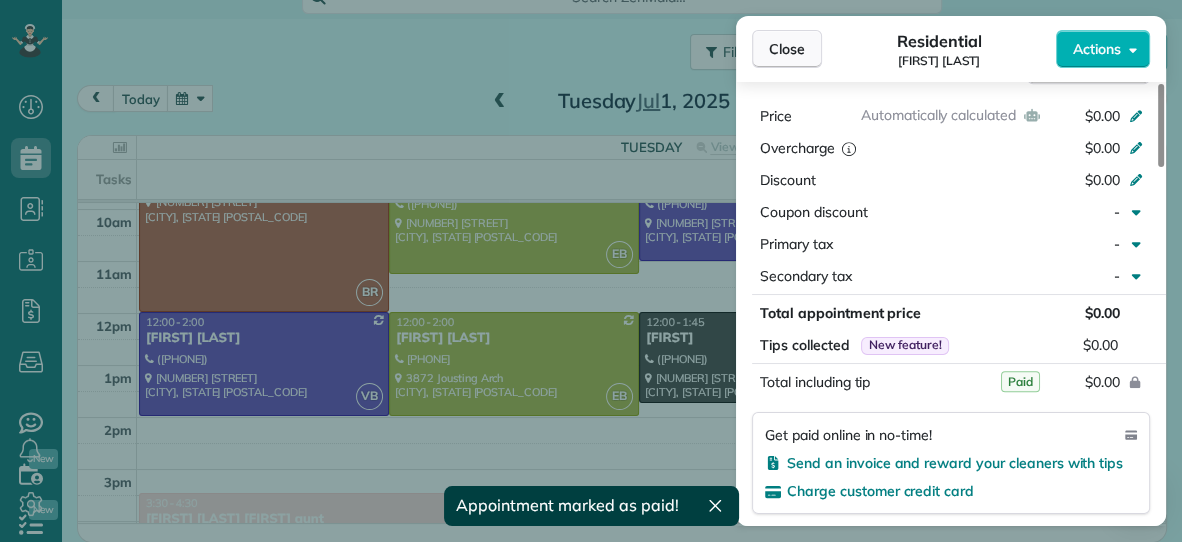 click on "Close" at bounding box center [787, 49] 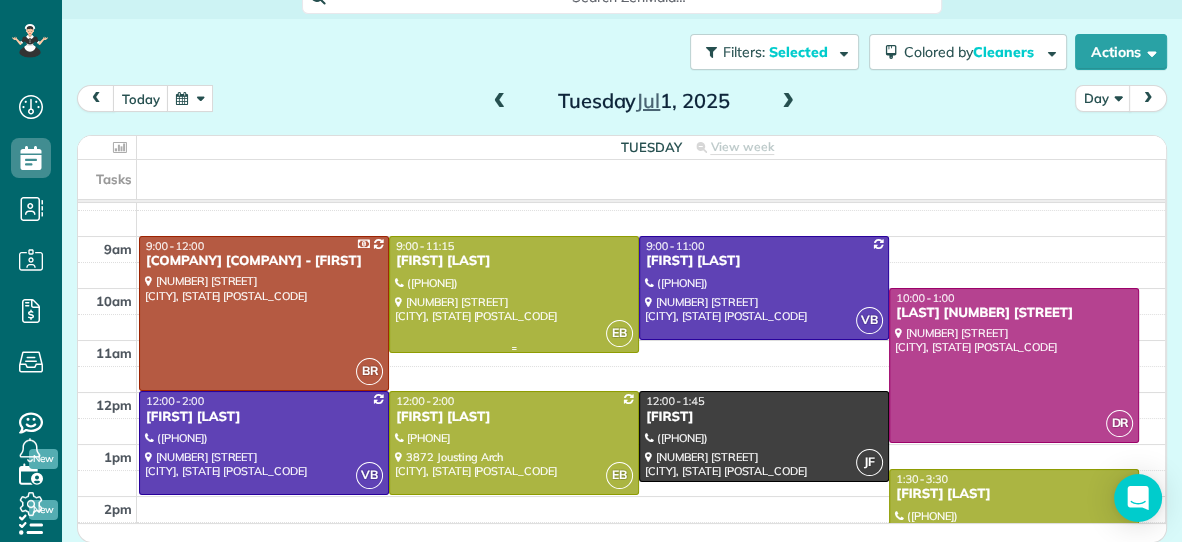 scroll, scrollTop: 0, scrollLeft: 0, axis: both 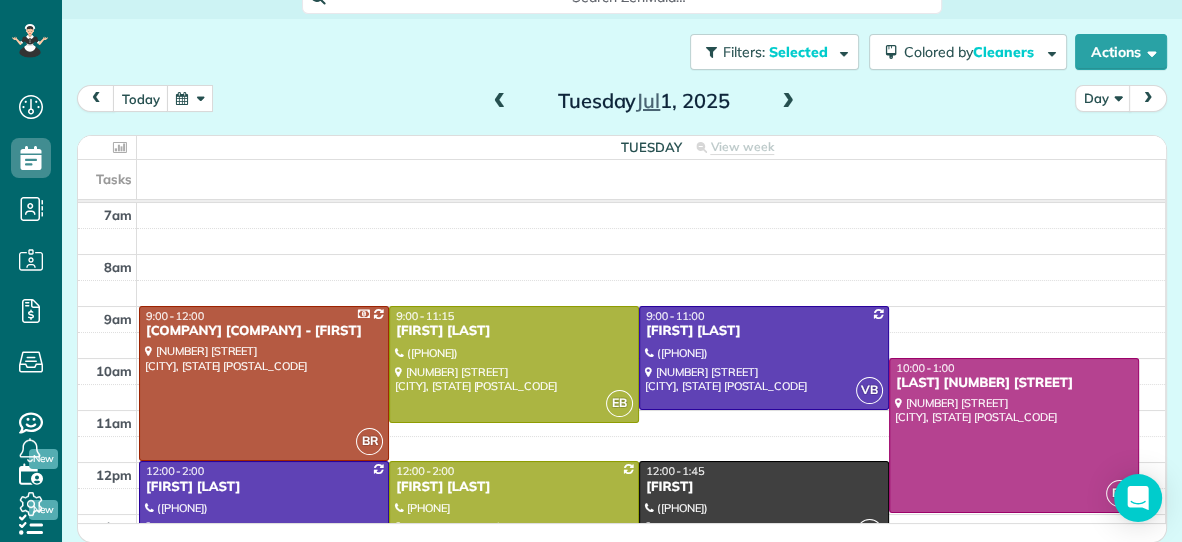 click at bounding box center (190, 98) 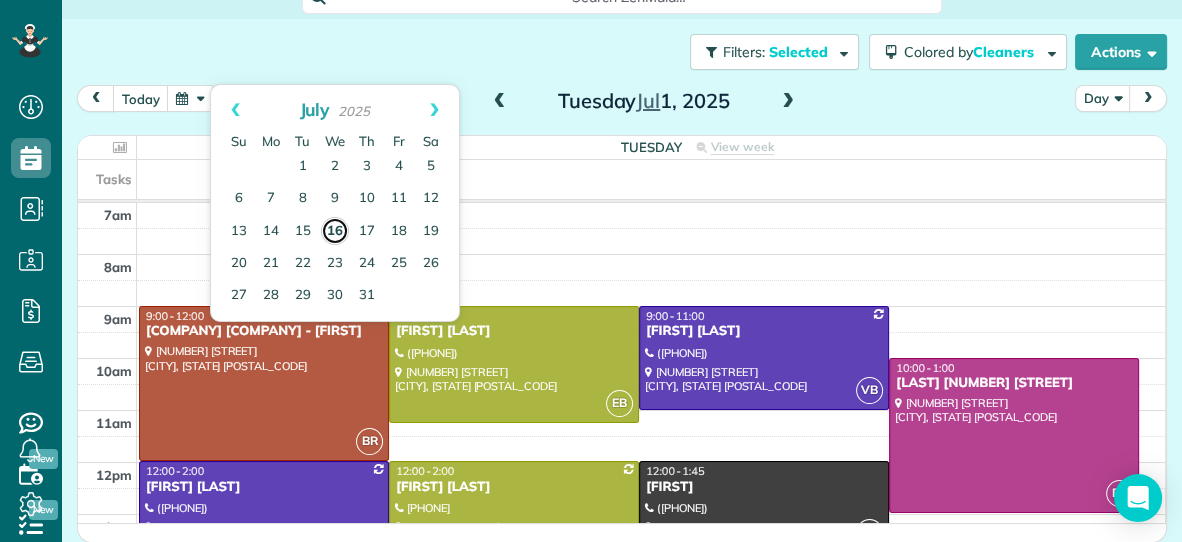 click on "16" at bounding box center (335, 231) 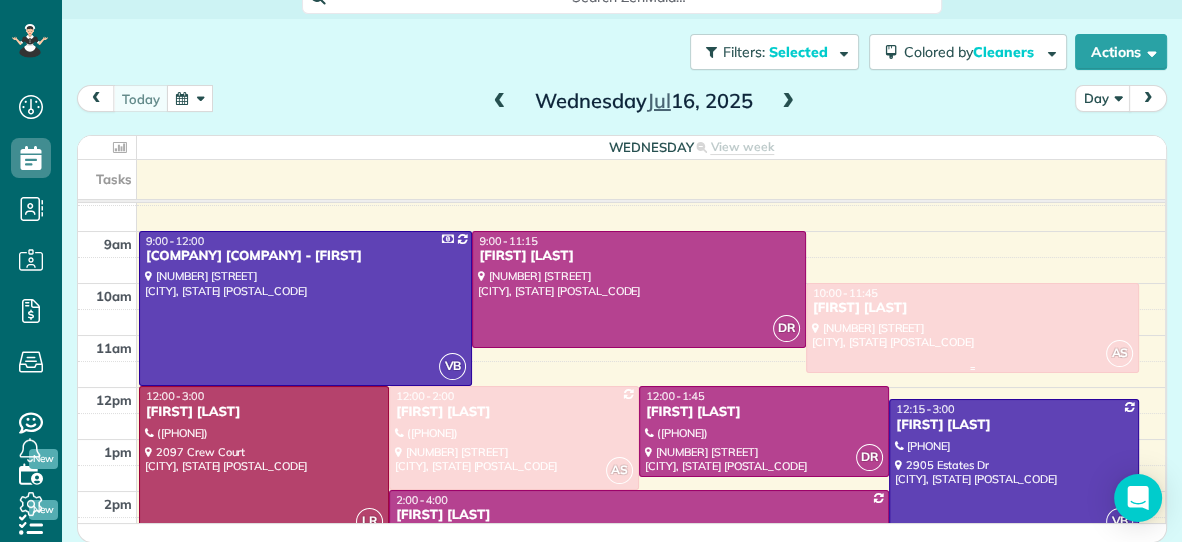 scroll, scrollTop: 79, scrollLeft: 0, axis: vertical 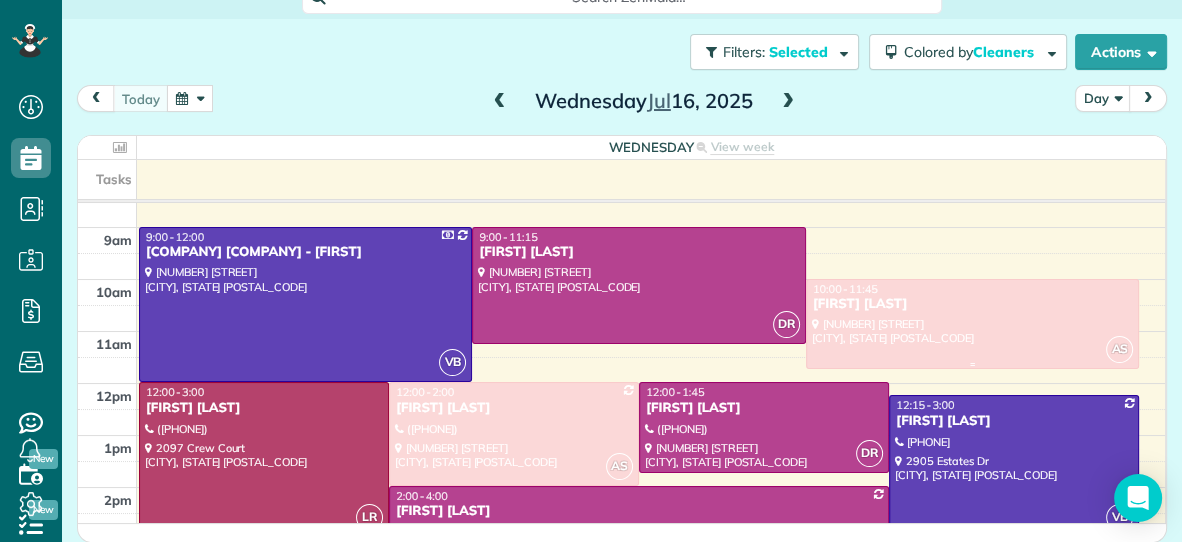 click on "[FIRST] [LAST]" at bounding box center [972, 304] 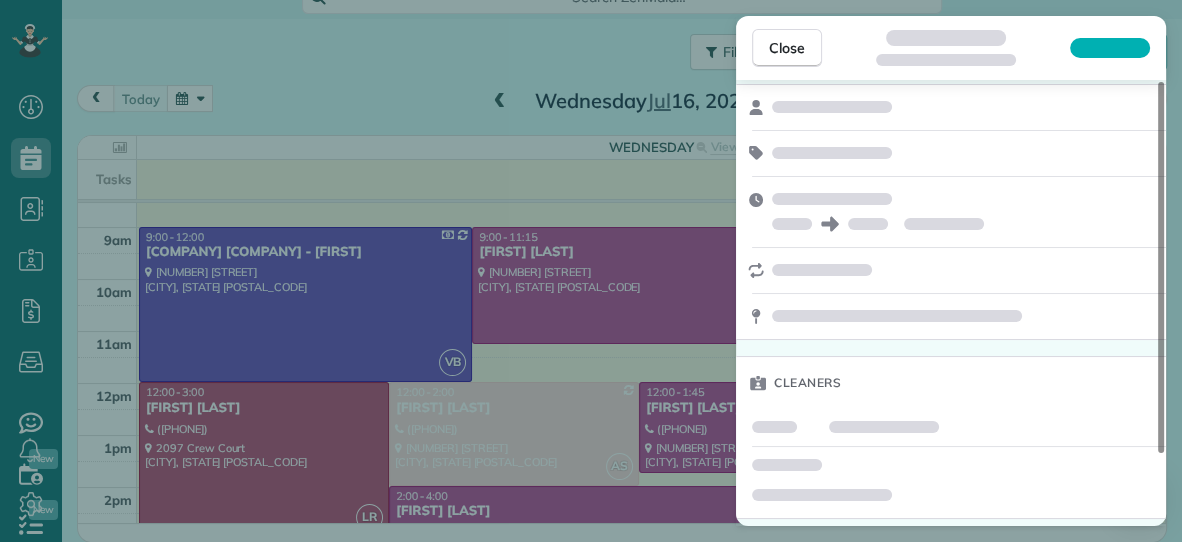 scroll, scrollTop: 85, scrollLeft: 0, axis: vertical 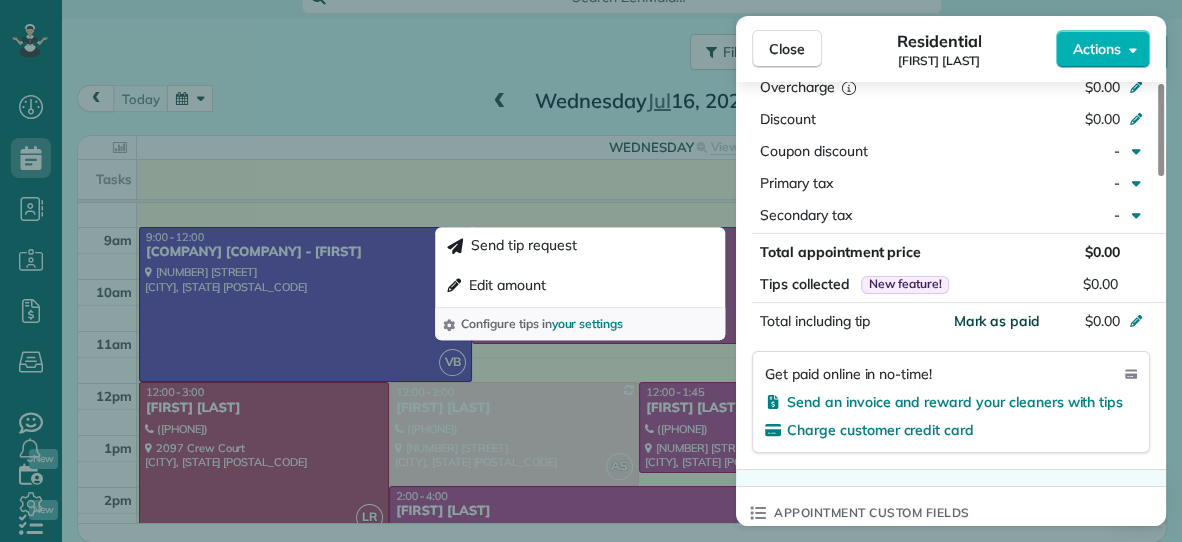 click on "Mark as paid" at bounding box center (996, 321) 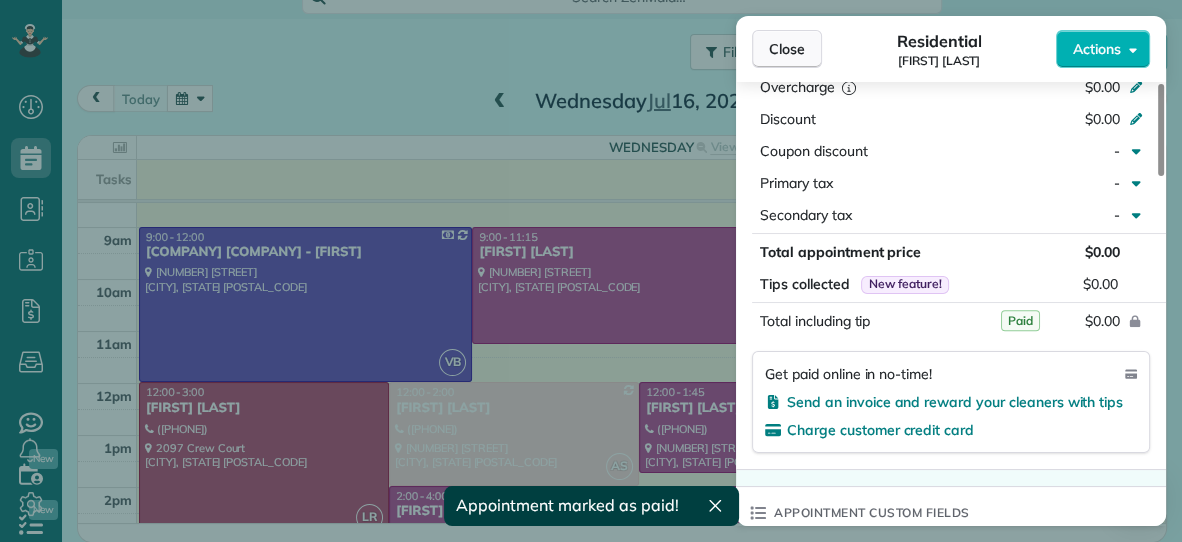 click on "Close" at bounding box center (787, 49) 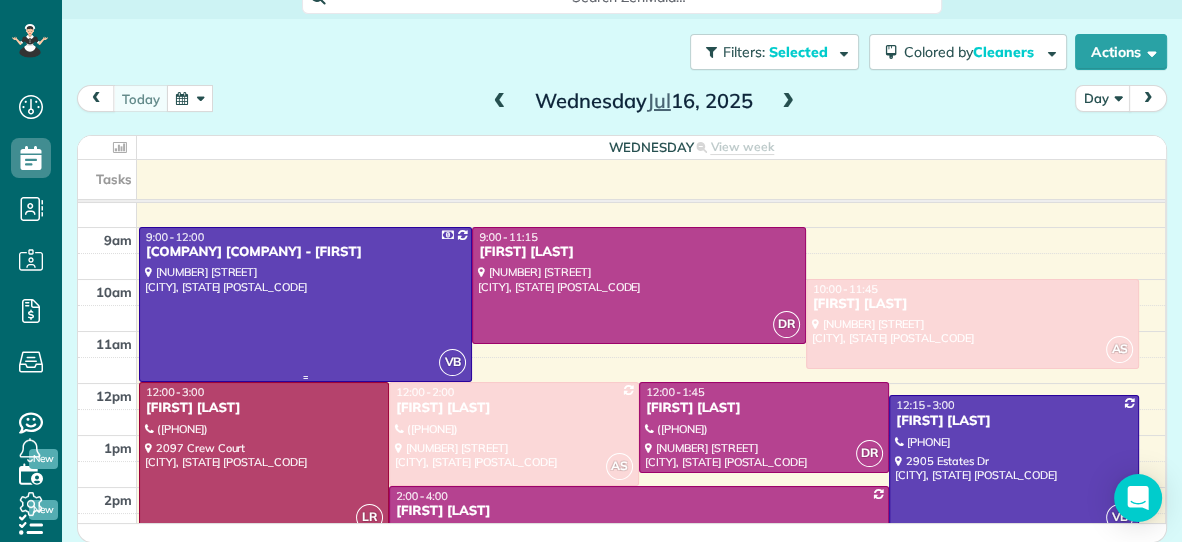 click on "[COMPANY] [COMPANY] - [FIRST]" at bounding box center [305, 252] 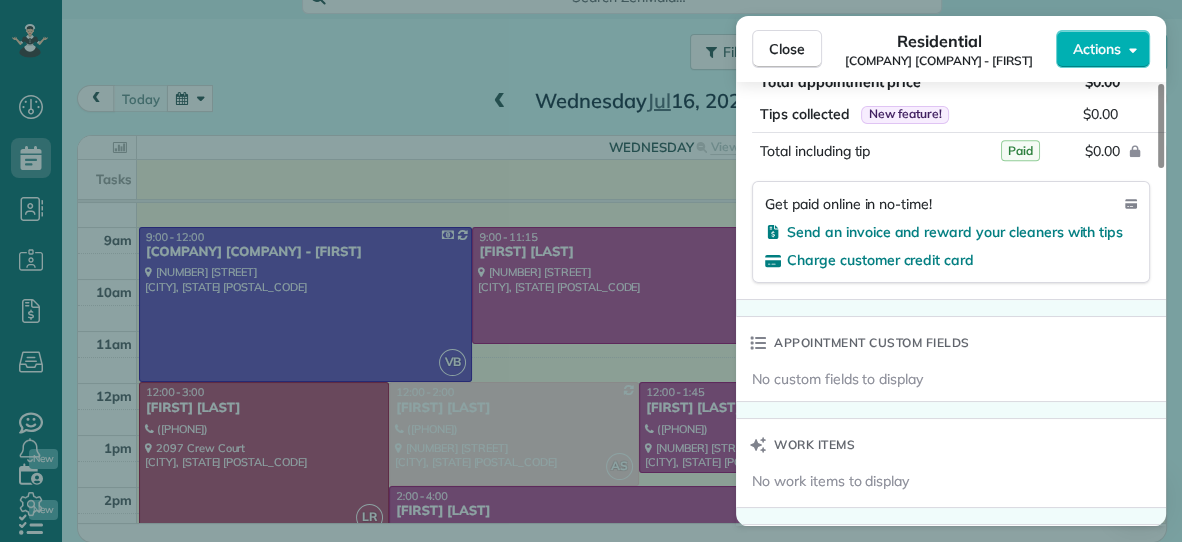 scroll, scrollTop: 1188, scrollLeft: 0, axis: vertical 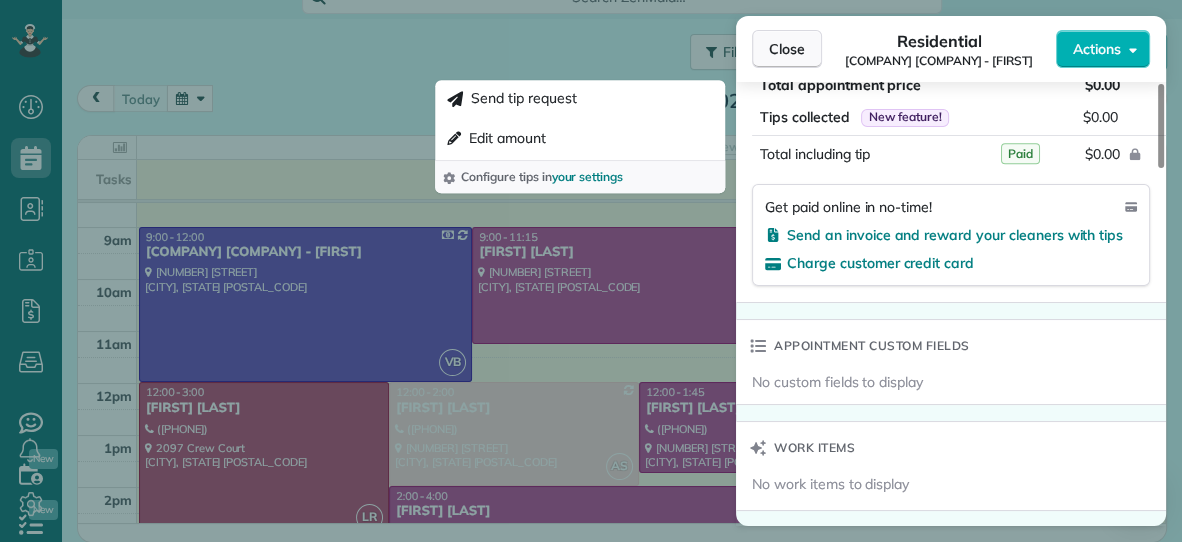 click on "Close" at bounding box center [787, 49] 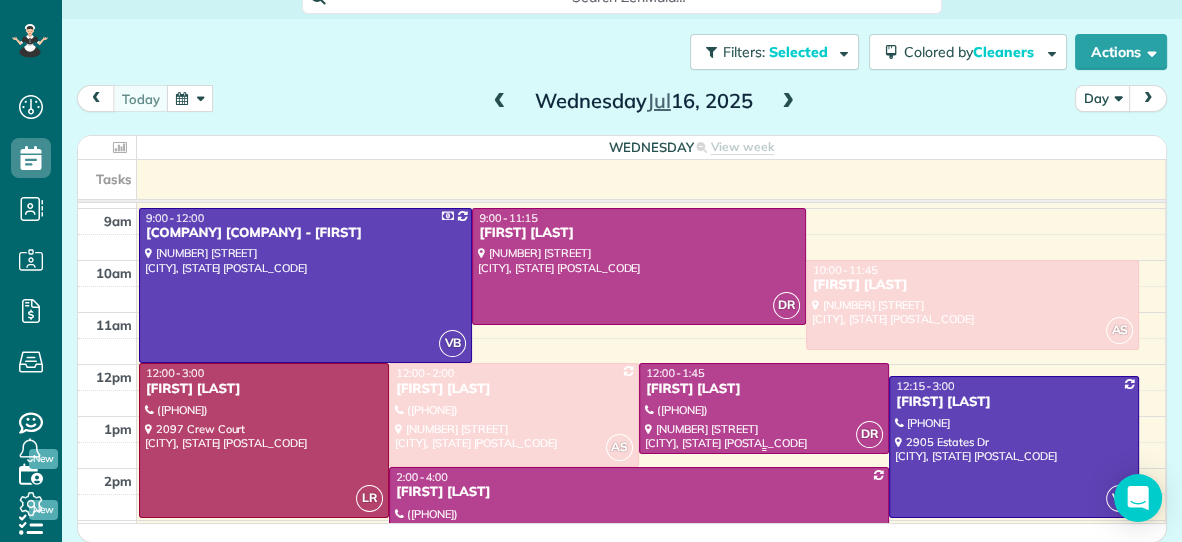 scroll, scrollTop: 96, scrollLeft: 0, axis: vertical 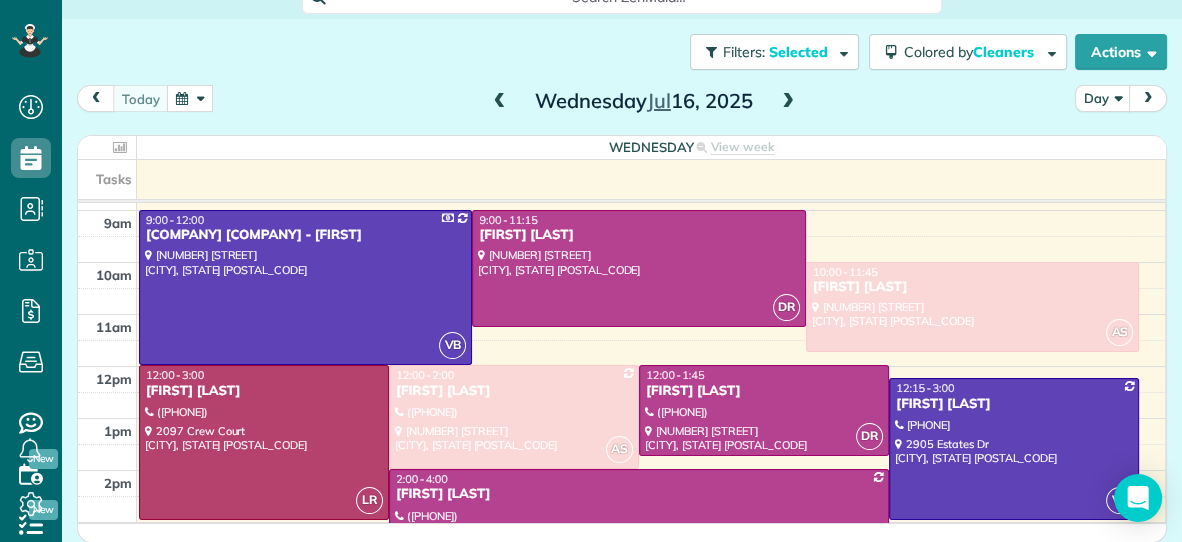 click on "Filters:   Selected
Colored by  Cleaners
Color by Cleaner
Color by Team
Color by Status
Color by Recurrence
Color by Paid/Unpaid
Filters  Selected
Schedule Changes
Actions
Create Appointment
Create Task
Clock In/Out
Send Work Orders
Print Route Sheets
Today's Emails/Texts
View Metrics" at bounding box center (622, 52) 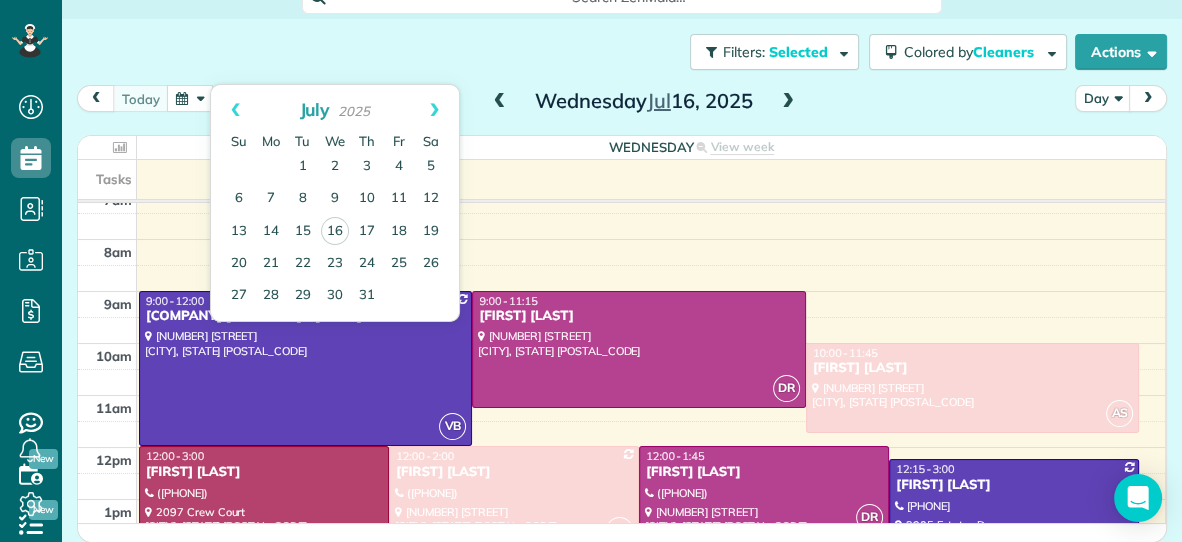 scroll, scrollTop: 0, scrollLeft: 0, axis: both 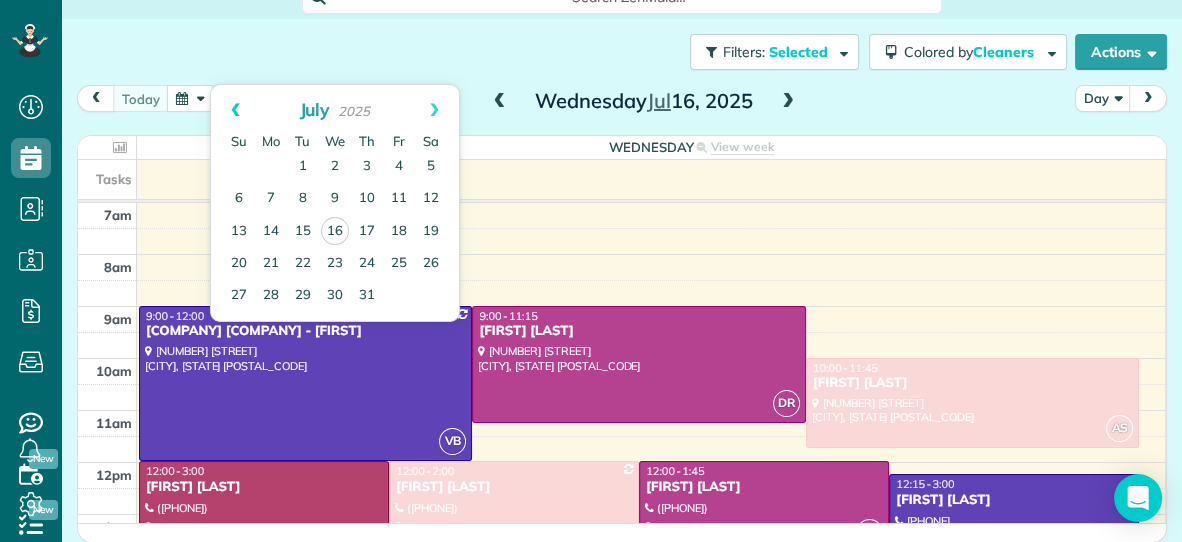 click on "Prev" at bounding box center (235, 110) 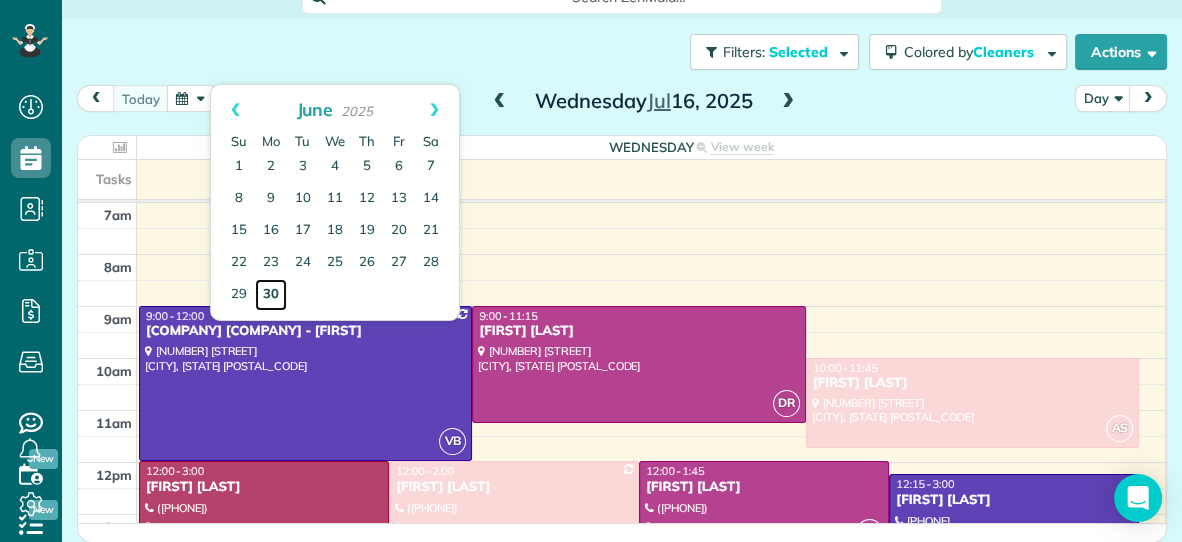 click on "30" at bounding box center (271, 295) 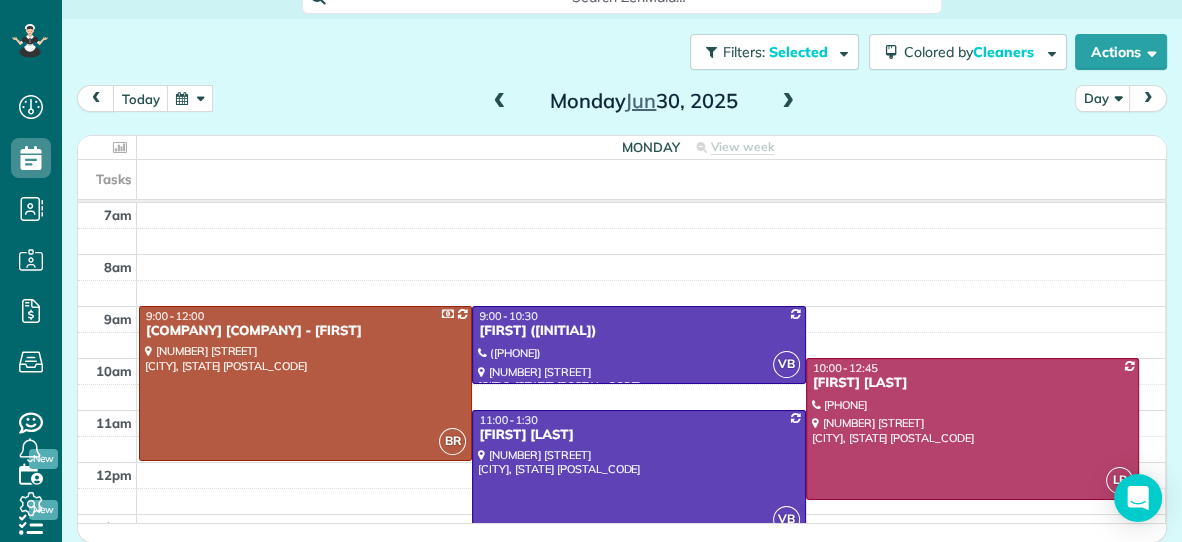 click on "Tasks" at bounding box center [621, 179] 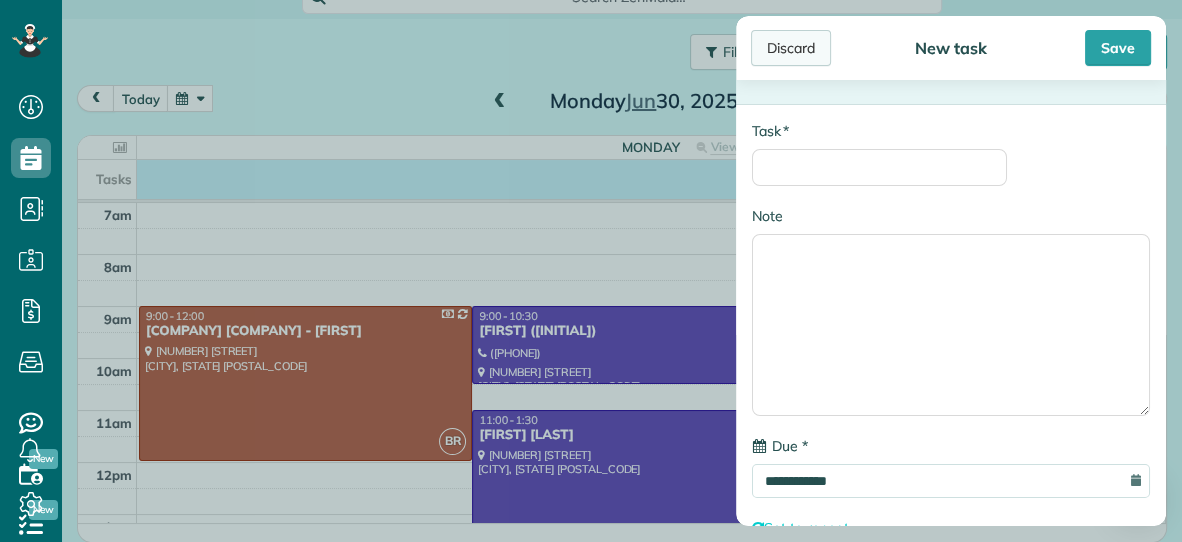 click on "Discard" at bounding box center [791, 48] 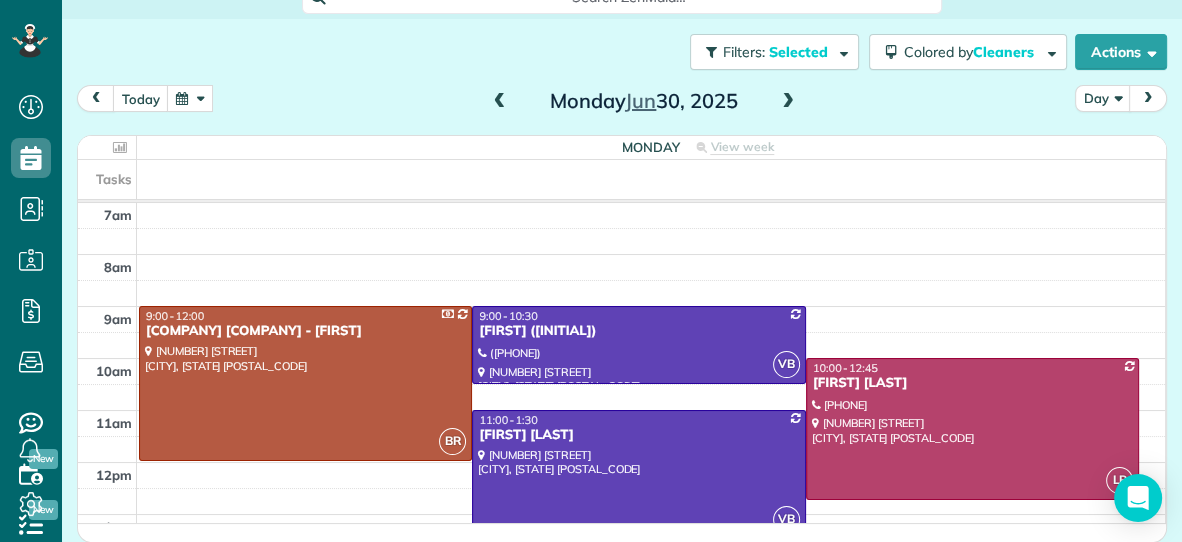 click at bounding box center [190, 98] 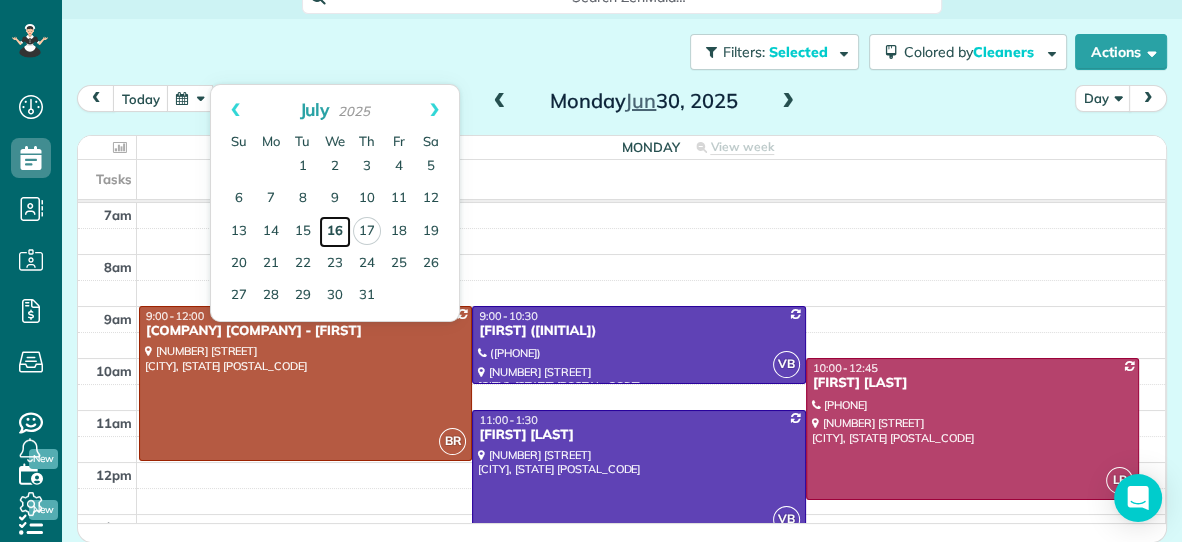 click on "16" at bounding box center [335, 232] 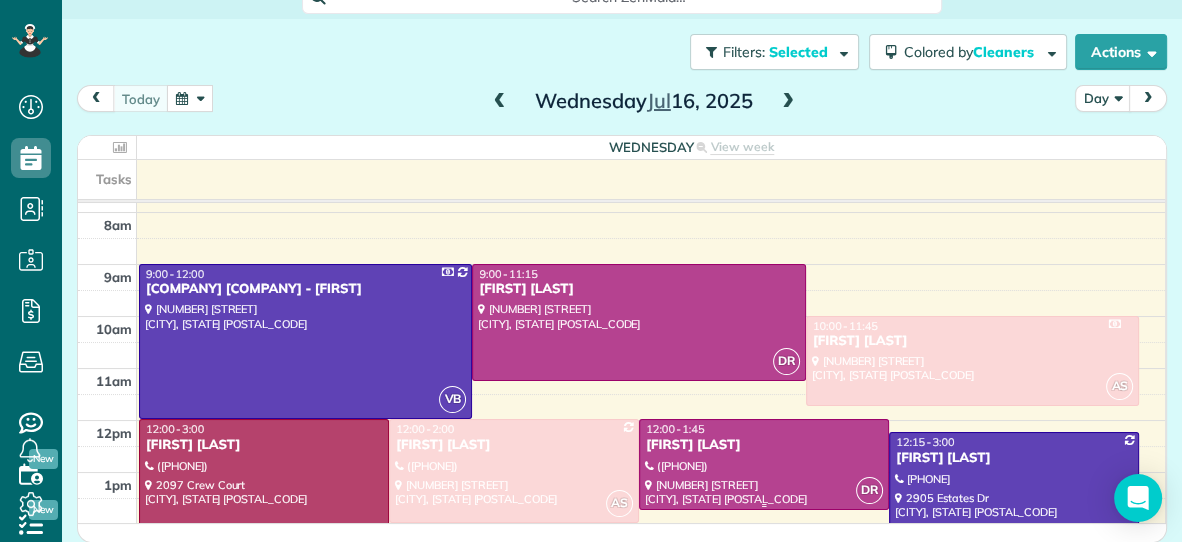 scroll, scrollTop: 38, scrollLeft: 0, axis: vertical 